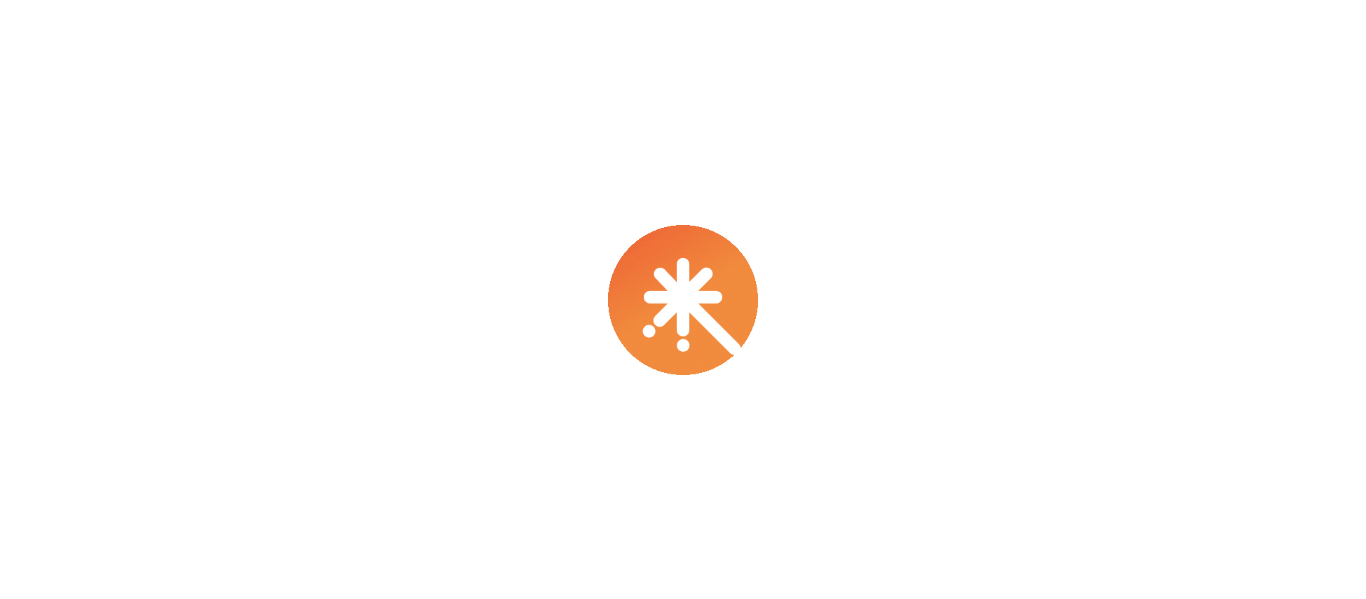 scroll, scrollTop: 0, scrollLeft: 0, axis: both 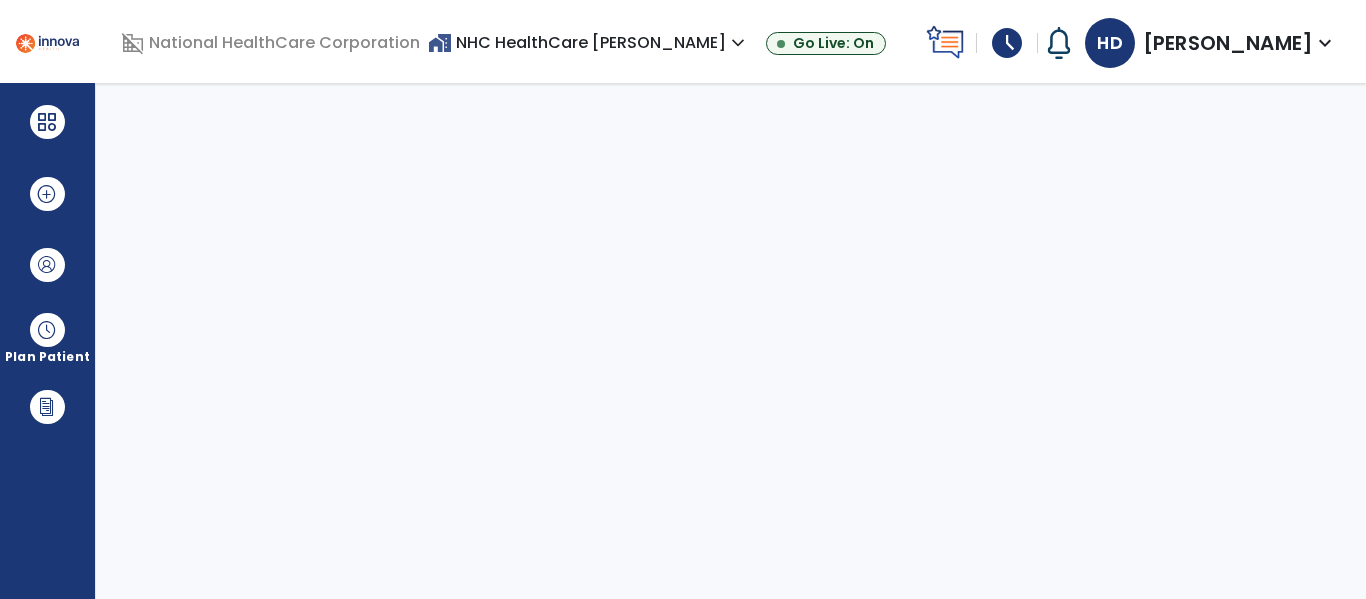select on "****" 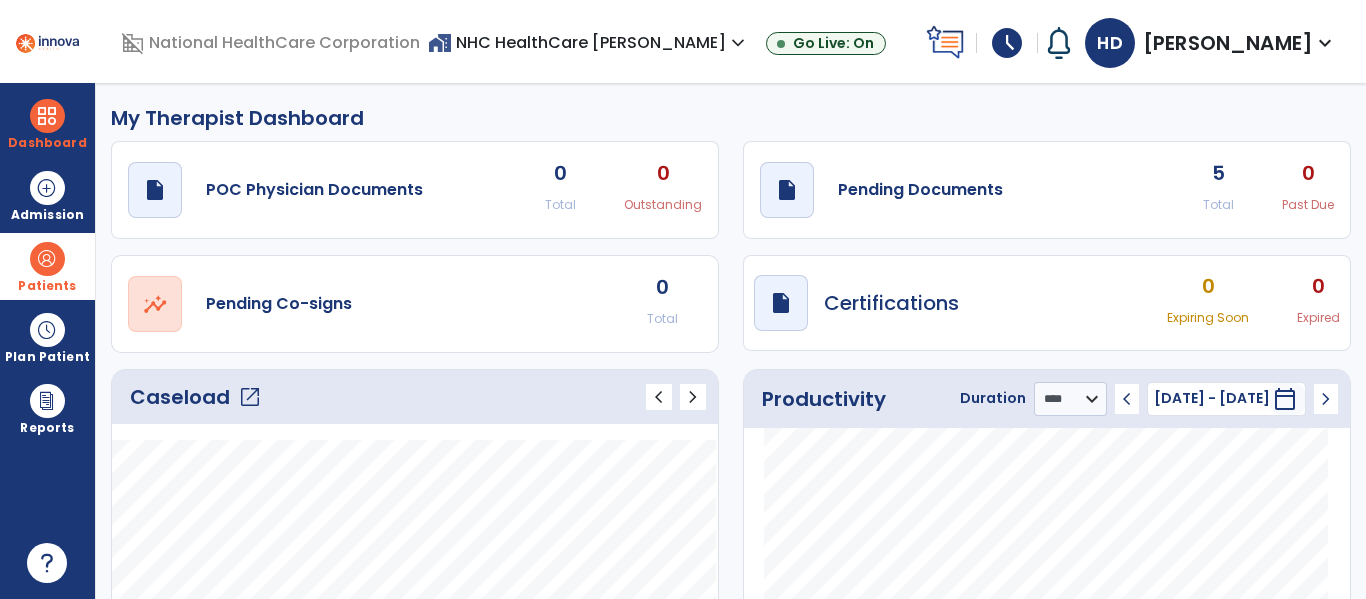 click at bounding box center (47, 259) 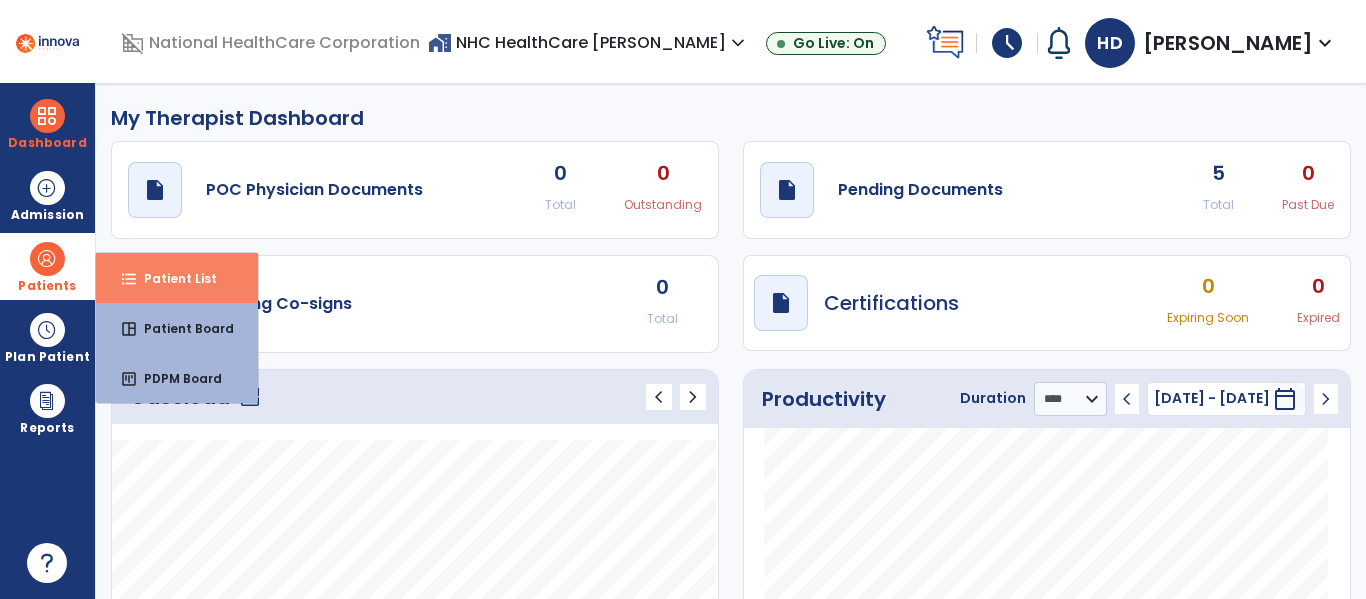 click on "Patient List" at bounding box center [172, 278] 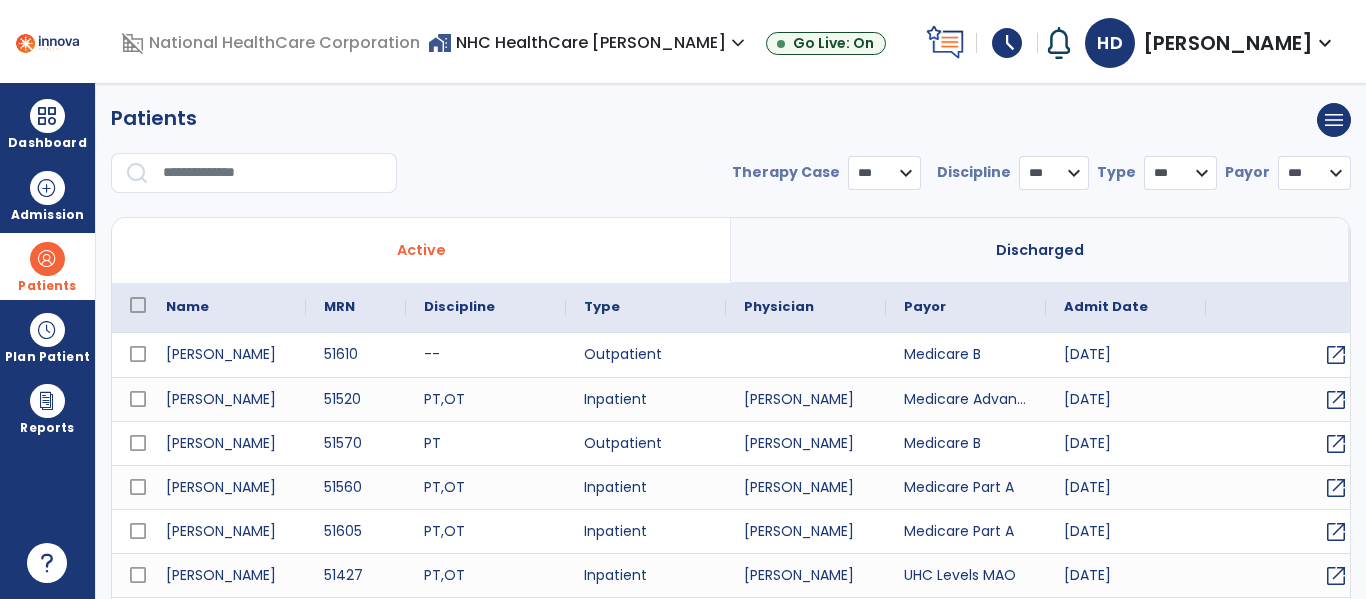 select on "***" 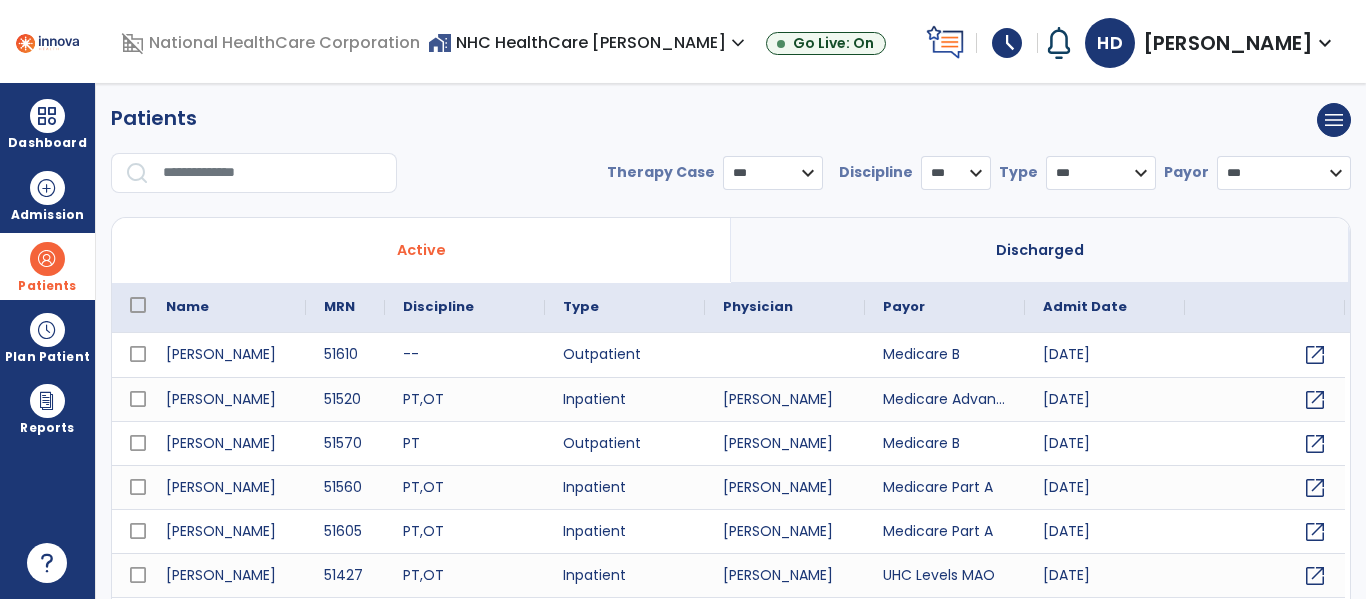 click at bounding box center (273, 173) 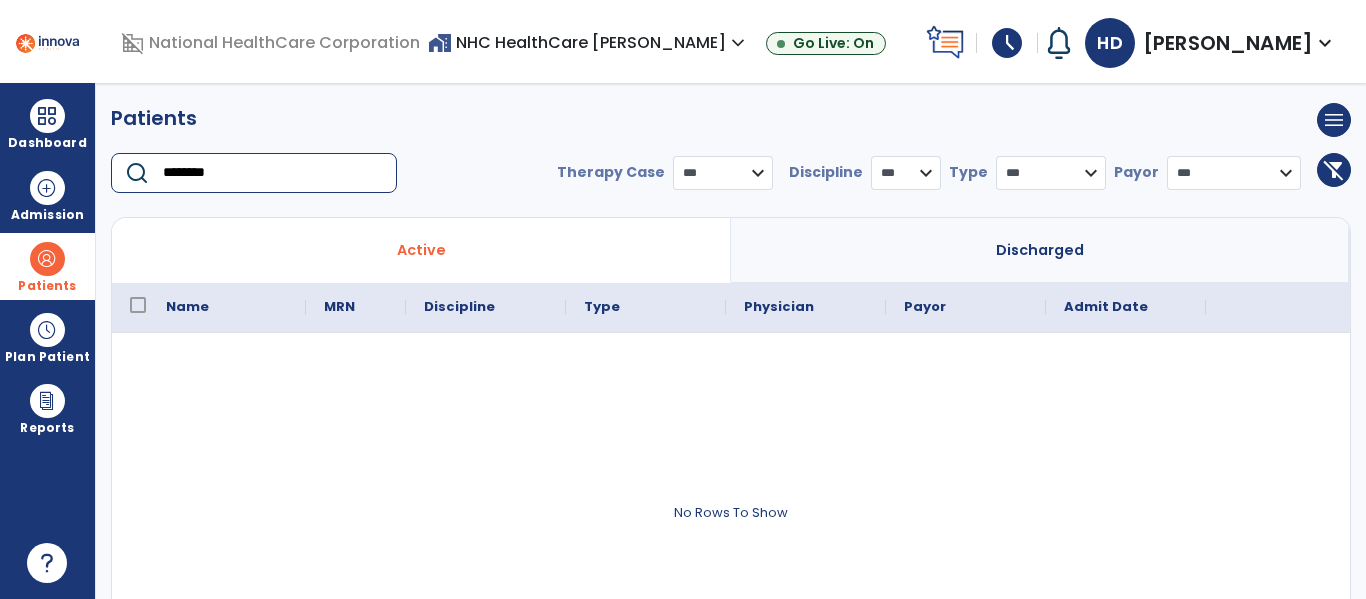 type on "********" 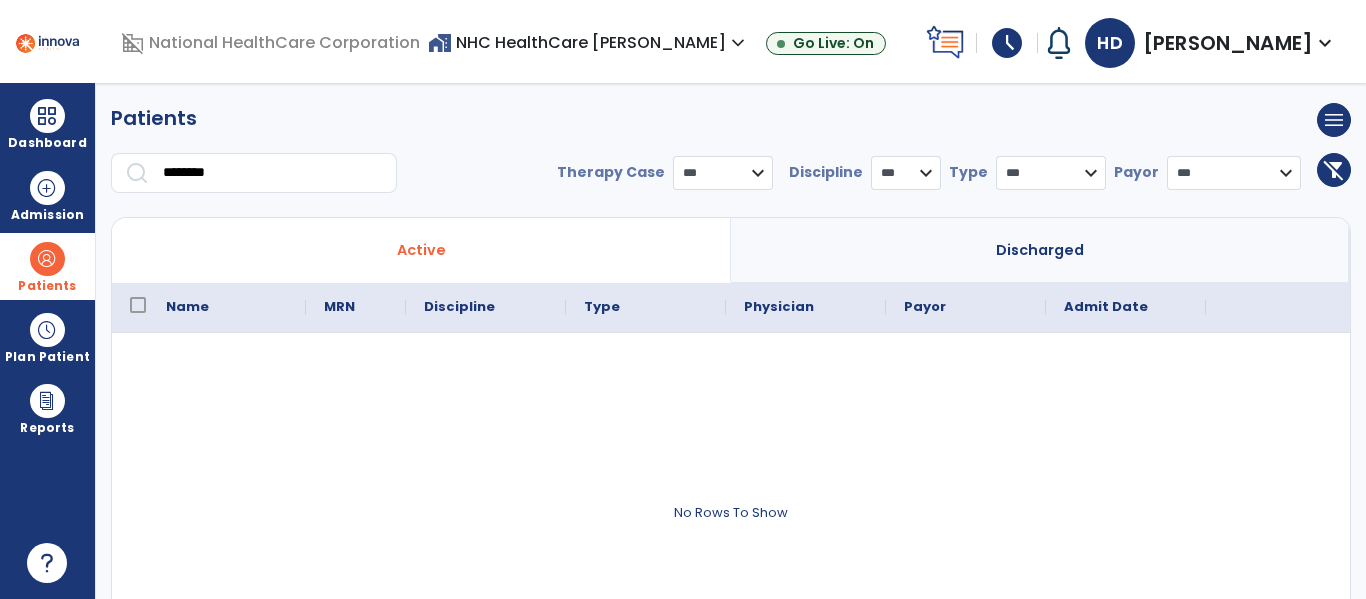 click on "Discharged" at bounding box center (1040, 250) 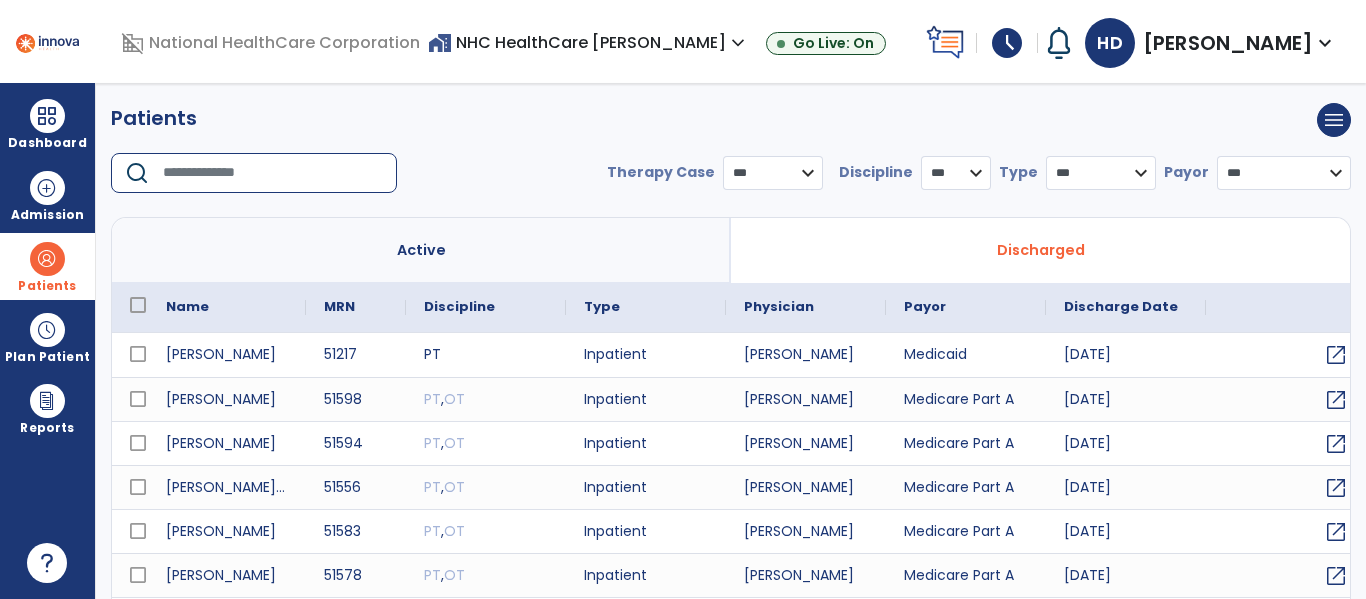 click at bounding box center (273, 173) 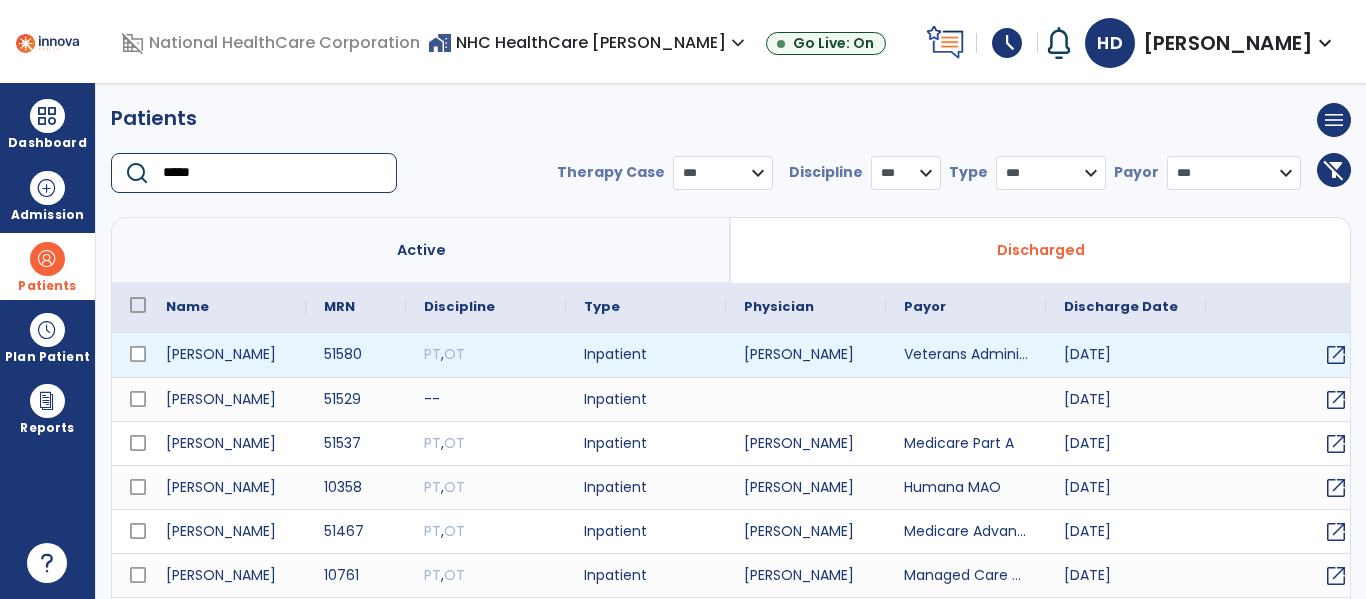 type on "*****" 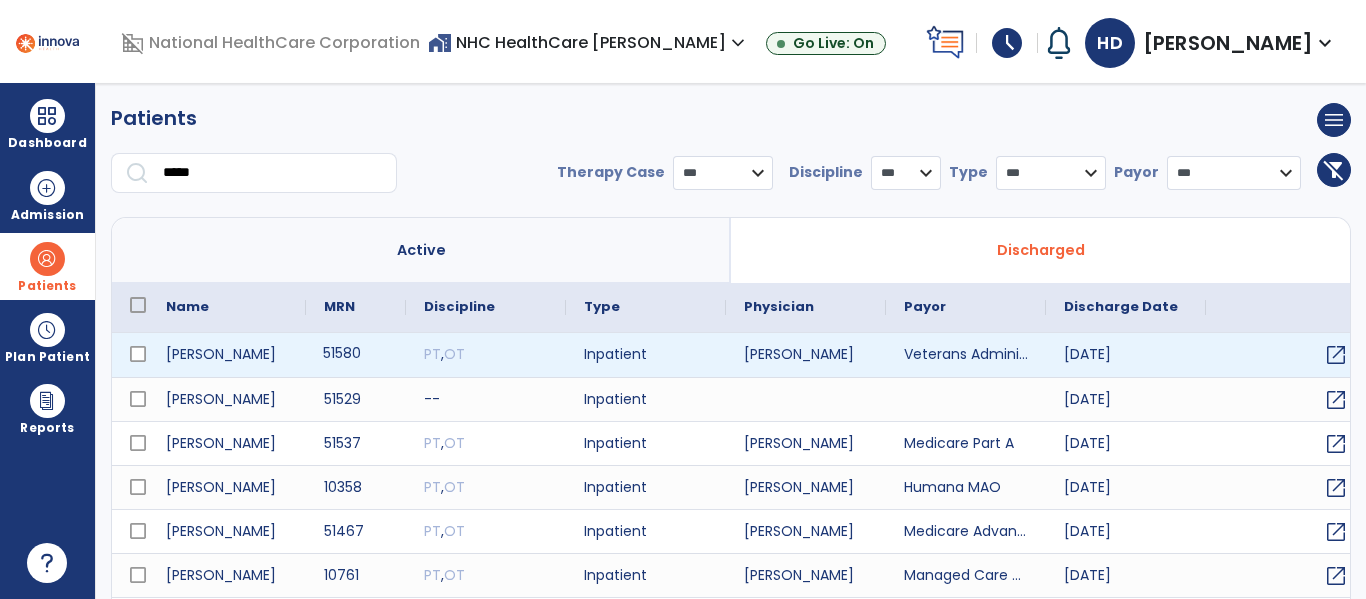 click on "51580" at bounding box center (356, 355) 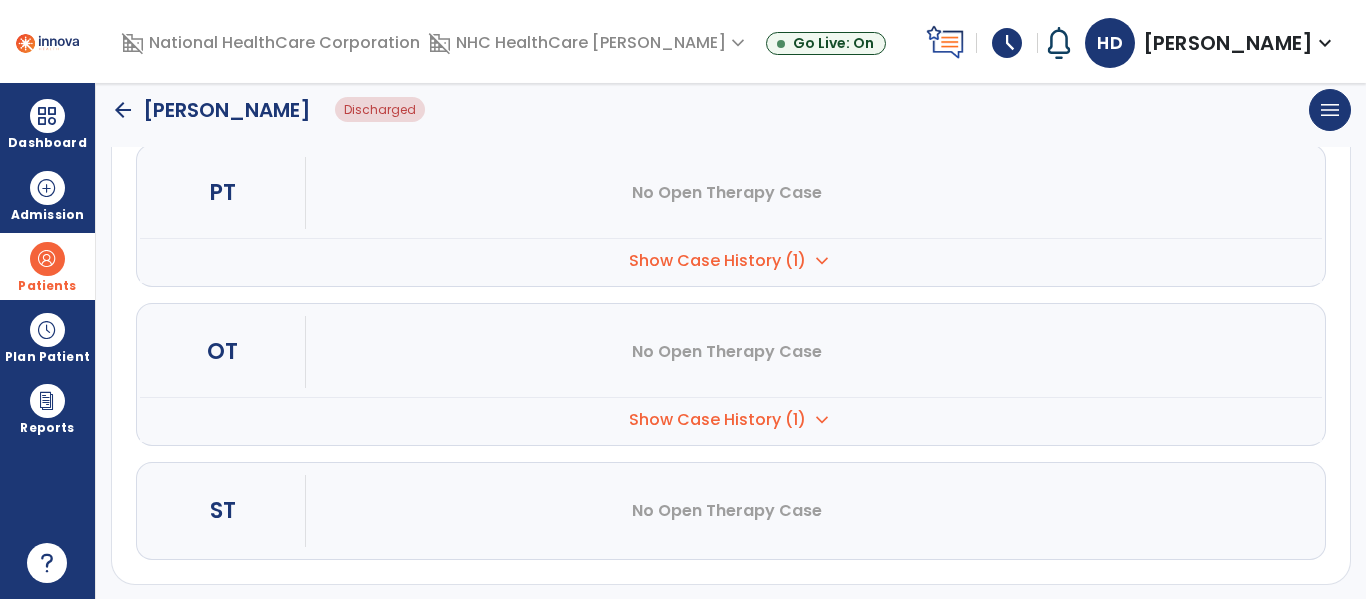 scroll, scrollTop: 244, scrollLeft: 0, axis: vertical 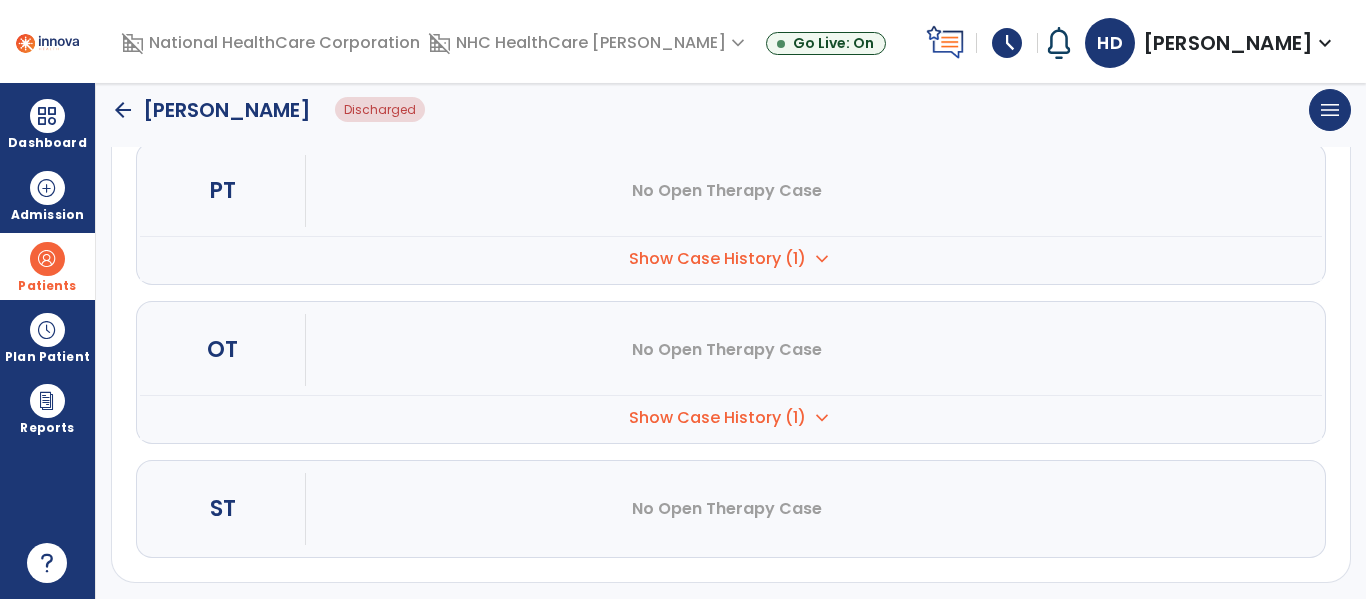 click on "Show Case History (1)" at bounding box center (717, 259) 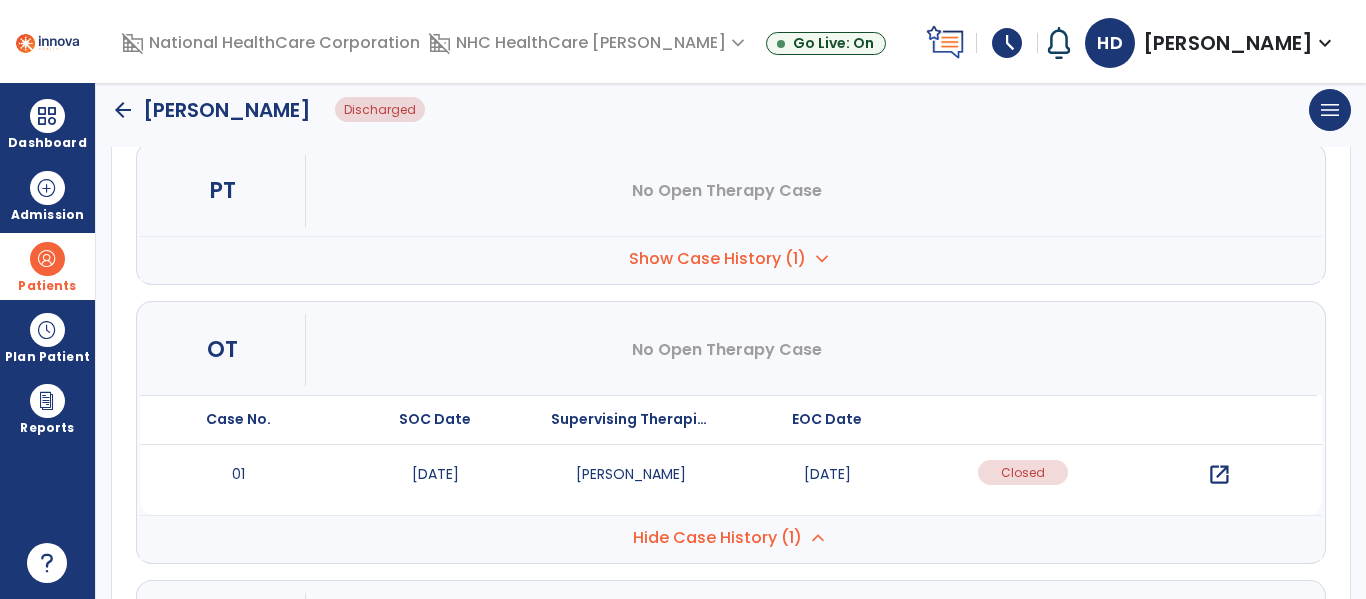 click on "open_in_new" at bounding box center [1219, 475] 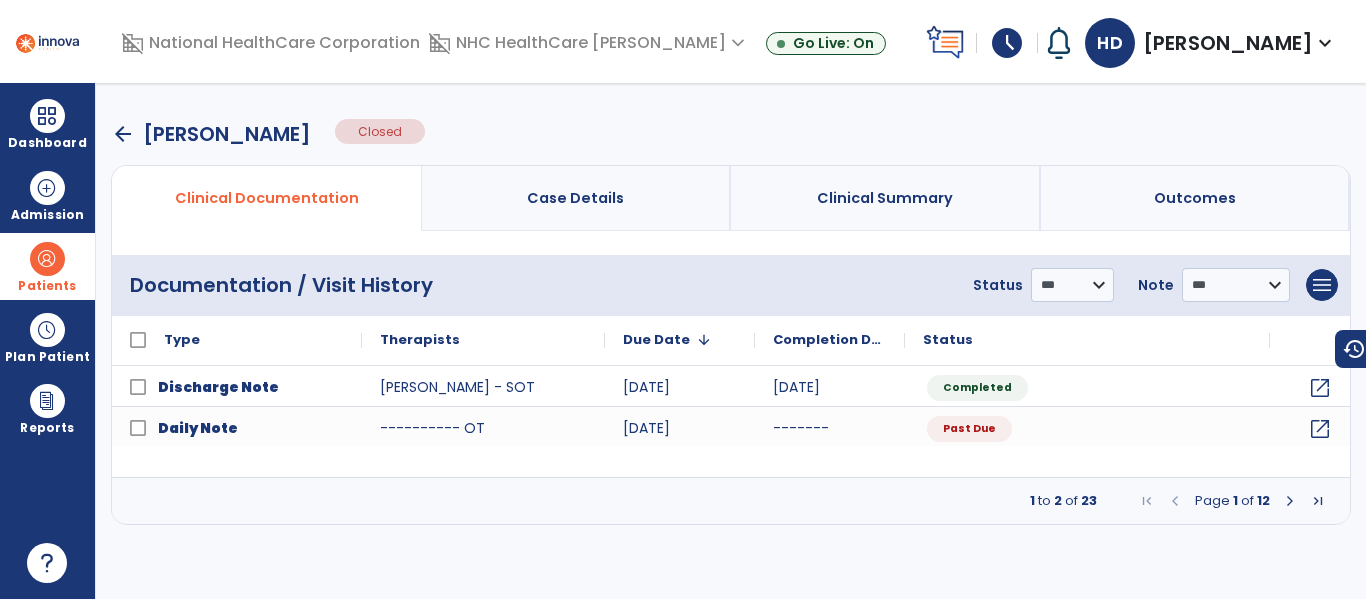 scroll, scrollTop: 0, scrollLeft: 0, axis: both 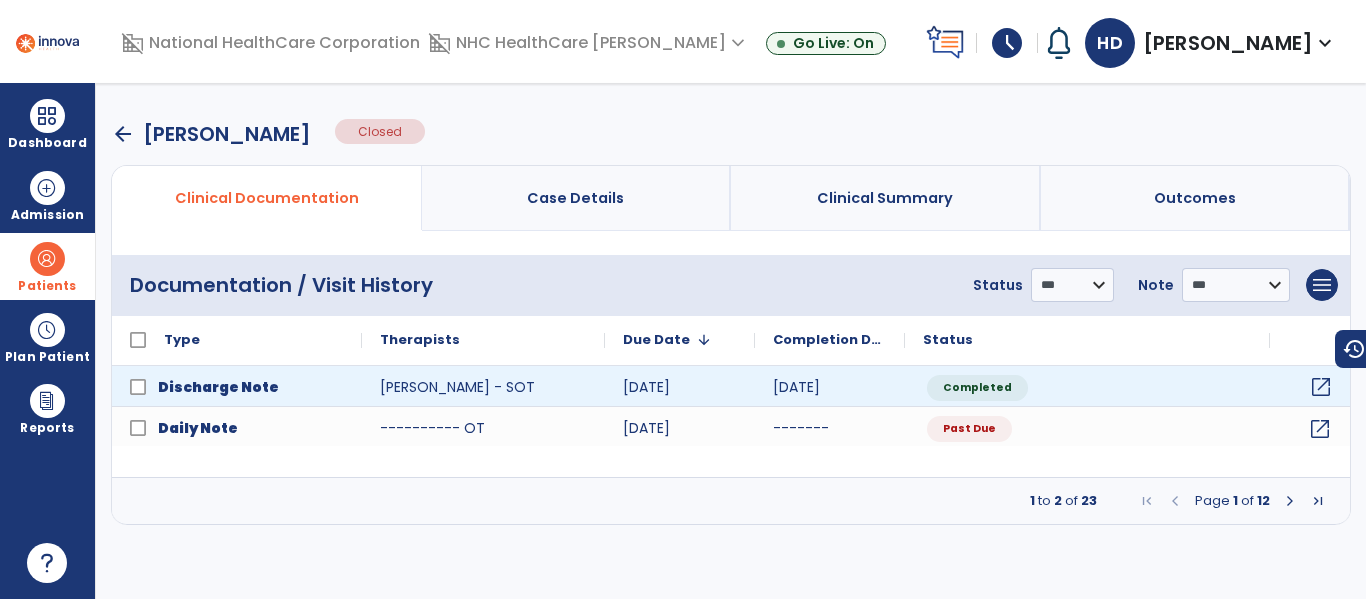 click on "open_in_new" 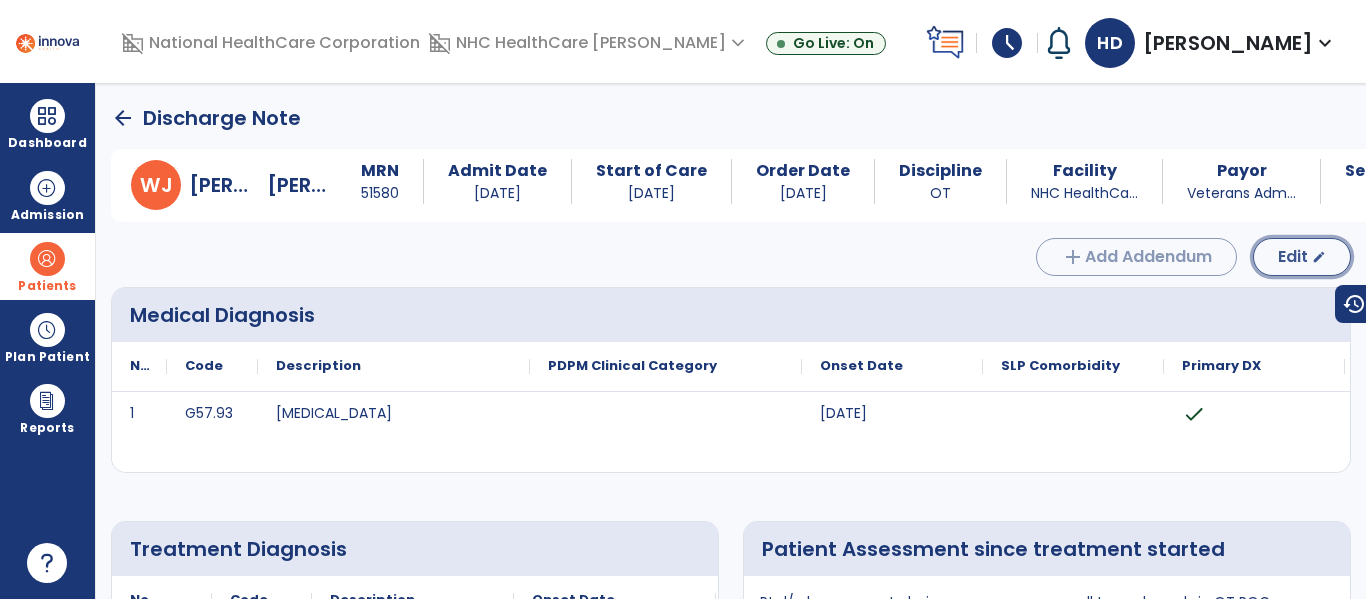 click on "Edit" 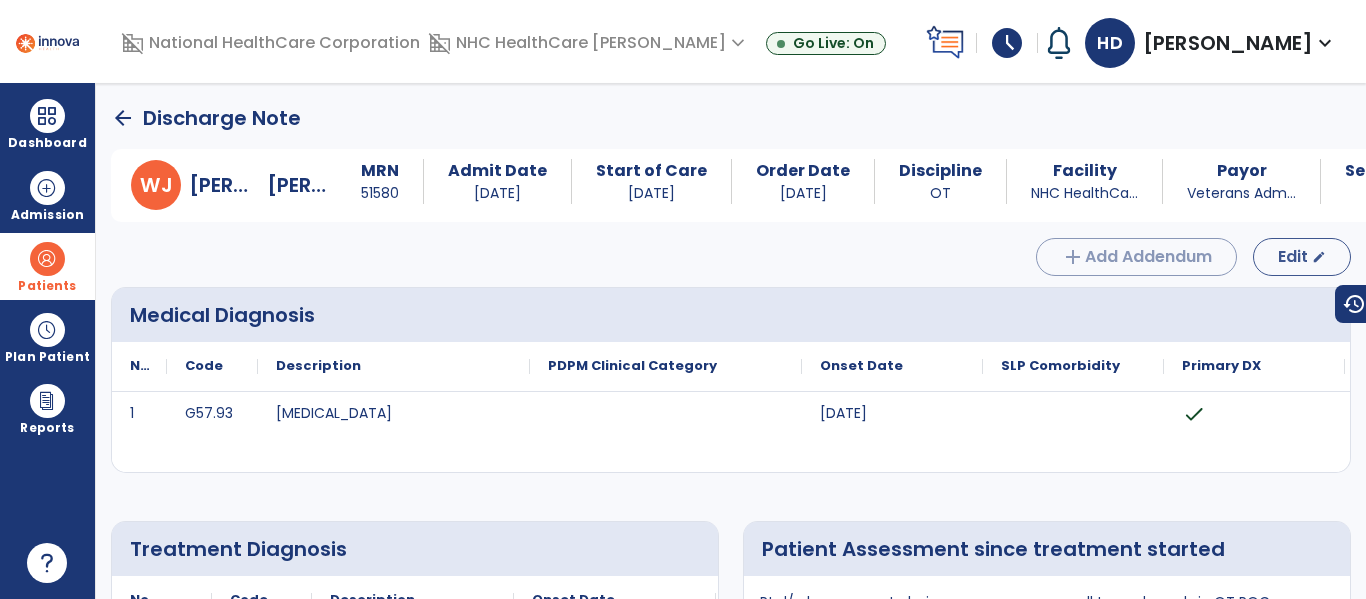 select on "****" 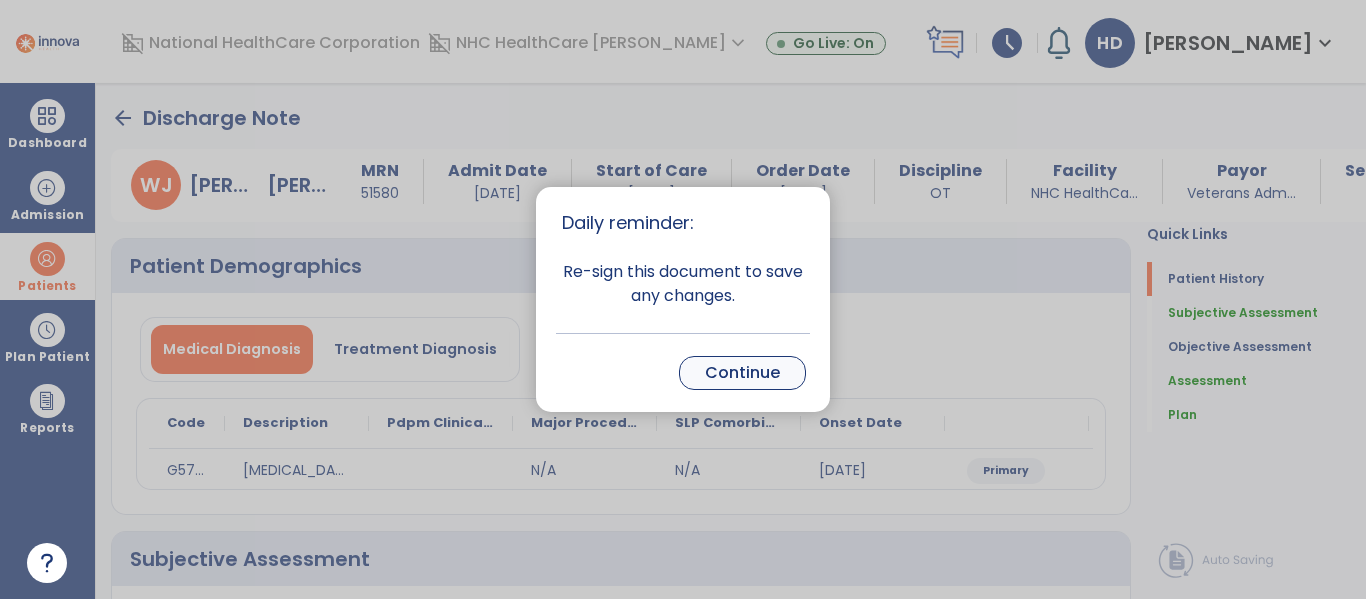 click on "Continue" at bounding box center [742, 373] 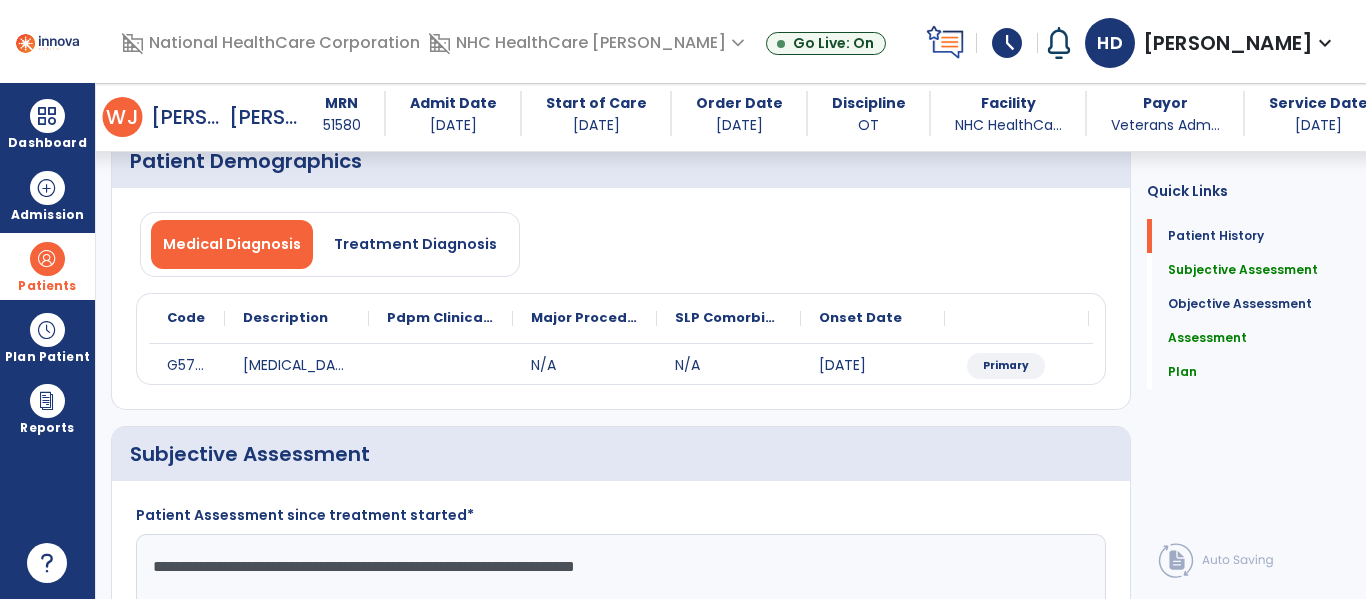 scroll, scrollTop: 0, scrollLeft: 0, axis: both 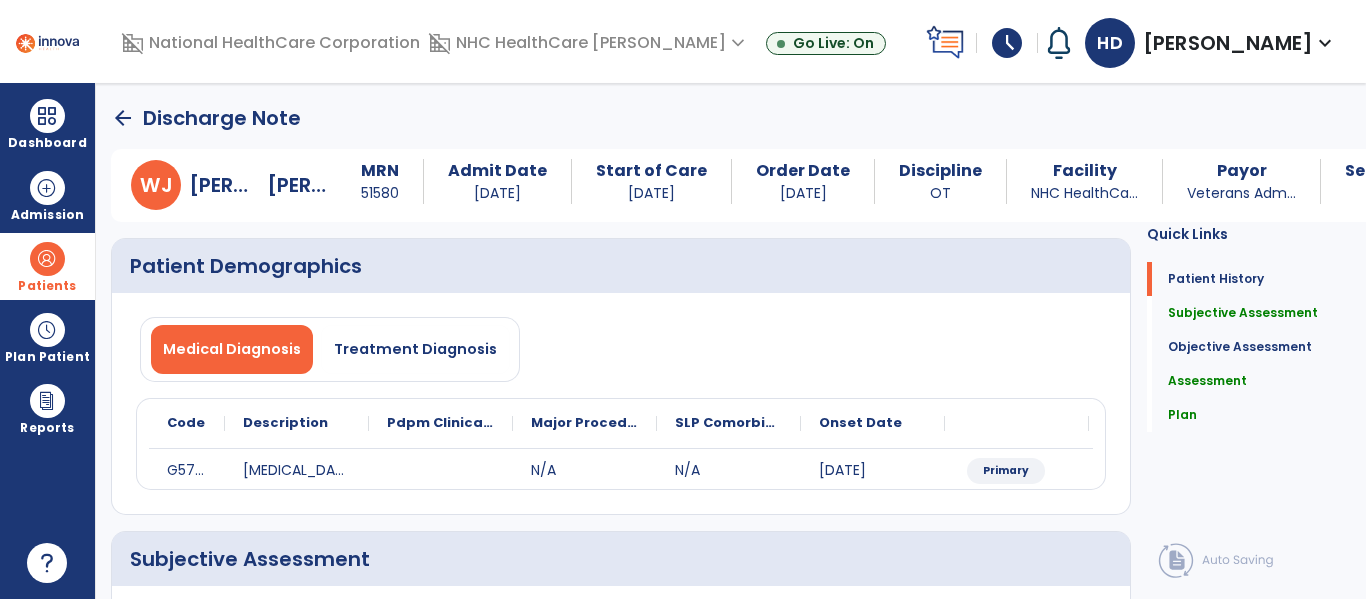 click on "arrow_back" 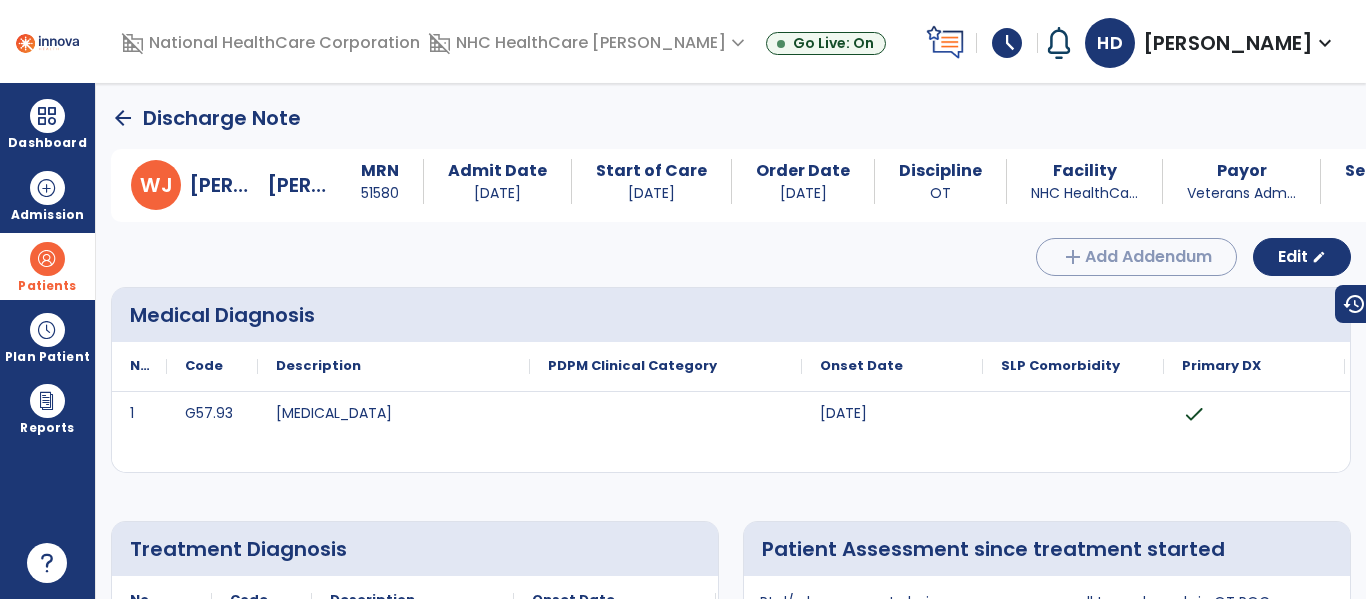 click on "arrow_back" 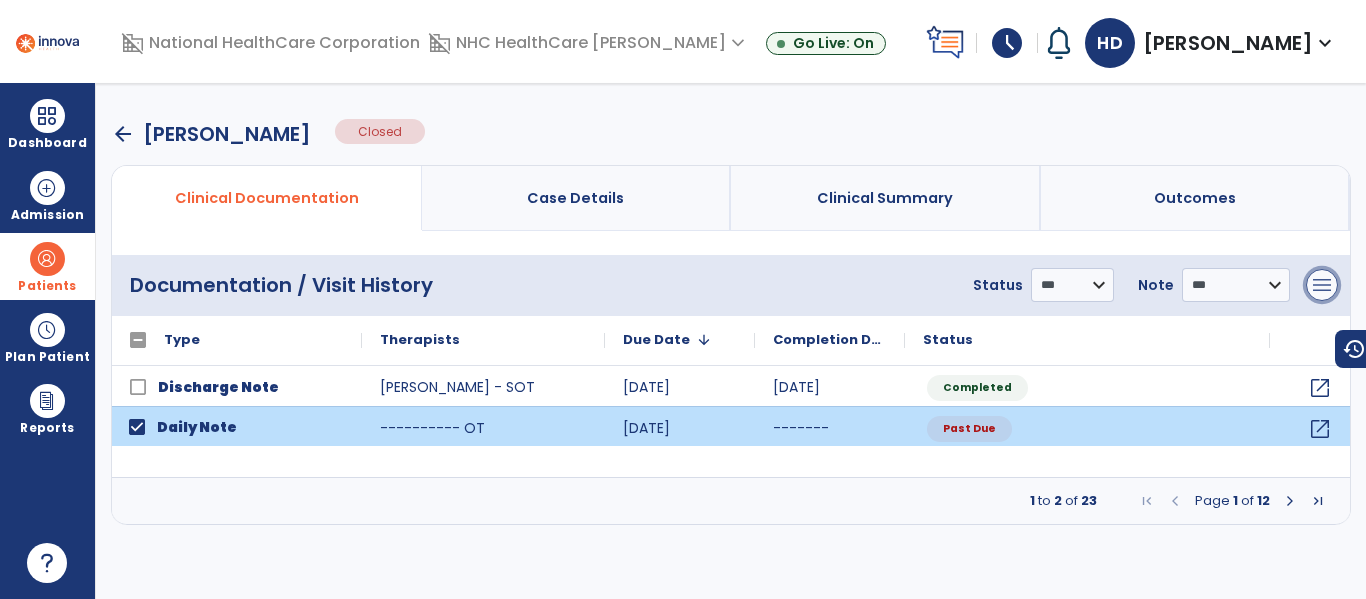 click on "menu" at bounding box center (1322, 285) 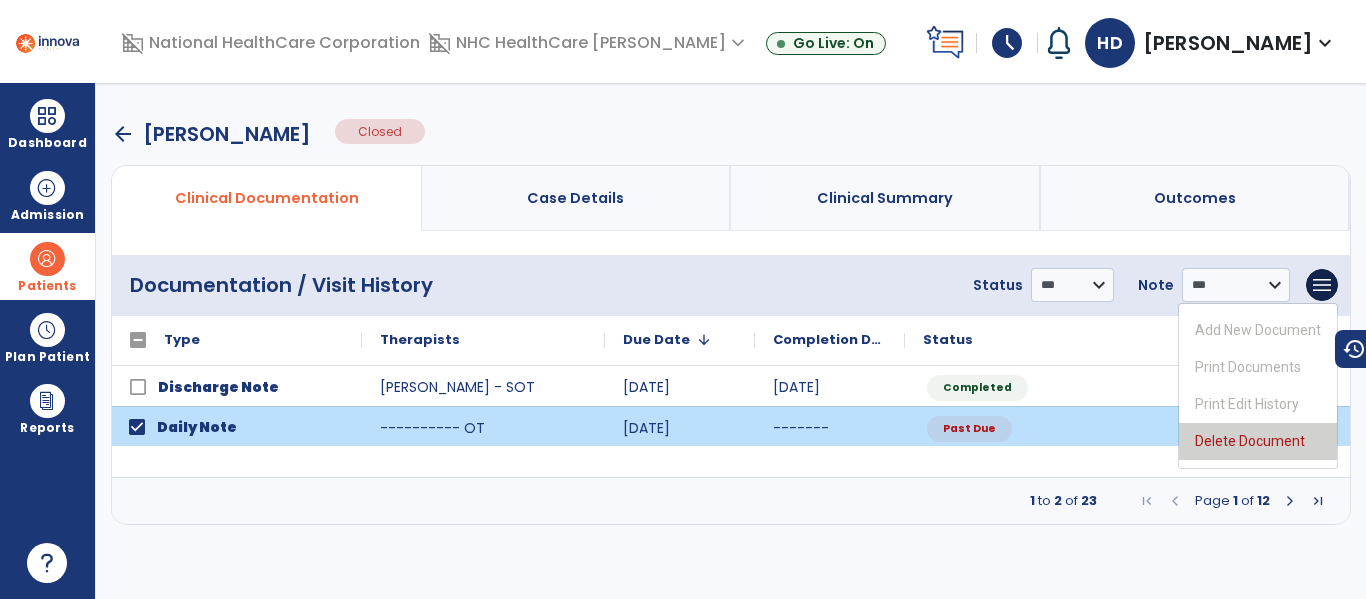 click on "Delete Document" at bounding box center [1258, 441] 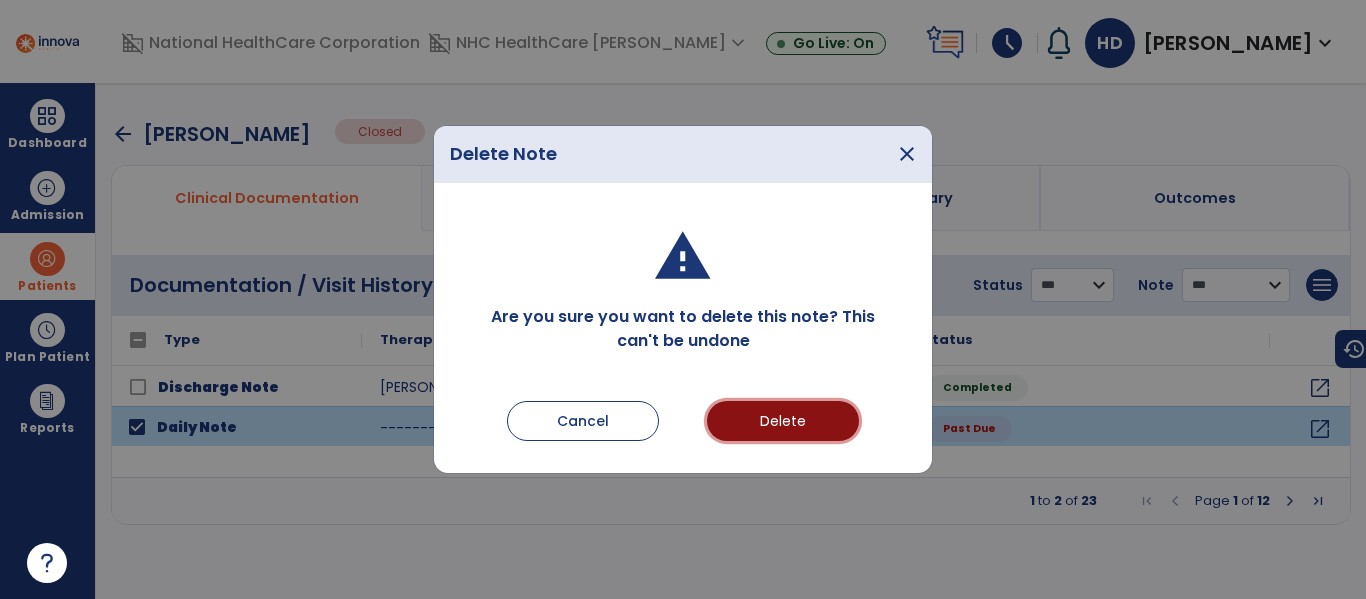 click on "Delete" at bounding box center [783, 421] 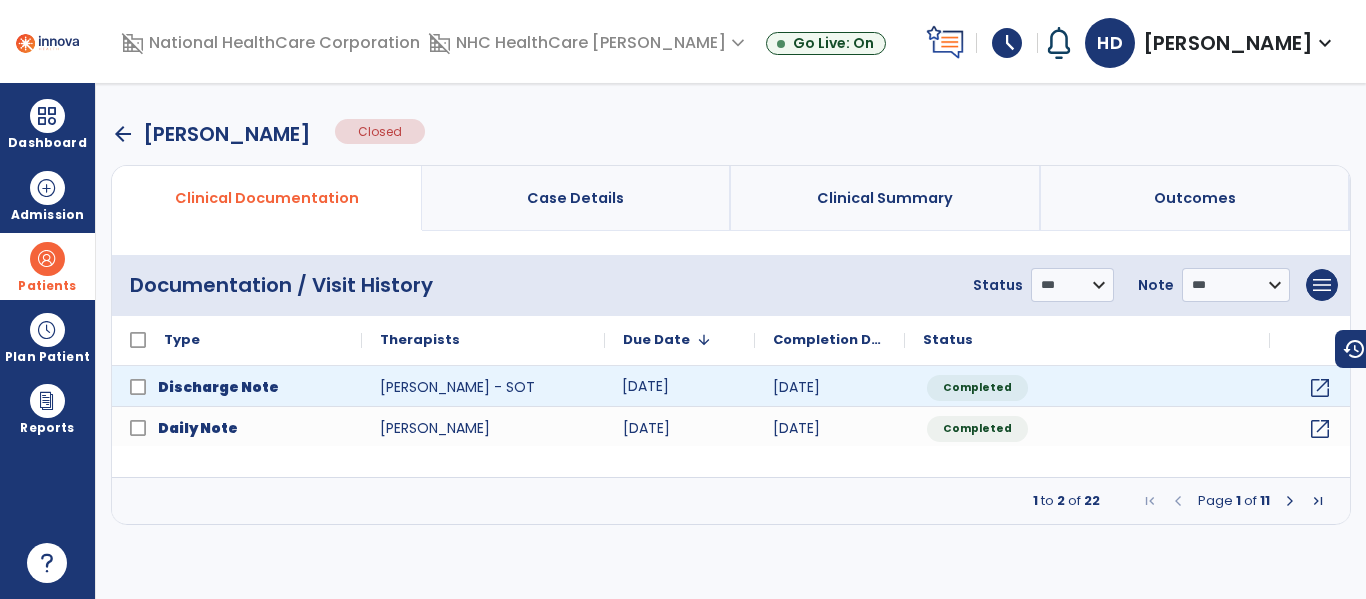 click on "07/07/25" 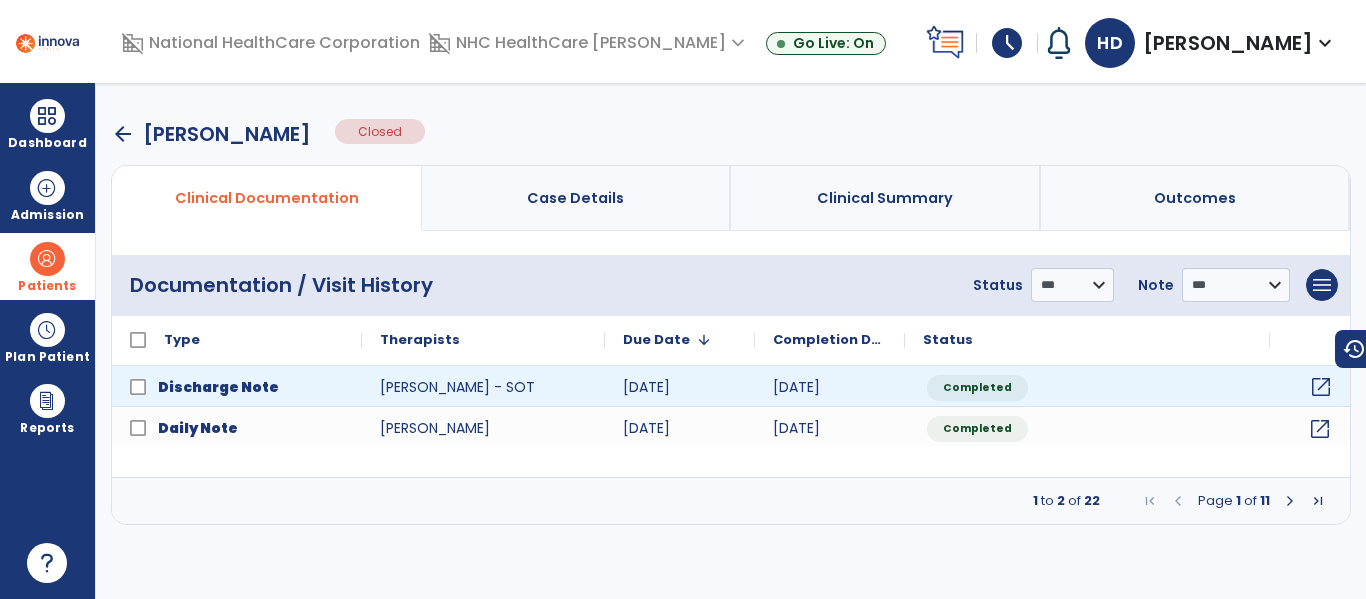 click on "open_in_new" 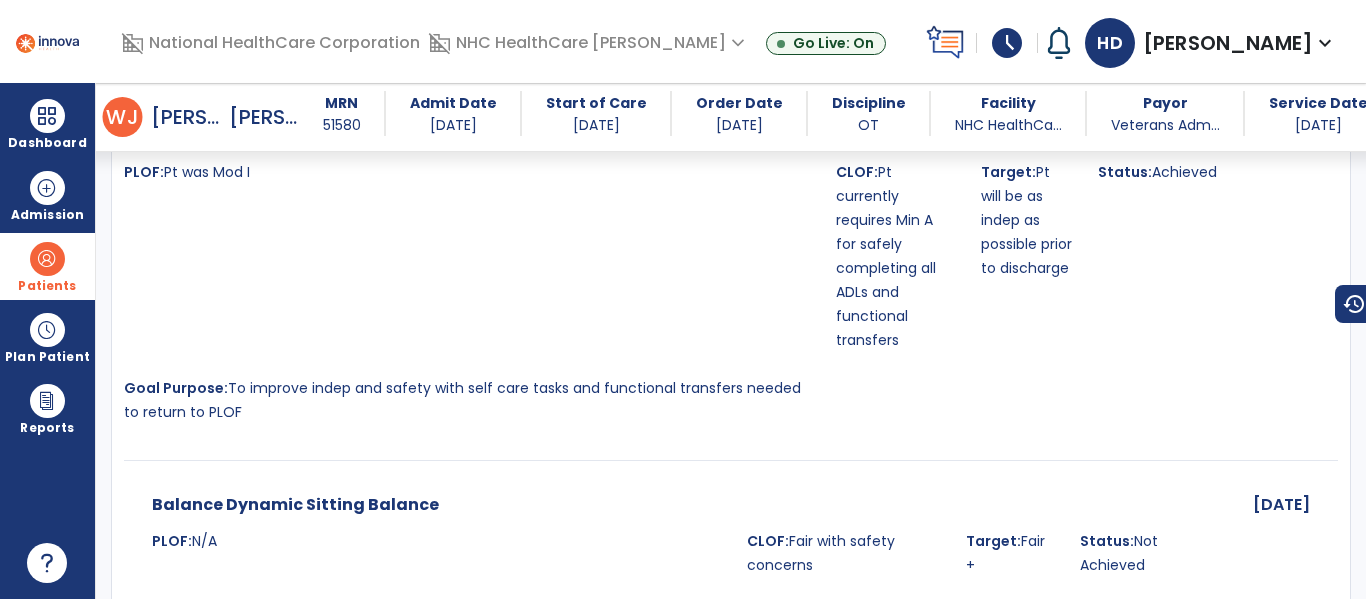 scroll, scrollTop: 0, scrollLeft: 0, axis: both 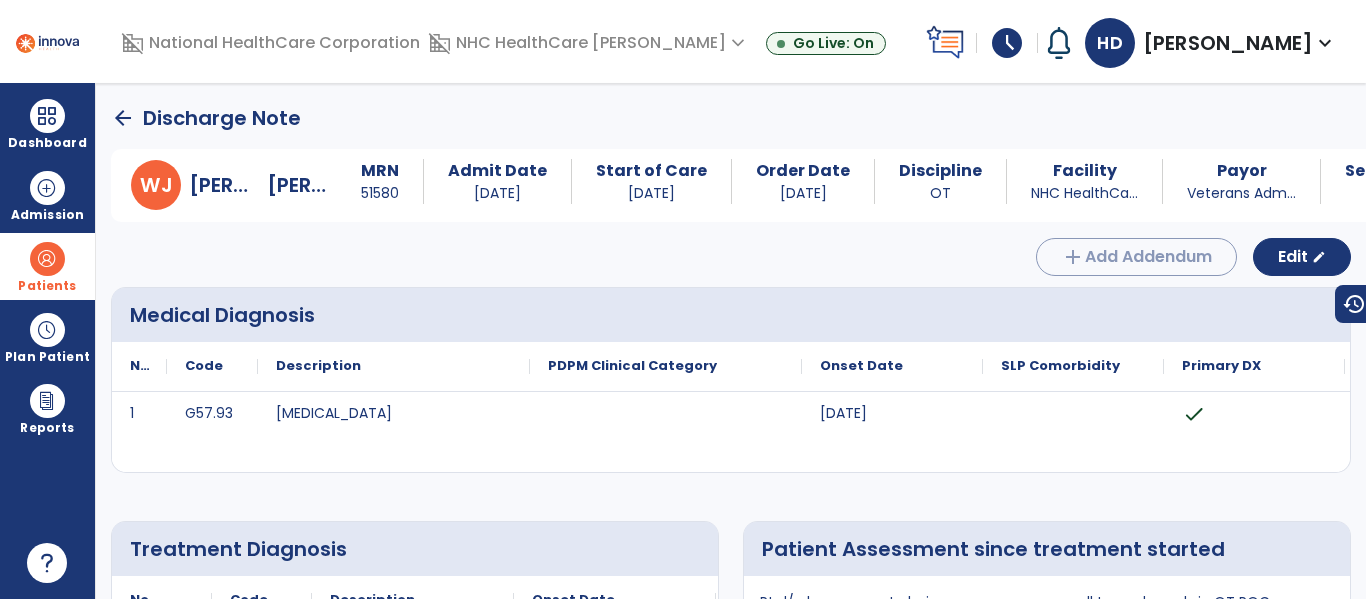 click on "arrow_back" 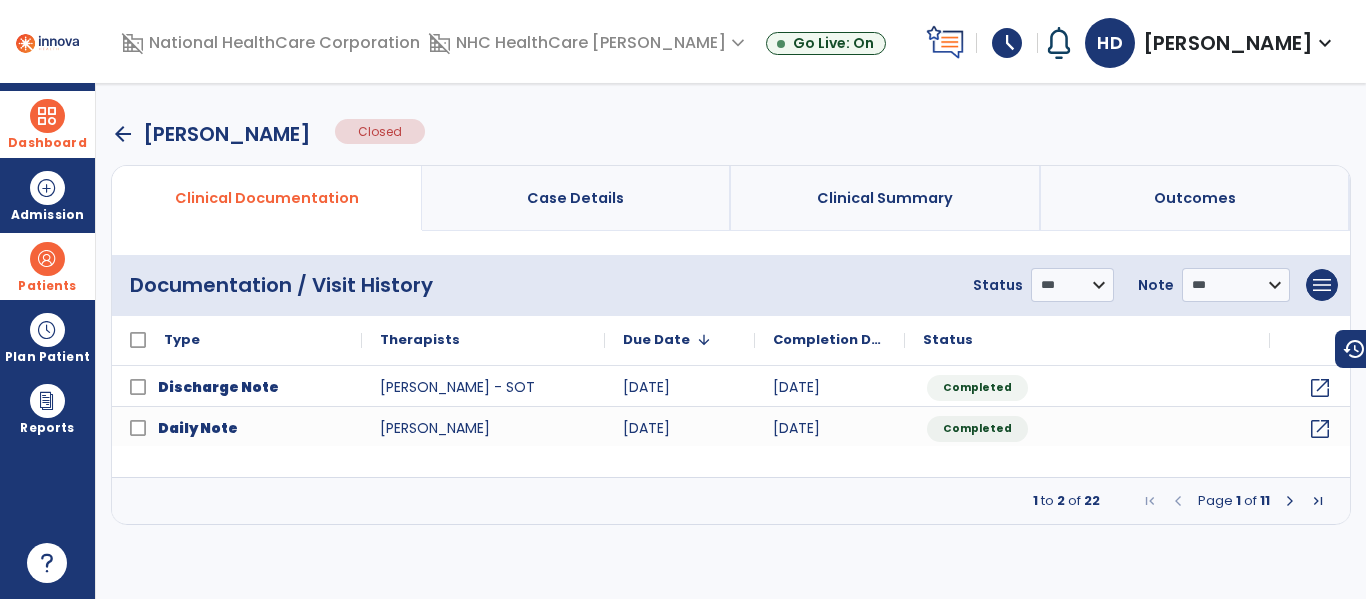 click at bounding box center (47, 116) 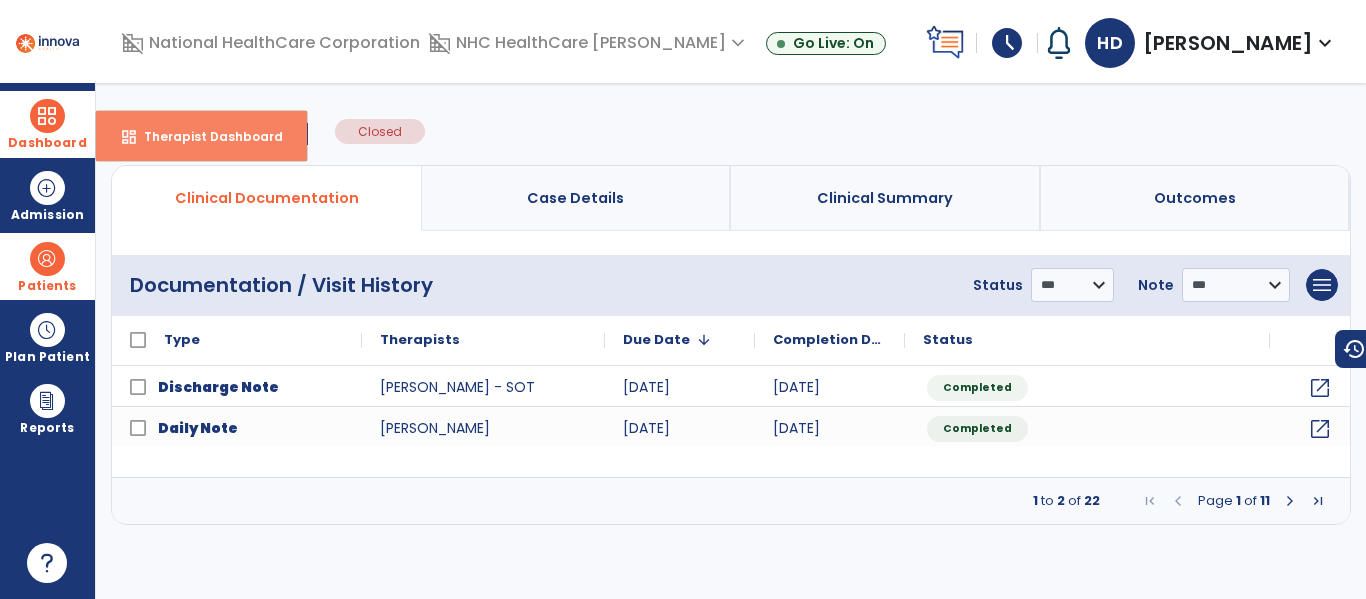 select on "****" 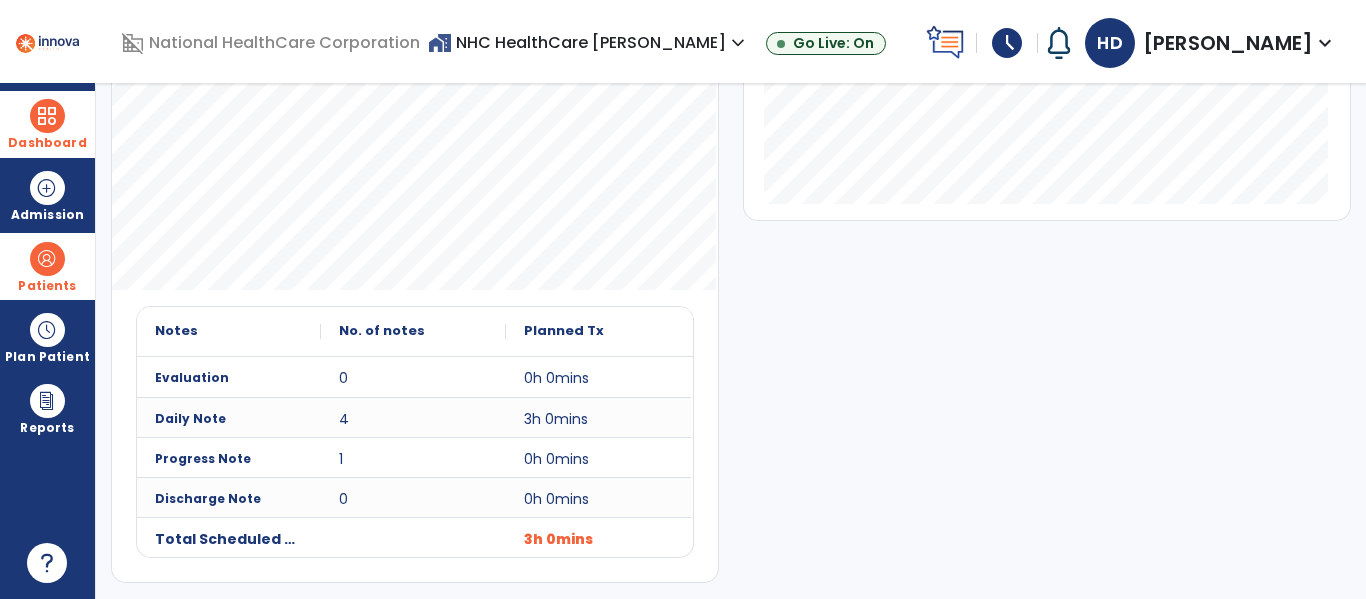 scroll, scrollTop: 0, scrollLeft: 0, axis: both 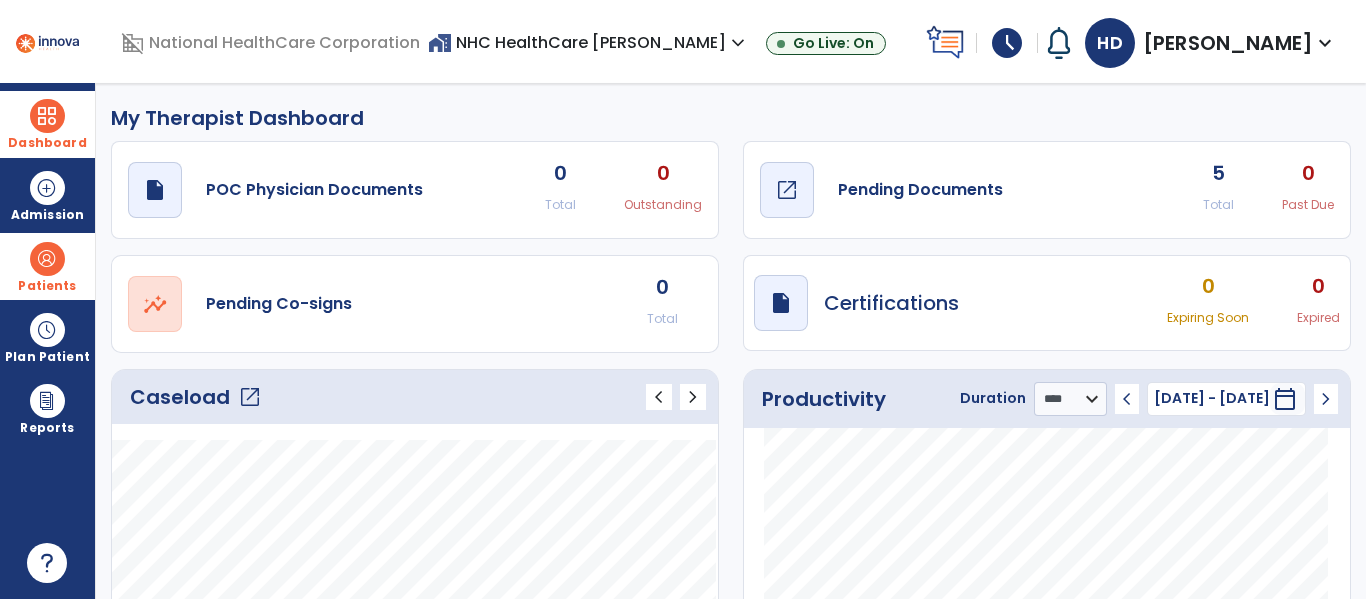 click on "Pending Documents" 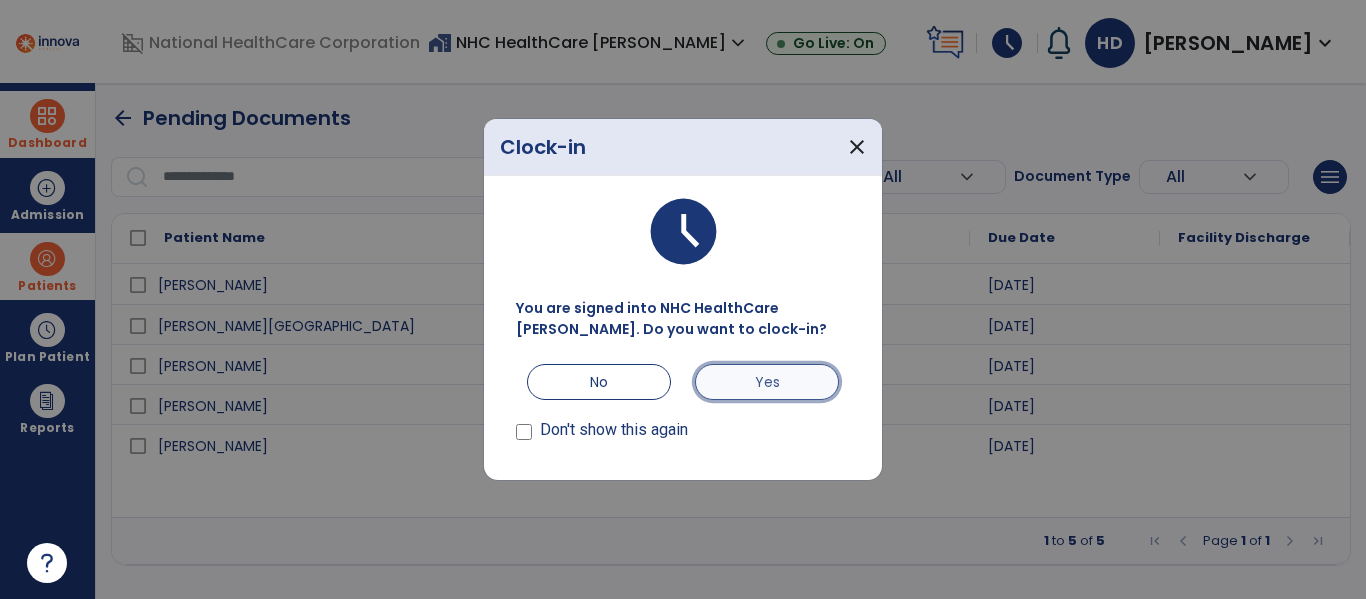 click on "Yes" at bounding box center [767, 382] 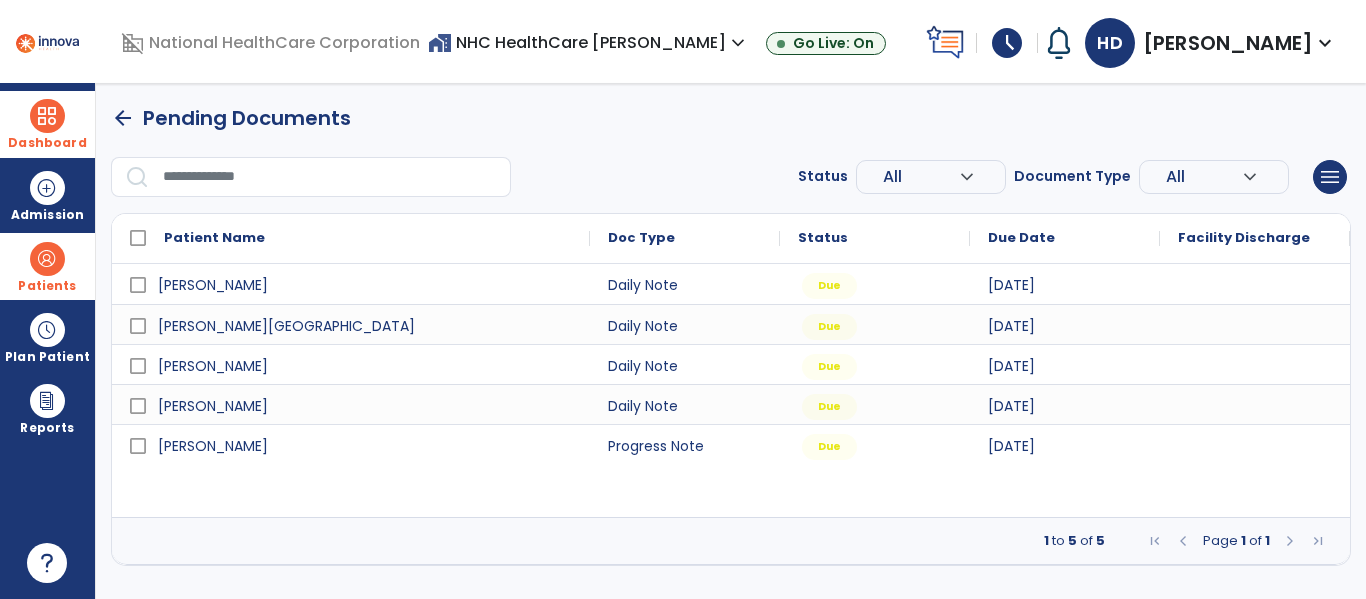 click on "Patients" at bounding box center (47, 286) 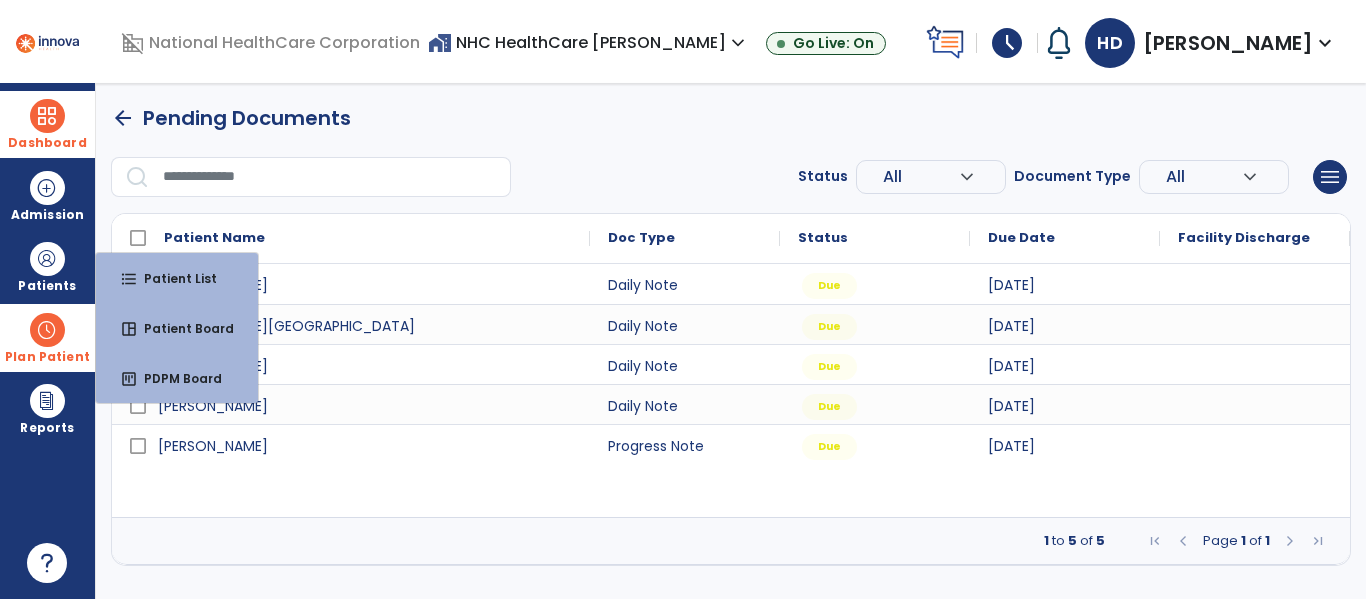 click on "Plan Patient" at bounding box center (47, 266) 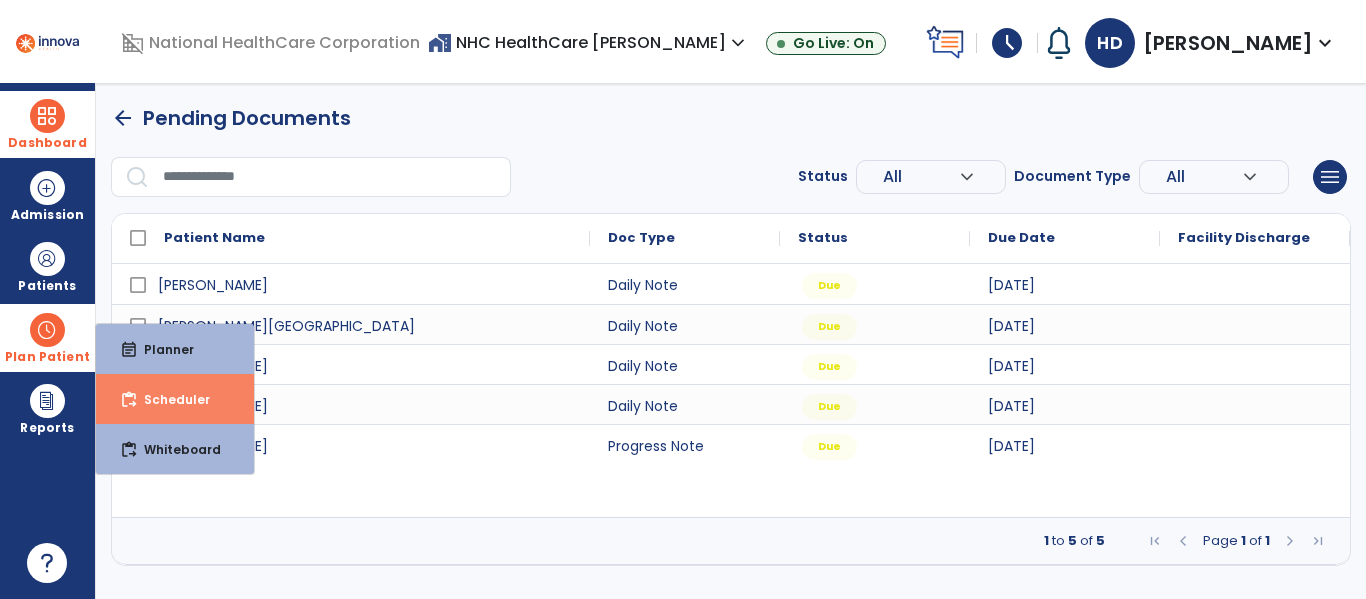 click on "Scheduler" at bounding box center [169, 399] 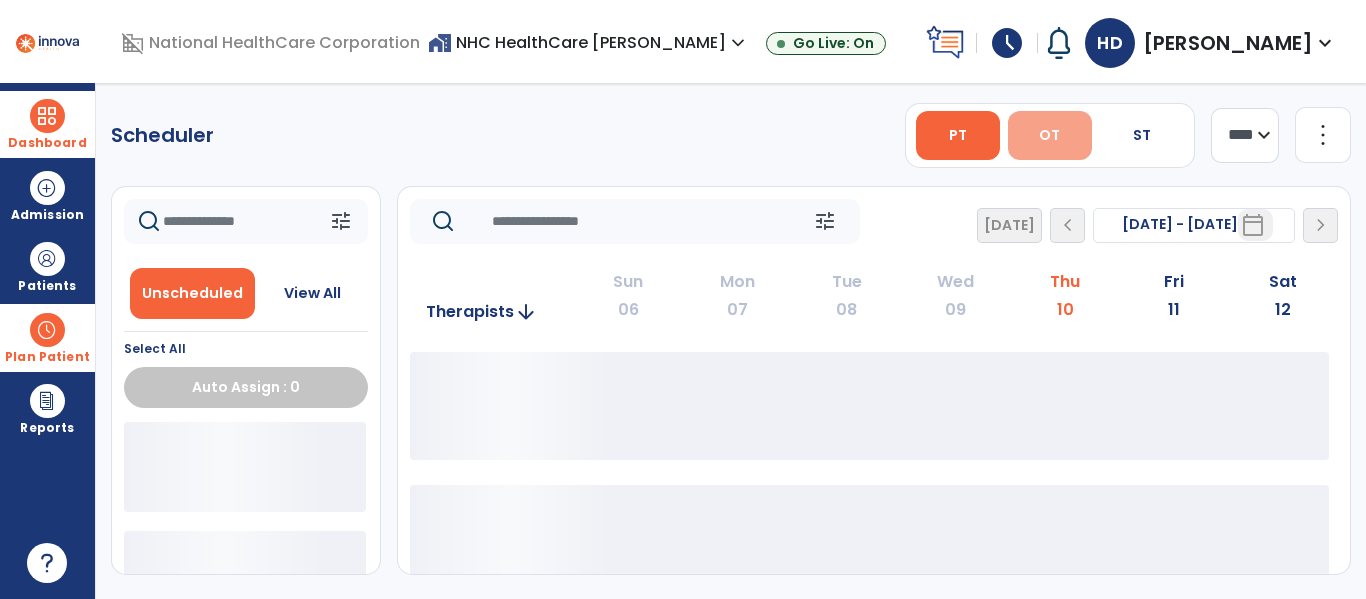 click on "OT" at bounding box center (1050, 135) 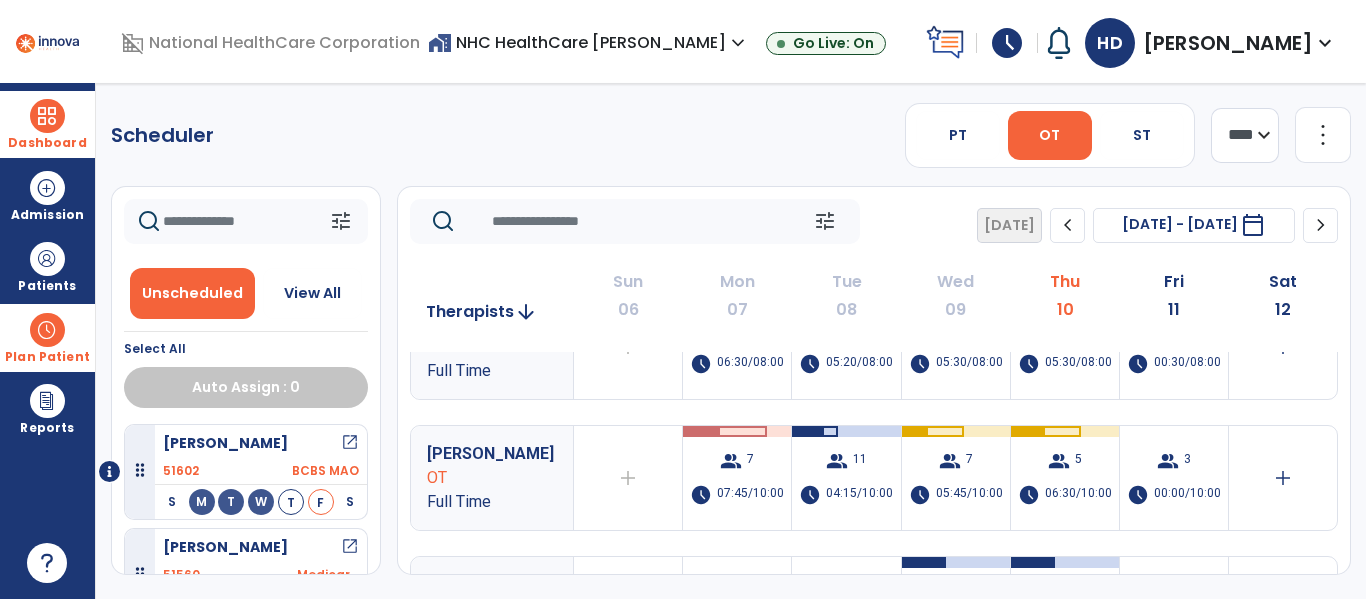 scroll, scrollTop: 187, scrollLeft: 0, axis: vertical 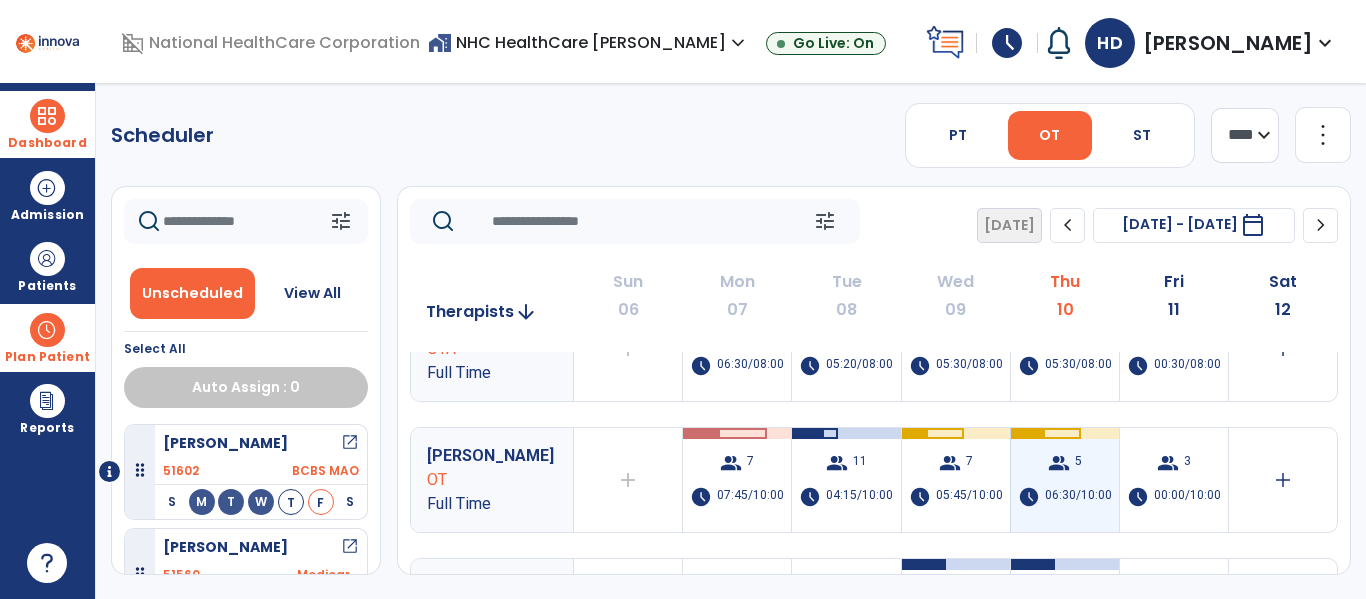 click on "group  5  schedule  06:30/10:00" at bounding box center [1065, 480] 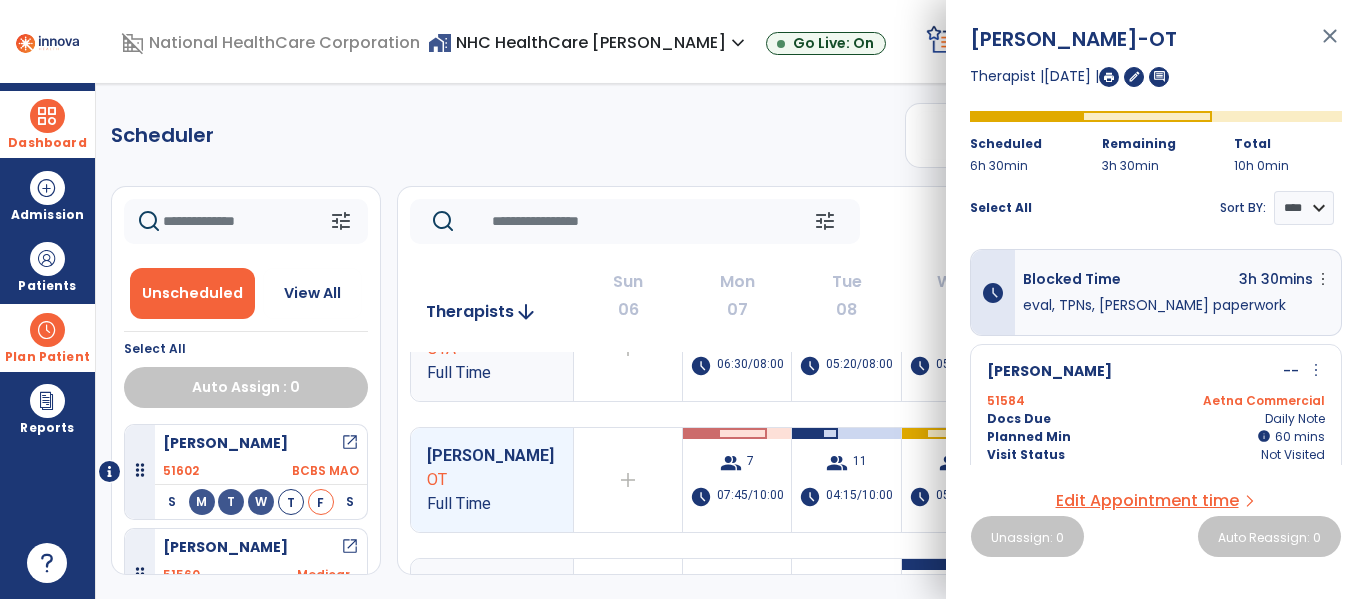 click at bounding box center [1109, 77] 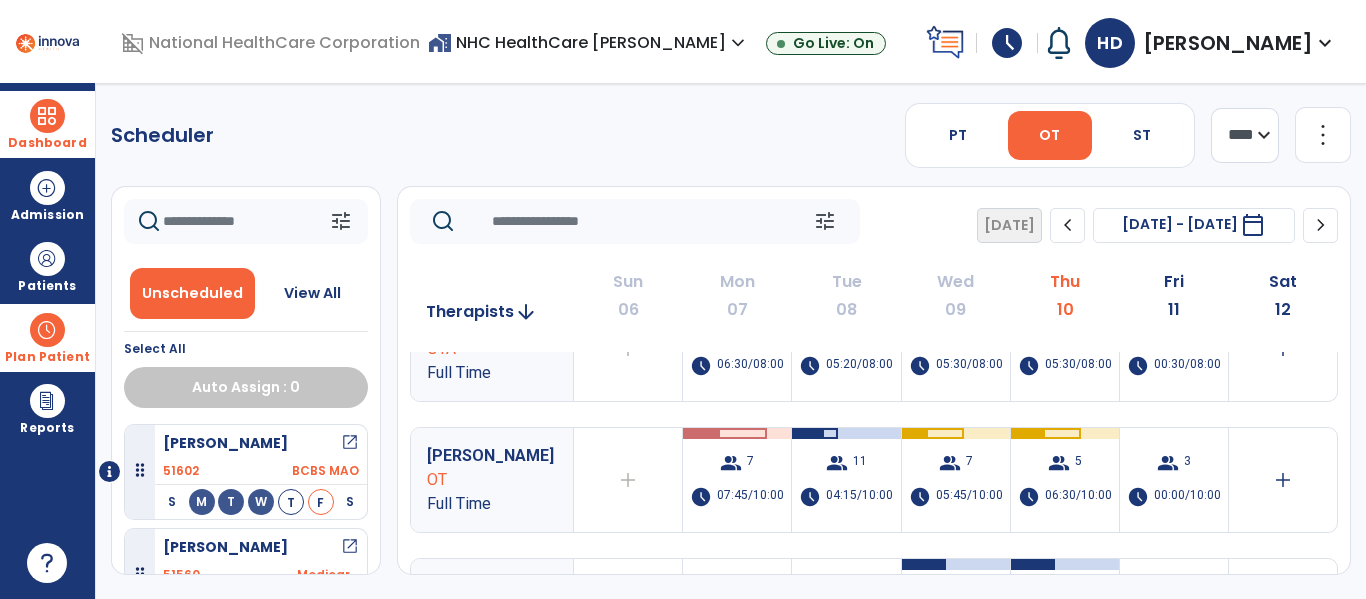 click at bounding box center [47, 116] 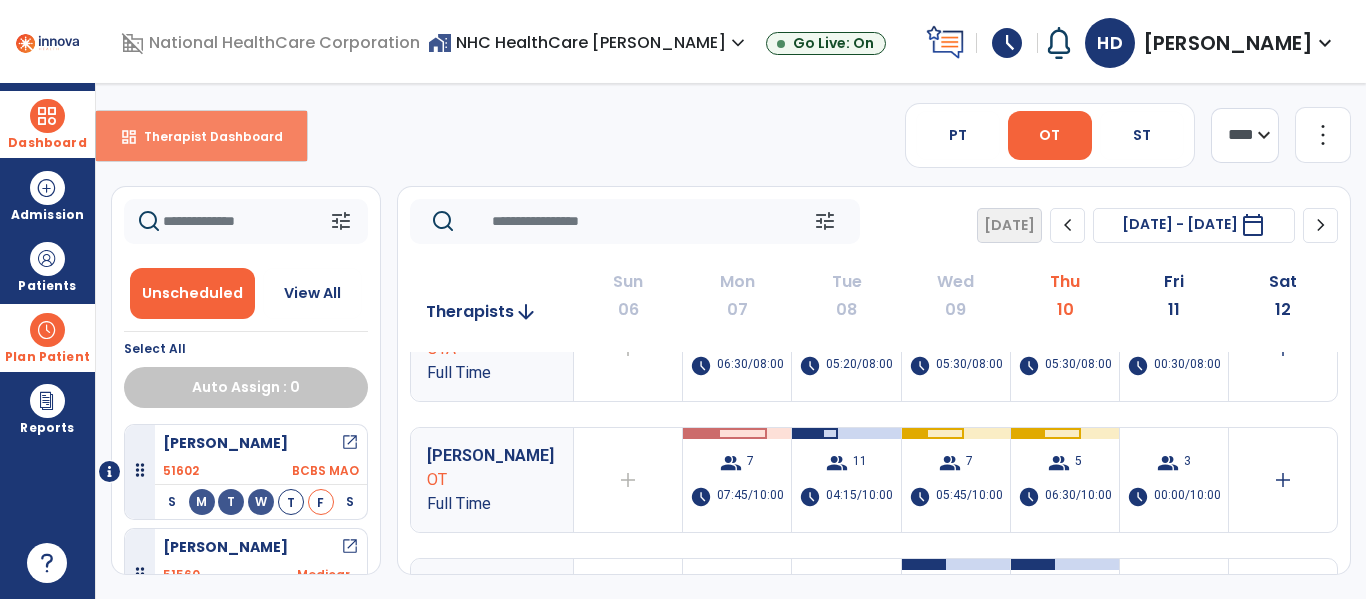 click on "Therapist Dashboard" at bounding box center (205, 136) 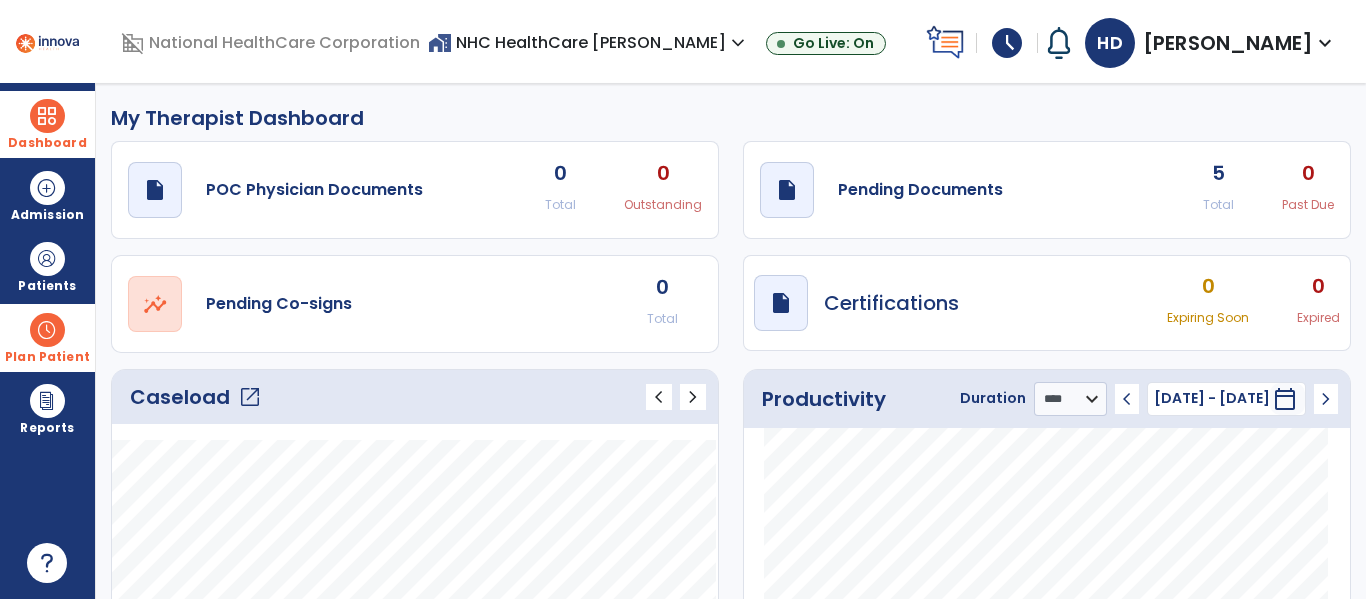 click at bounding box center (47, 330) 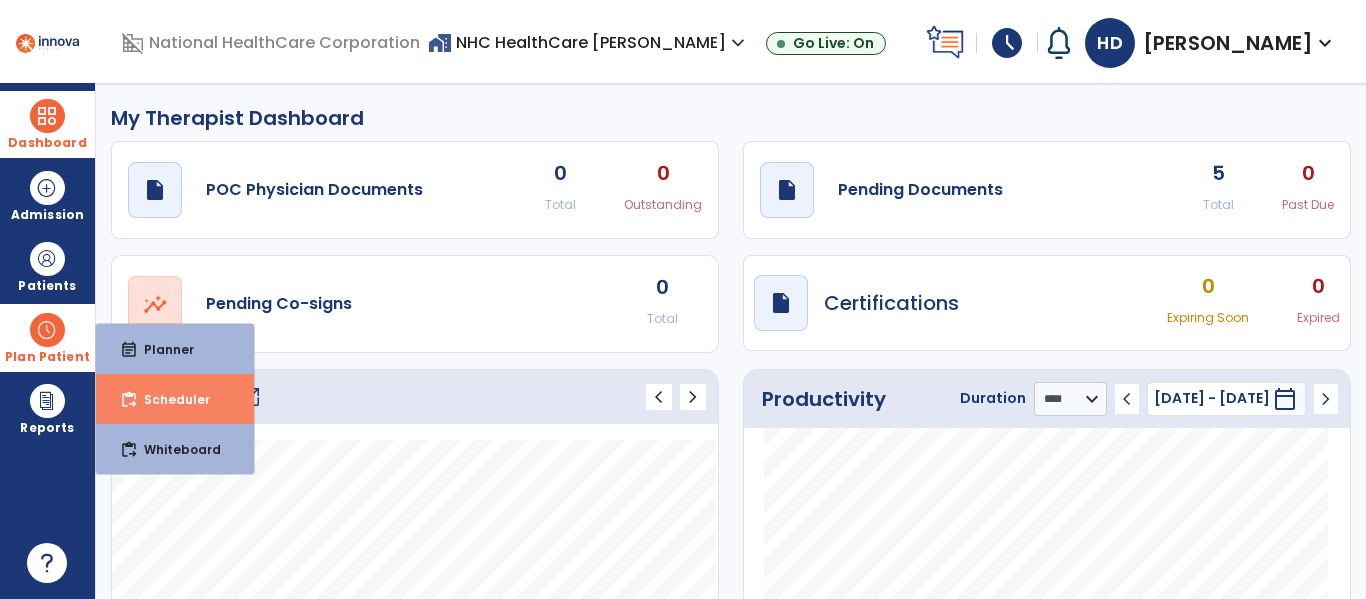 click on "Scheduler" at bounding box center [169, 399] 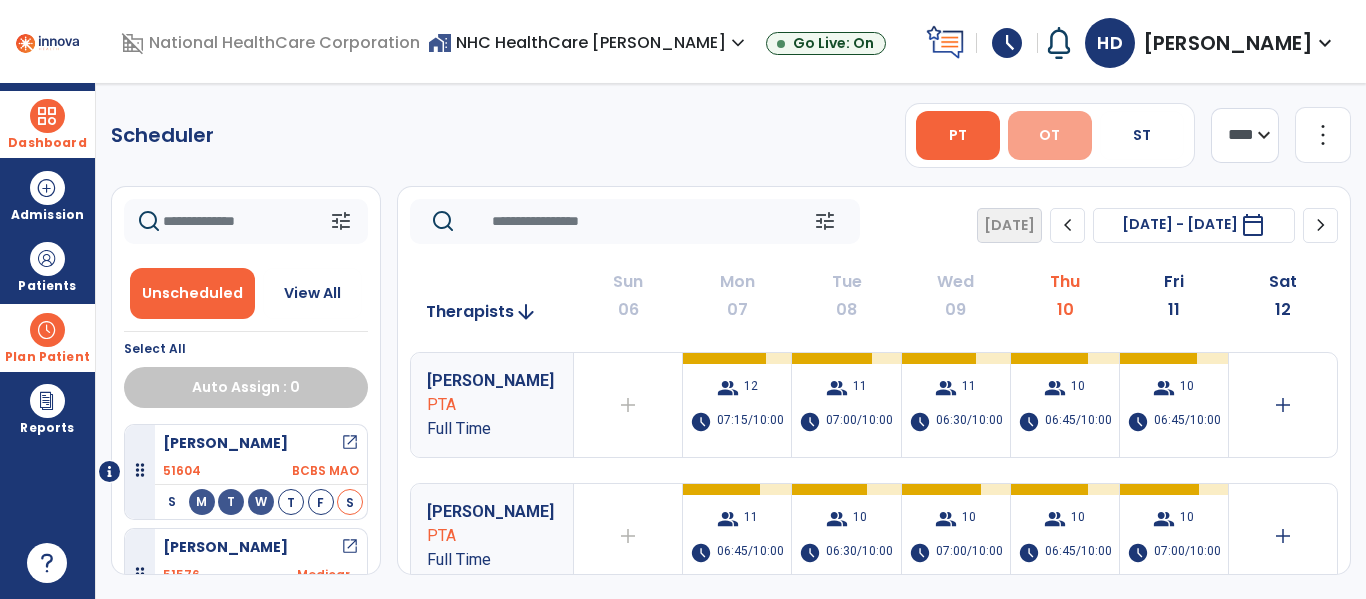 click on "OT" at bounding box center [1050, 135] 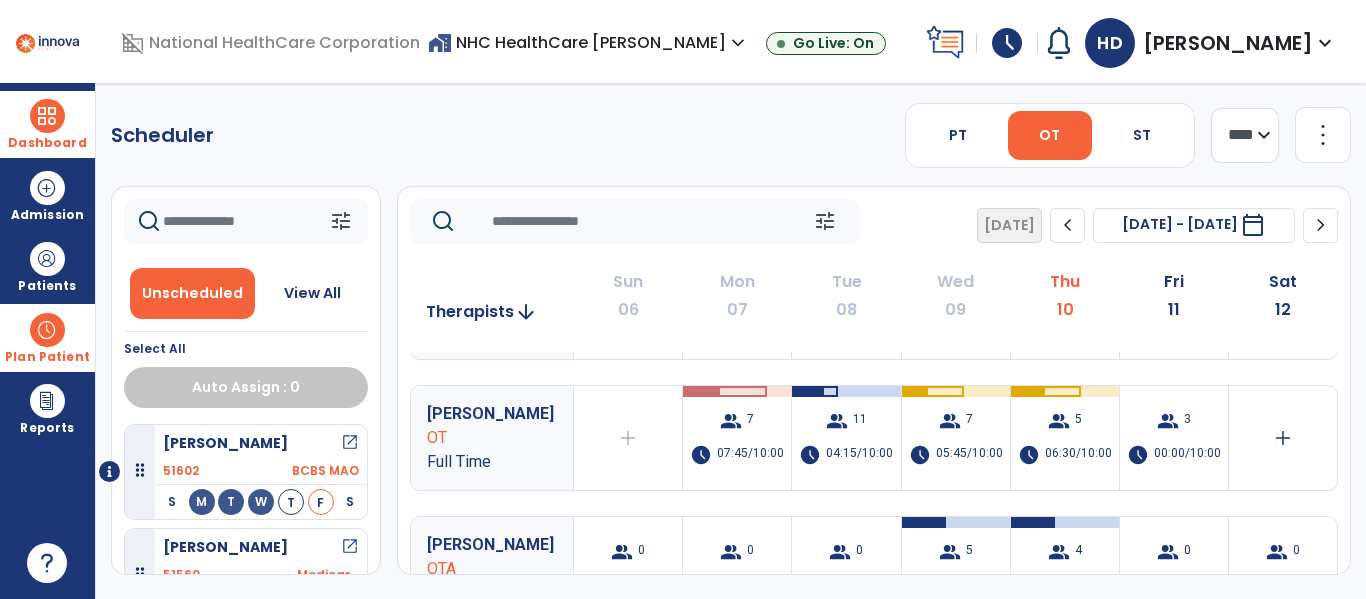 scroll, scrollTop: 230, scrollLeft: 0, axis: vertical 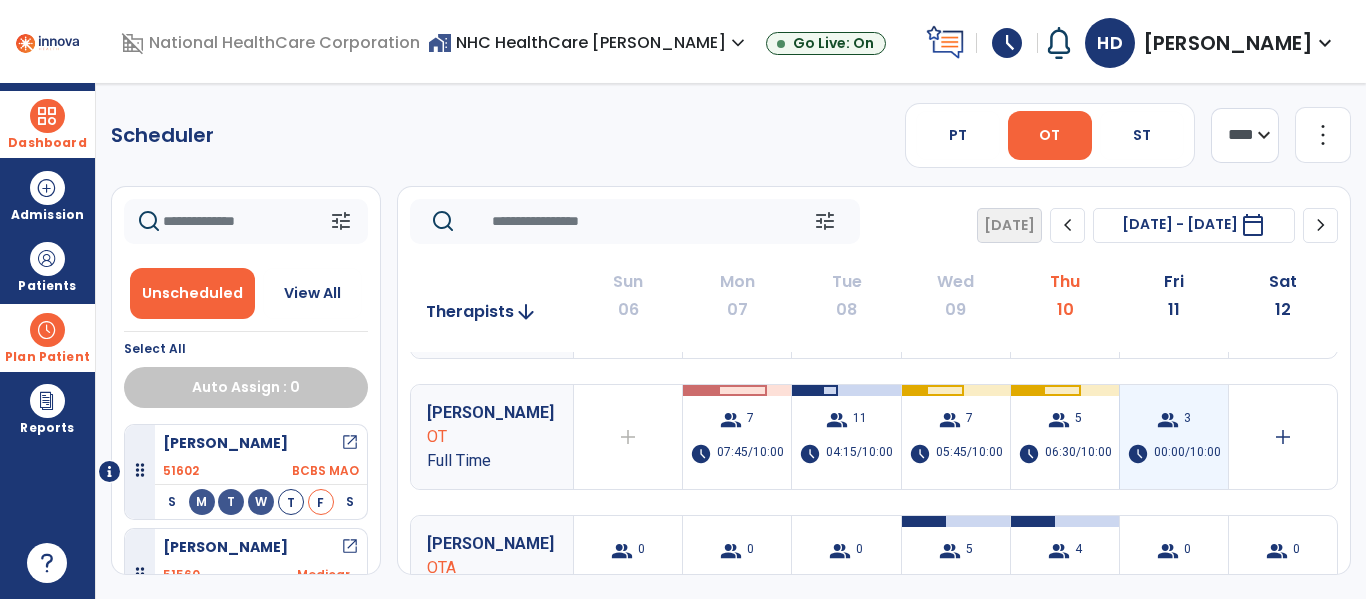 click on "group" at bounding box center [1168, 420] 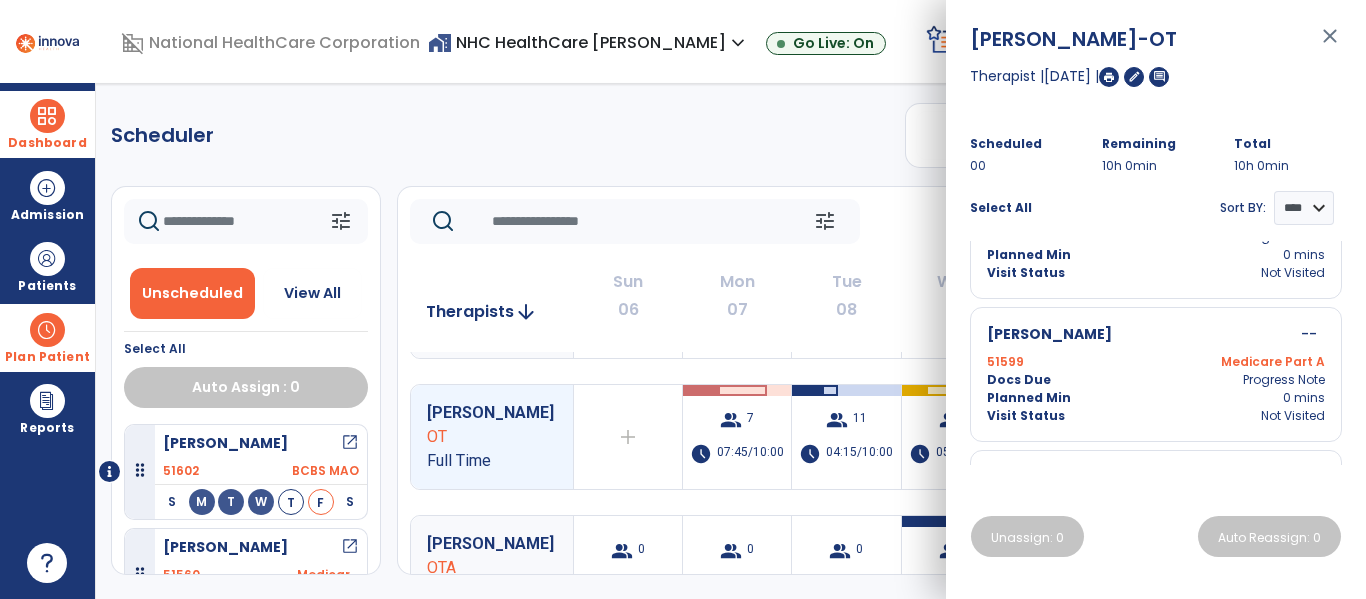 scroll, scrollTop: 84, scrollLeft: 0, axis: vertical 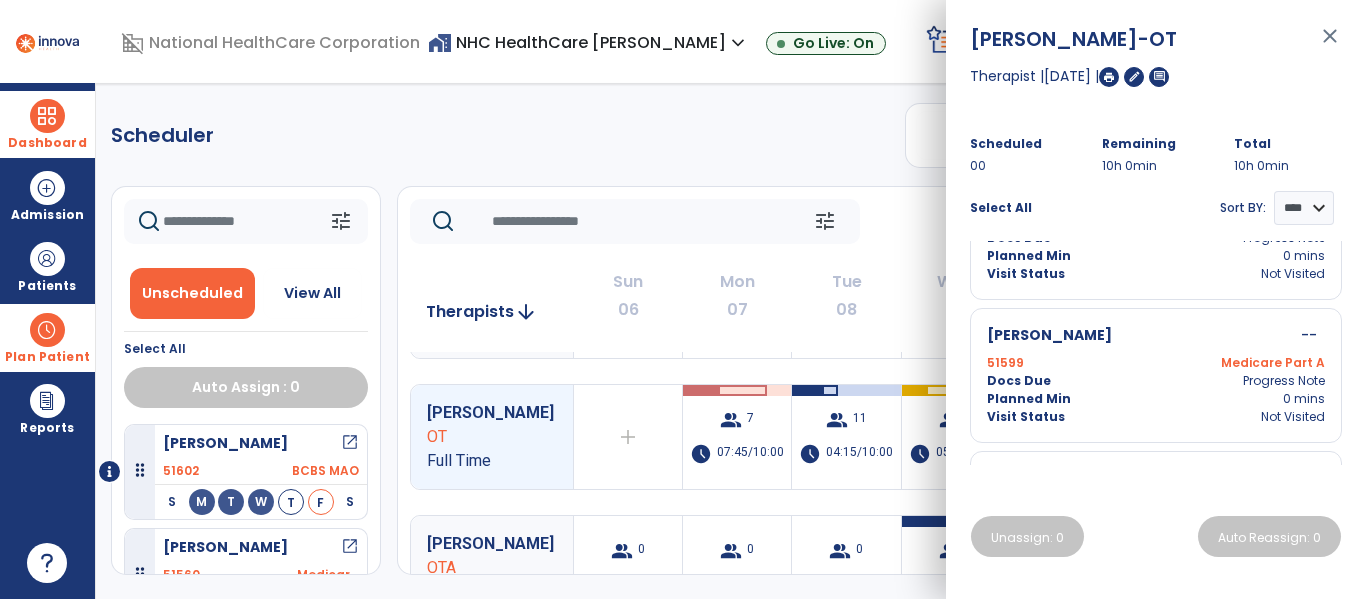 click on "close" at bounding box center [1330, 45] 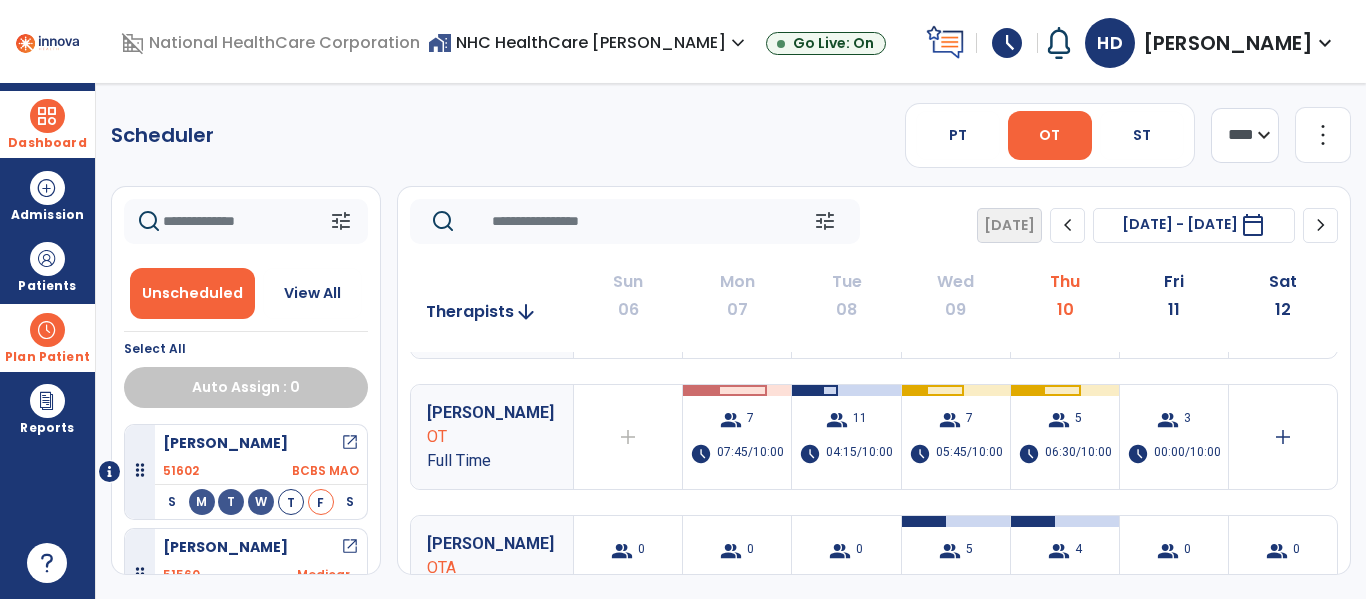 click at bounding box center [47, 116] 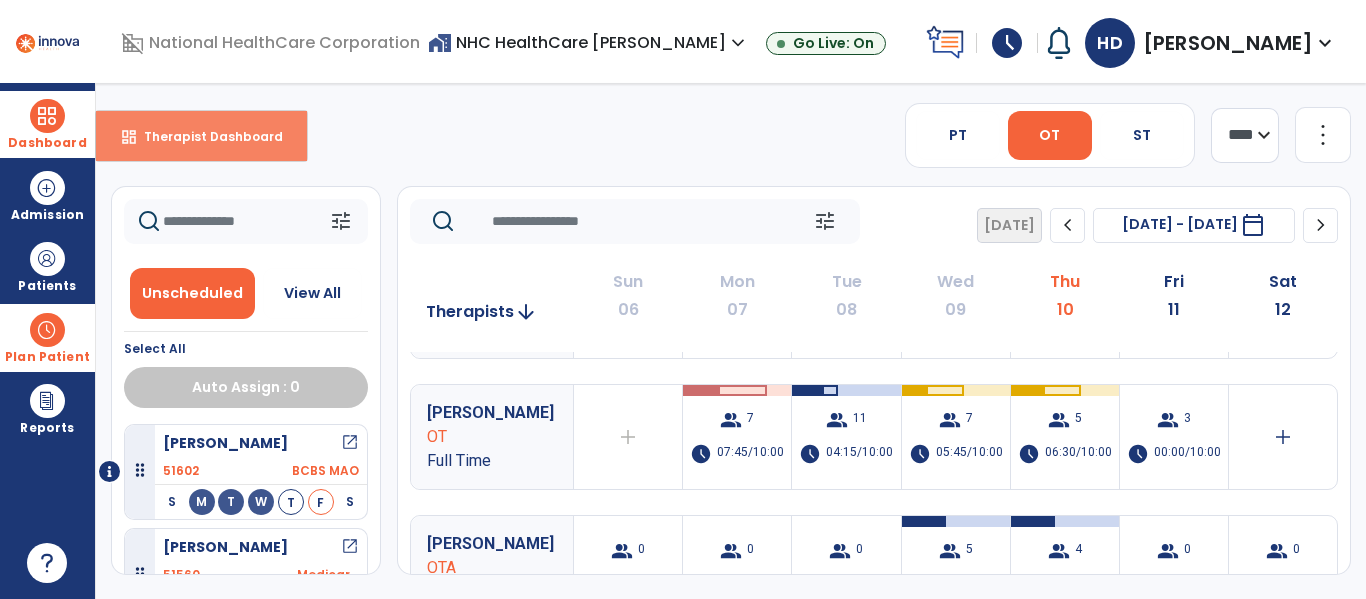 click on "Therapist Dashboard" at bounding box center (205, 136) 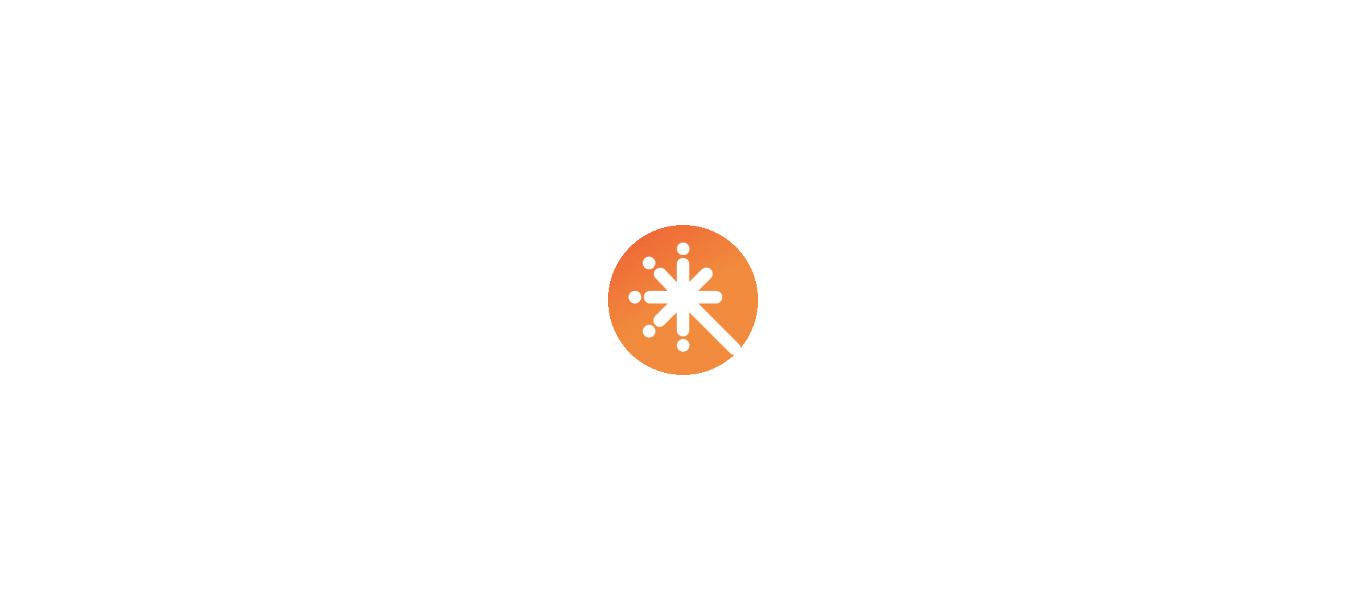 scroll, scrollTop: 0, scrollLeft: 0, axis: both 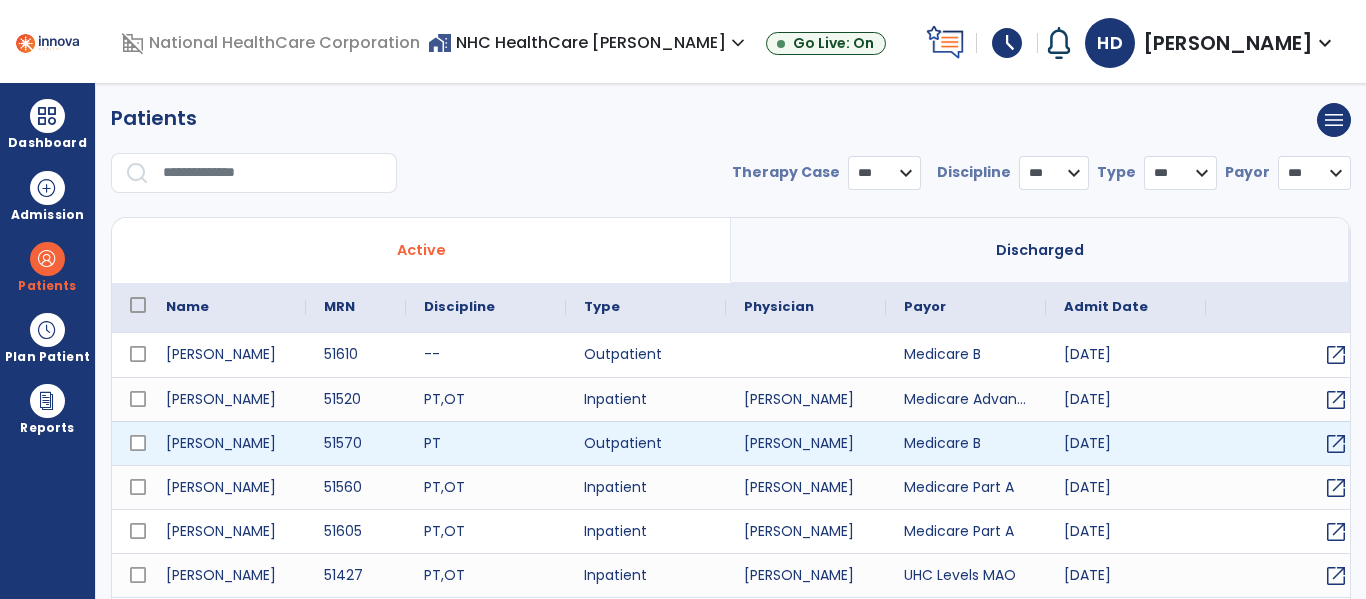 select on "***" 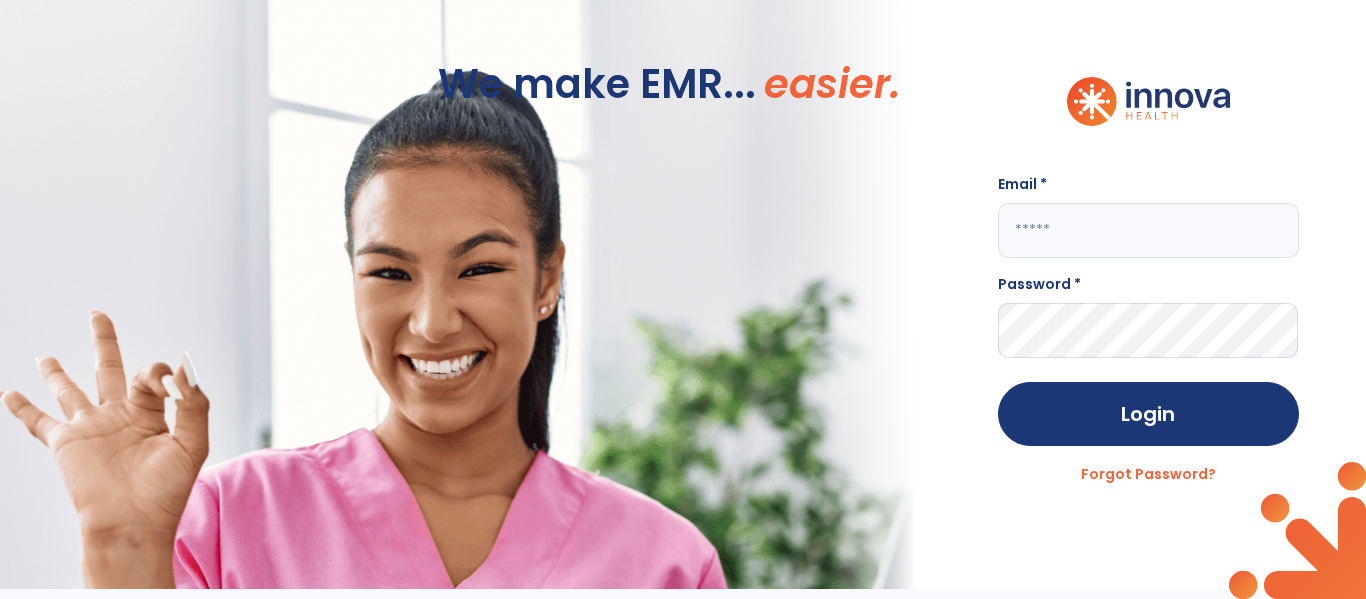 click 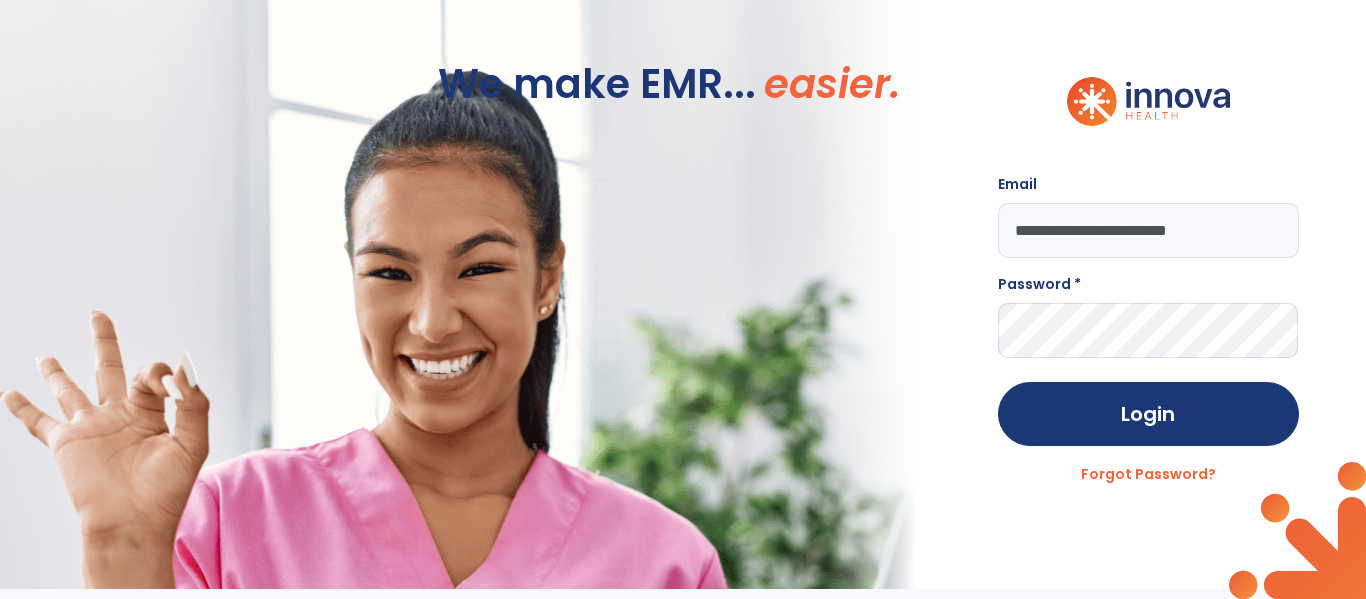 type on "**********" 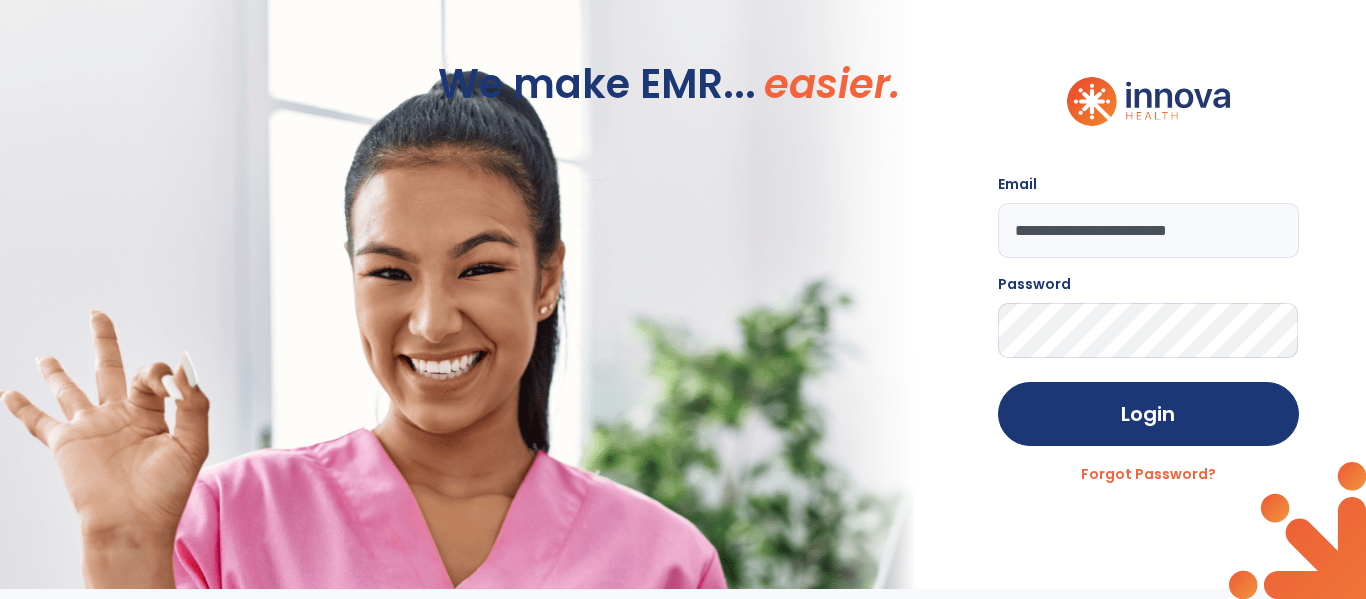 click on "Login" 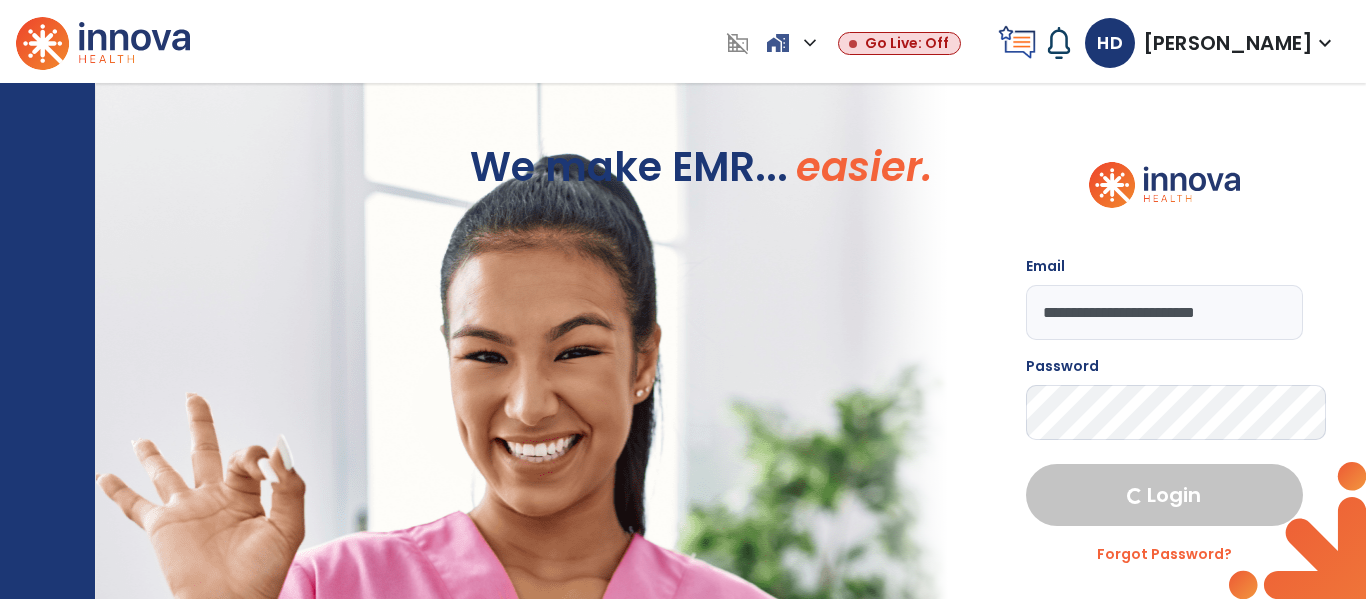 select on "****" 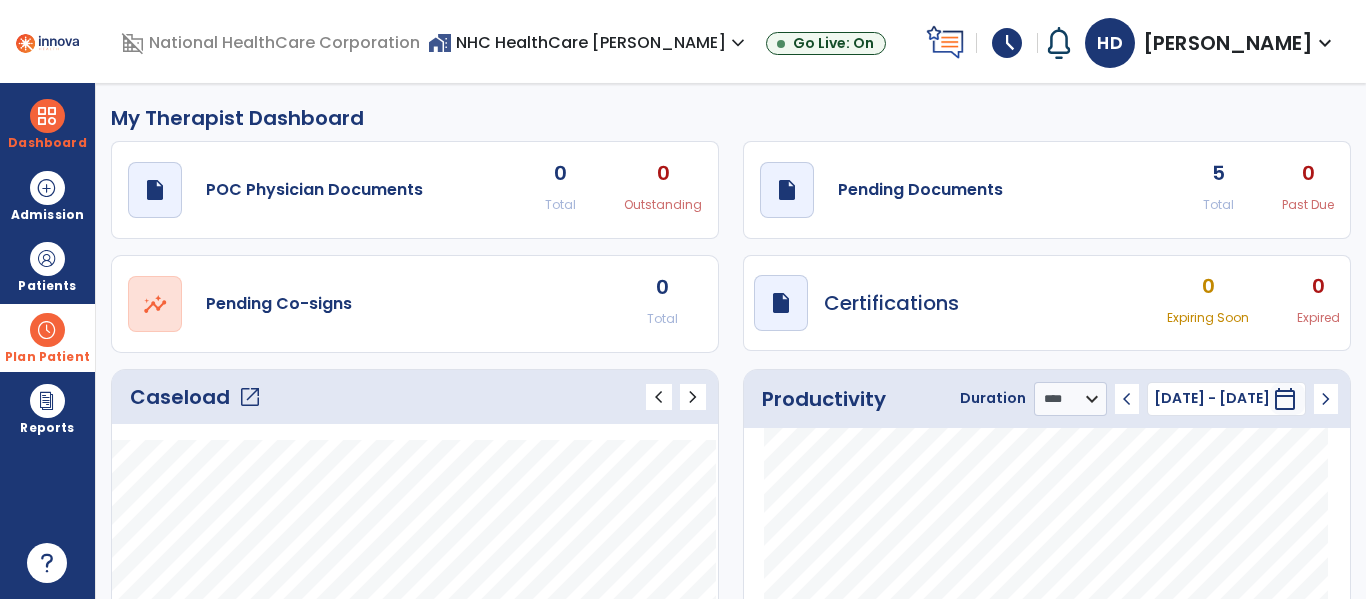 click at bounding box center (47, 330) 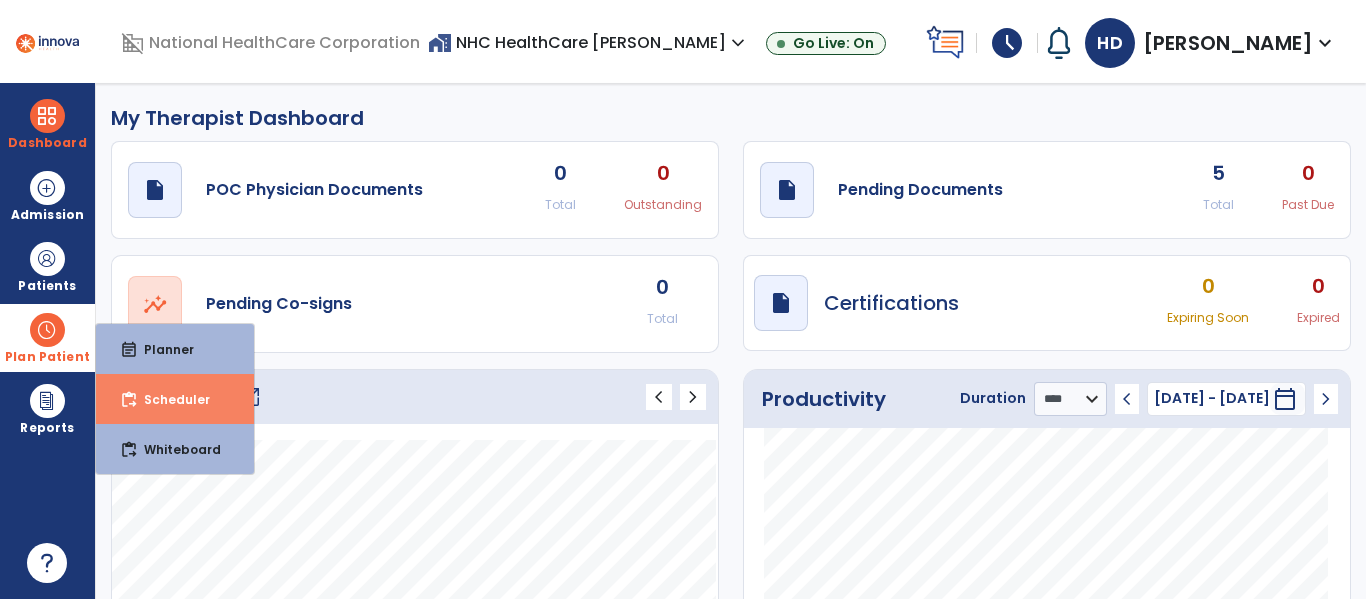 click on "Scheduler" at bounding box center (169, 399) 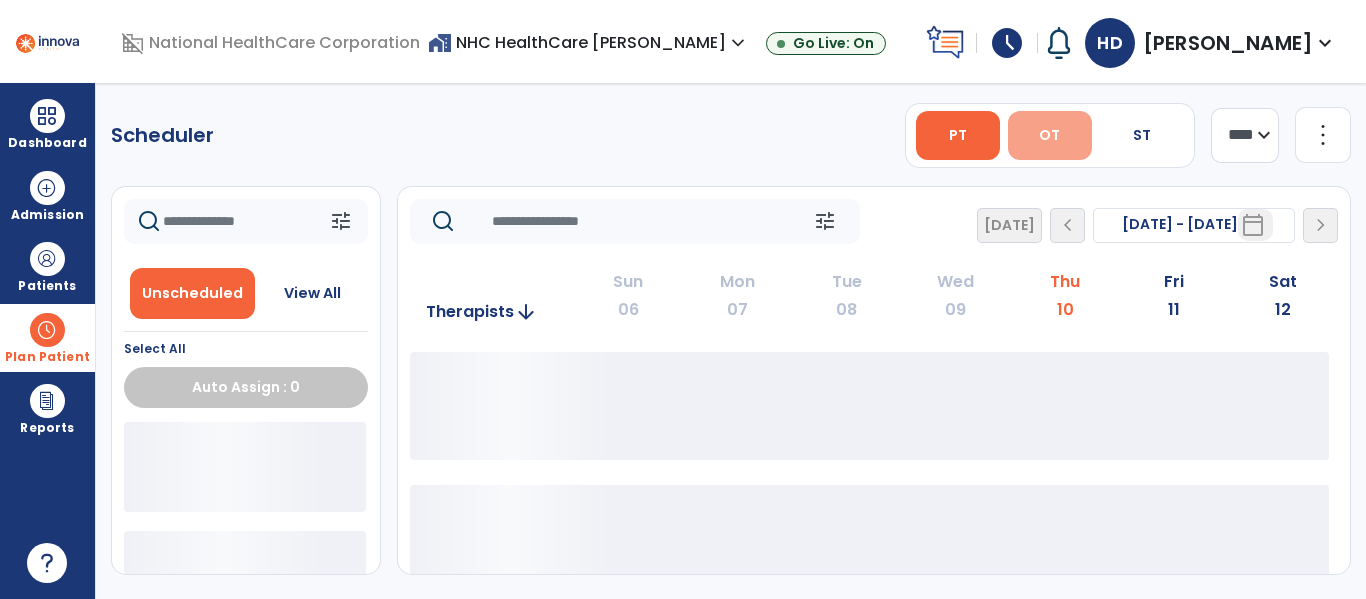 click on "OT" at bounding box center (1050, 135) 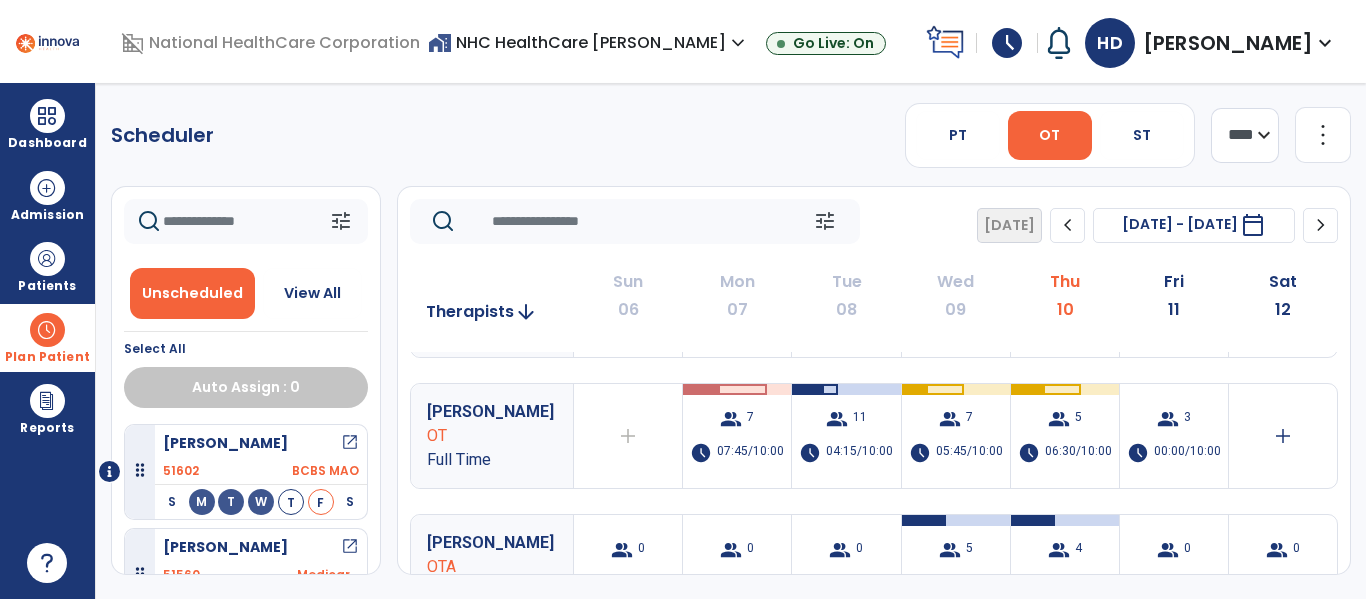 scroll, scrollTop: 232, scrollLeft: 0, axis: vertical 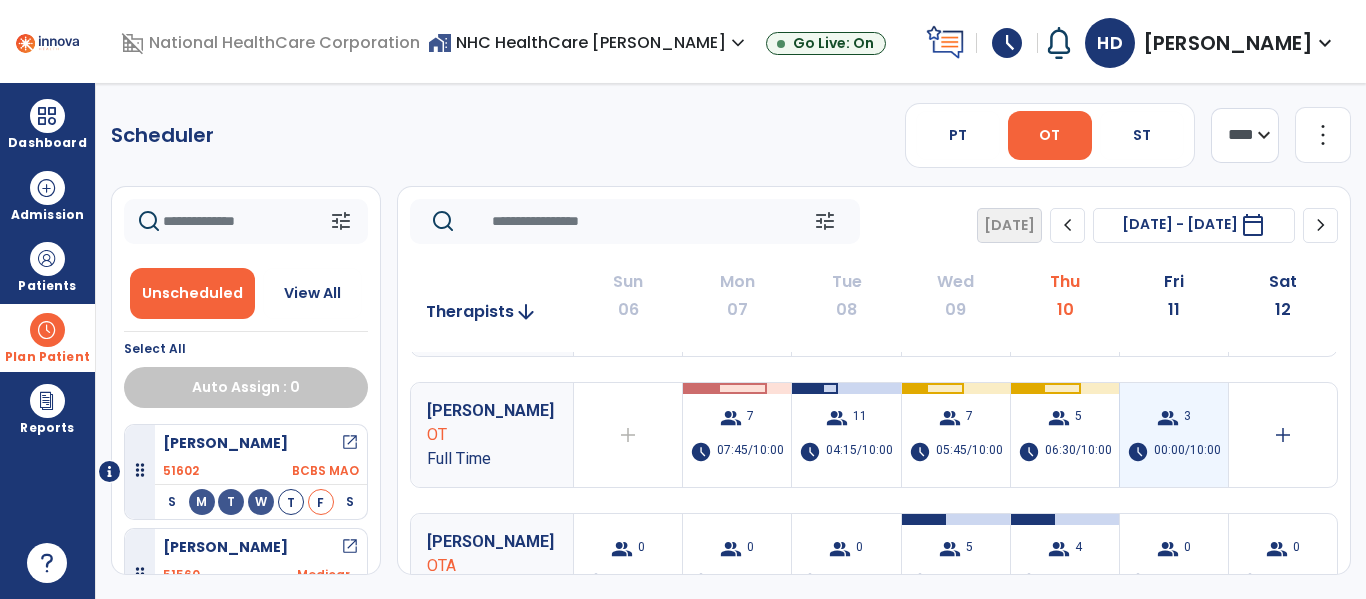 click on "group" at bounding box center (1168, 418) 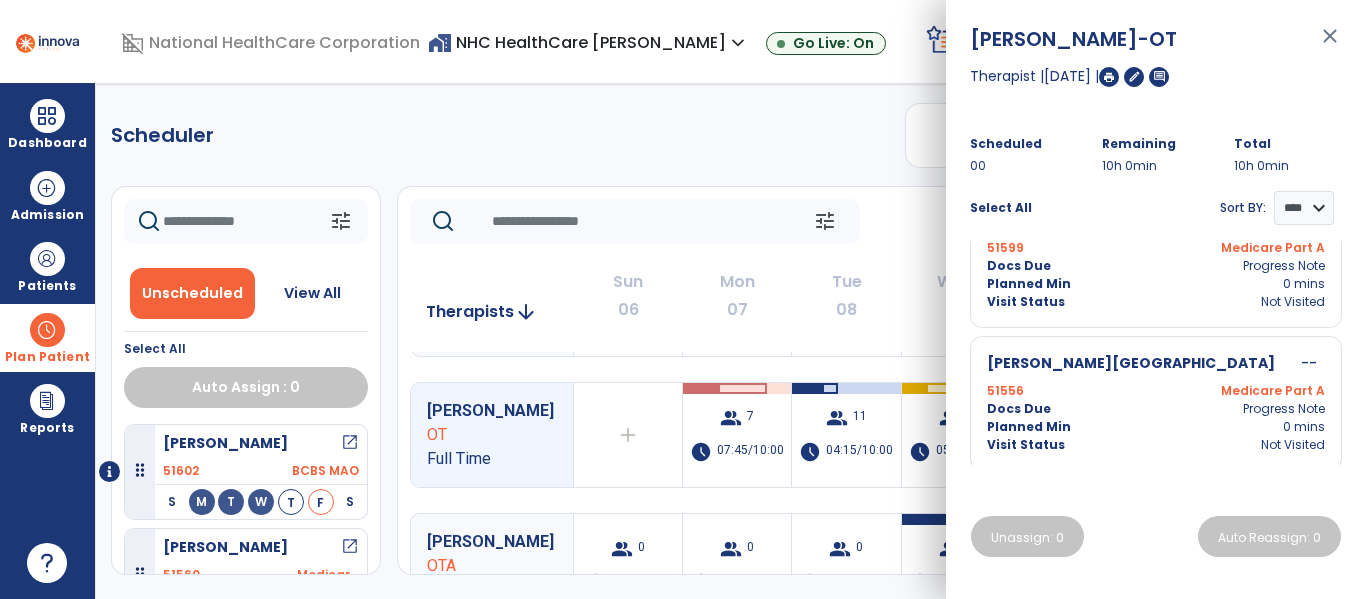 scroll, scrollTop: 0, scrollLeft: 0, axis: both 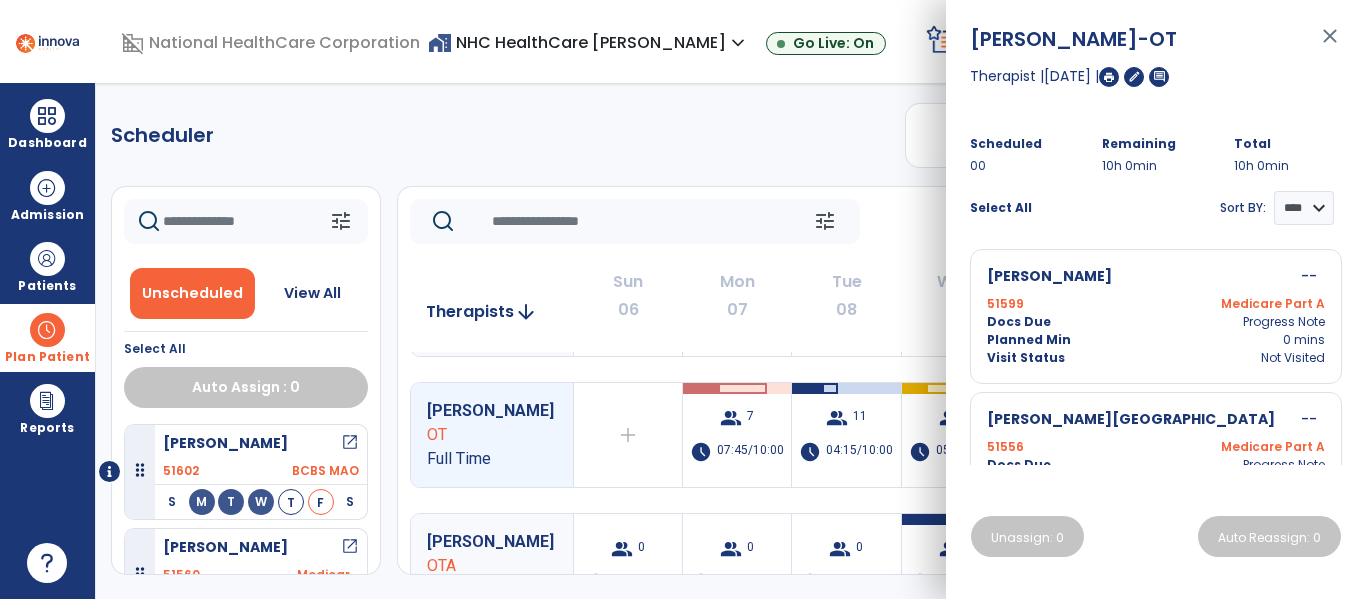 click on "close" at bounding box center [1330, 45] 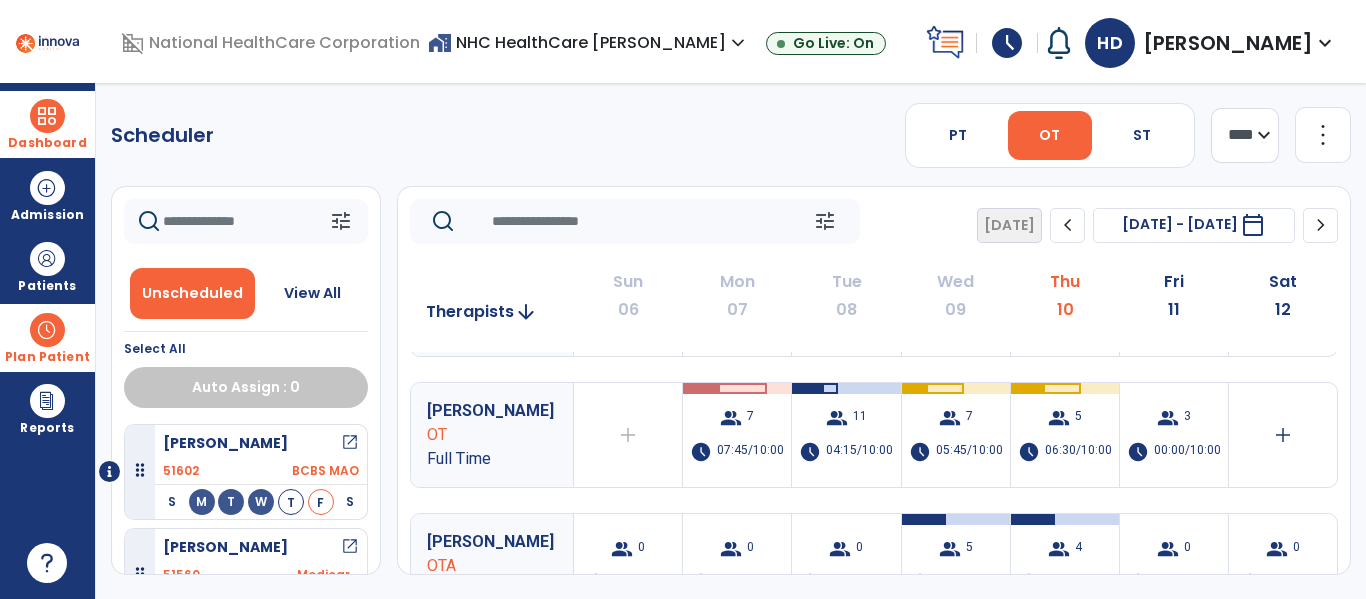 click on "Dashboard" at bounding box center (47, 124) 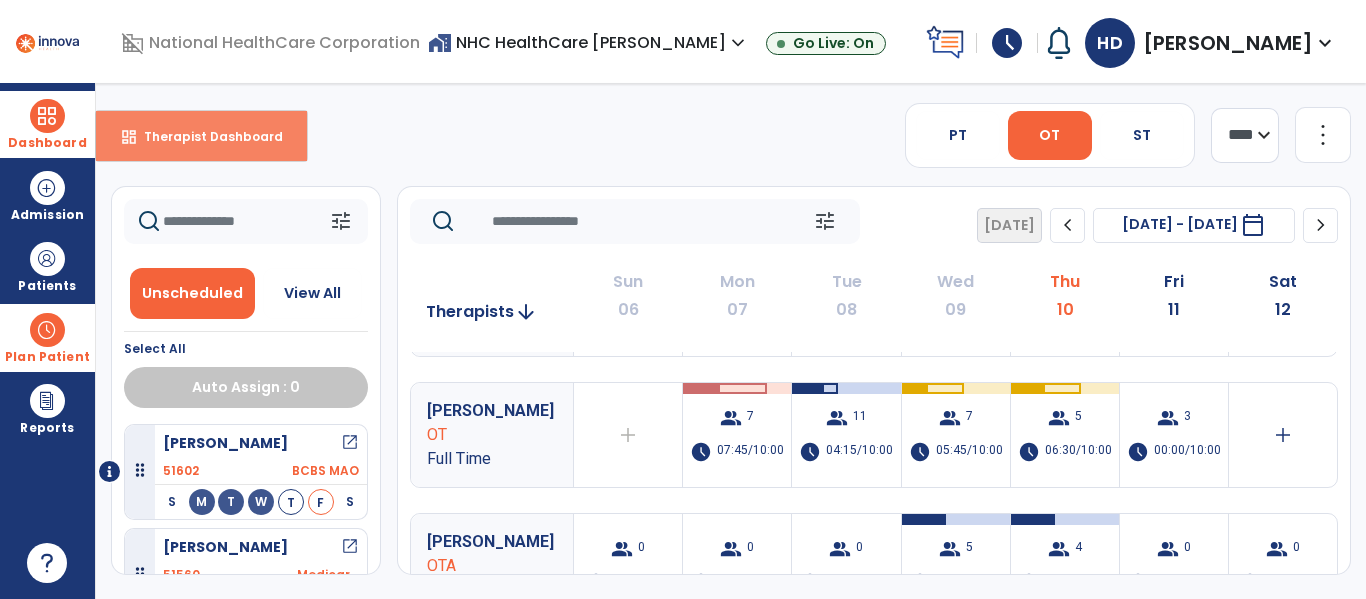 click on "Therapist Dashboard" at bounding box center (205, 136) 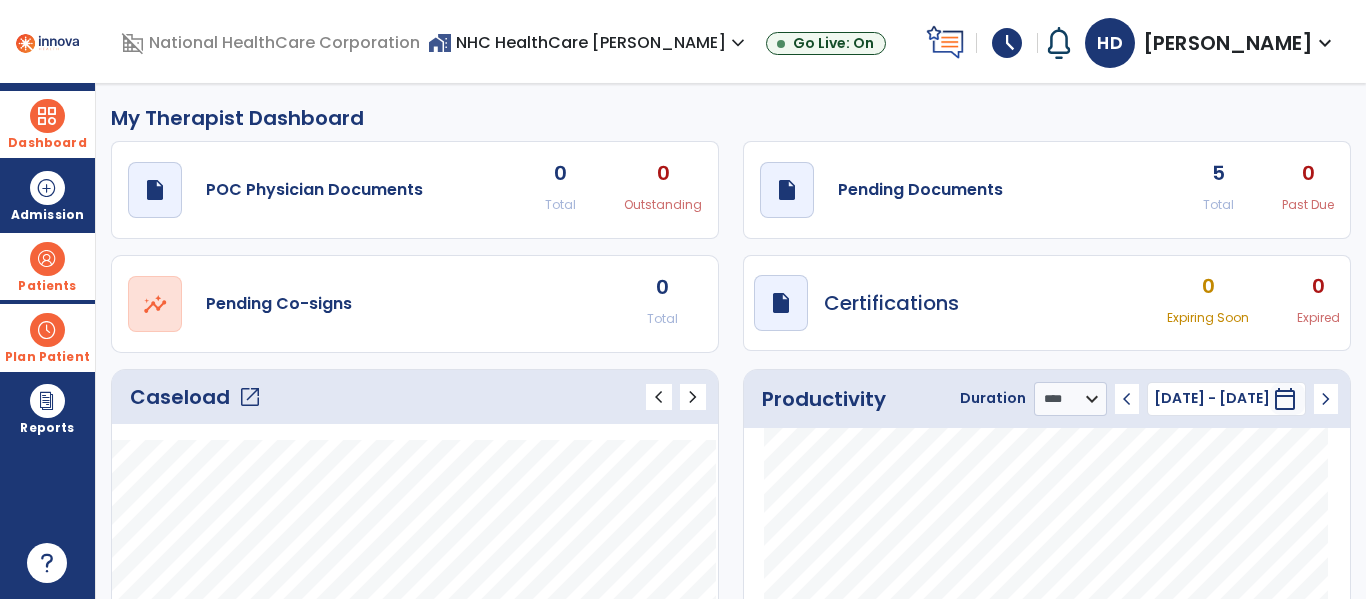 click on "Patients" at bounding box center [47, 286] 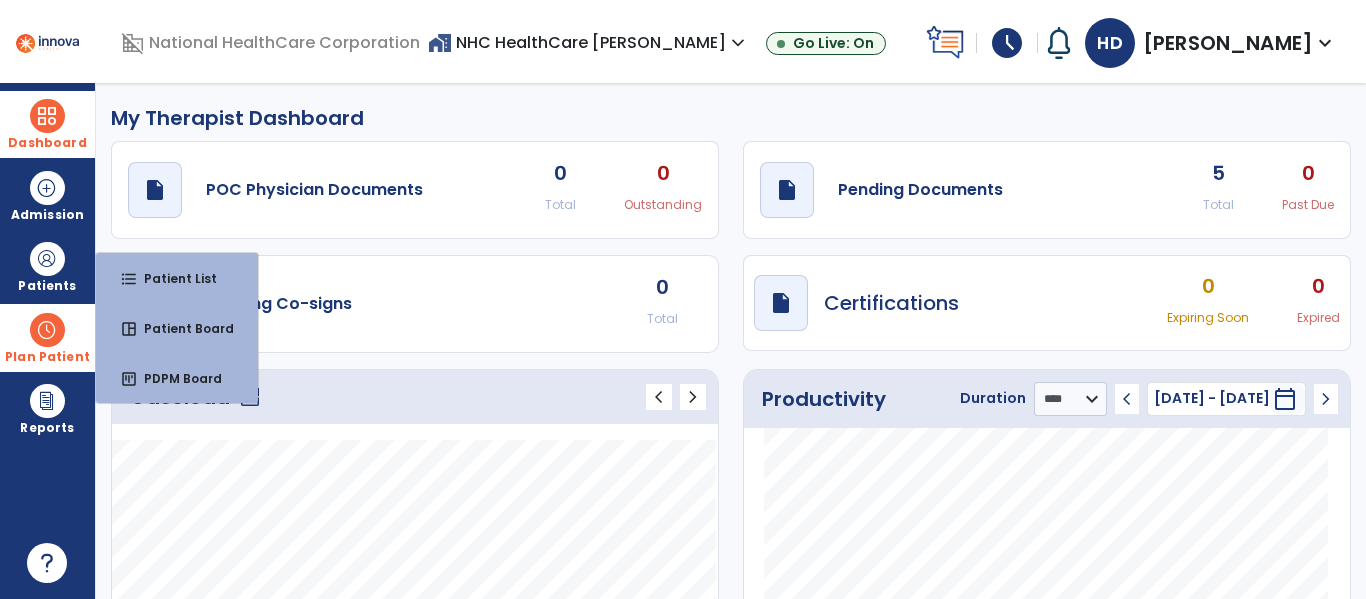 click at bounding box center (47, 330) 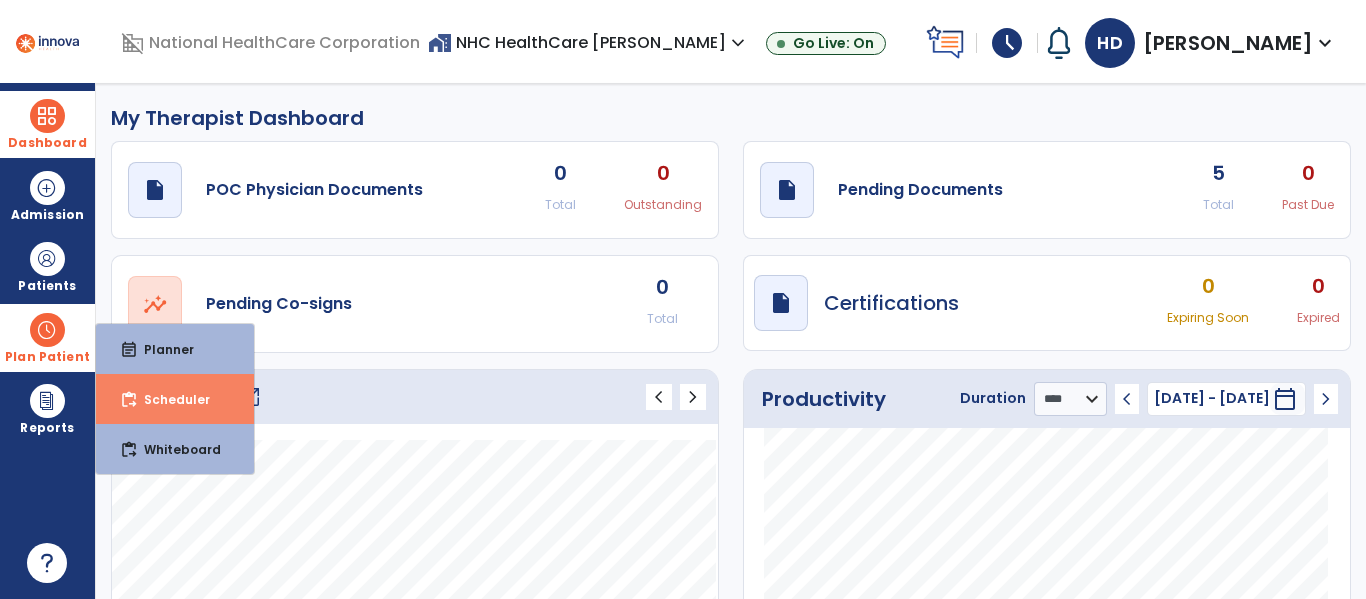 click on "Scheduler" at bounding box center [169, 399] 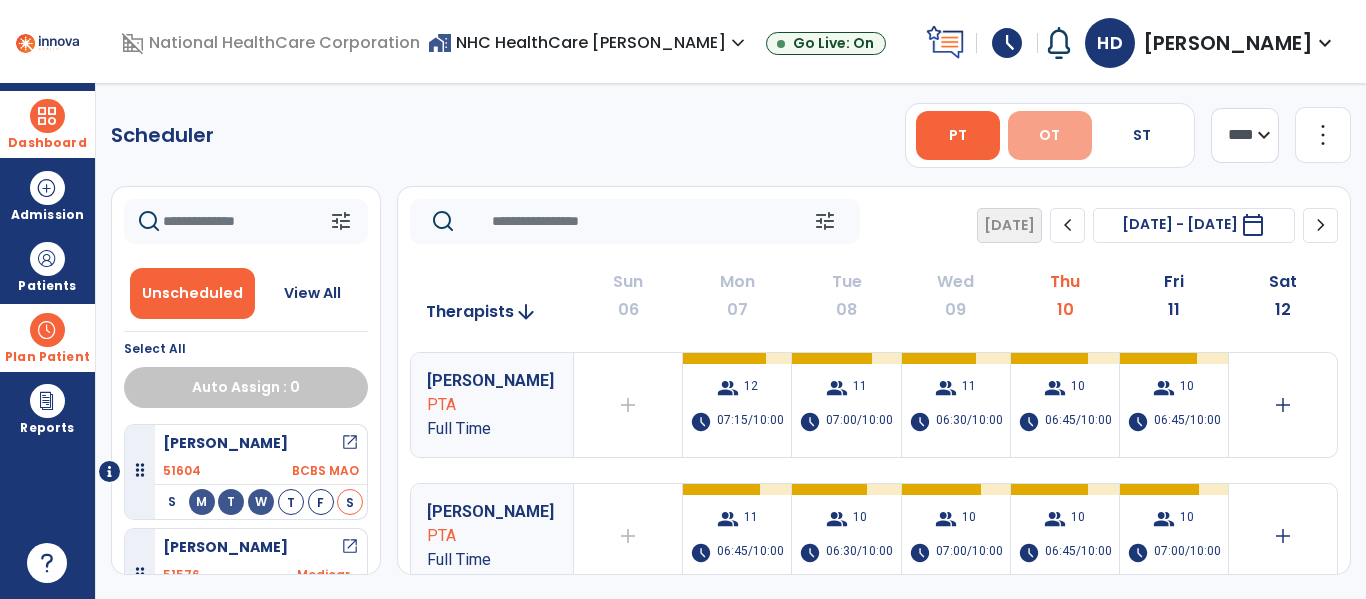 click on "OT" at bounding box center (1050, 135) 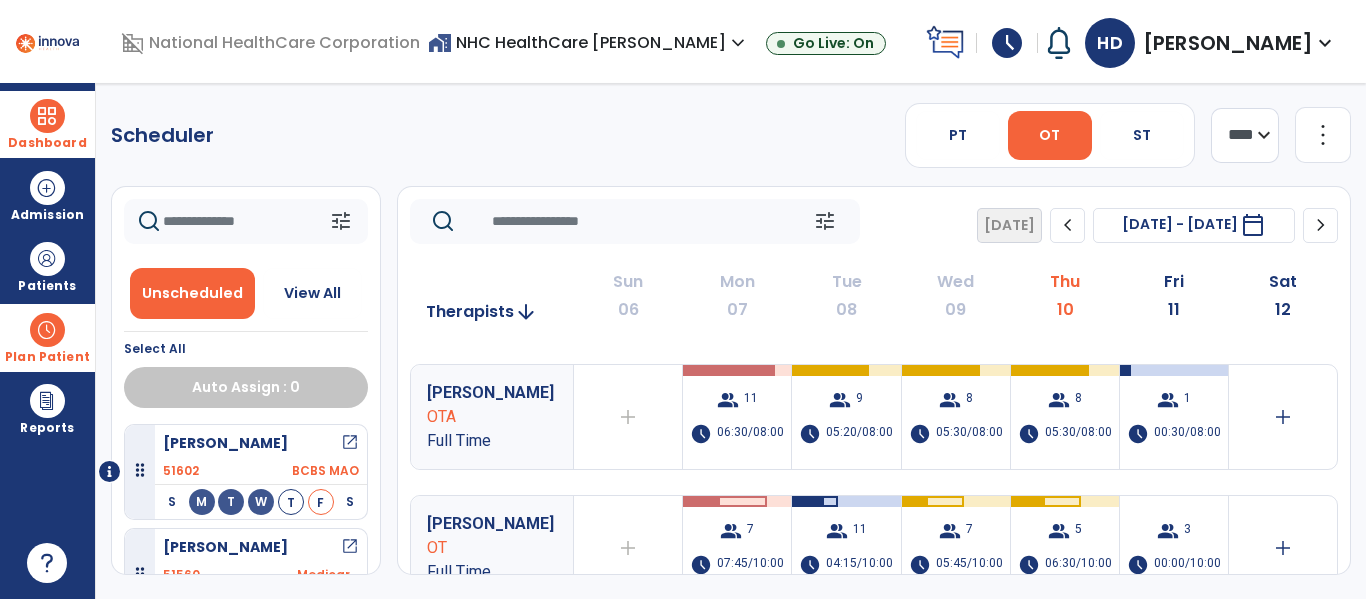 scroll, scrollTop: 120, scrollLeft: 0, axis: vertical 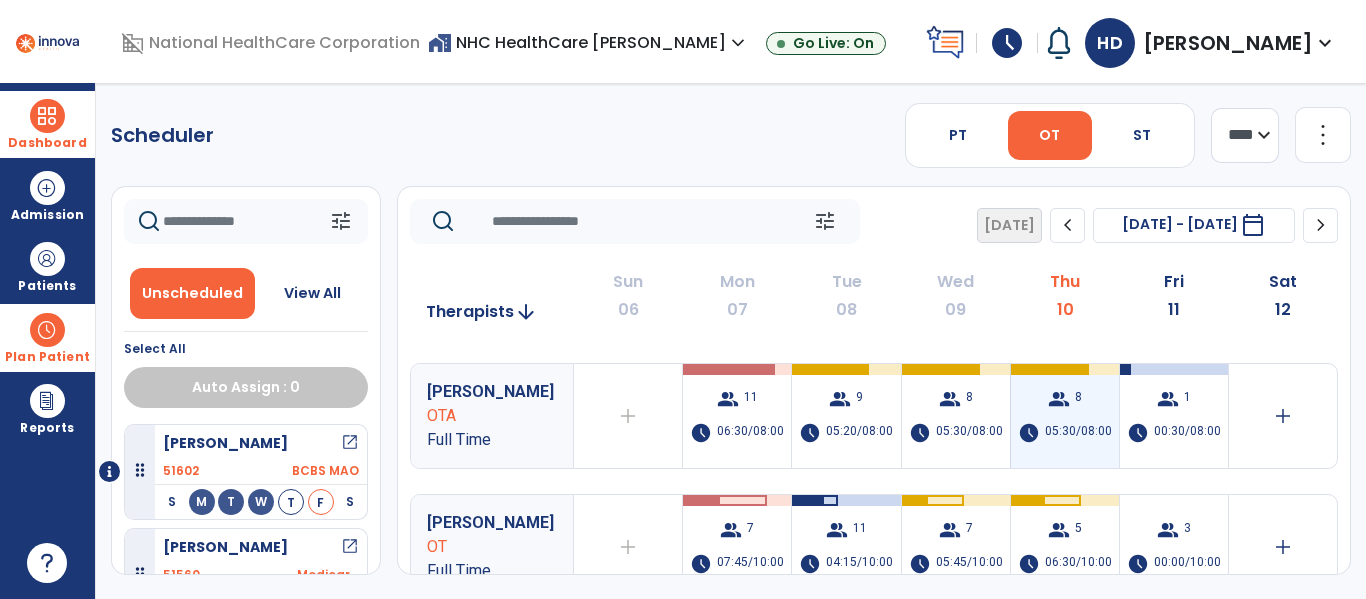 click on "group  8  schedule  05:30/08:00" at bounding box center [1065, 416] 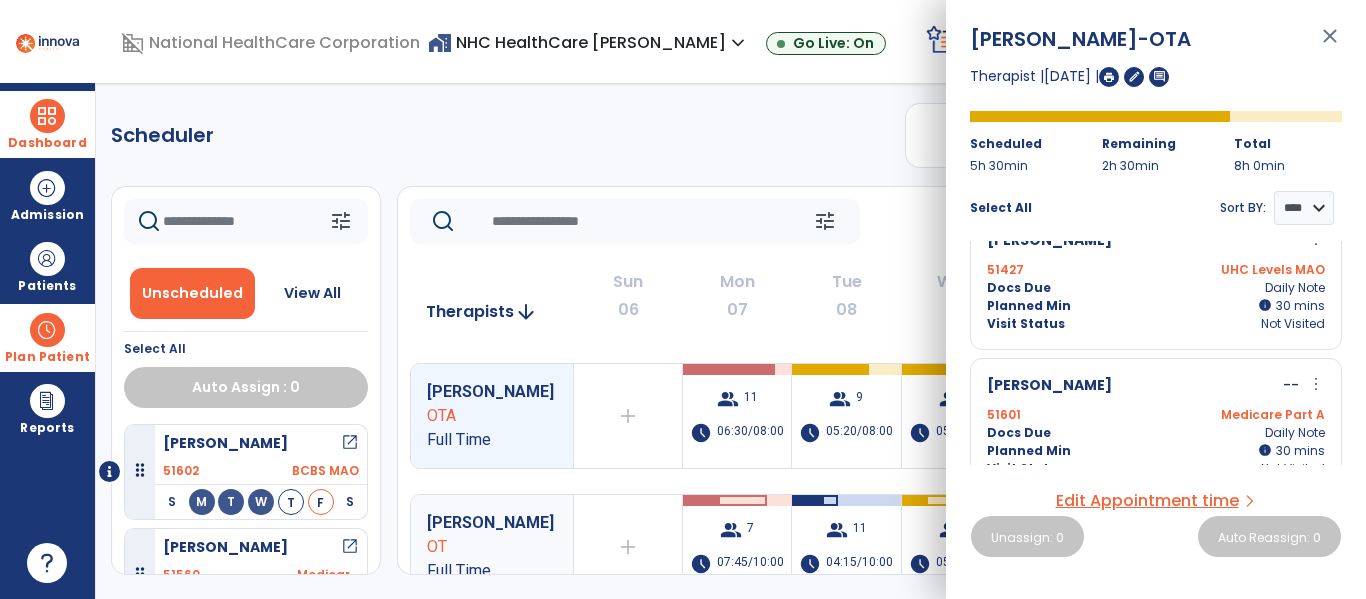 scroll, scrollTop: 907, scrollLeft: 0, axis: vertical 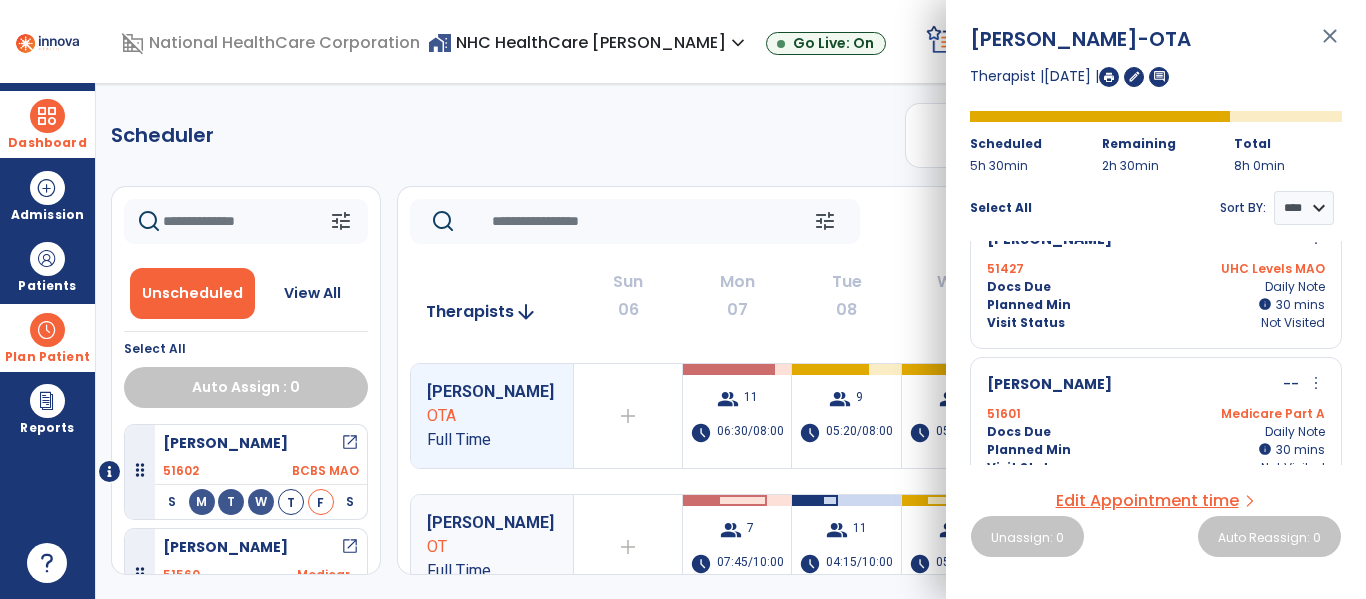 click on "close" at bounding box center (1330, 45) 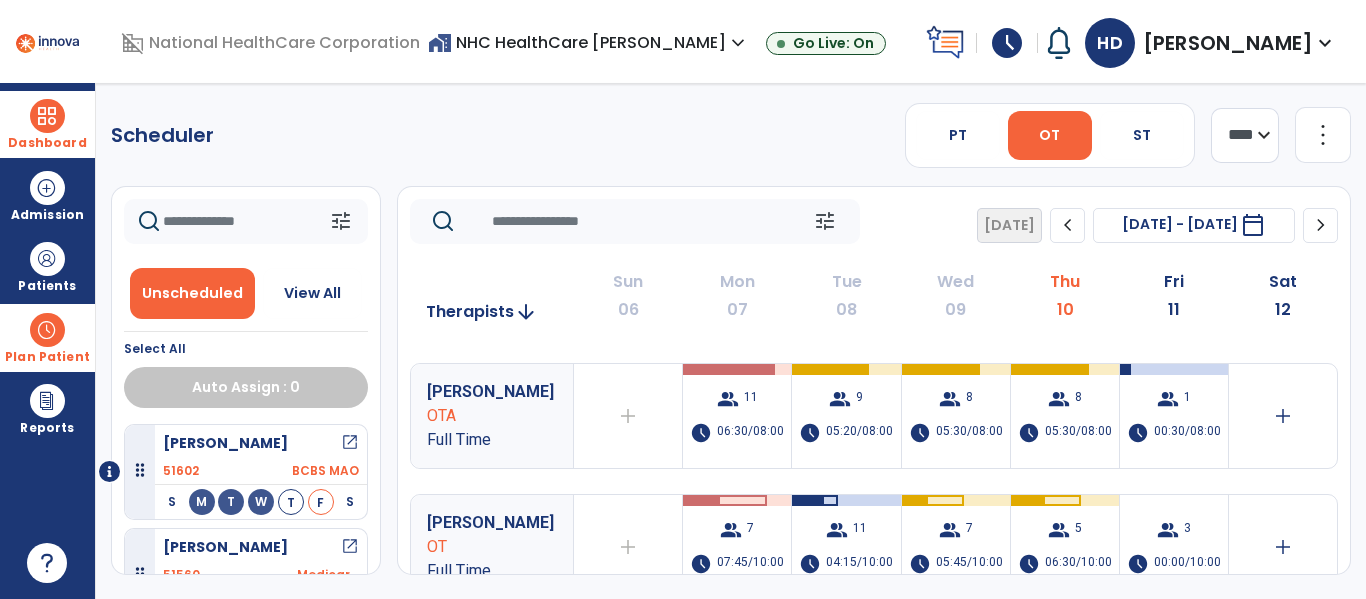 click on "Dashboard" at bounding box center [47, 124] 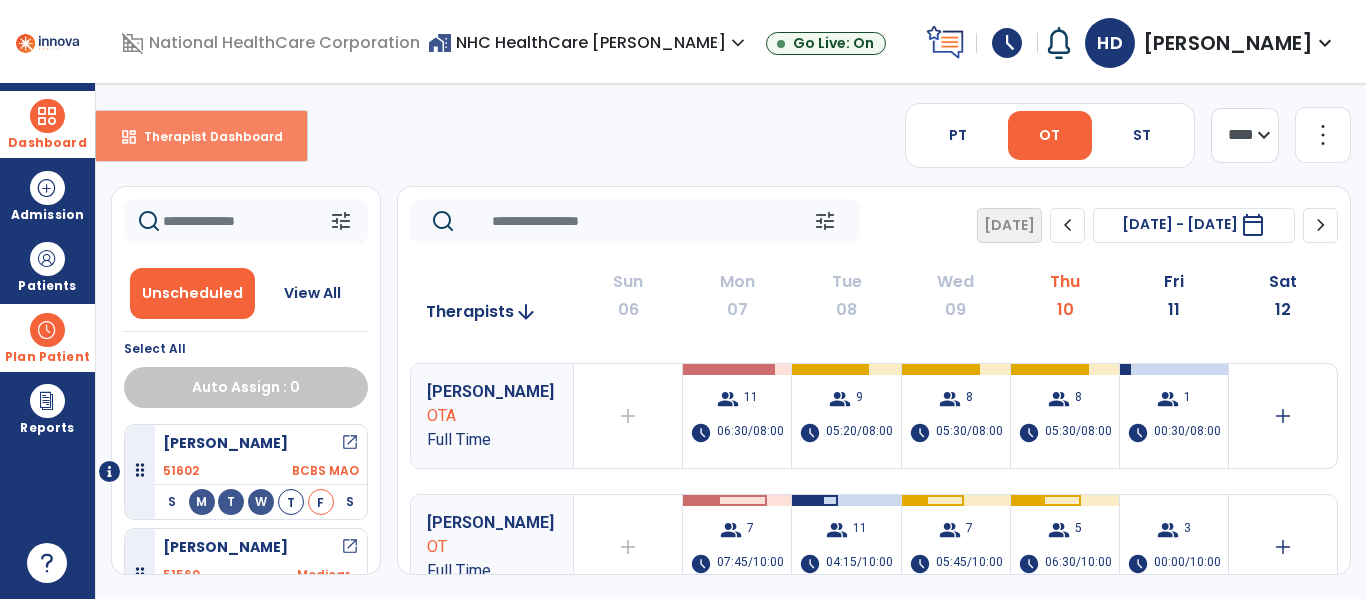 click on "Therapist Dashboard" at bounding box center [205, 136] 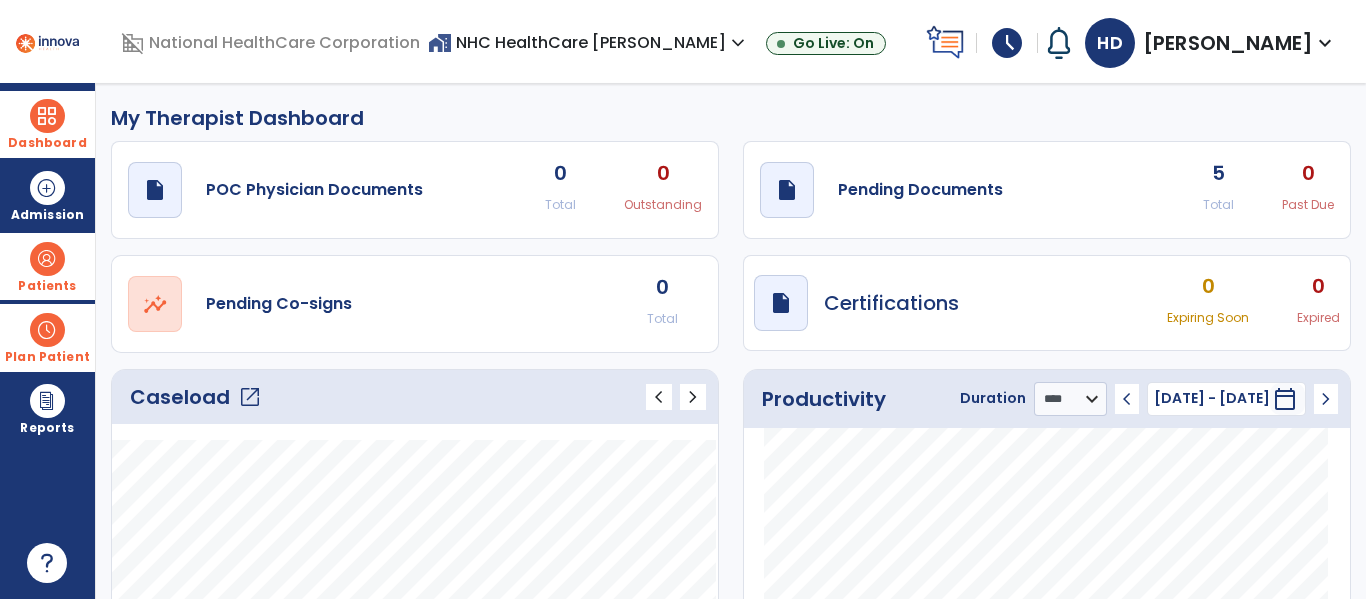 click at bounding box center [47, 259] 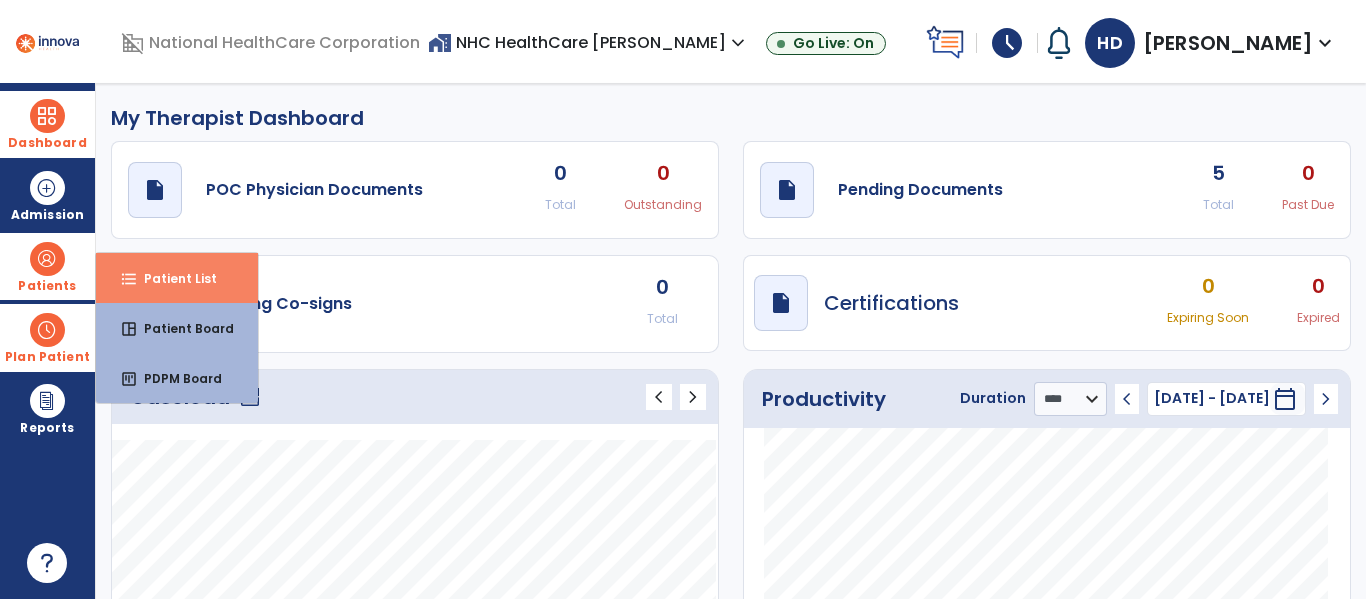 click on "format_list_bulleted  Patient List" at bounding box center (177, 278) 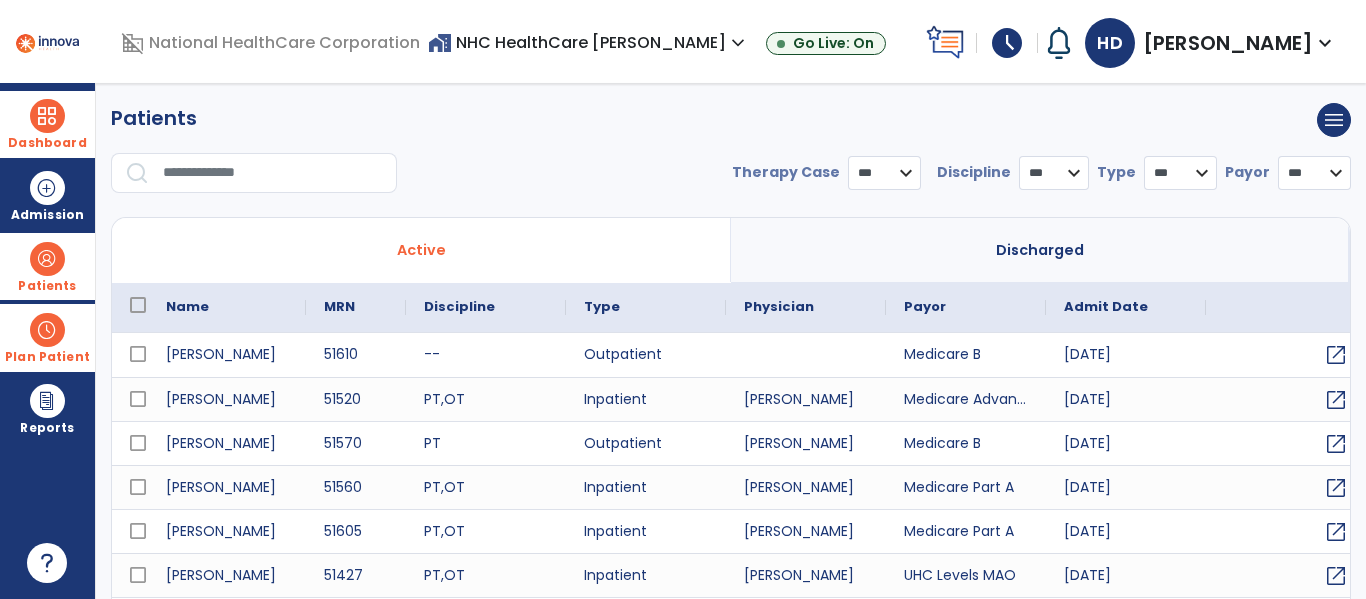select on "***" 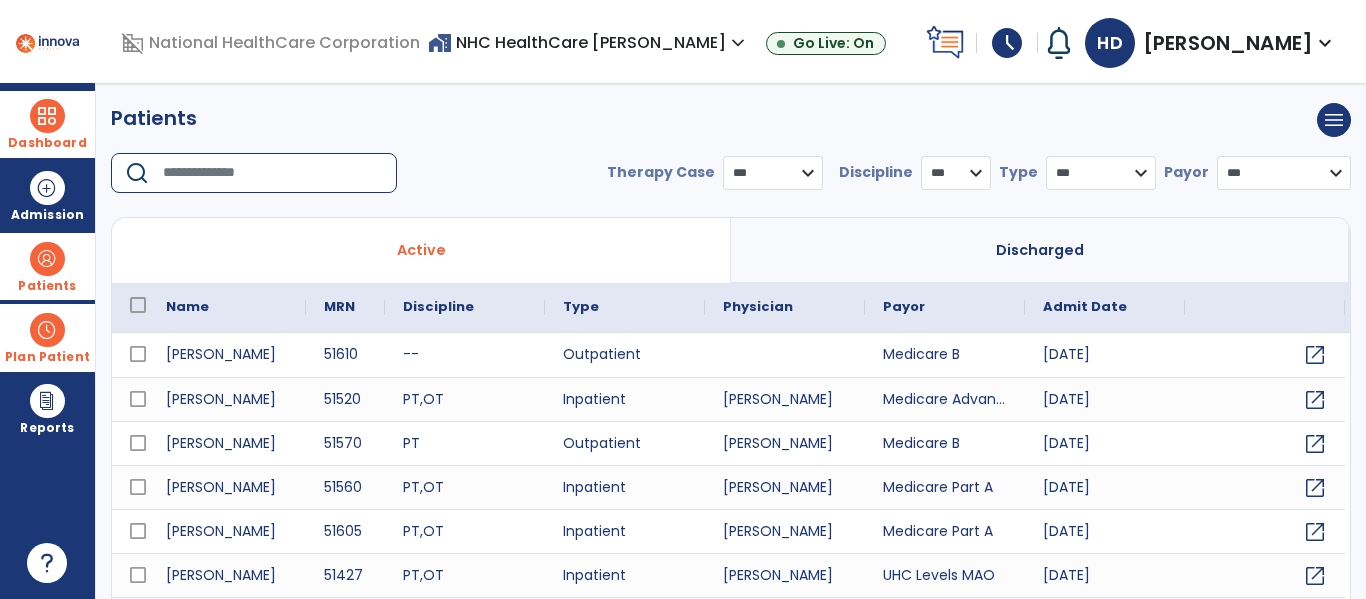 click at bounding box center (273, 173) 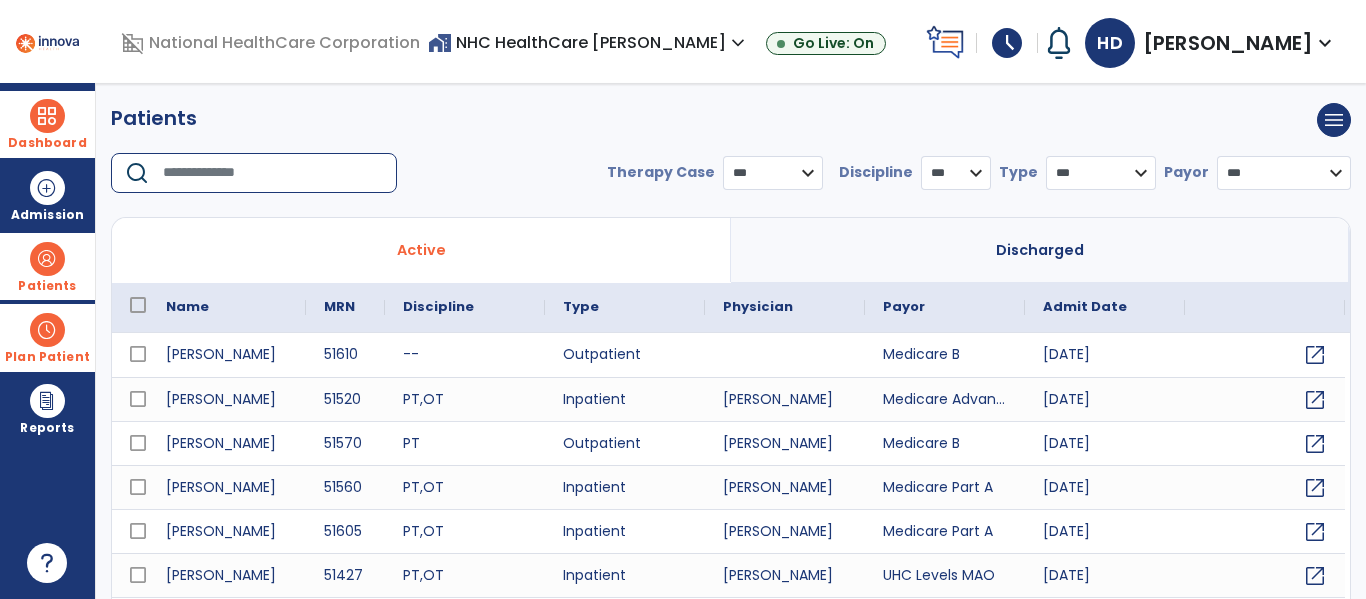 click on "Dashboard" at bounding box center (47, 124) 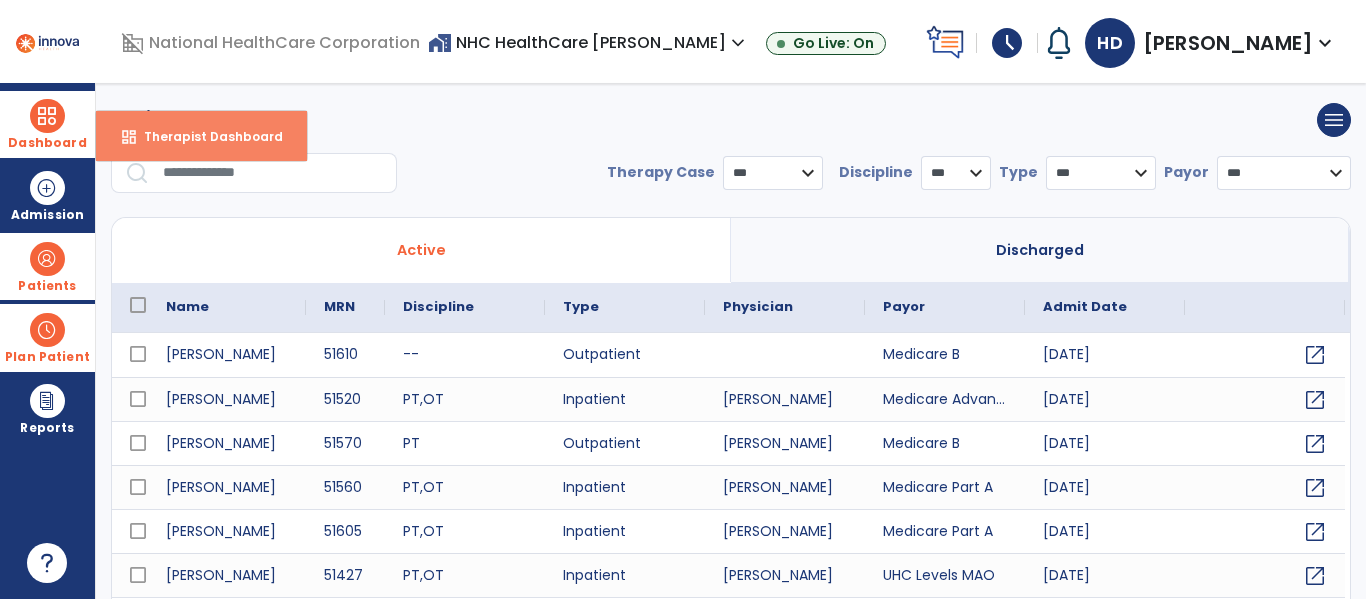 click on "dashboard  Therapist Dashboard" at bounding box center (201, 136) 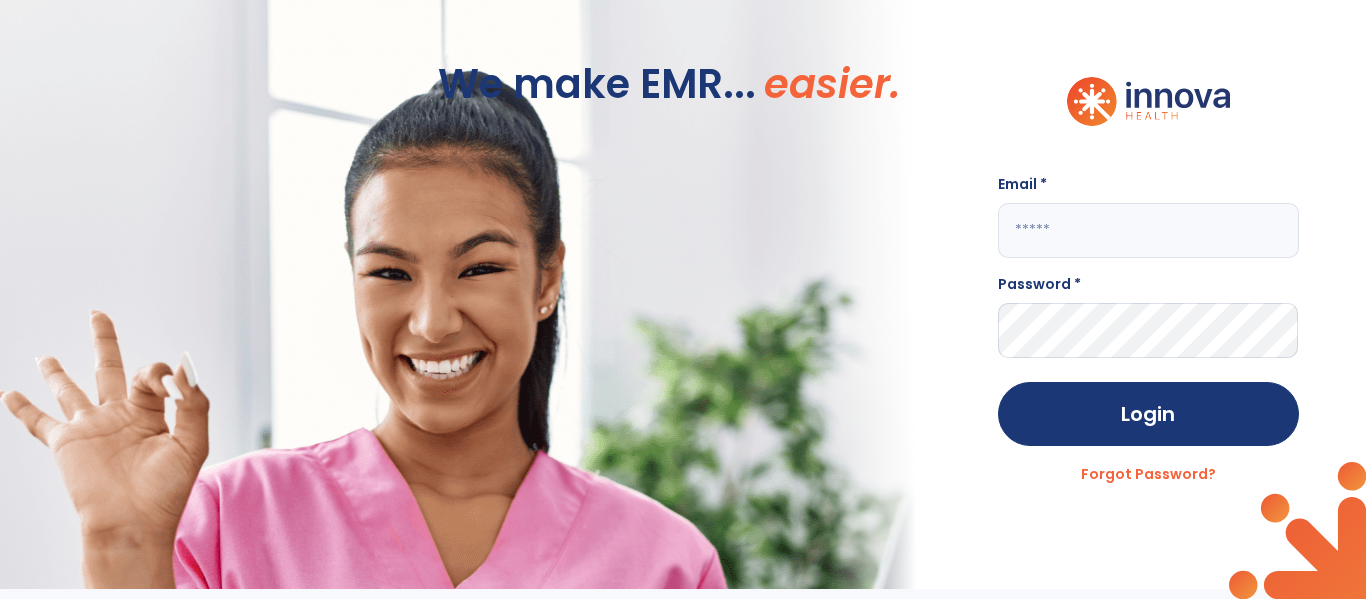click 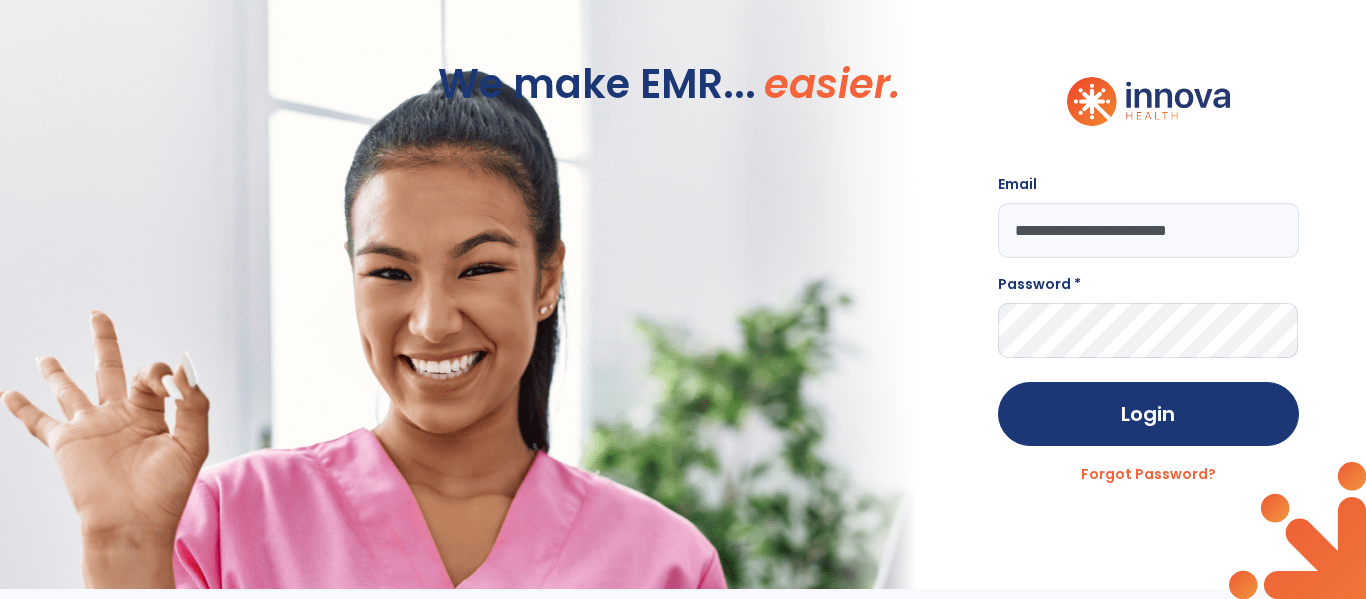 type on "**********" 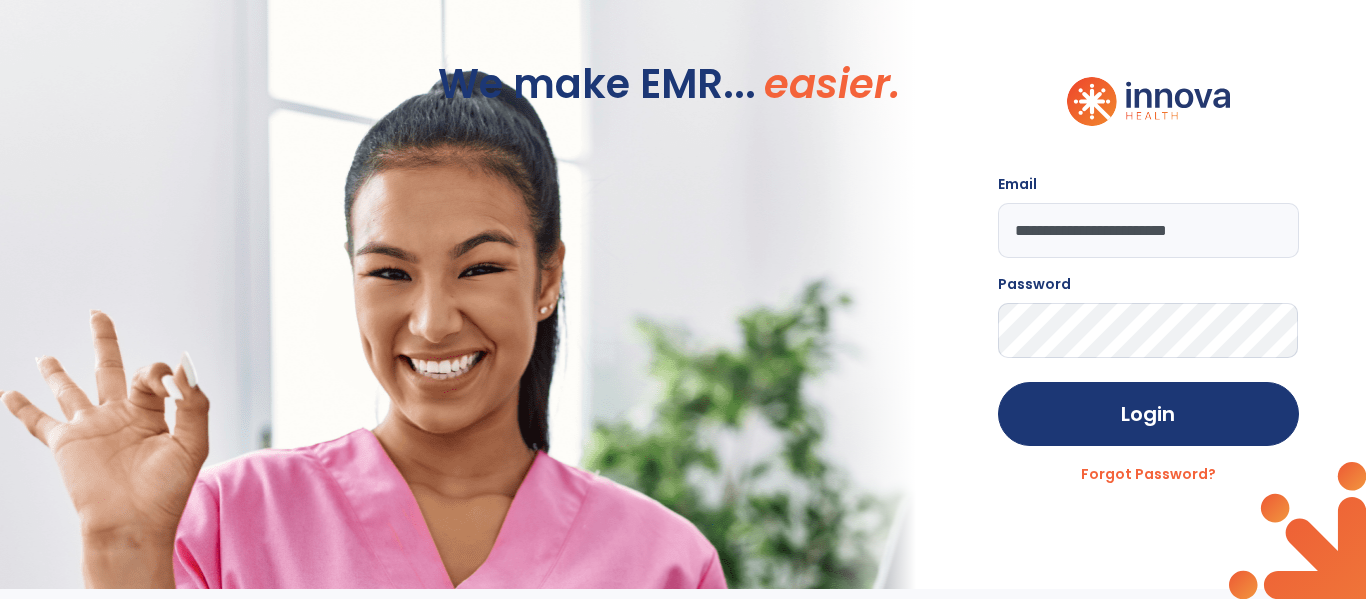 click on "Login" 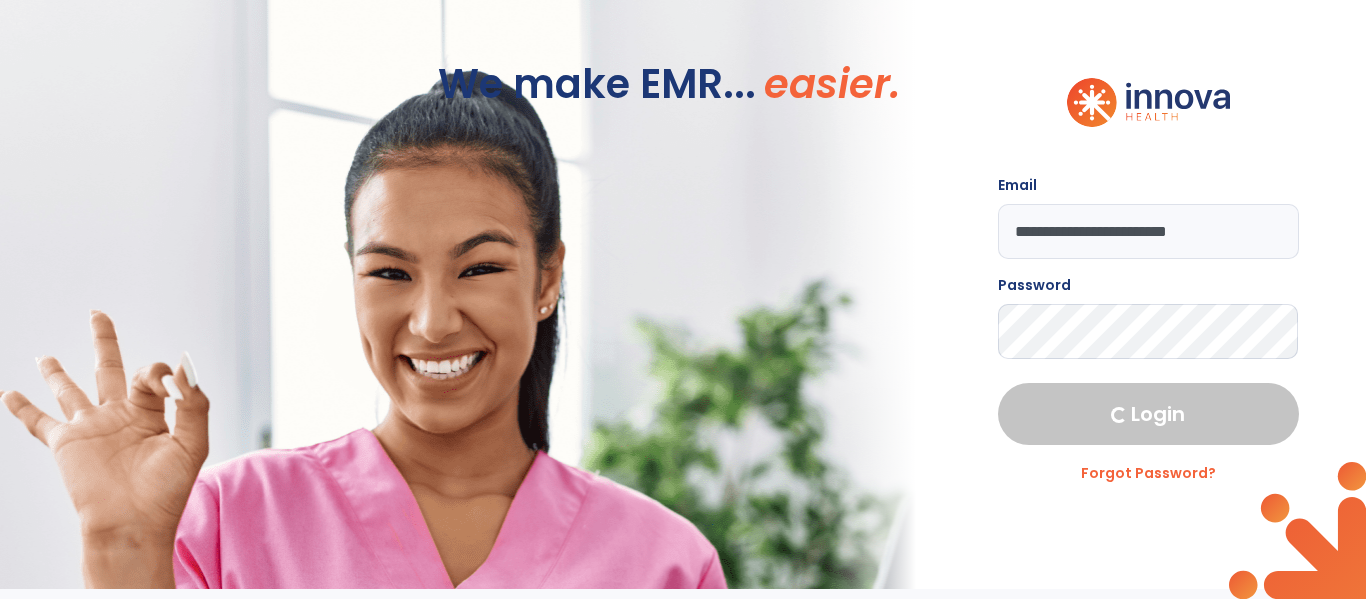 select on "****" 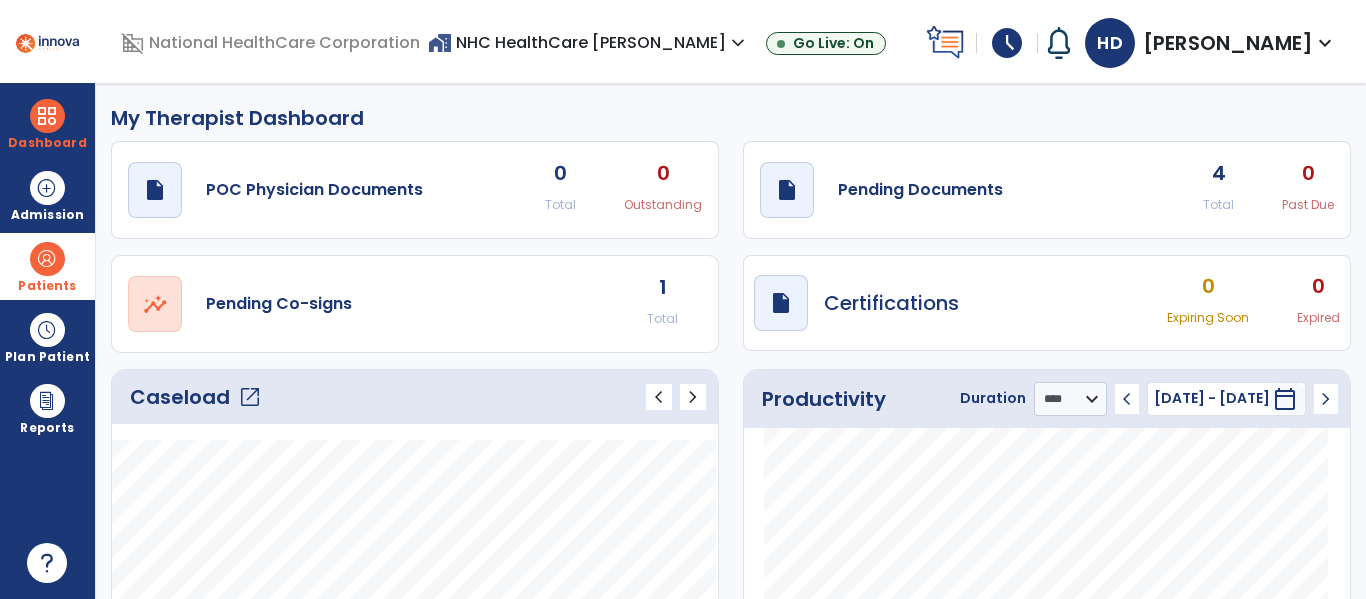 click at bounding box center (47, 259) 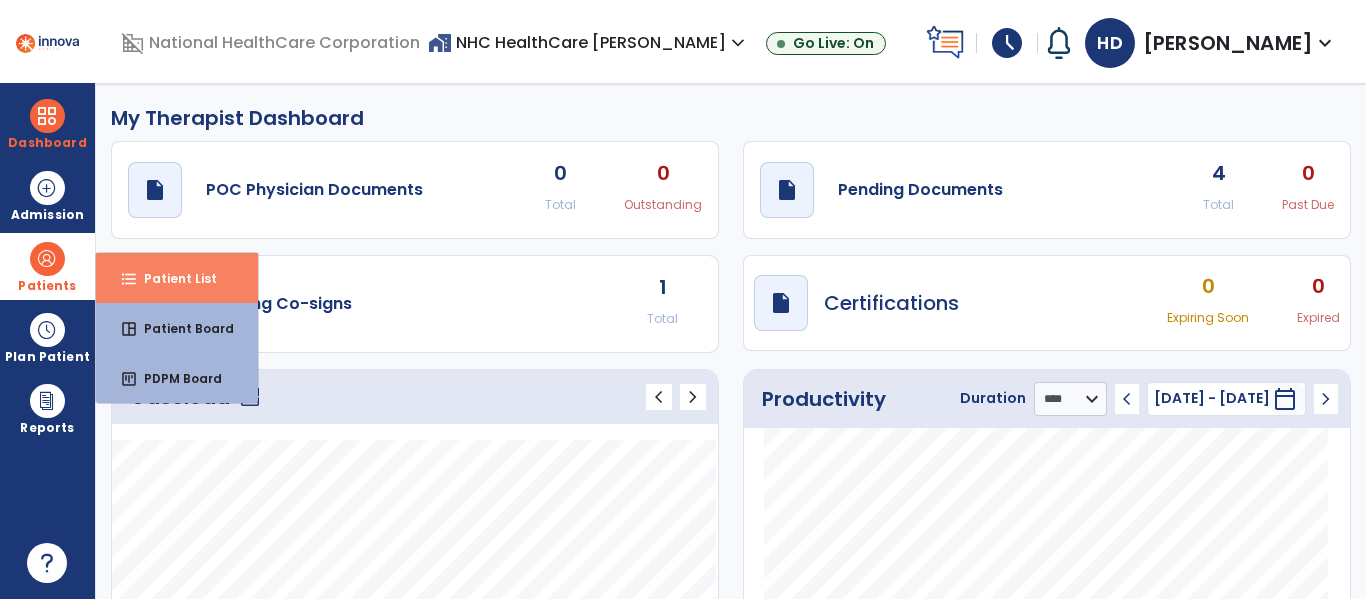 click on "format_list_bulleted  Patient List" at bounding box center (177, 278) 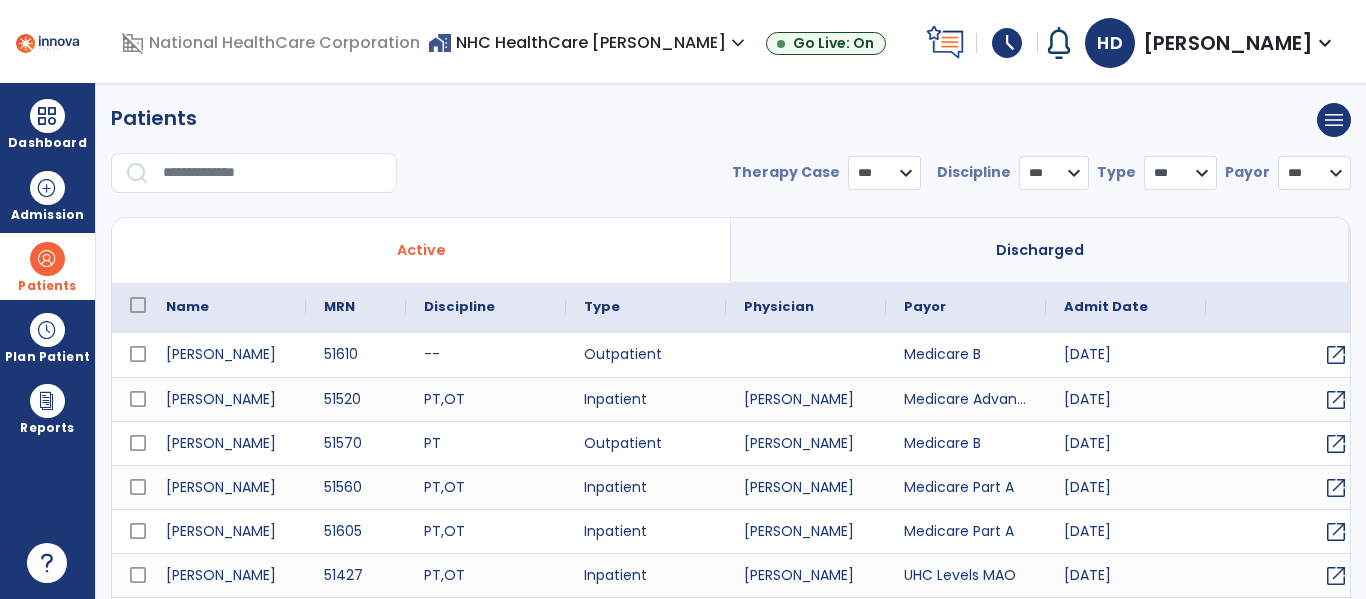 select on "***" 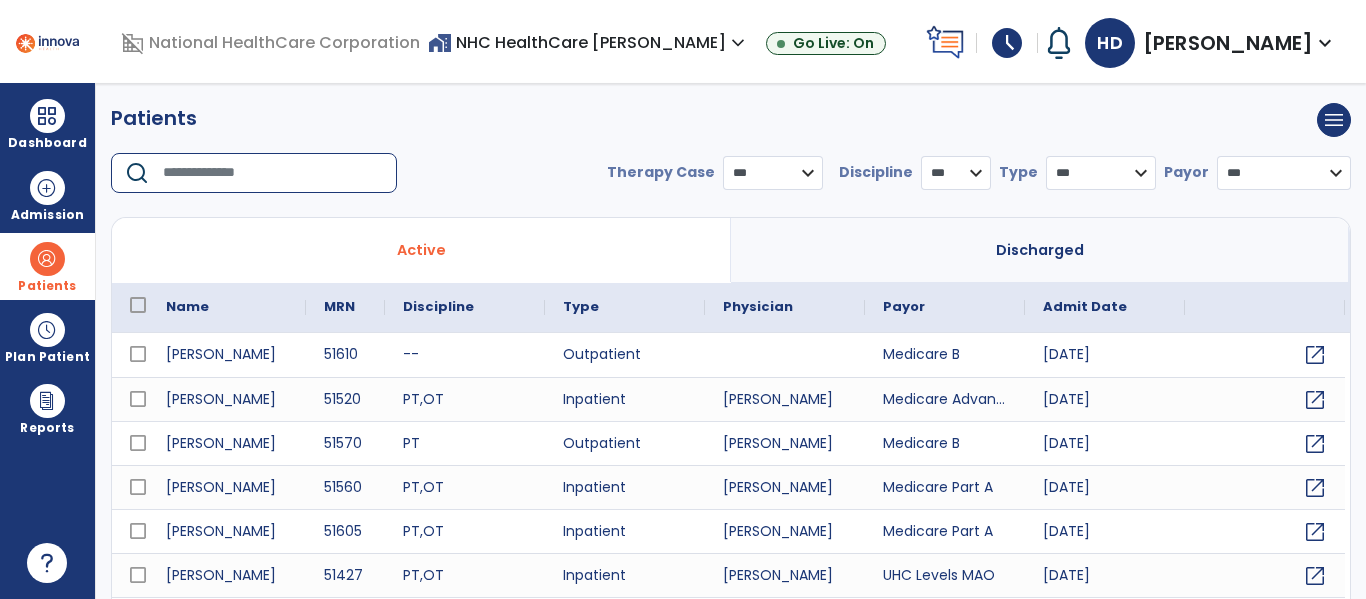 click at bounding box center [273, 173] 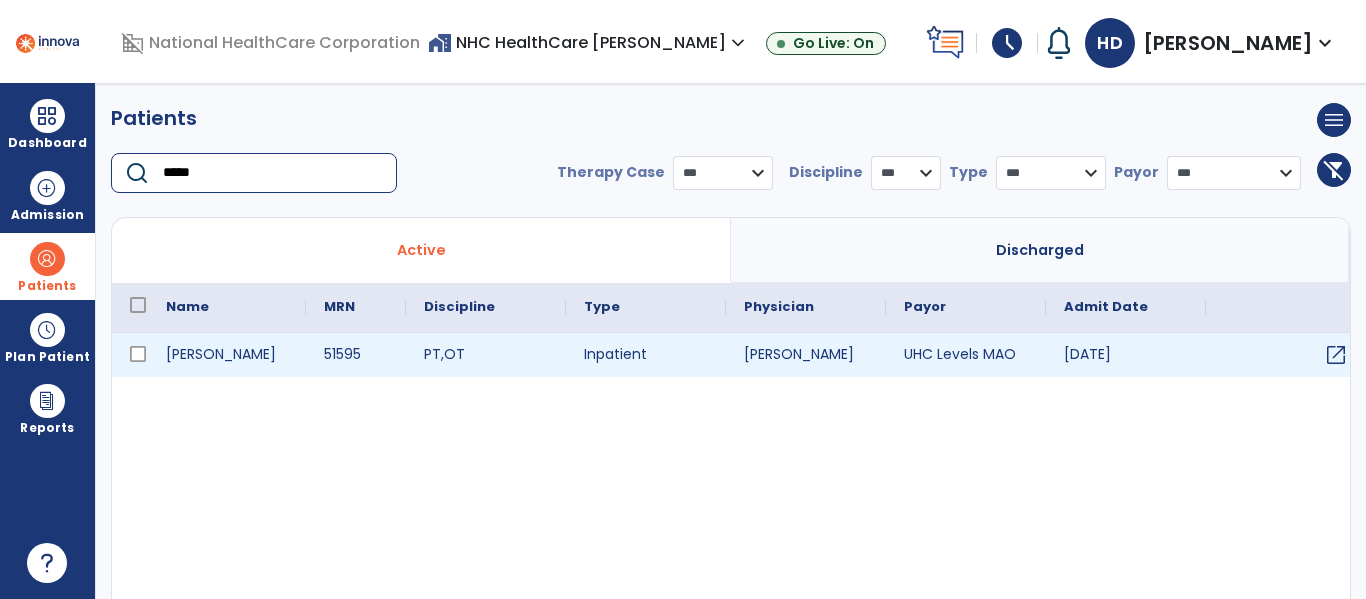 type on "*****" 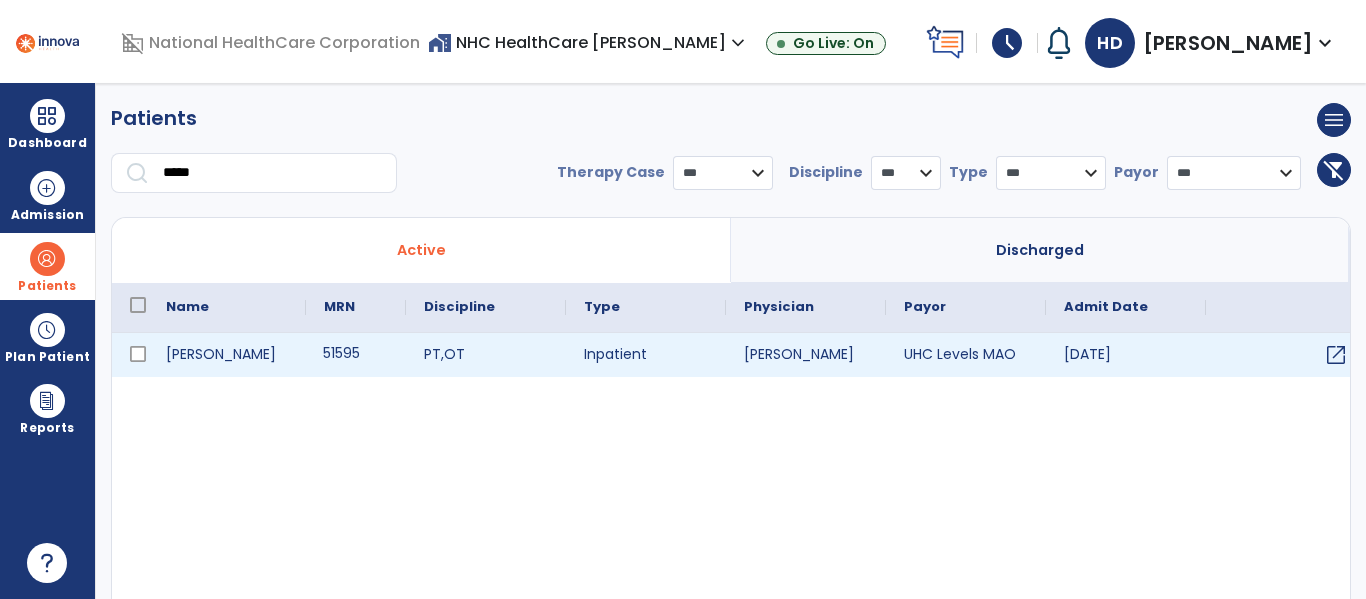 click on "51595" at bounding box center (356, 355) 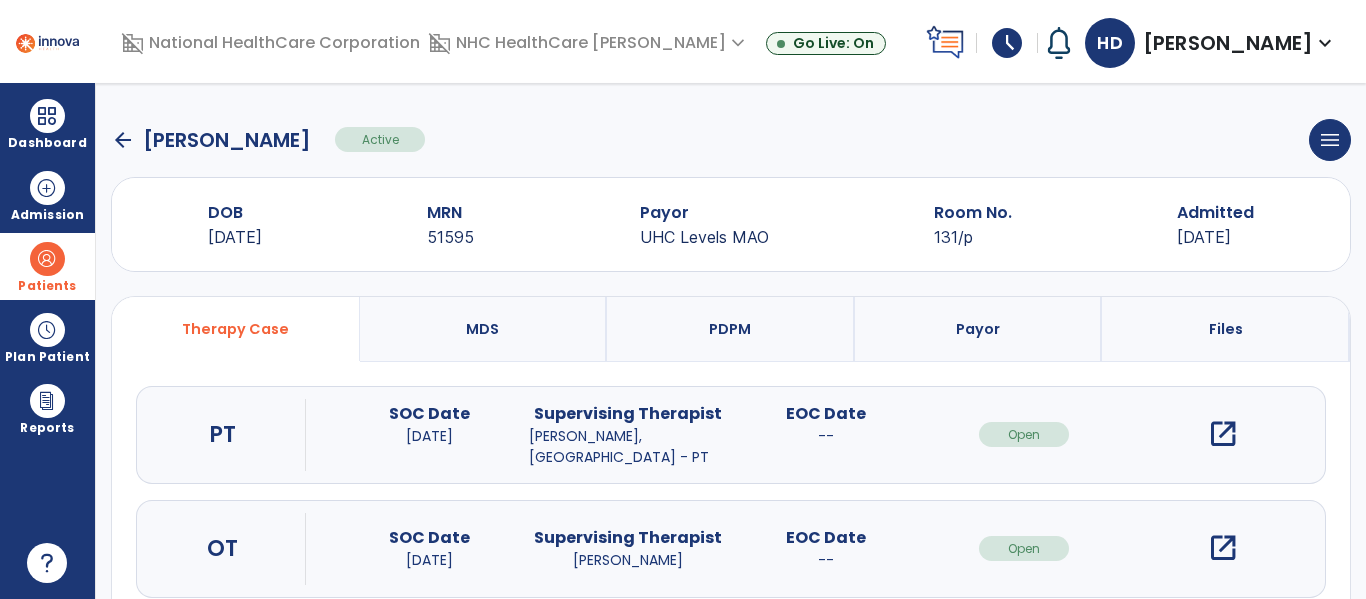 click on "open_in_new" at bounding box center [1223, 548] 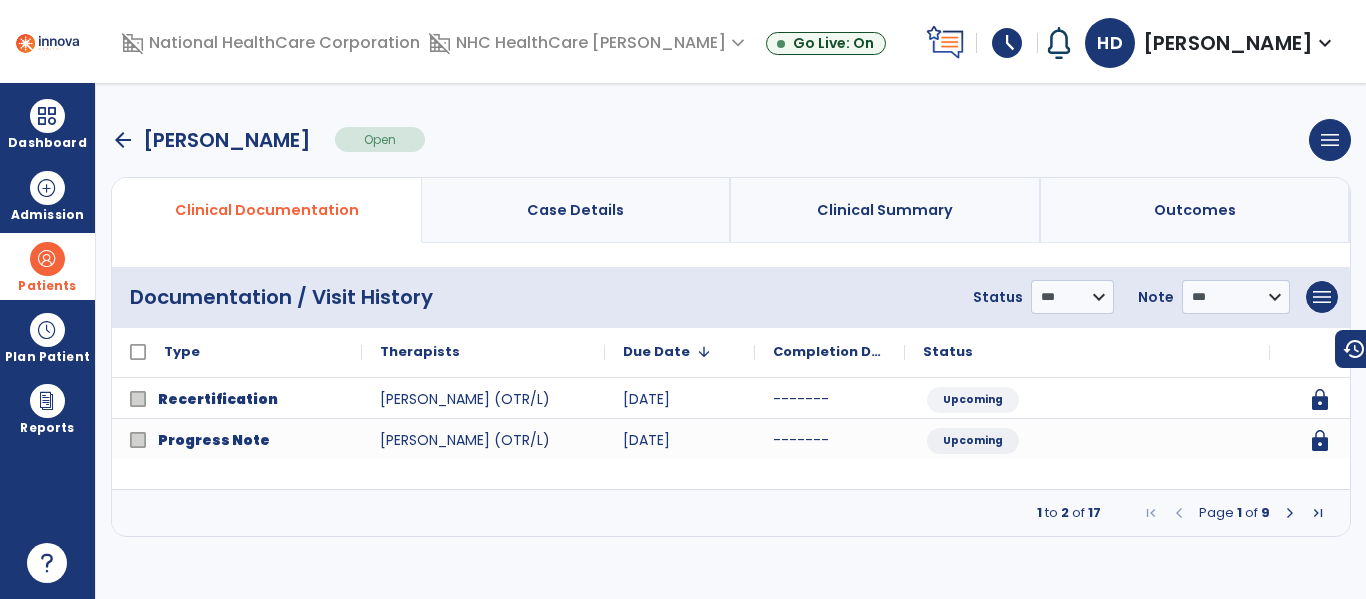 click at bounding box center (1290, 513) 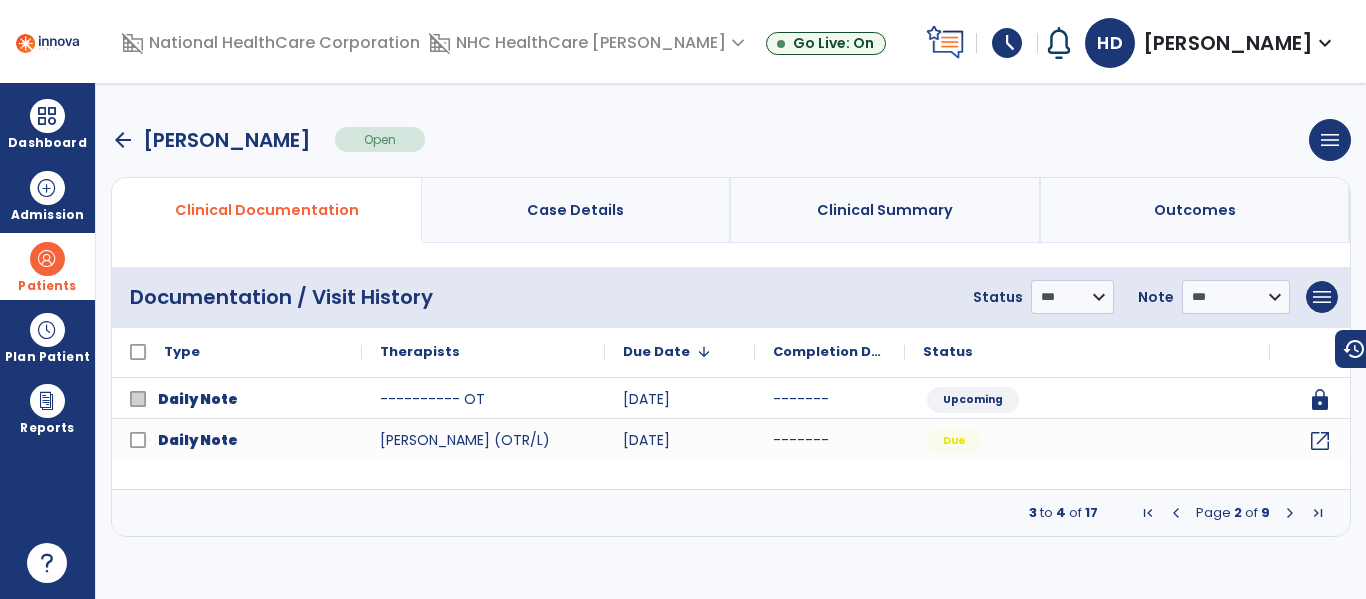 click at bounding box center (1290, 513) 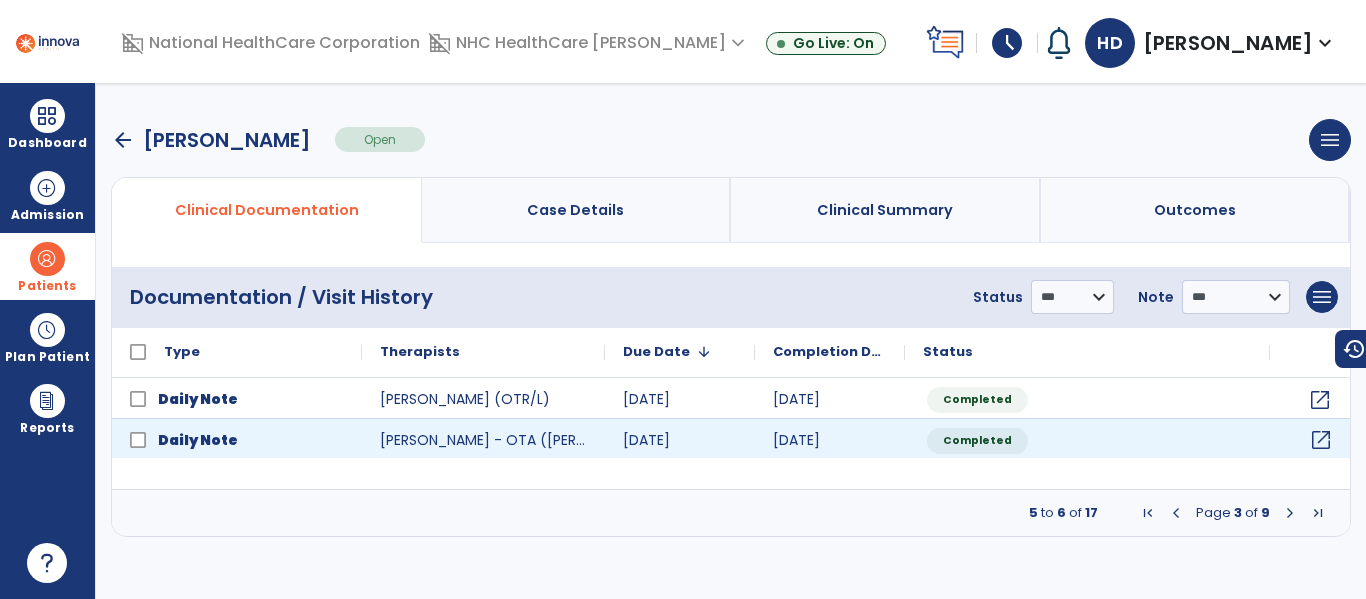 click on "open_in_new" 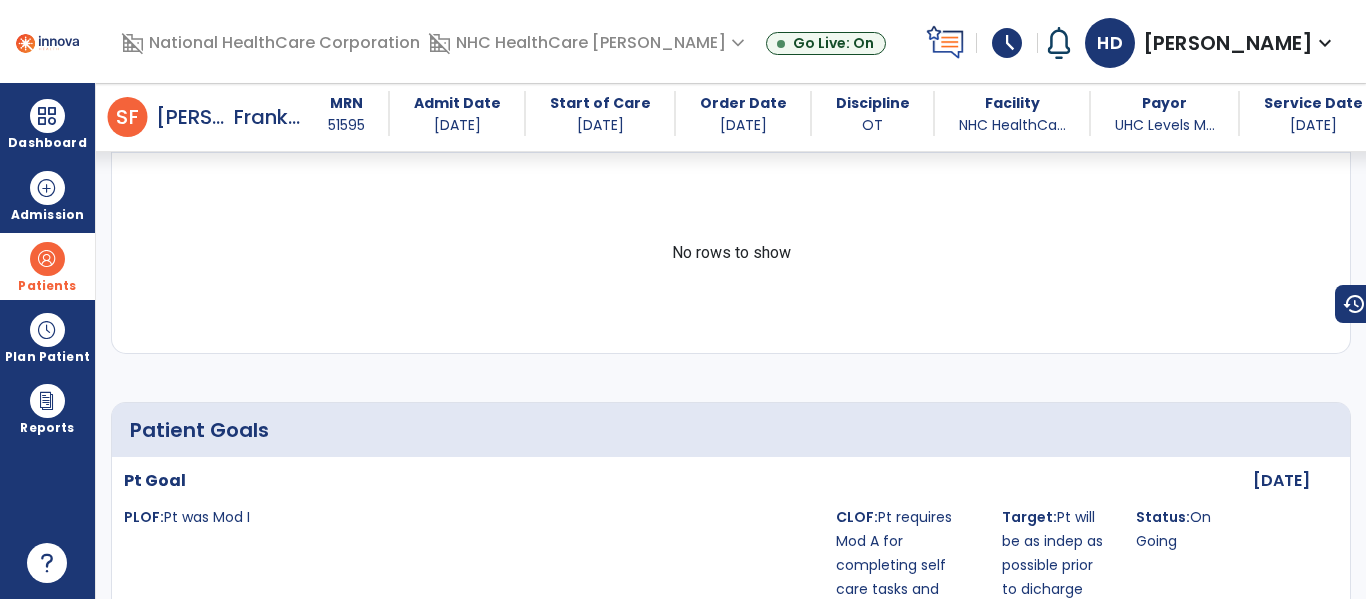 scroll, scrollTop: 2429, scrollLeft: 0, axis: vertical 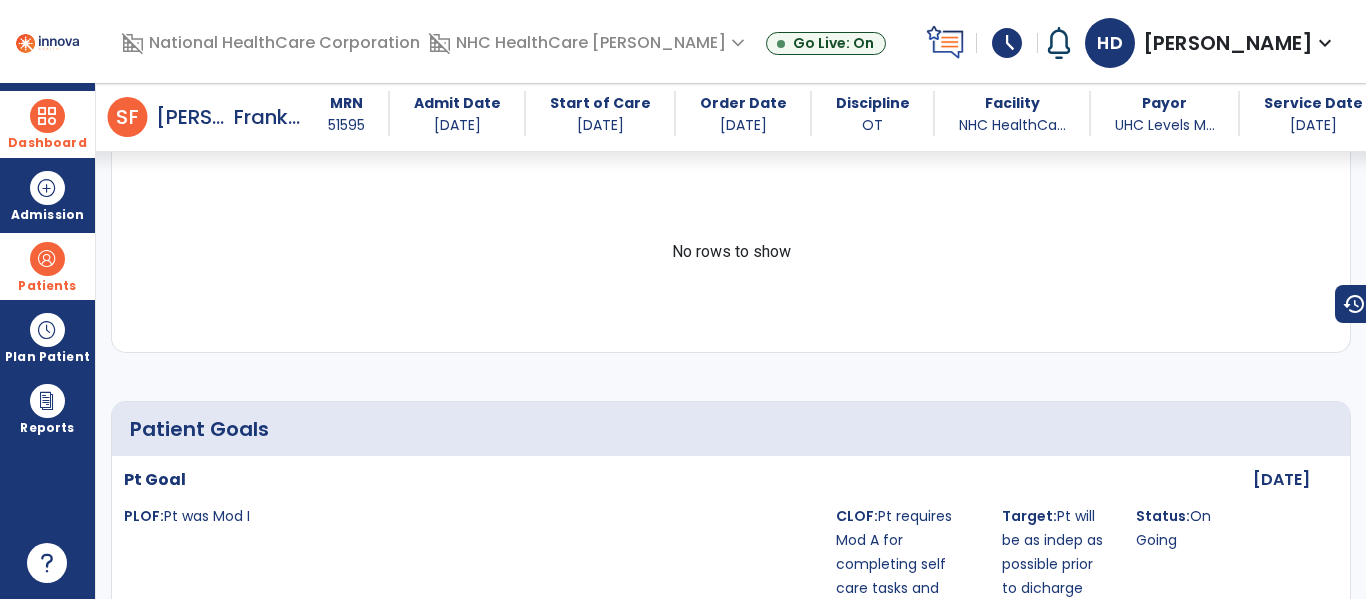 click on "Dashboard" at bounding box center [47, 143] 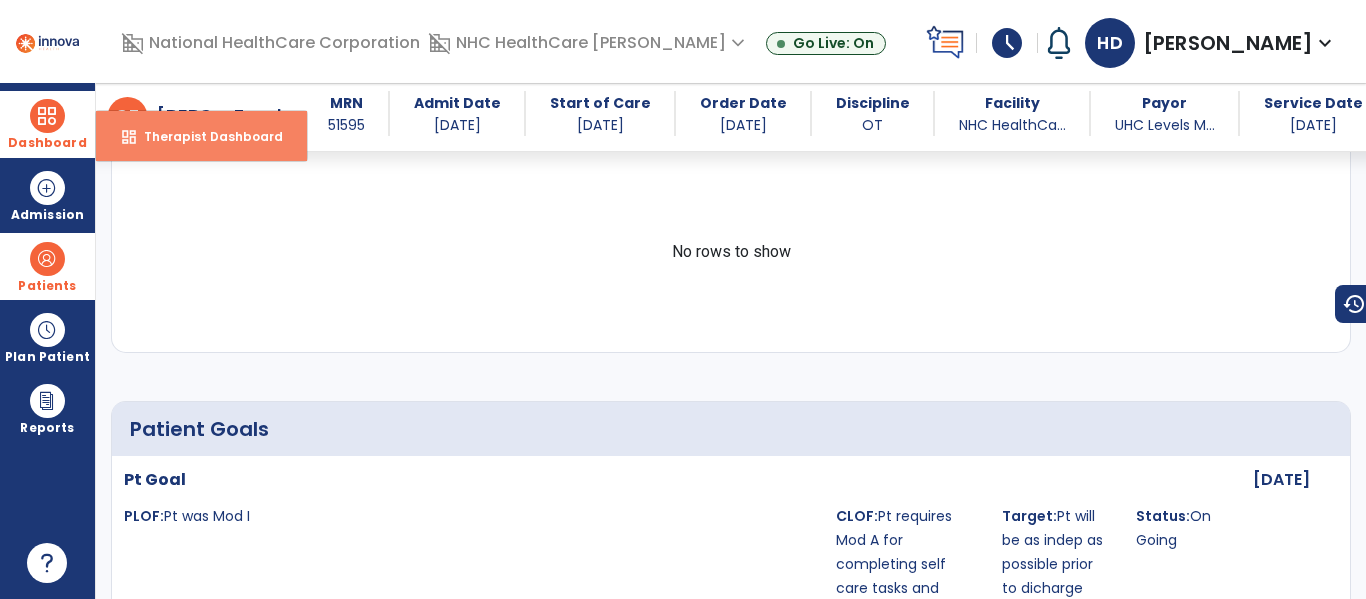 click on "Therapist Dashboard" at bounding box center [205, 136] 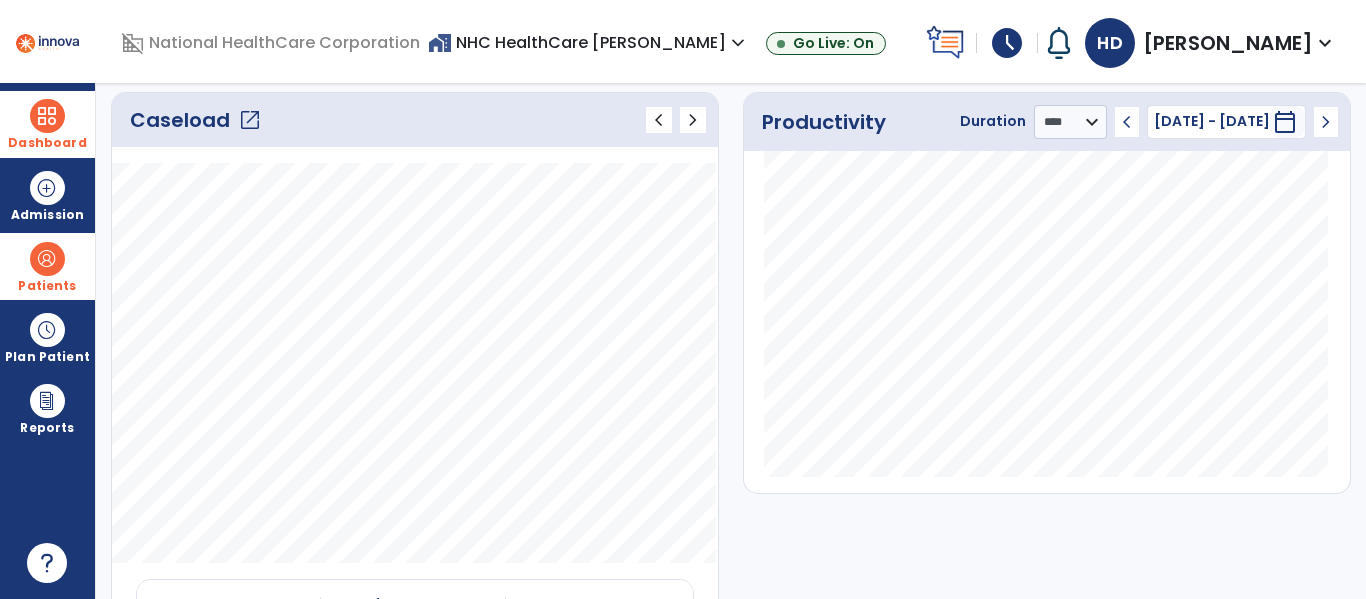 scroll, scrollTop: 0, scrollLeft: 0, axis: both 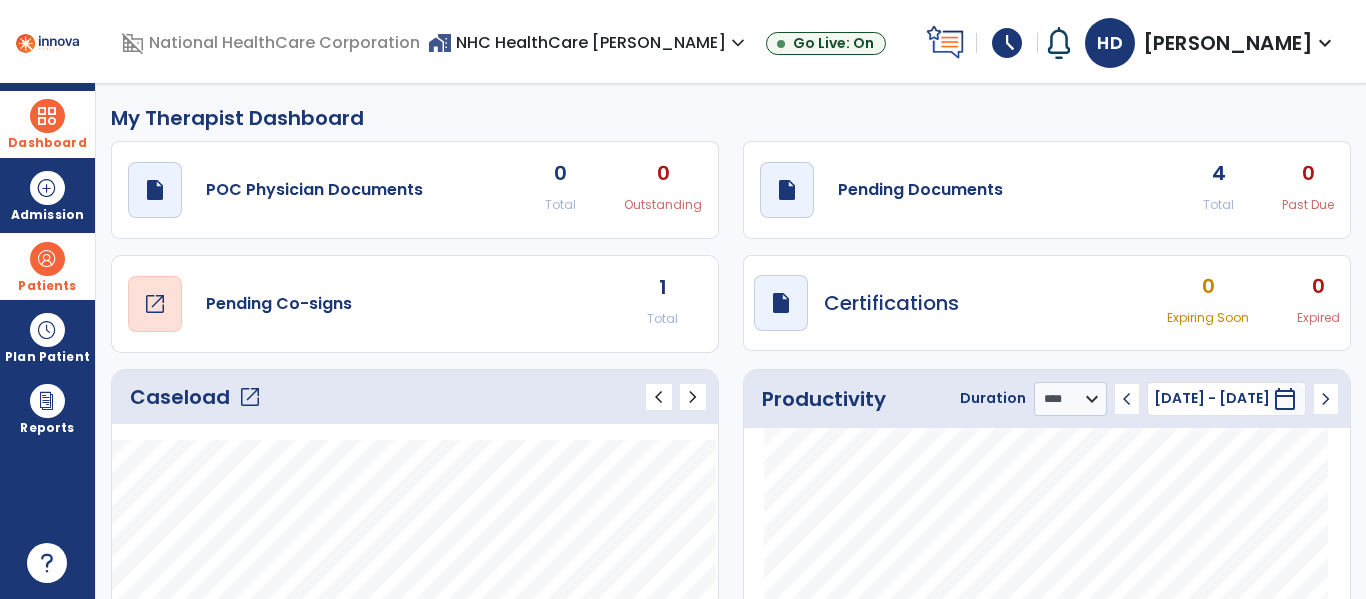 click on "Pending Co-signs" 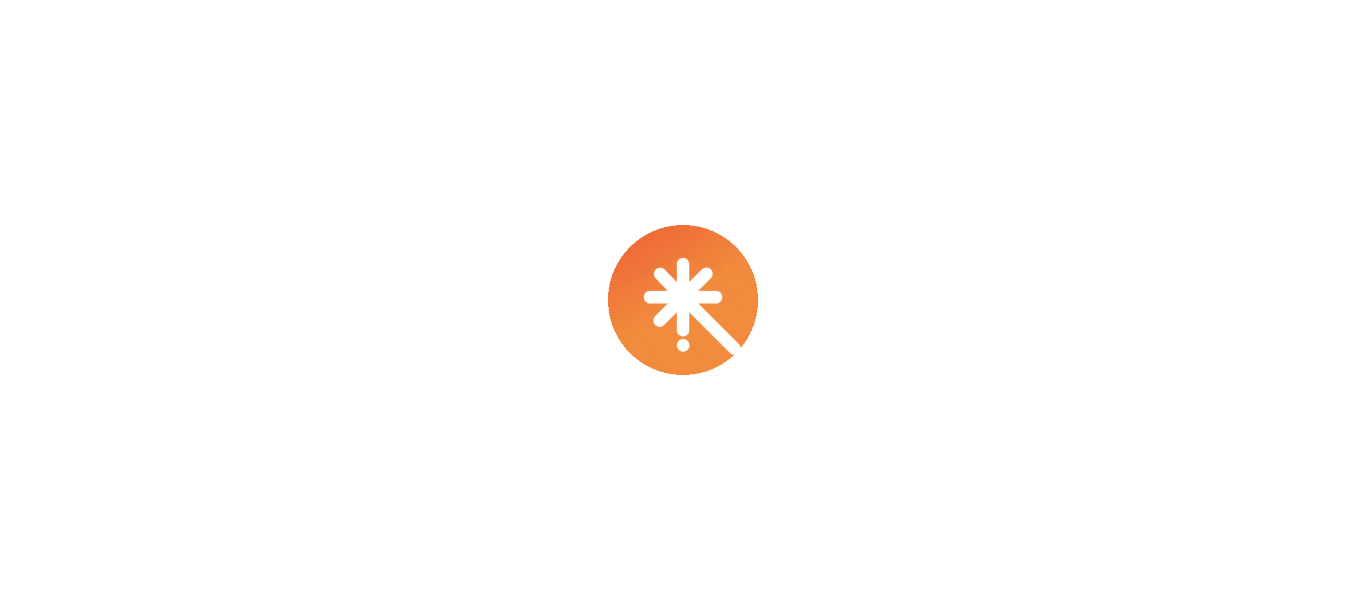 scroll, scrollTop: 0, scrollLeft: 0, axis: both 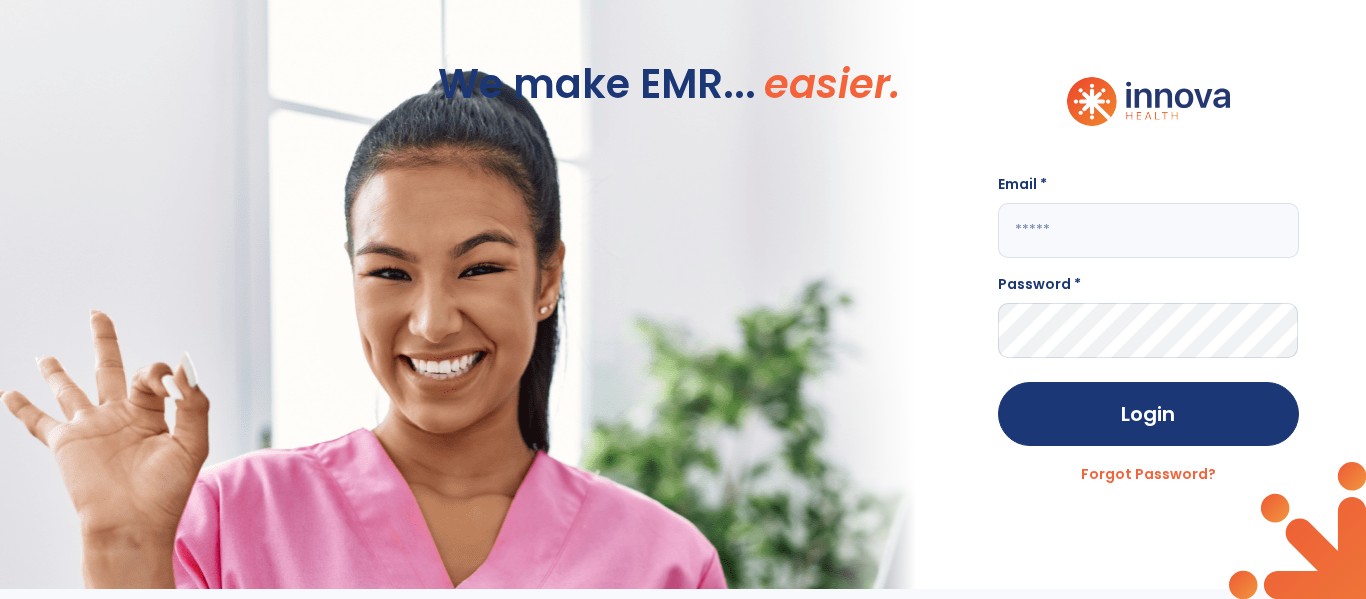 click 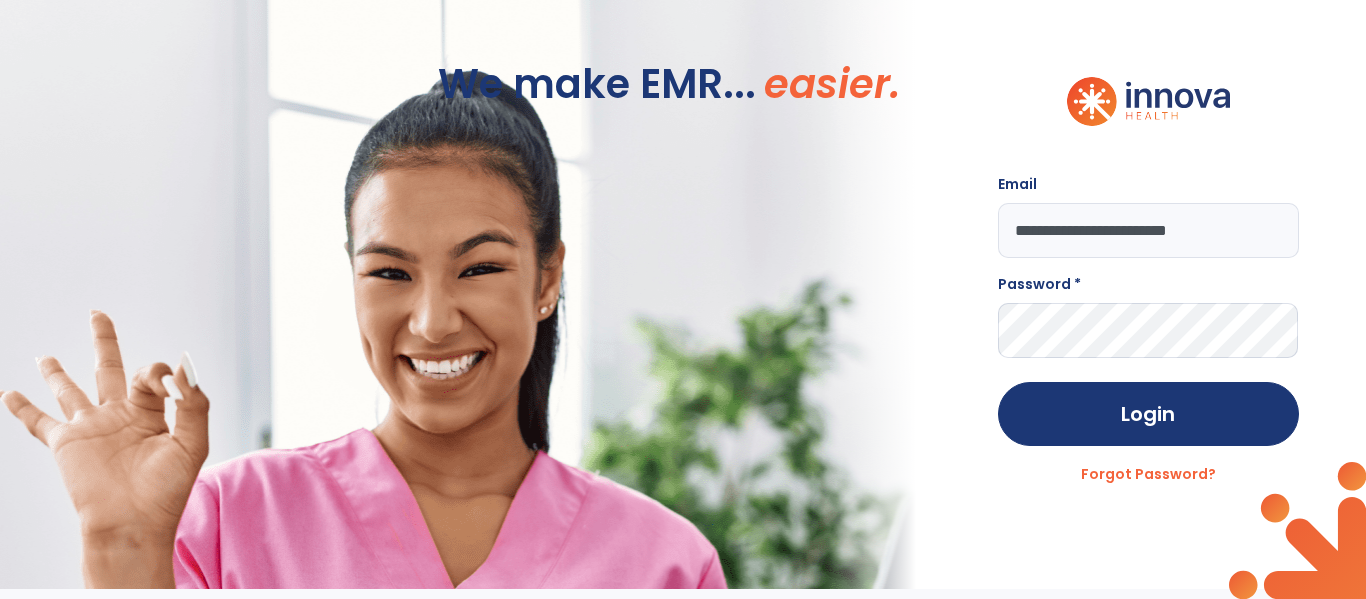 type on "**********" 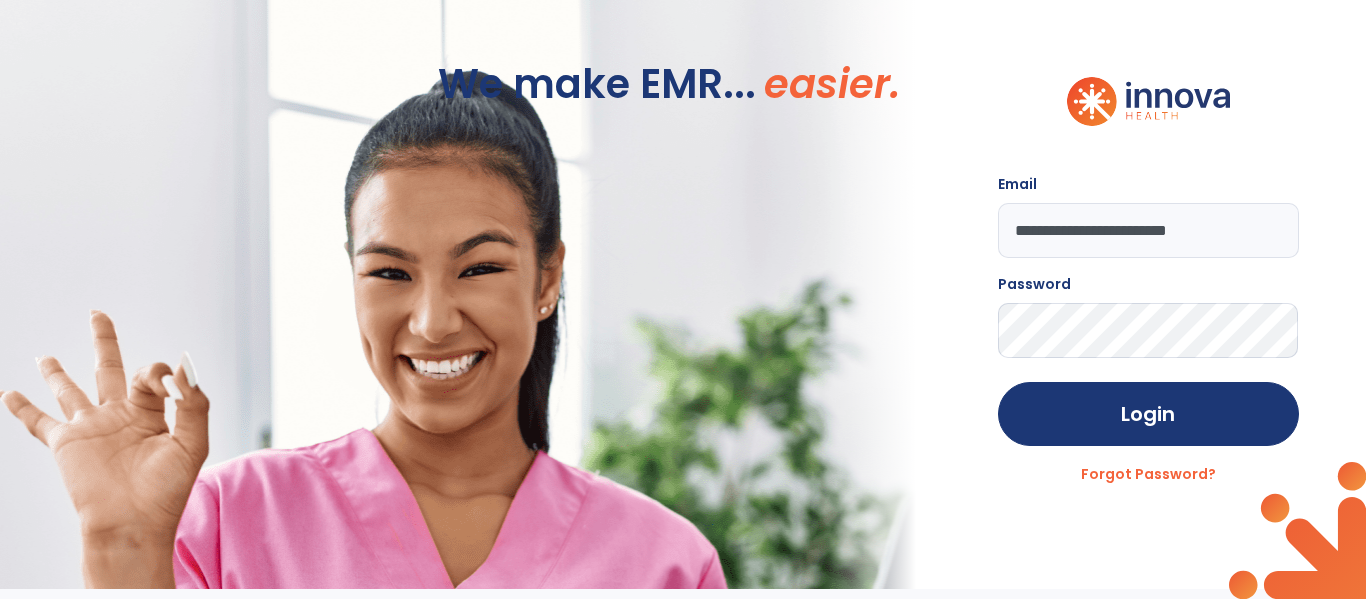 click on "Login" 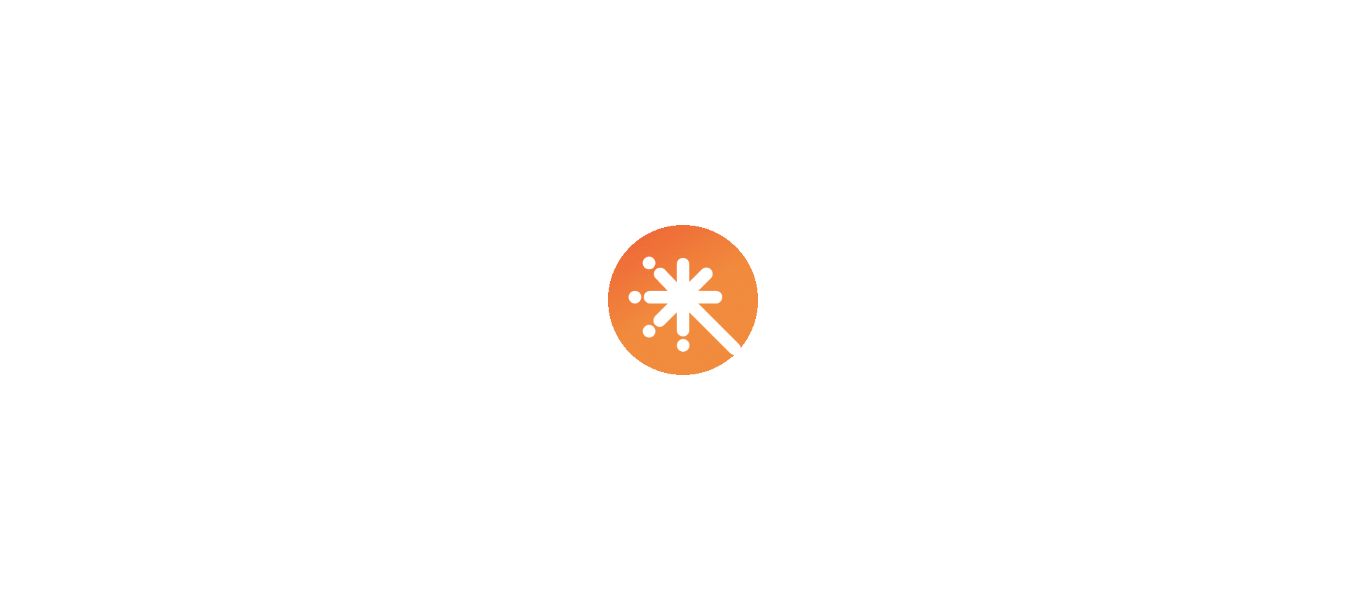 scroll, scrollTop: 0, scrollLeft: 0, axis: both 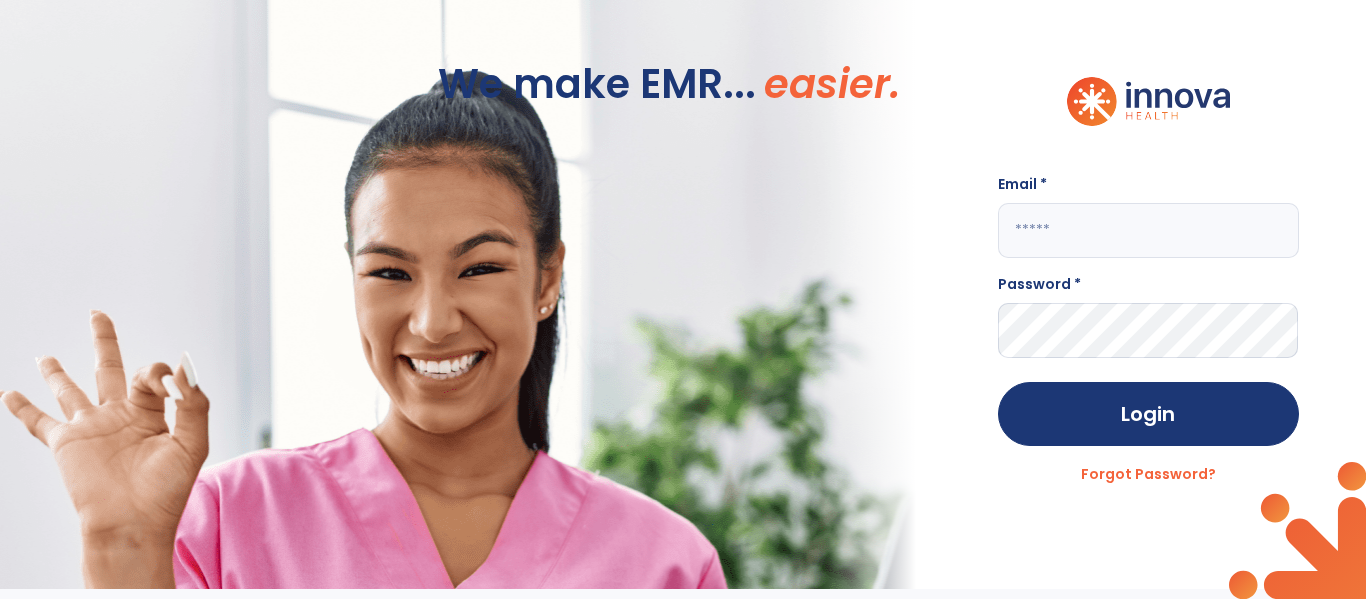 click 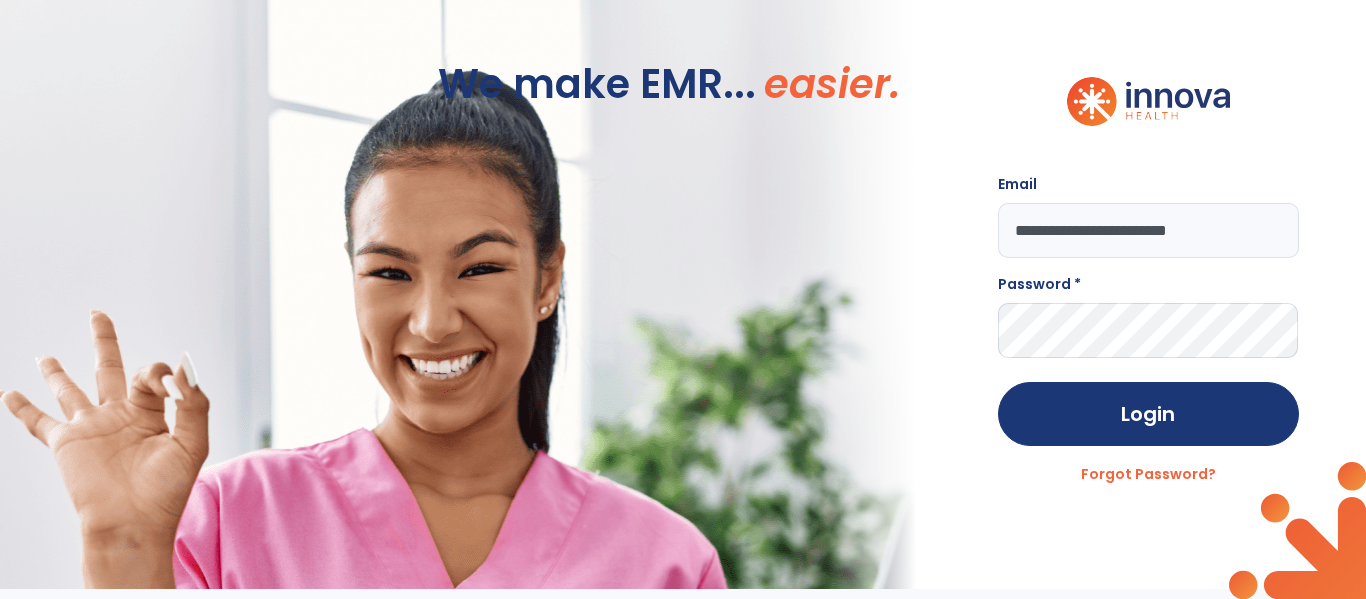 type on "**********" 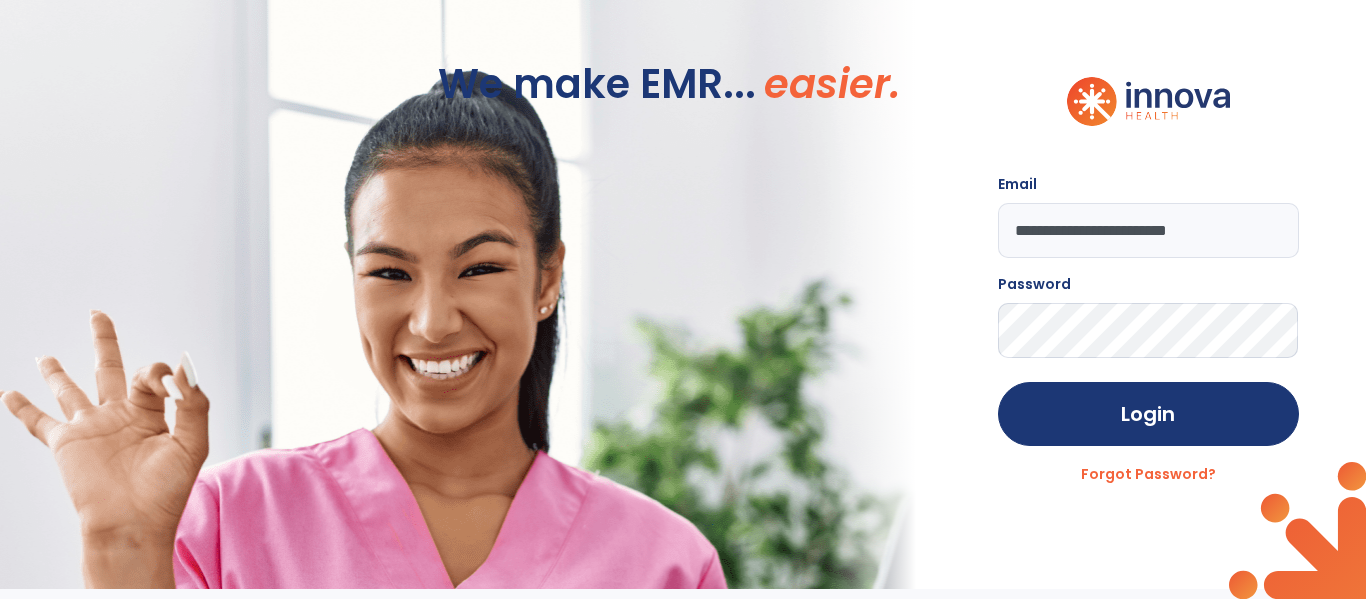 click on "Login" 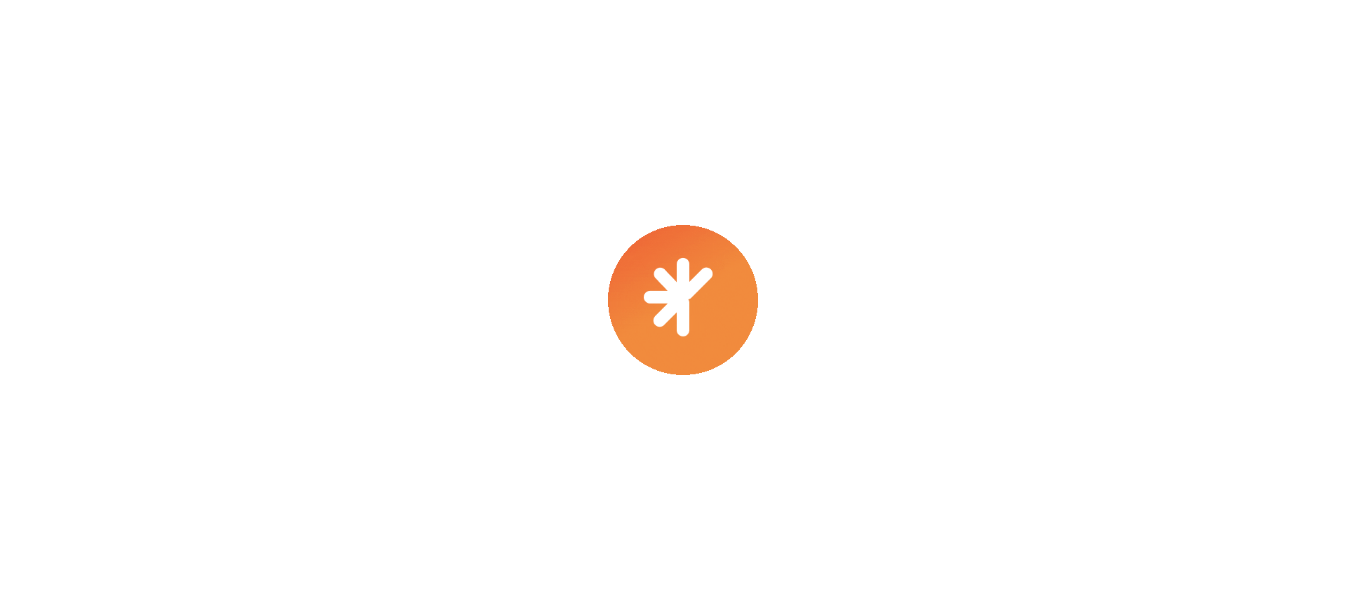 scroll, scrollTop: 0, scrollLeft: 0, axis: both 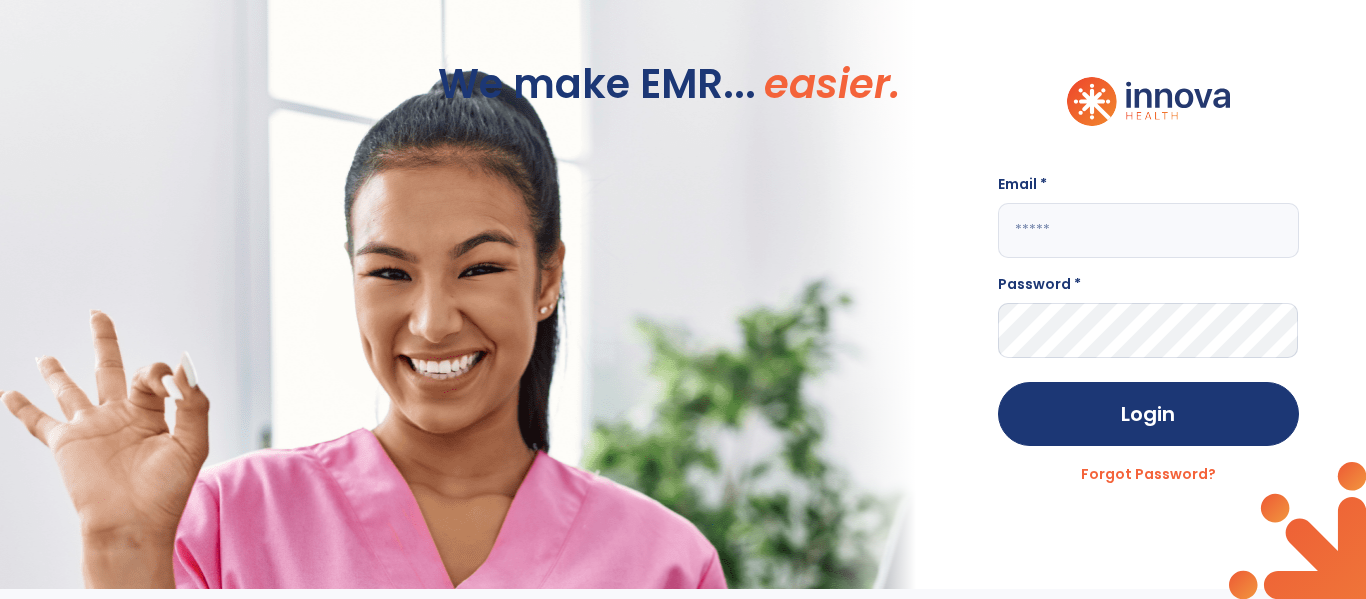 click 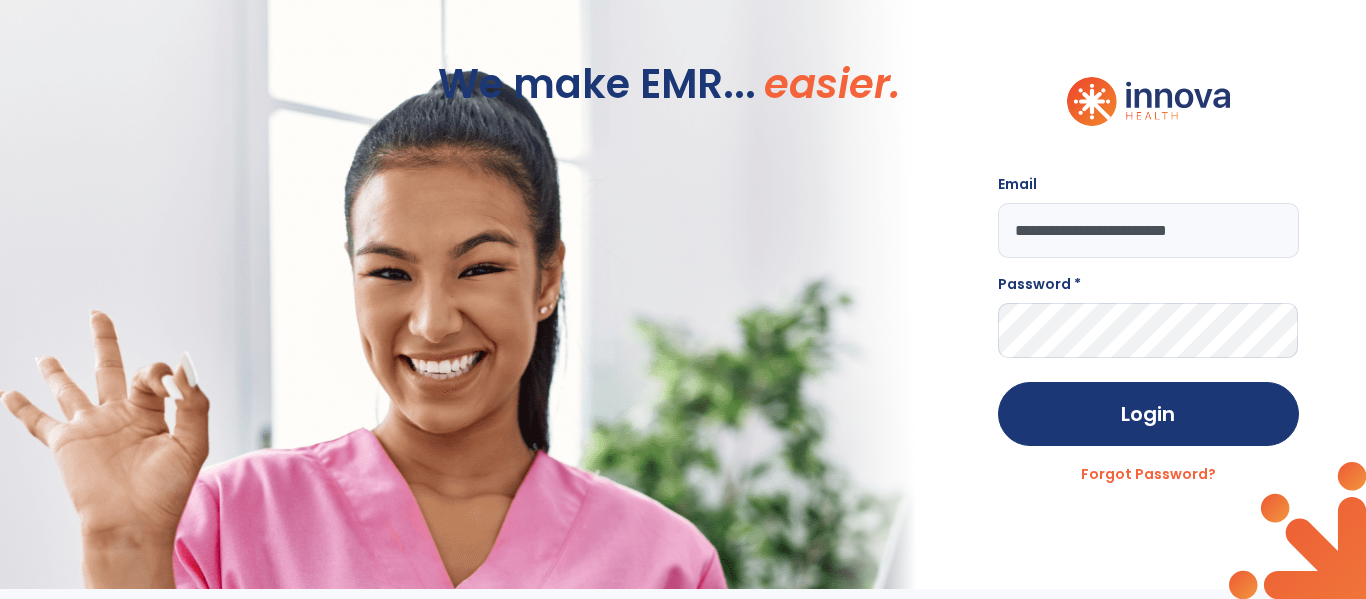 type on "**********" 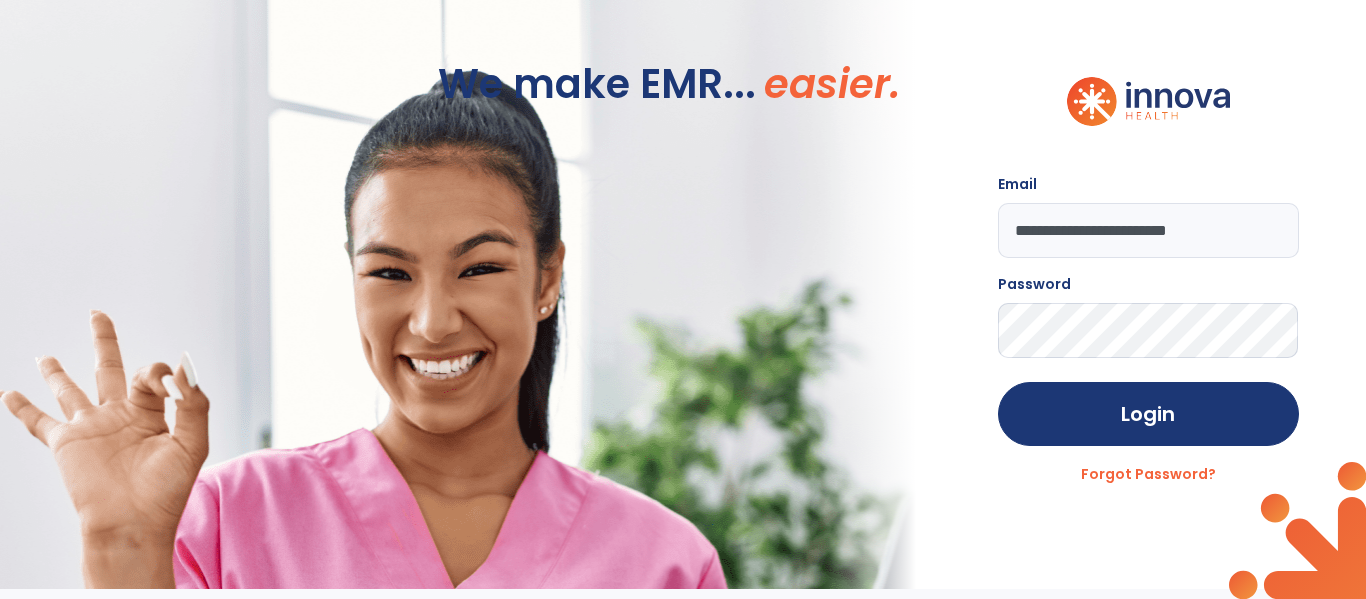 click on "Login" 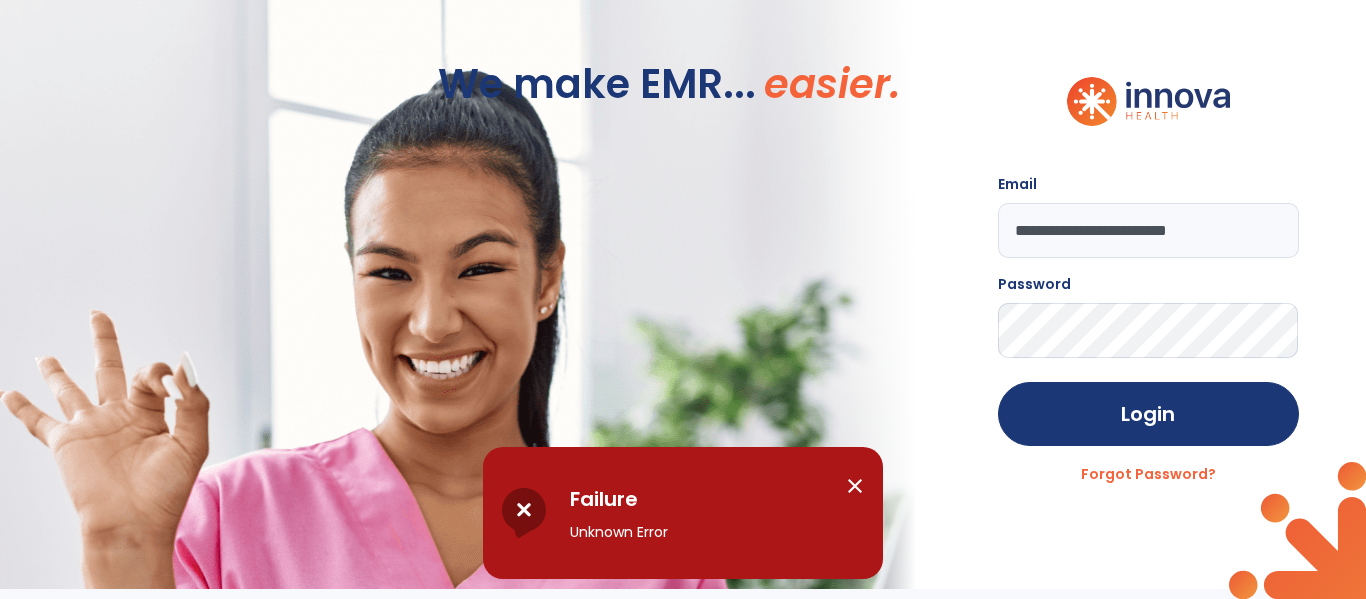 click on "close" at bounding box center (855, 486) 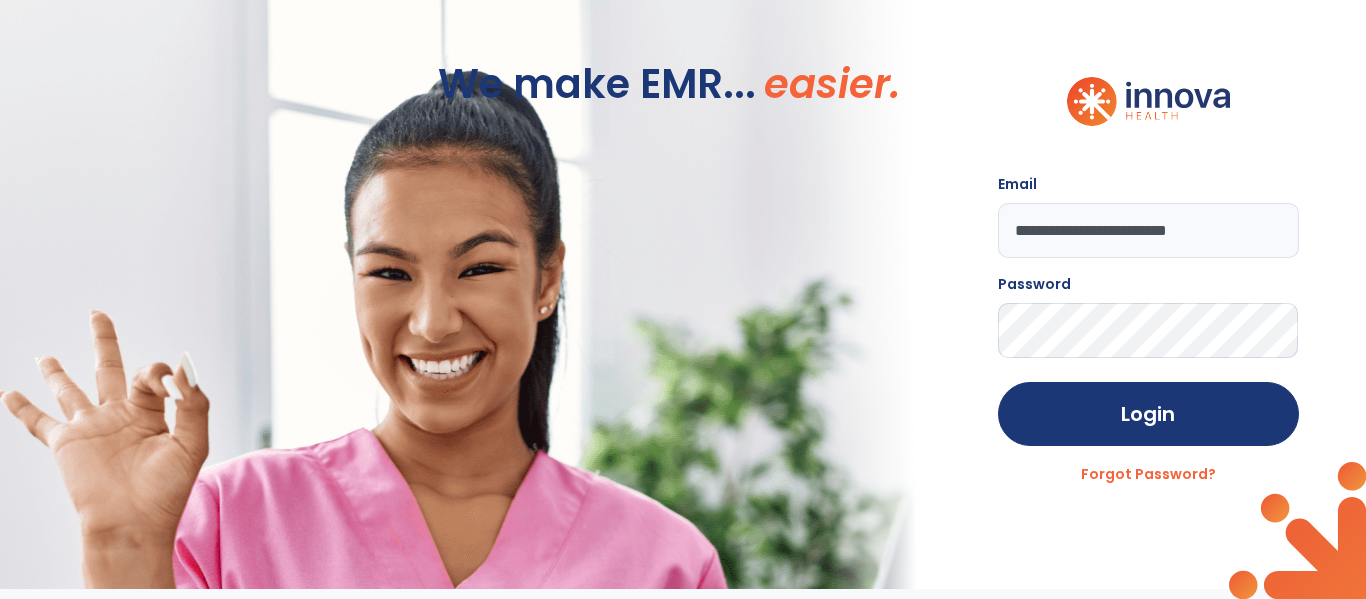 click on "Login" 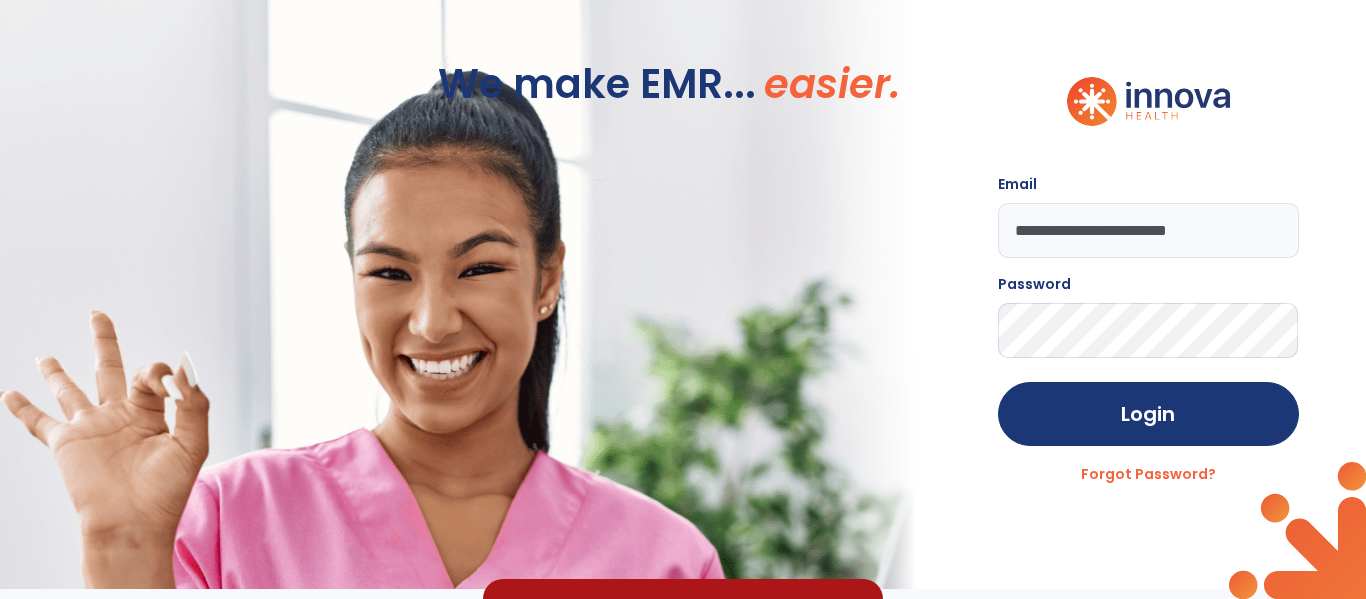 click on "Login" 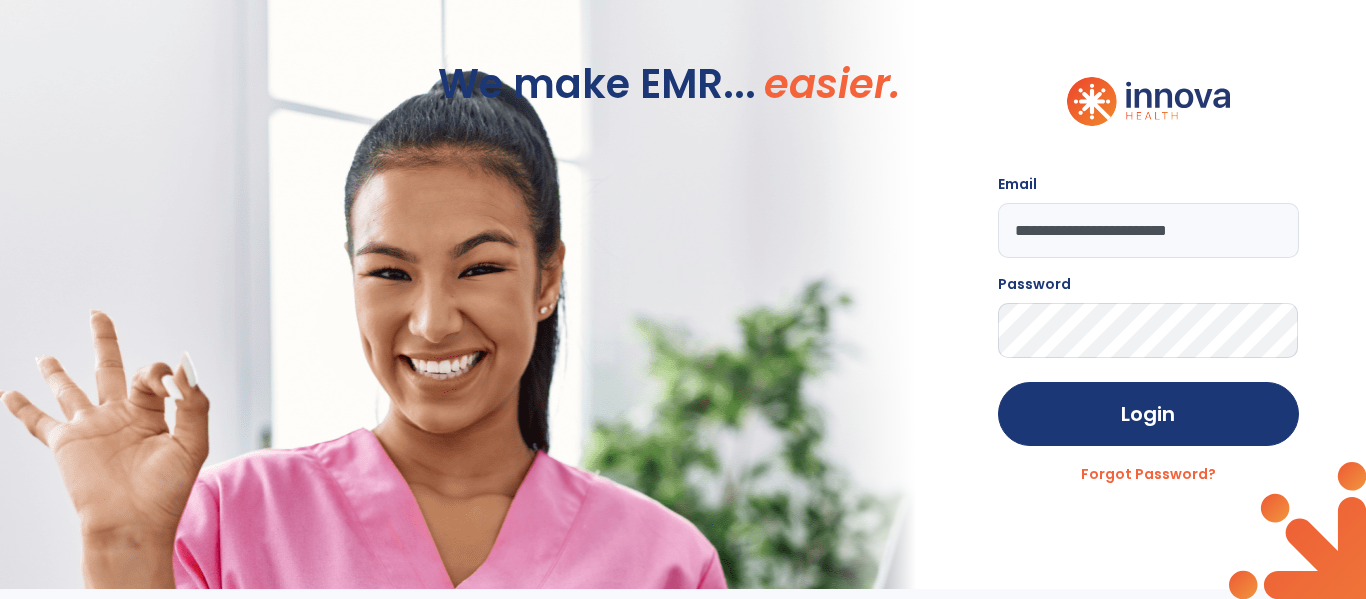 click on "Login" 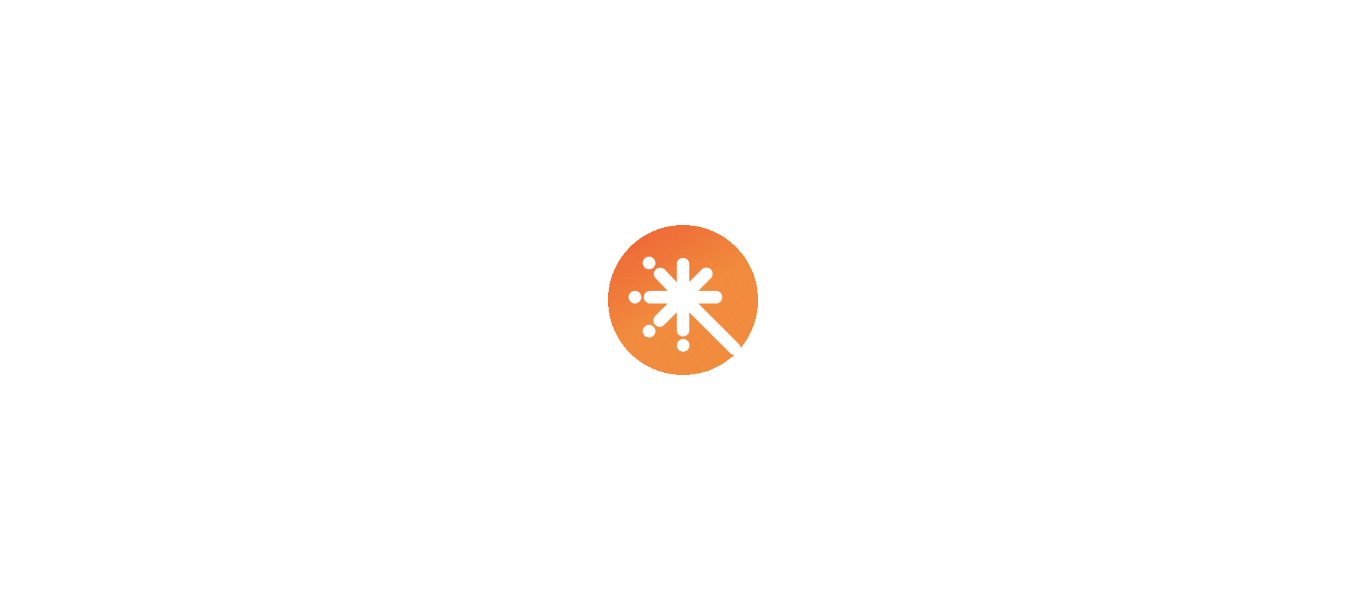 scroll, scrollTop: 0, scrollLeft: 0, axis: both 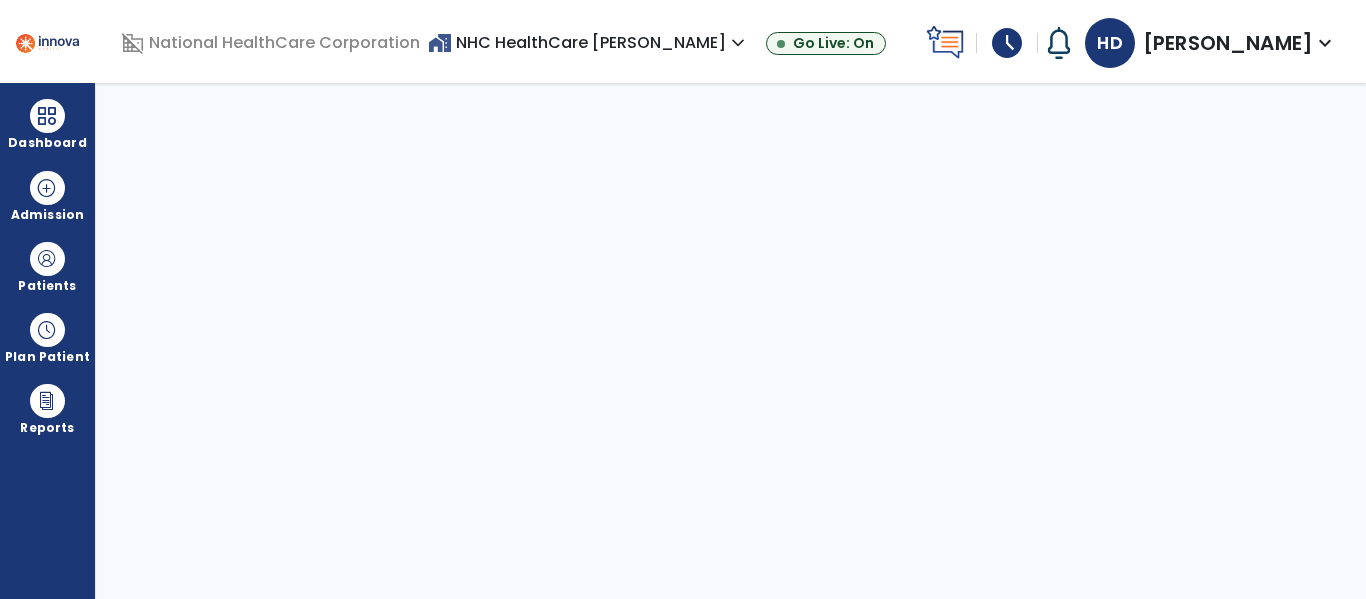 select on "****" 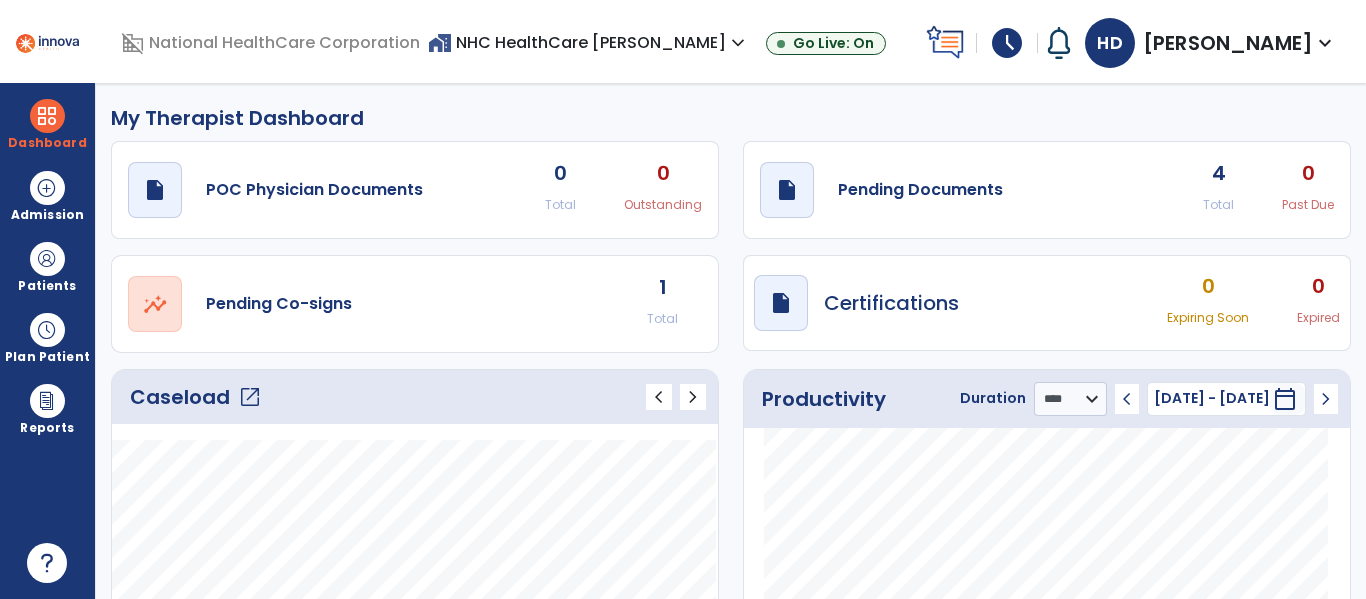 click on "open_in_new  Pending Co-signs 1 Total" 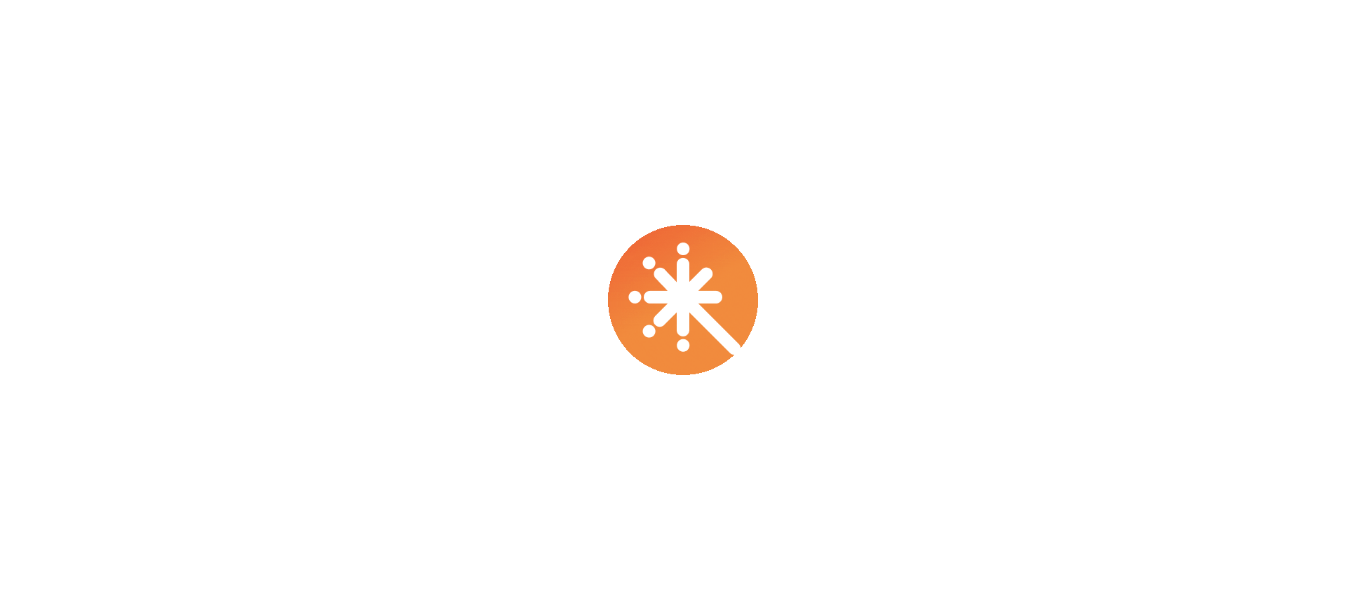scroll, scrollTop: 0, scrollLeft: 0, axis: both 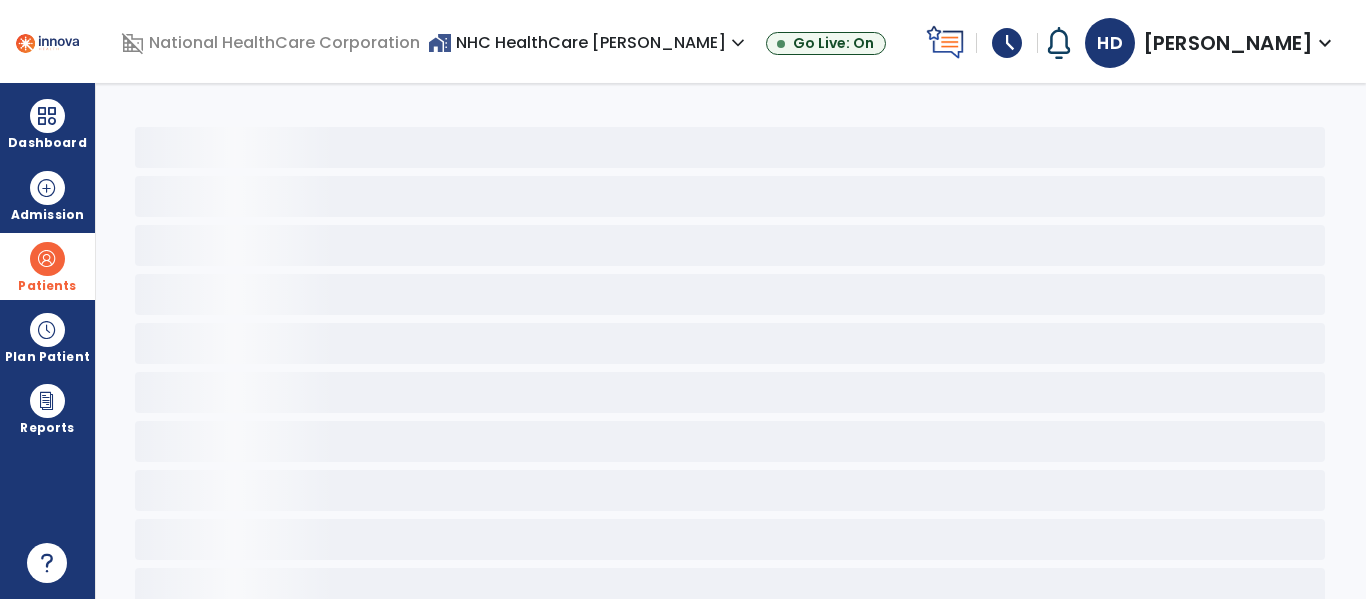 click at bounding box center [47, 259] 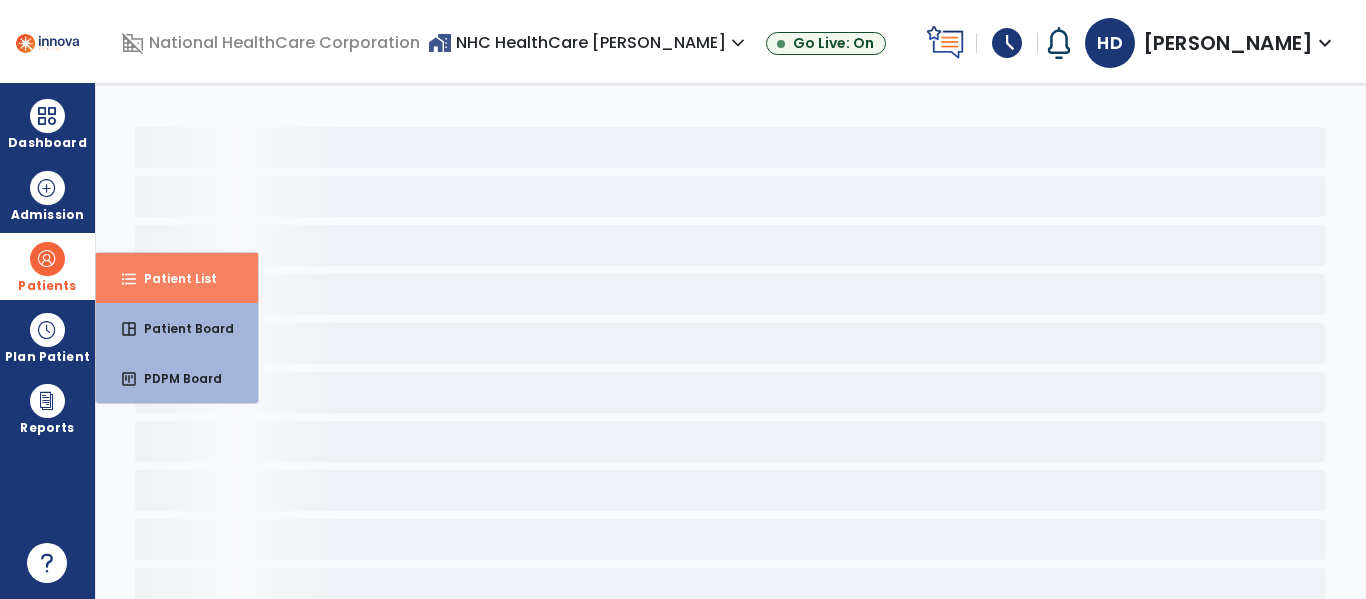 click on "Patient List" at bounding box center [172, 278] 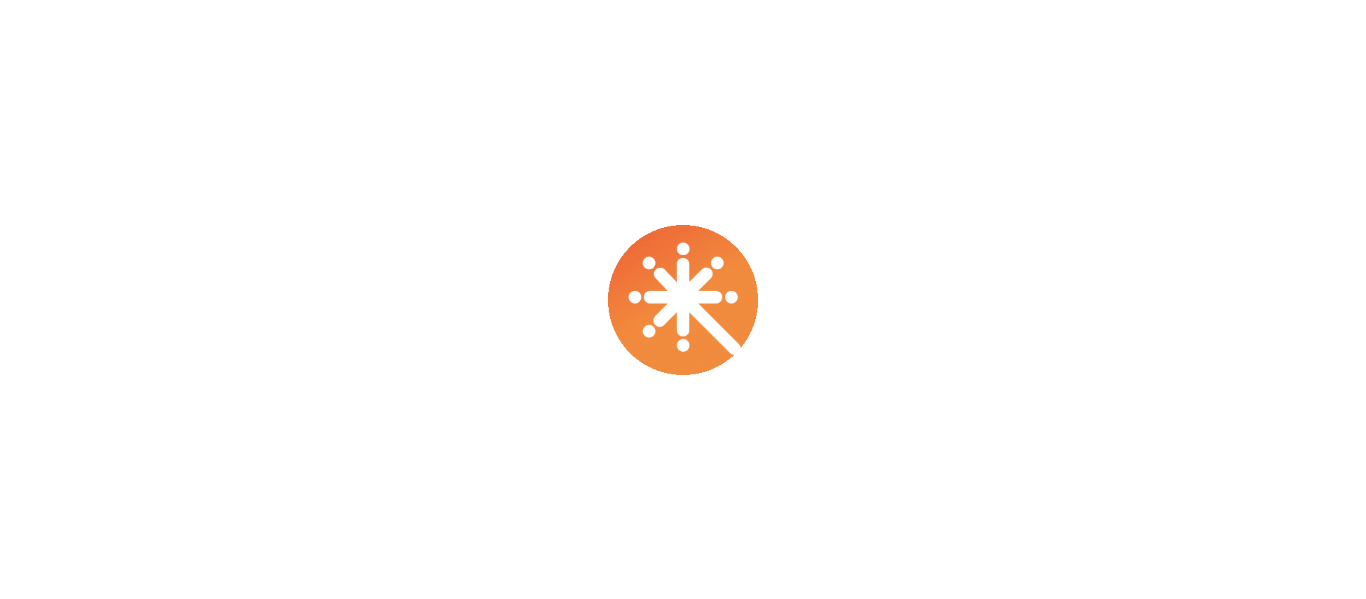 scroll, scrollTop: 0, scrollLeft: 0, axis: both 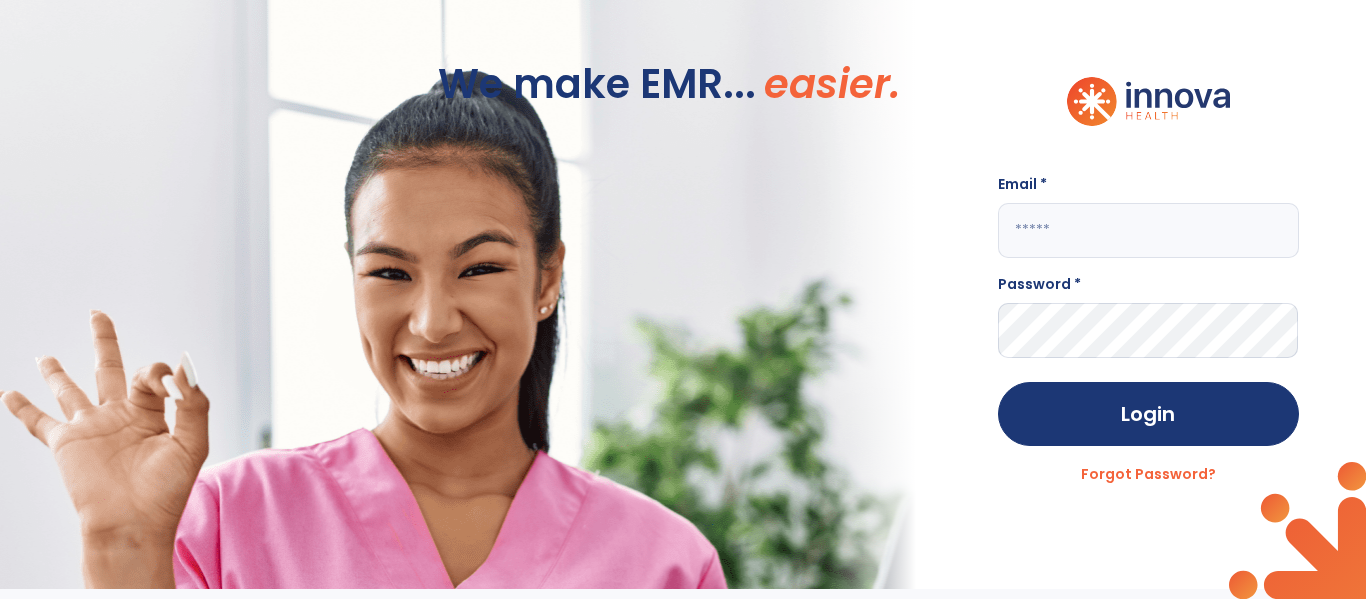 click 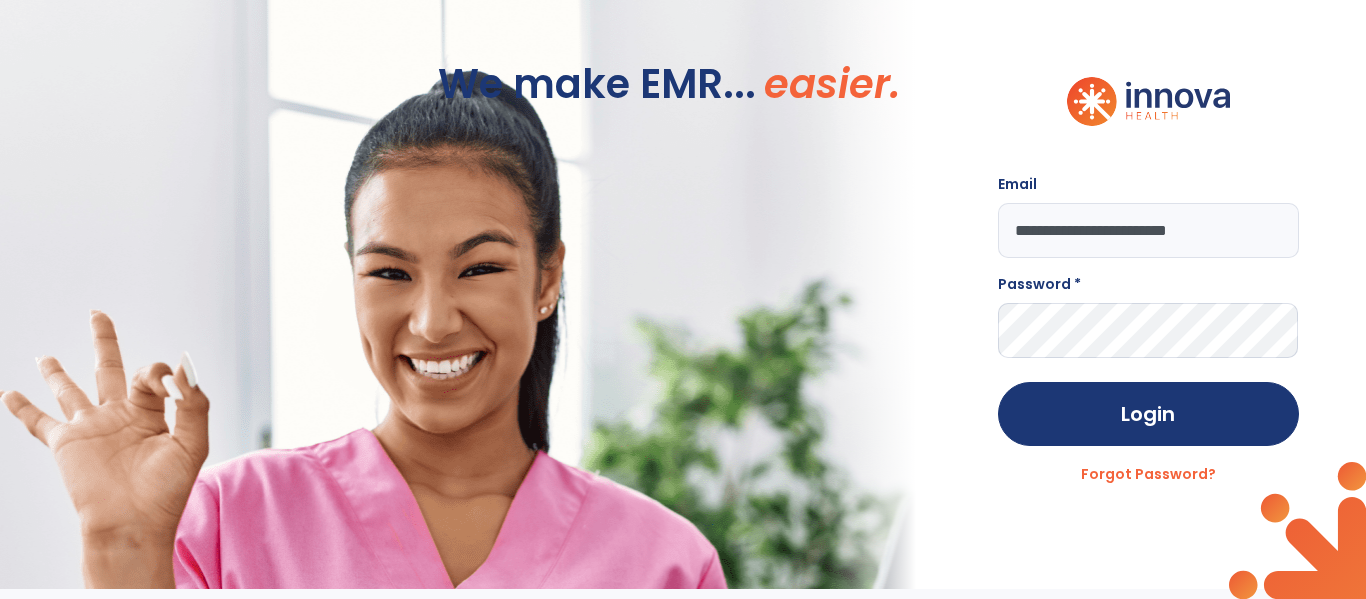 type on "**********" 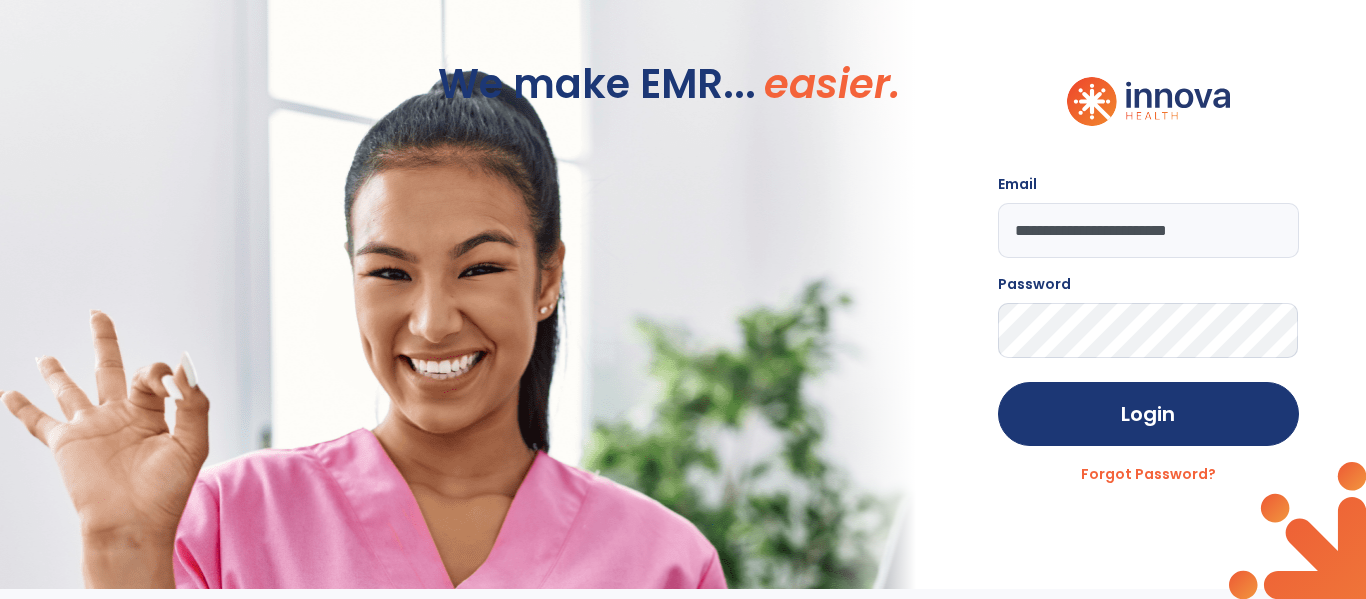 click on "Login" 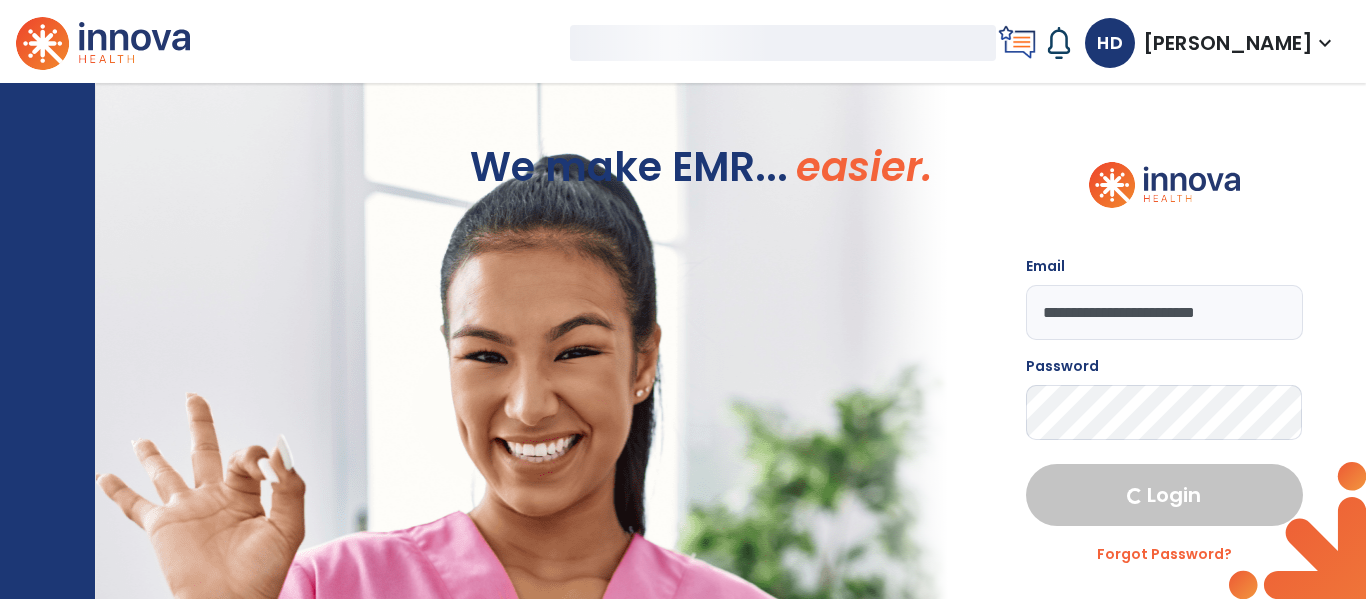 select on "****" 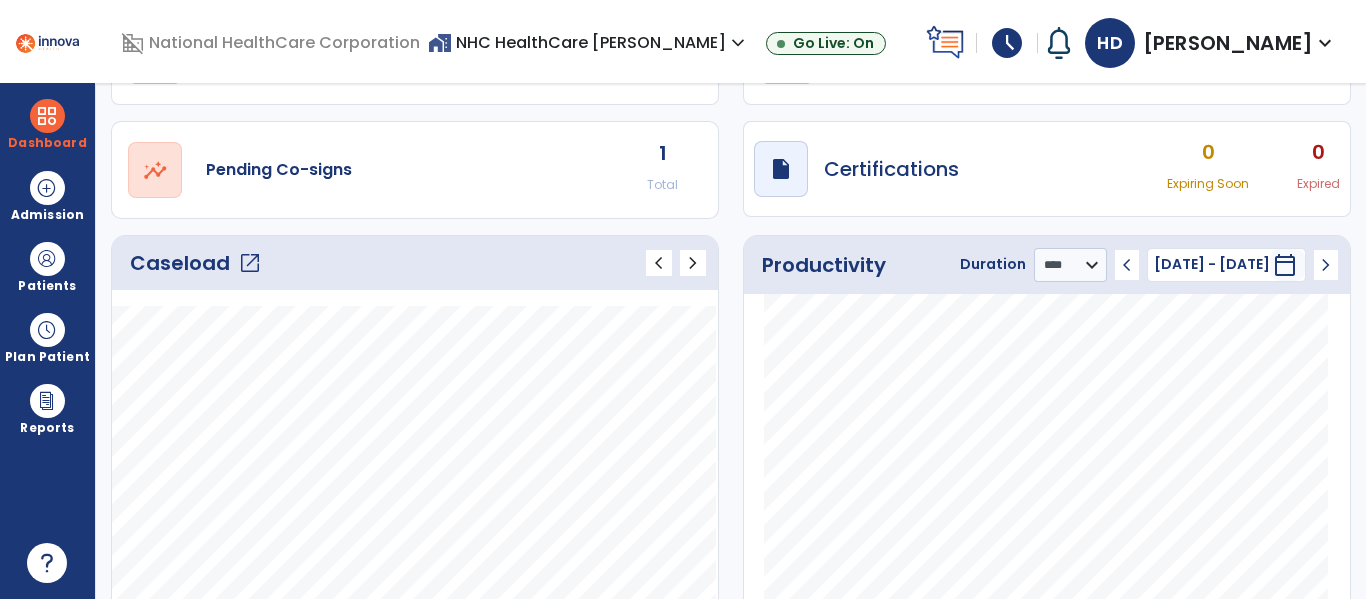 scroll, scrollTop: 0, scrollLeft: 0, axis: both 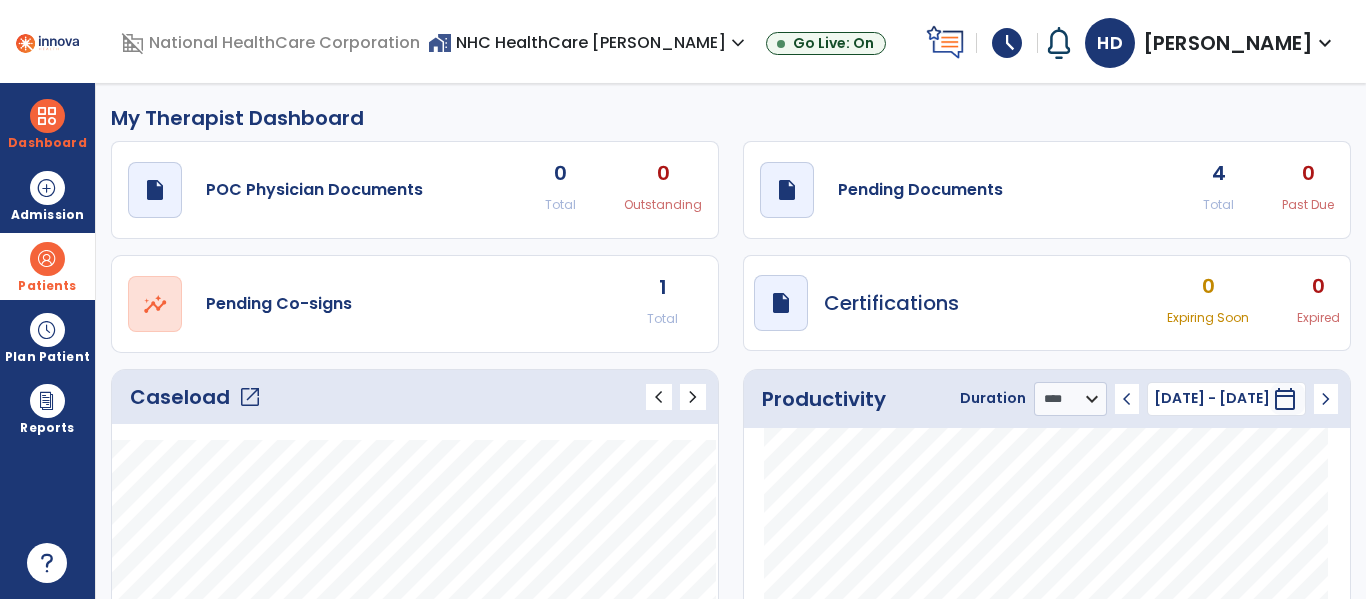 click on "Patients" at bounding box center (47, 266) 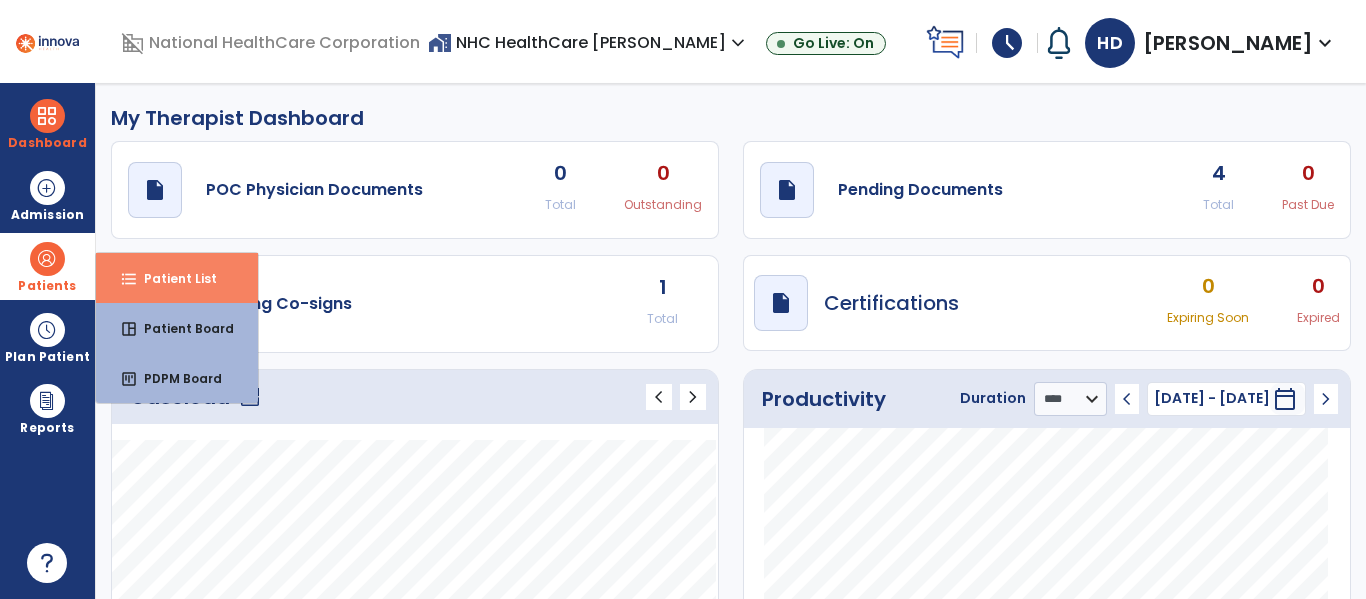 click on "Patient List" at bounding box center [172, 278] 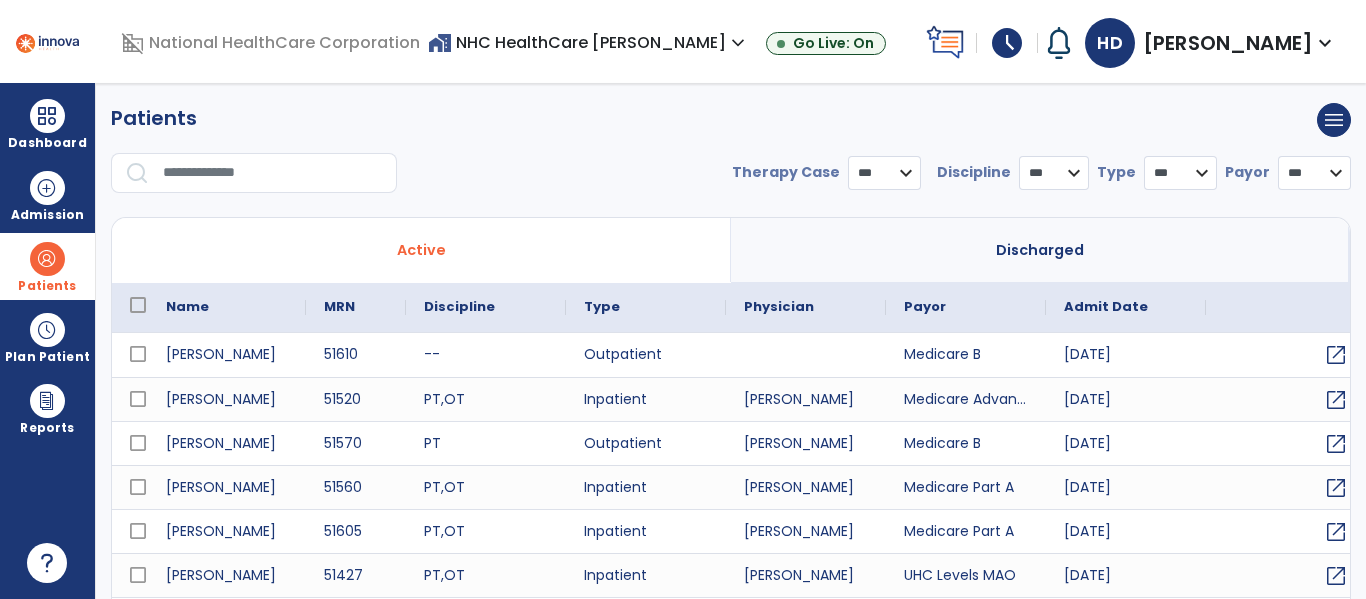 select on "***" 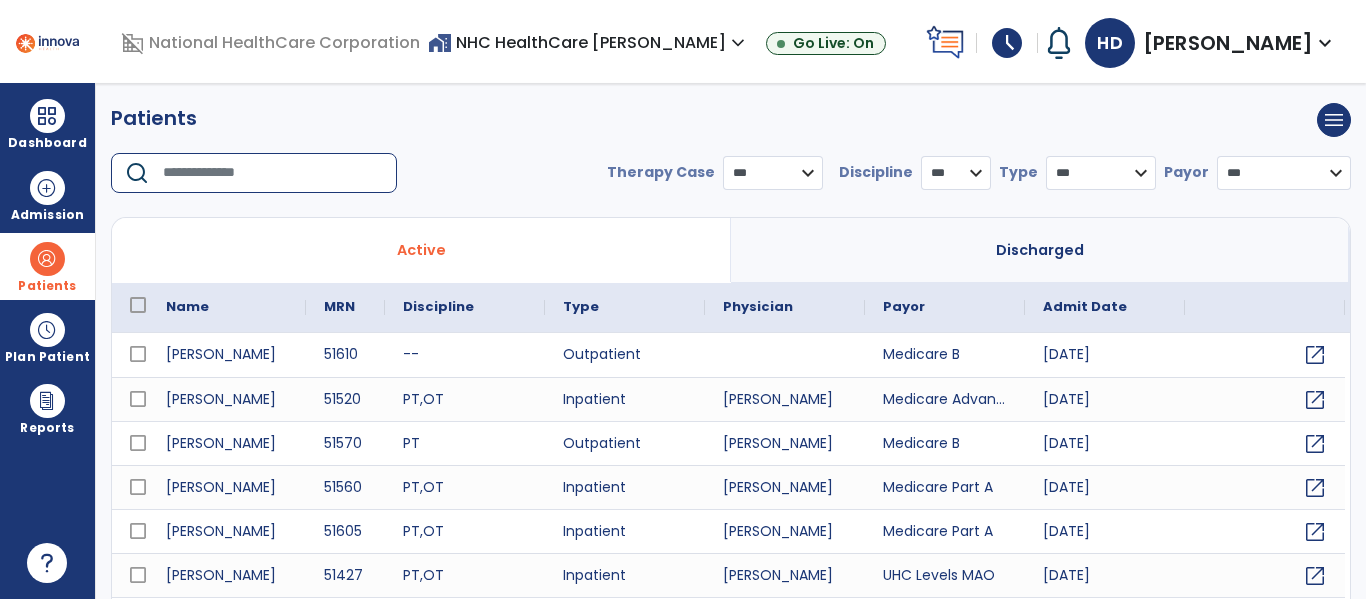 click at bounding box center (273, 173) 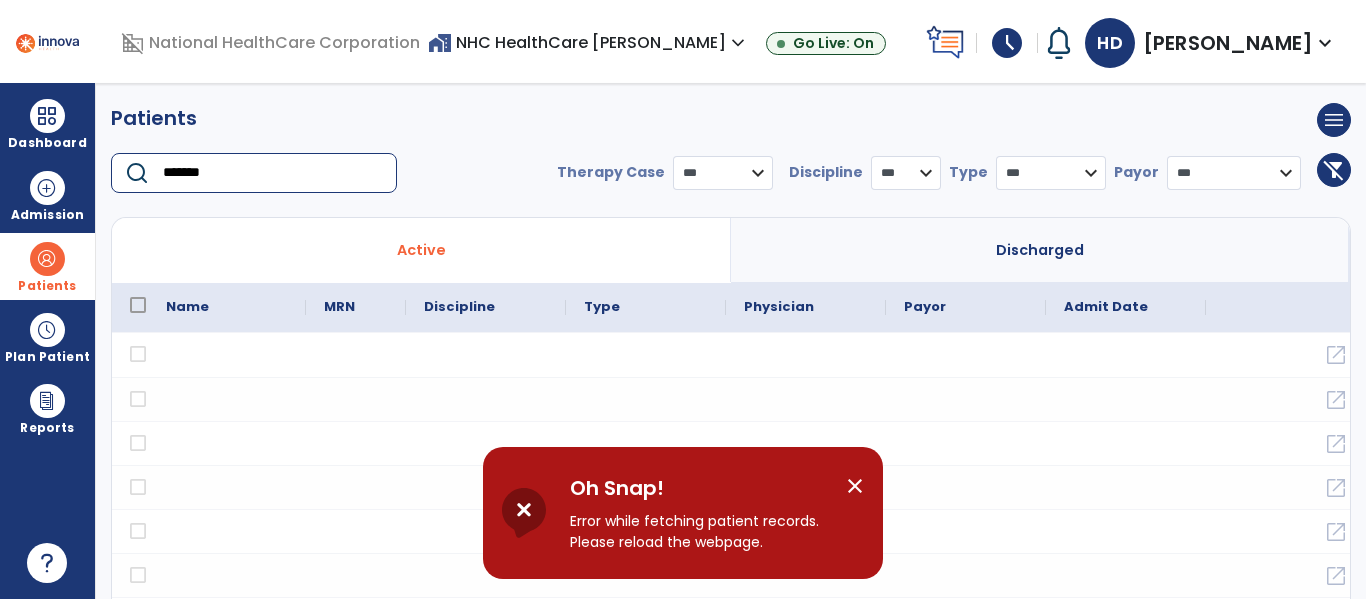 type on "*******" 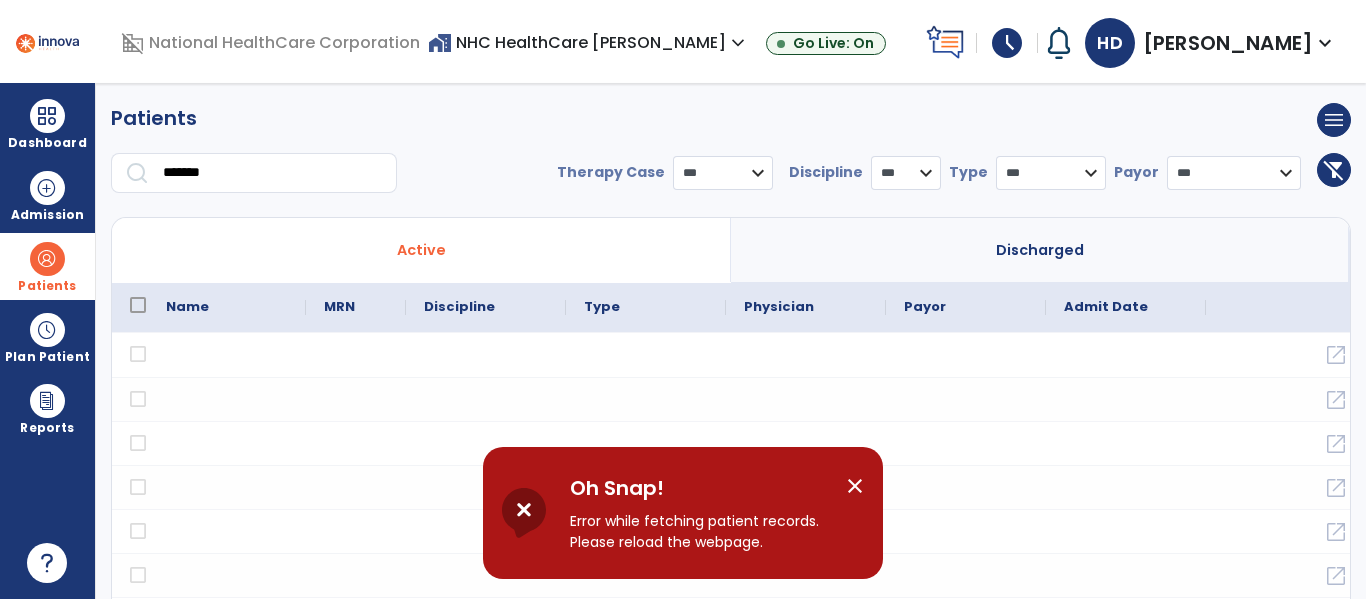 click on "close" at bounding box center (855, 486) 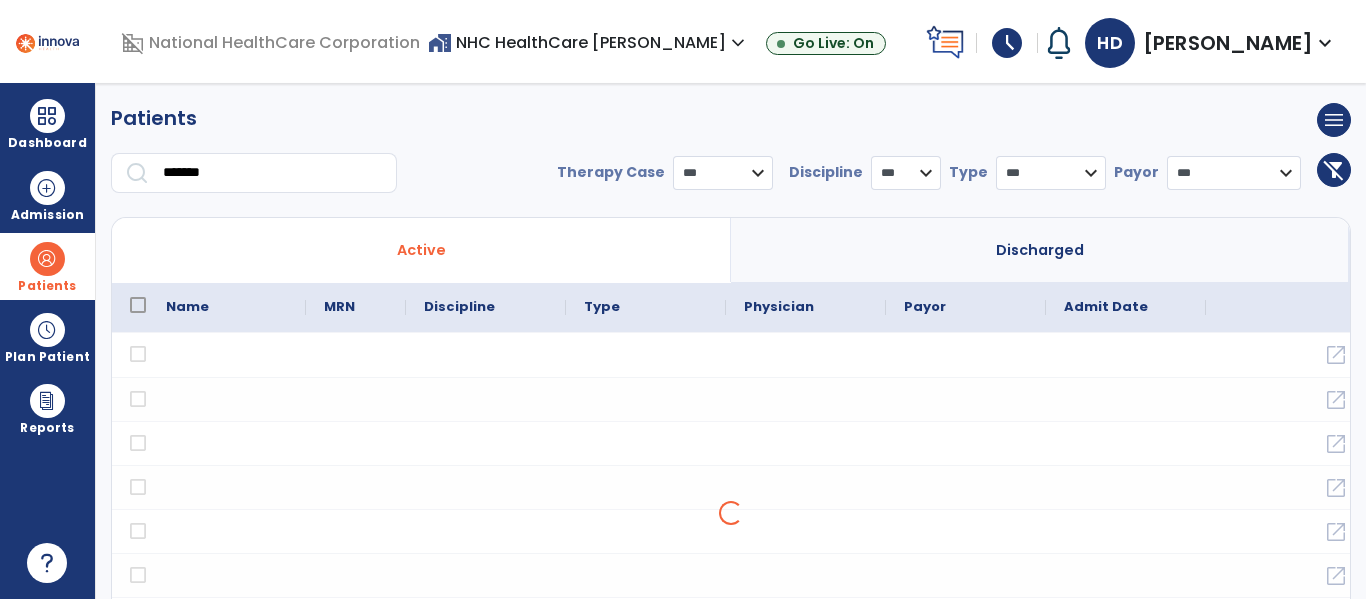 click on "Discharged" at bounding box center (1040, 250) 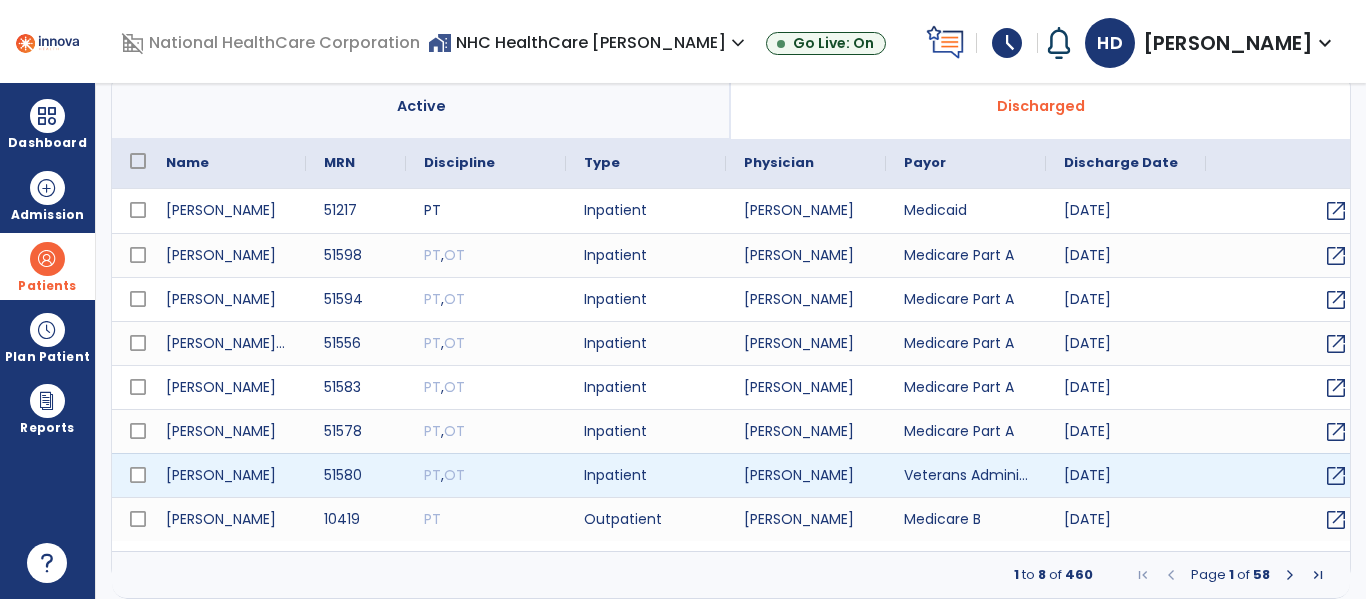 scroll, scrollTop: 0, scrollLeft: 0, axis: both 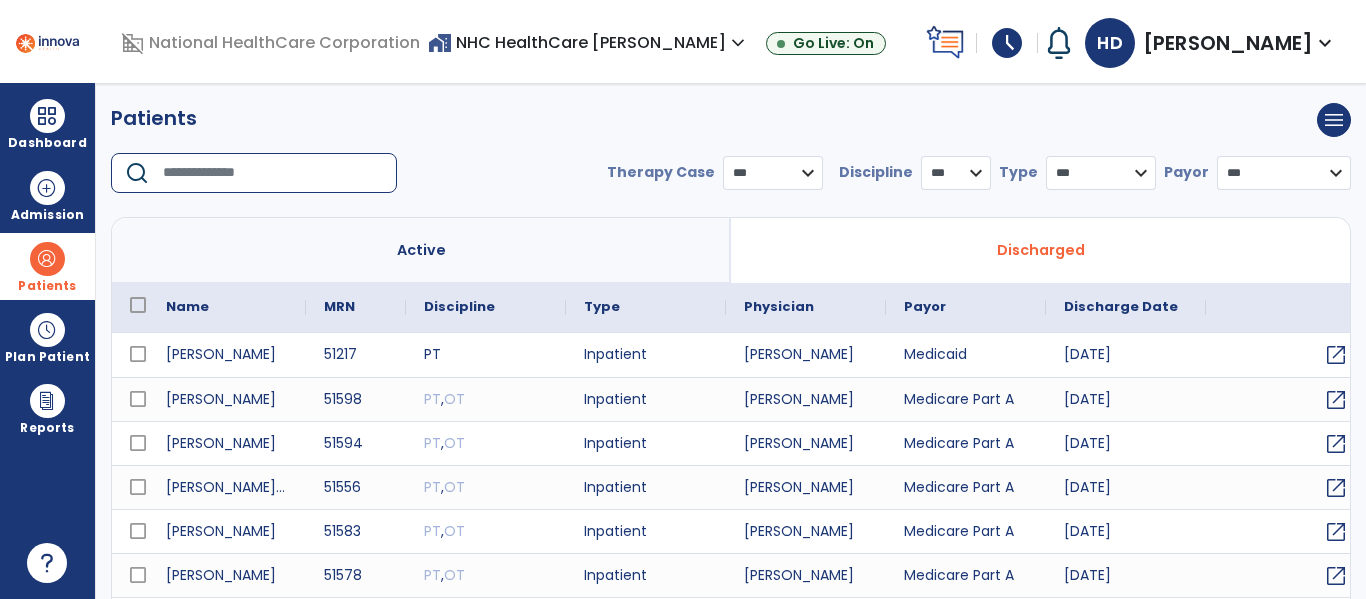 click at bounding box center [273, 173] 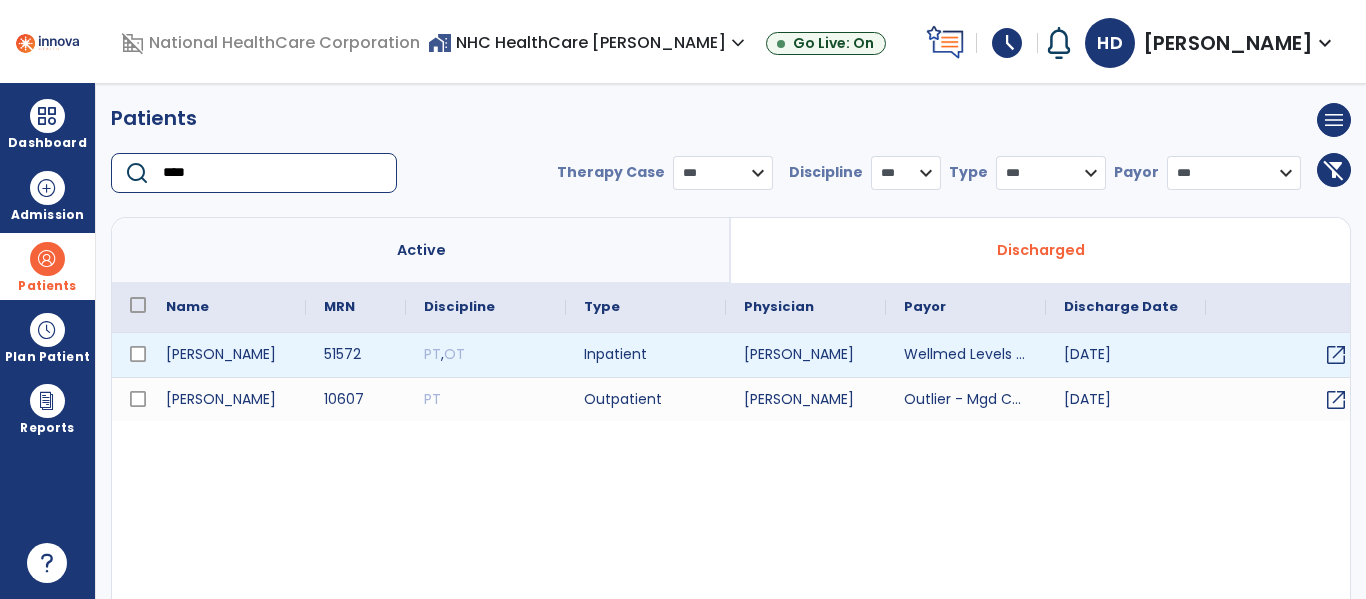 type on "****" 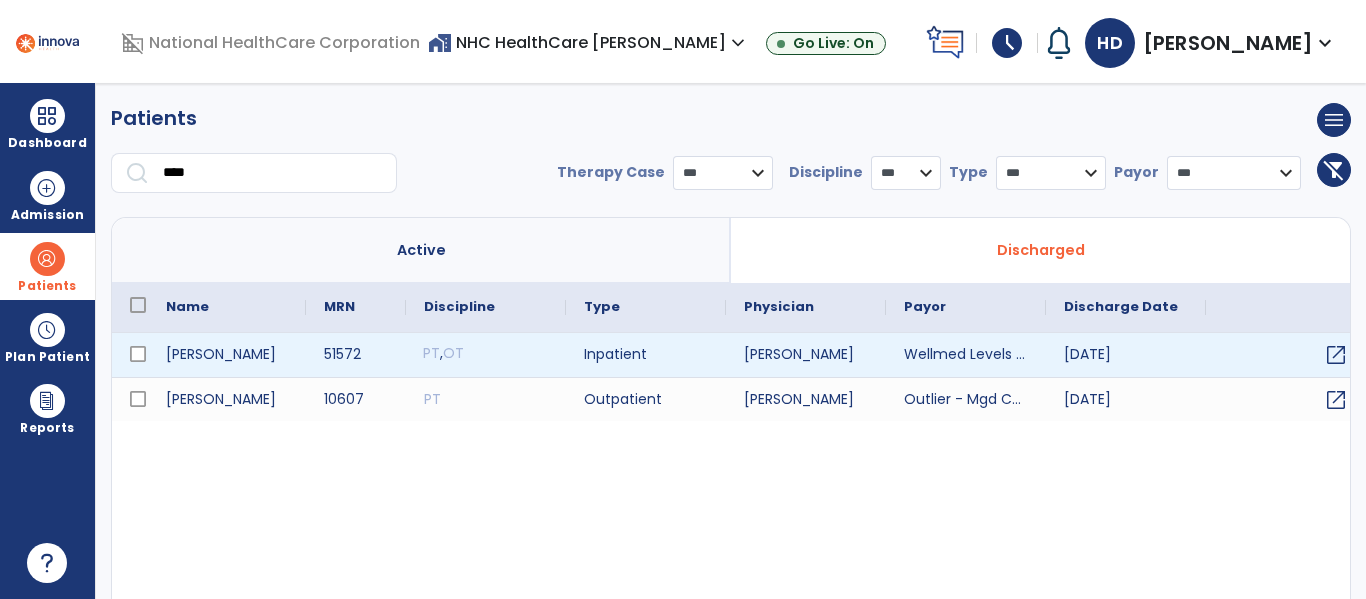 click on "PT , OT" at bounding box center [486, 355] 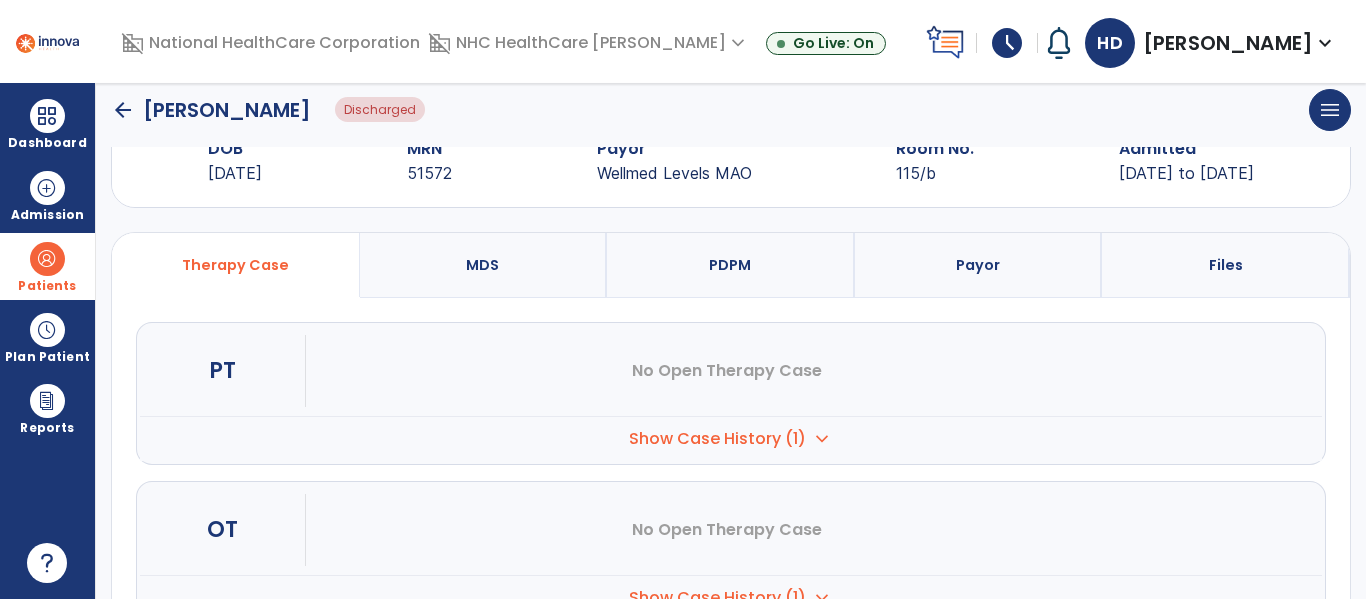 scroll, scrollTop: 67, scrollLeft: 0, axis: vertical 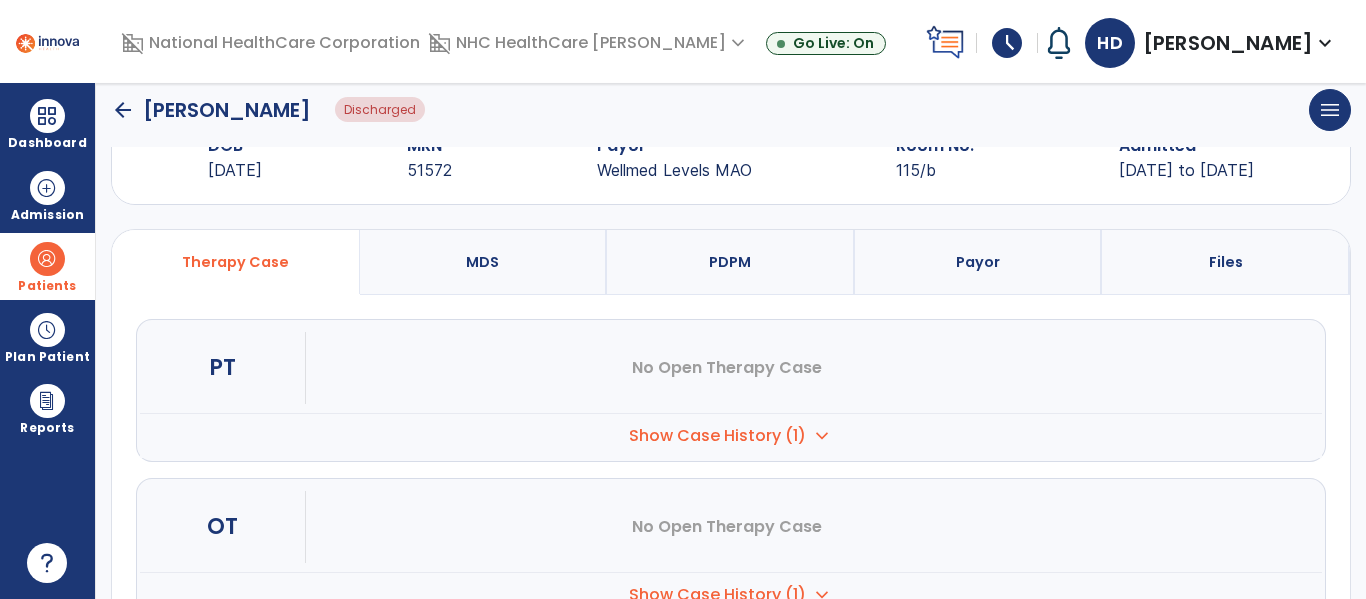 click on "Show Case History (1)" at bounding box center (717, 436) 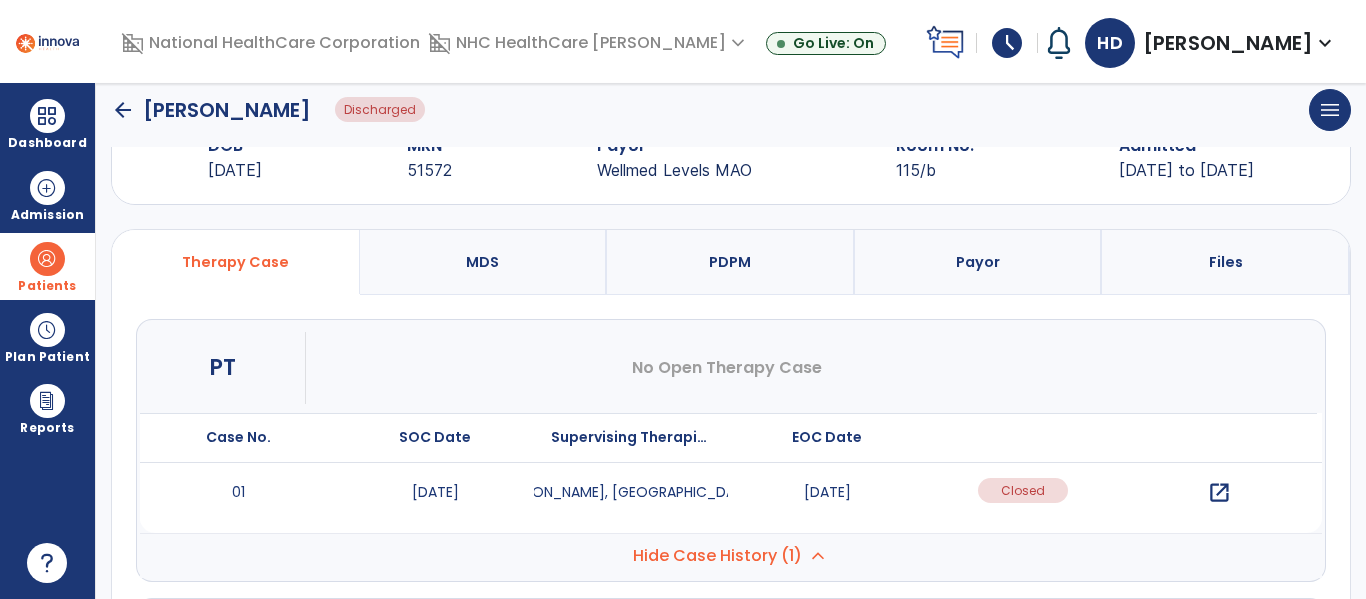click on "open_in_new" at bounding box center (1219, 493) 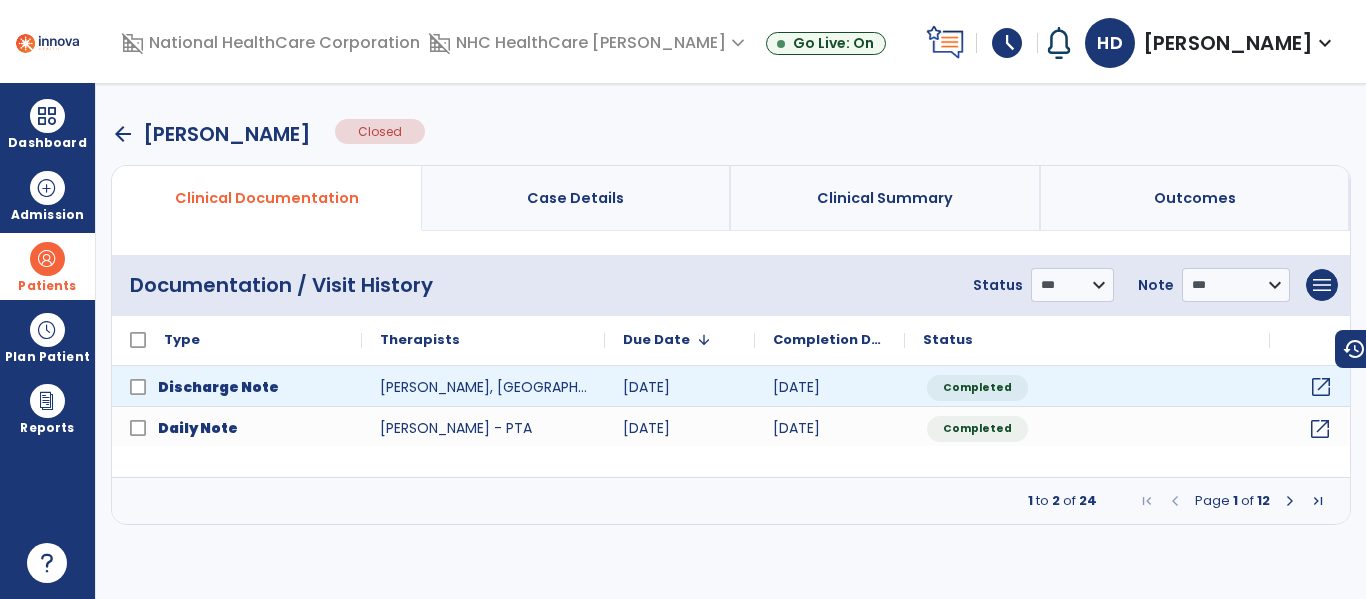 click on "open_in_new" 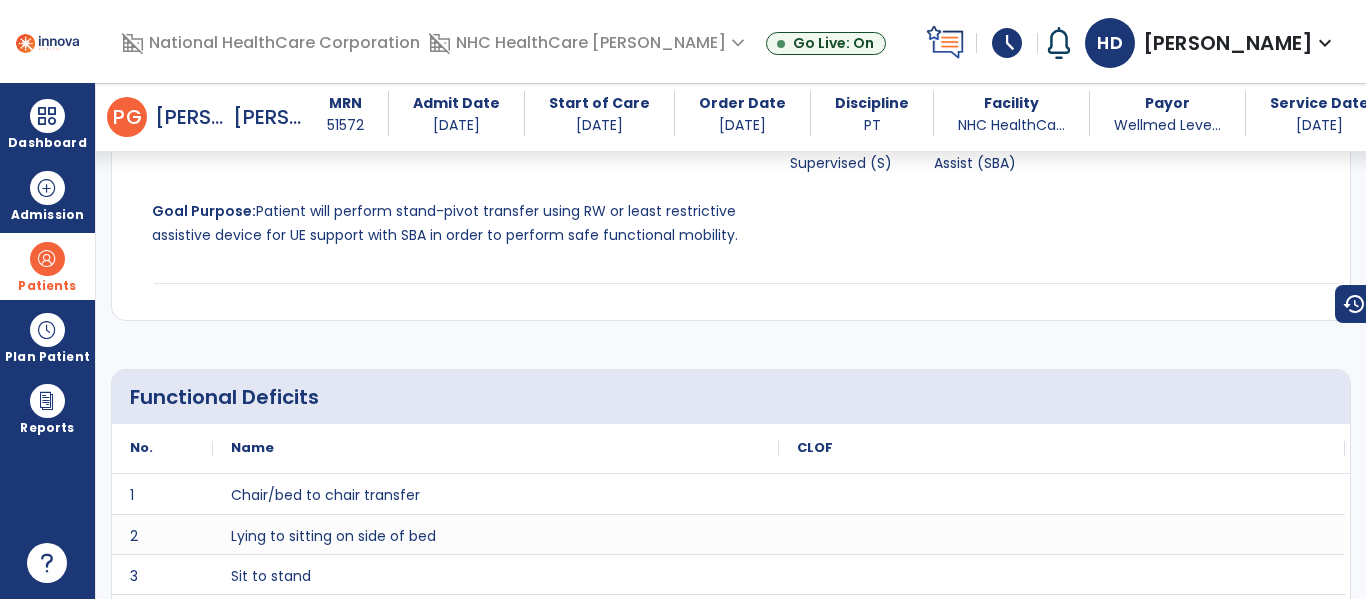 scroll, scrollTop: 2345, scrollLeft: 0, axis: vertical 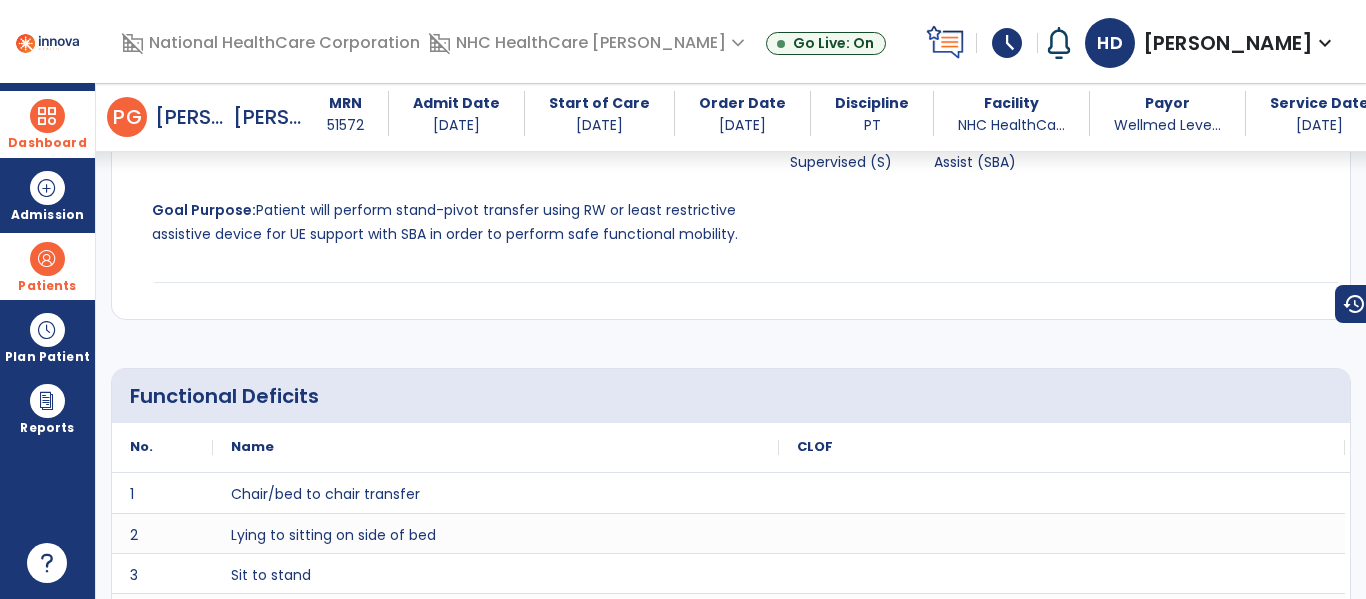 click on "Dashboard" at bounding box center (47, 124) 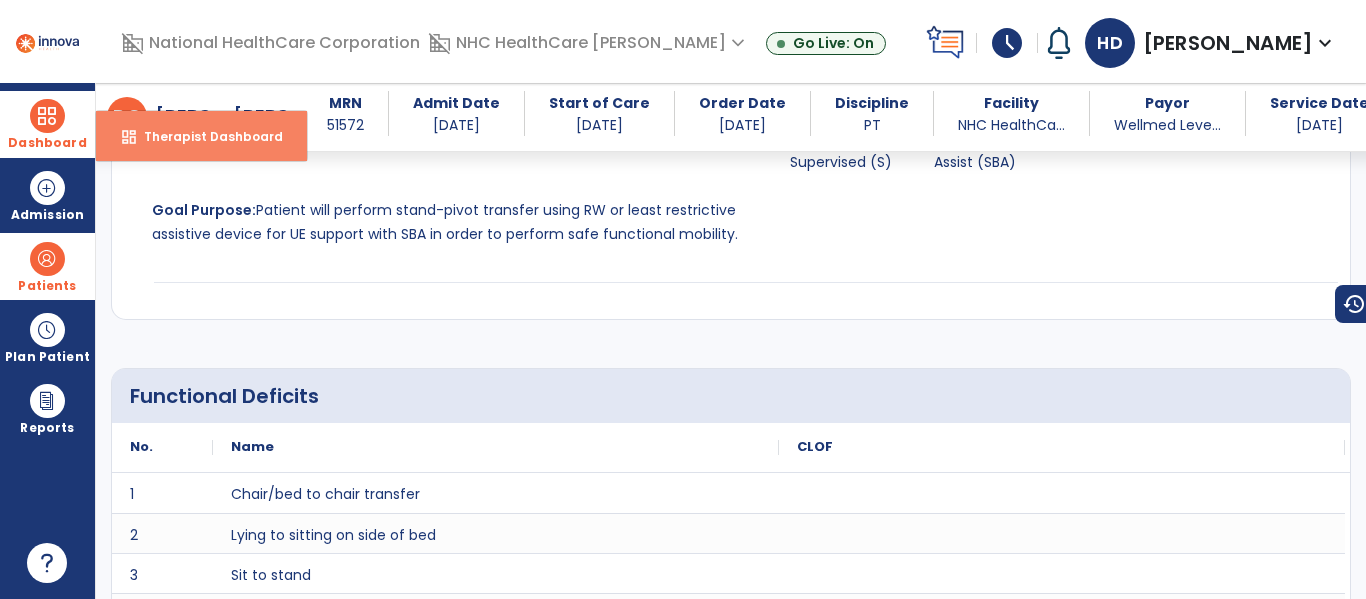 click on "Therapist Dashboard" at bounding box center [205, 136] 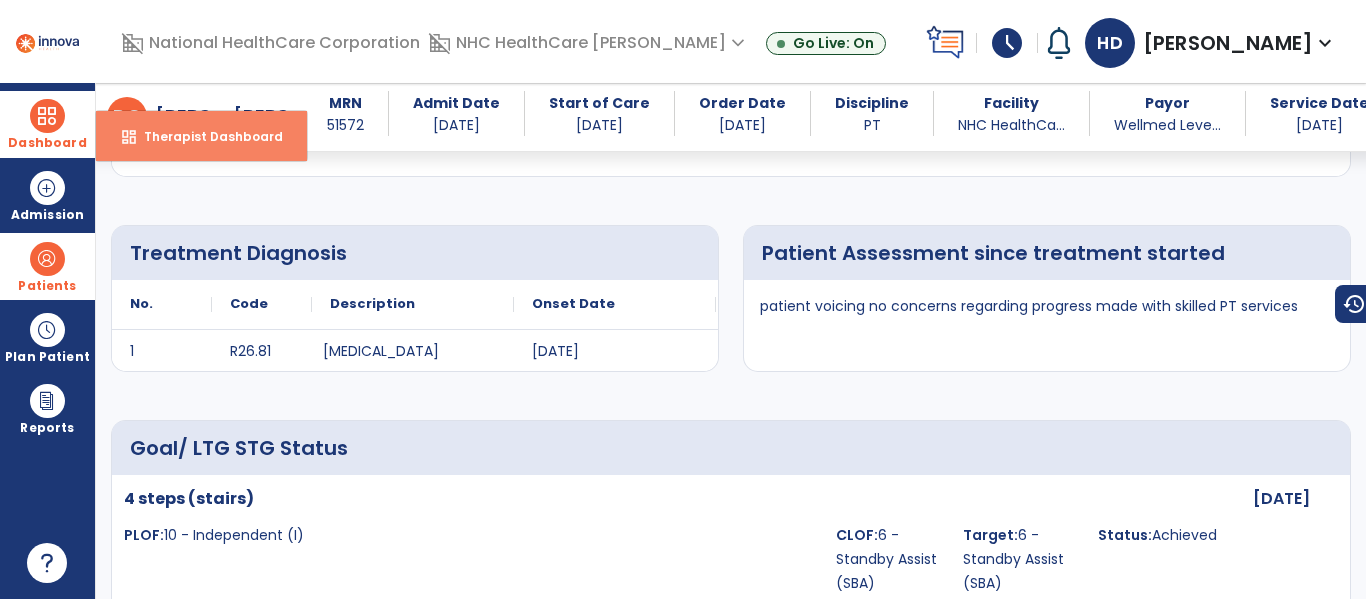 select on "****" 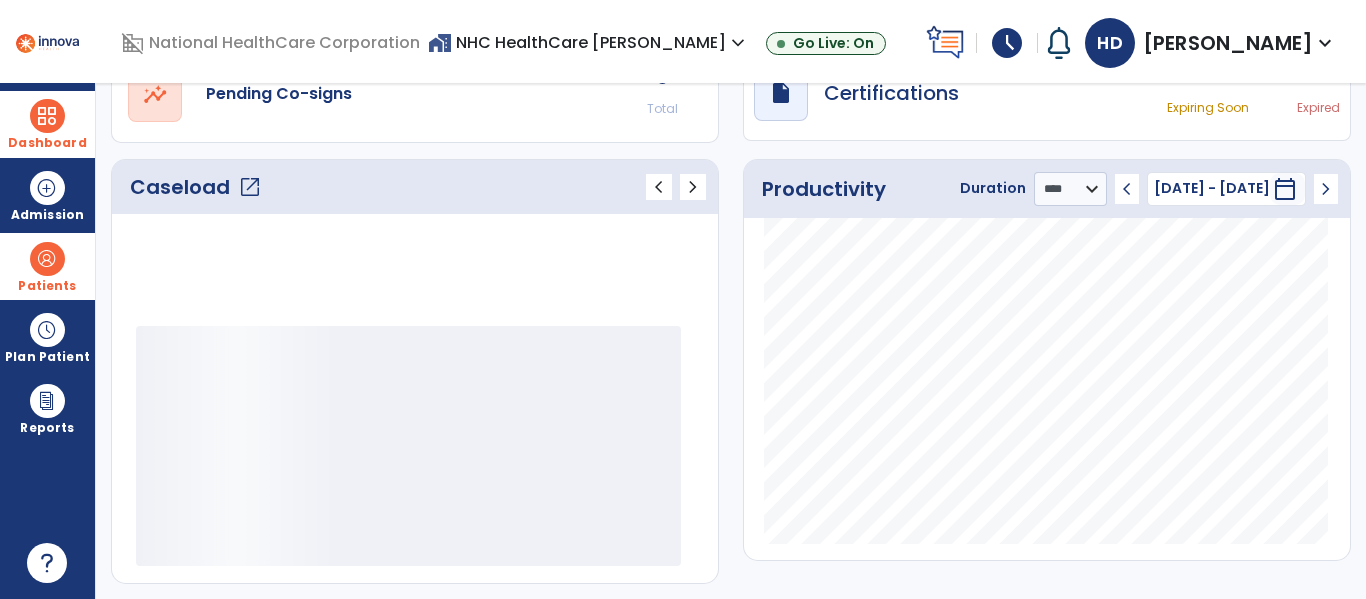 scroll, scrollTop: 0, scrollLeft: 0, axis: both 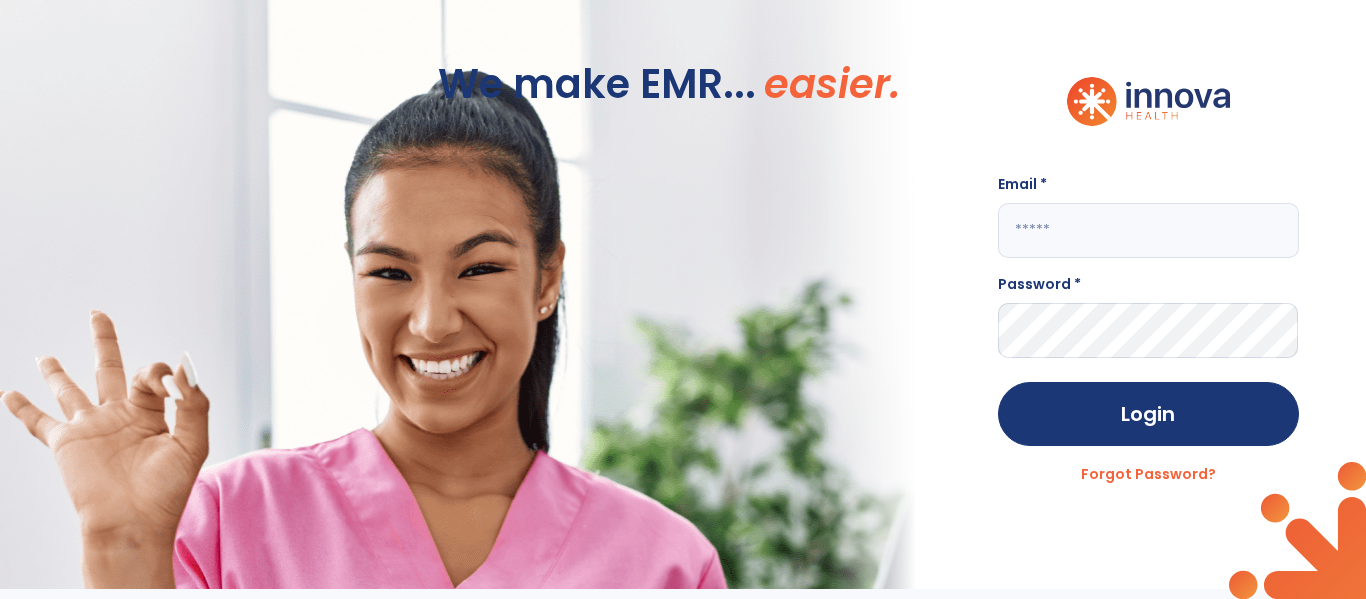 click 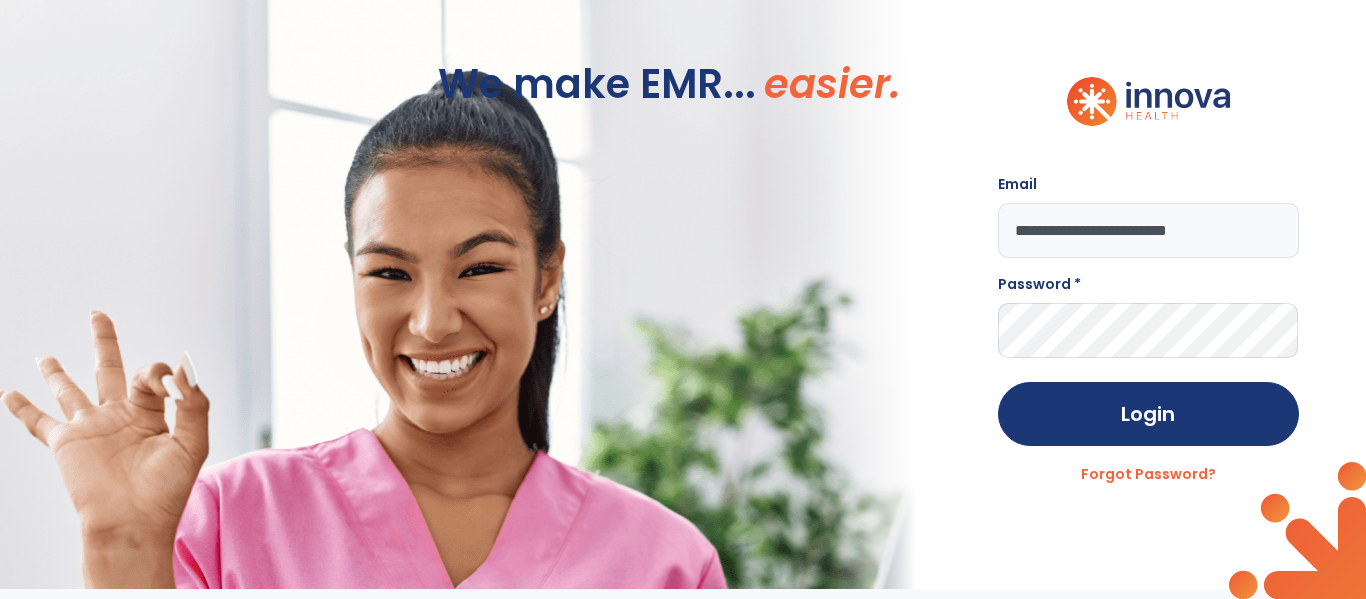 type on "**********" 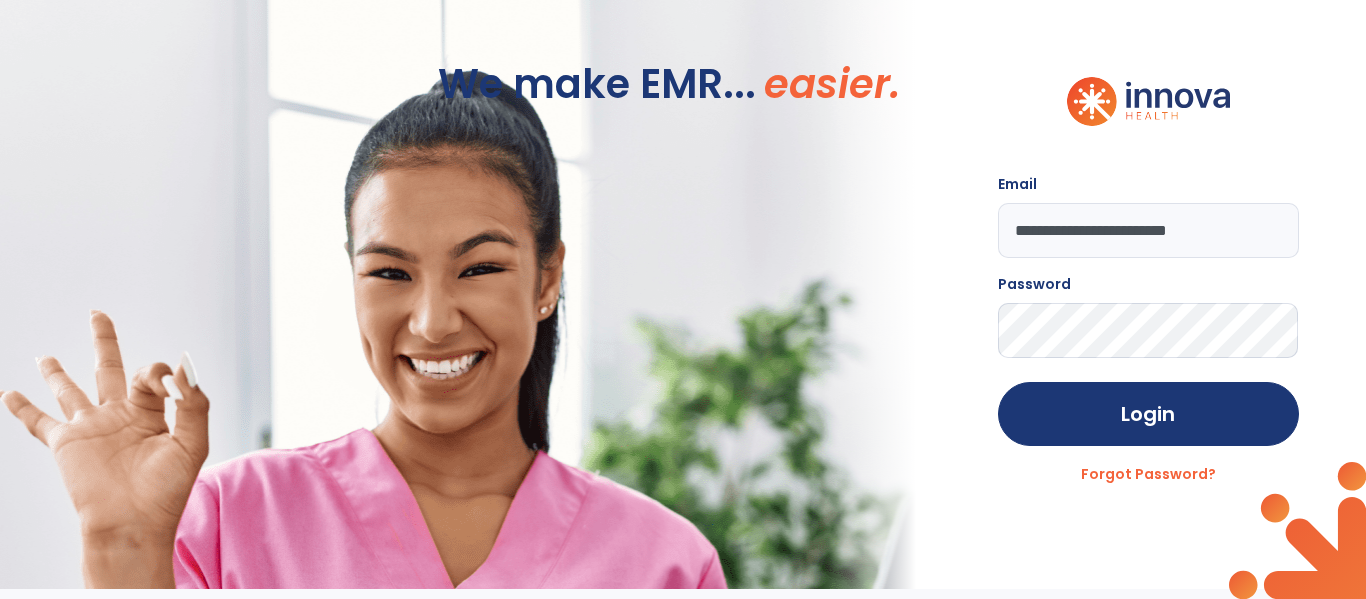 click on "Login" 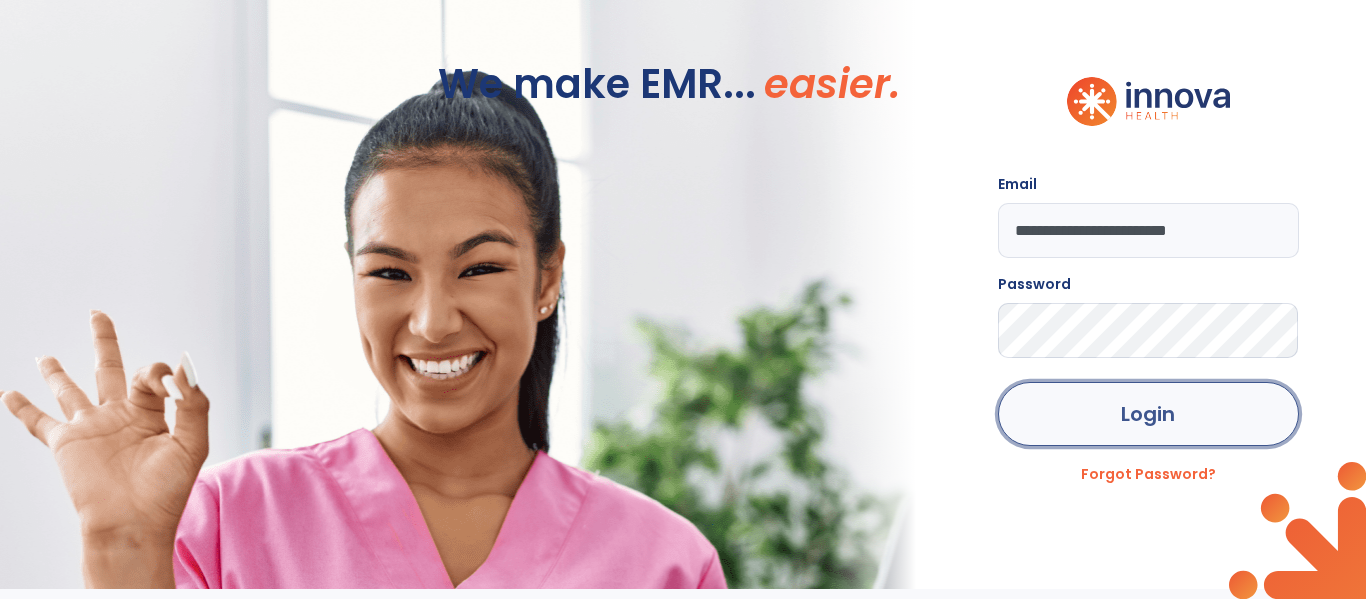 click on "Login" 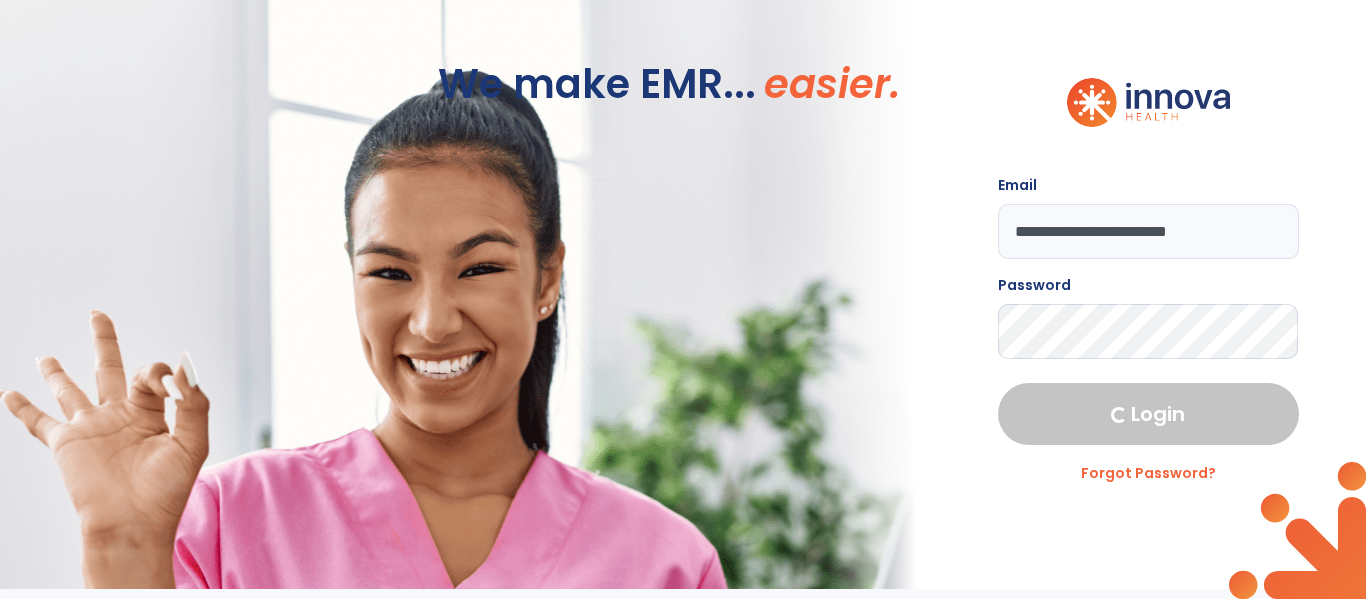 select on "****" 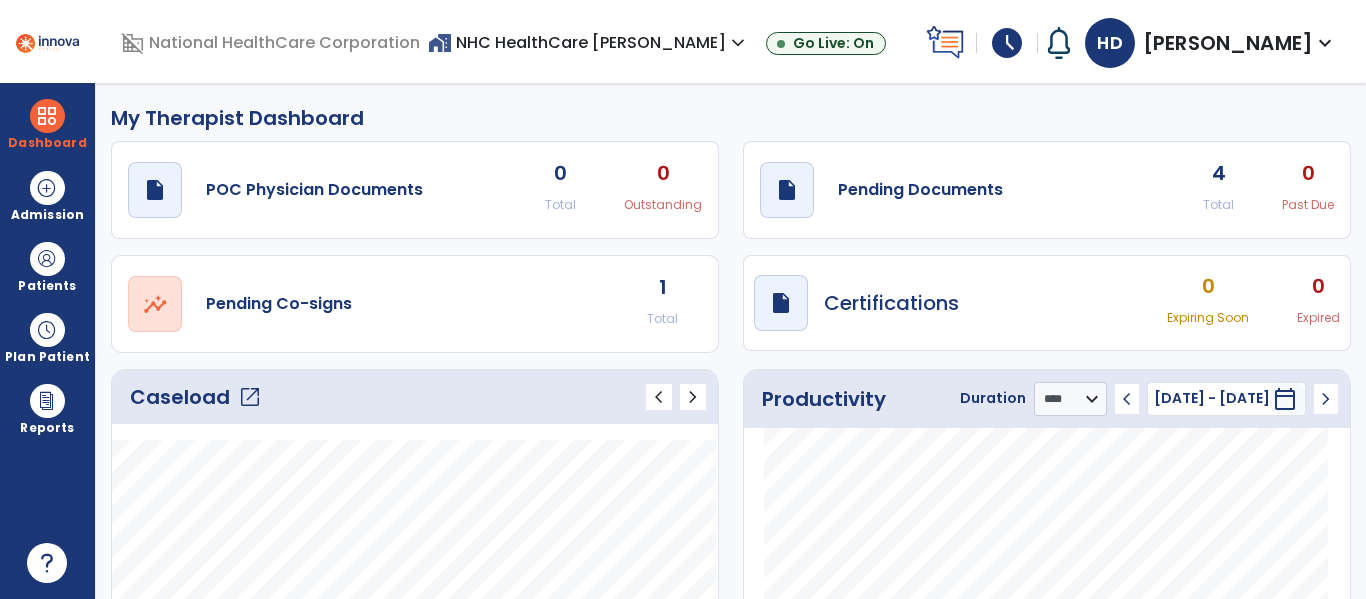 click on "open_in_new  Pending Co-signs 1 Total" 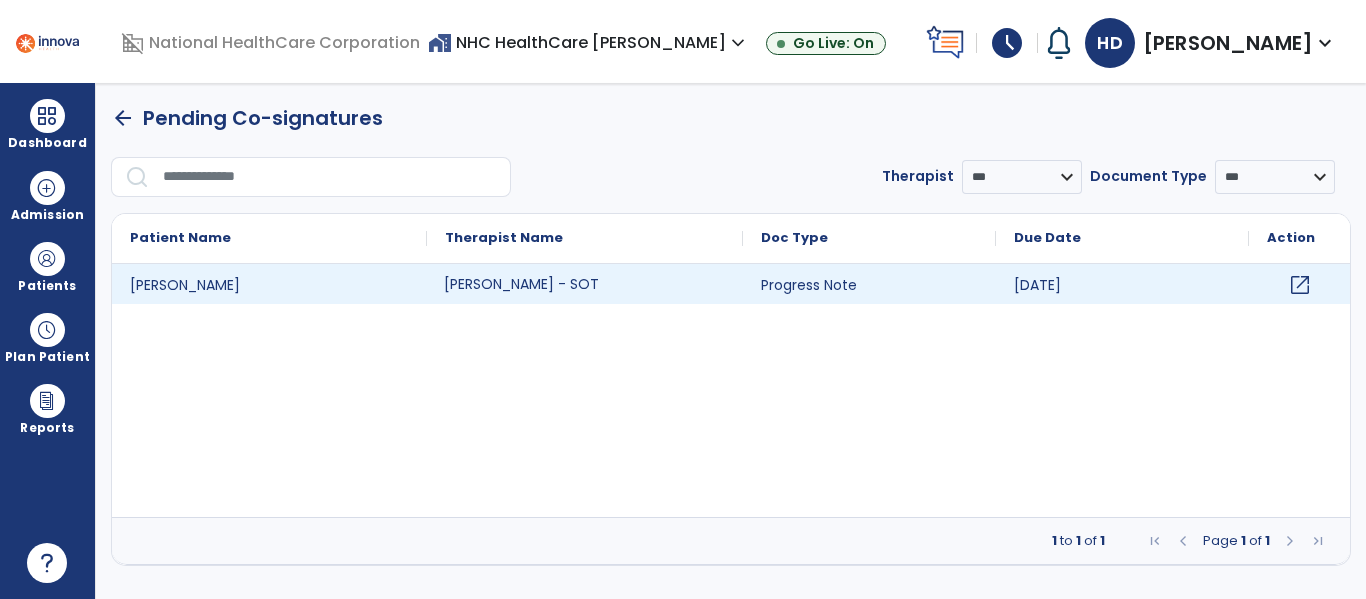 click on "[PERSON_NAME] - SOT" 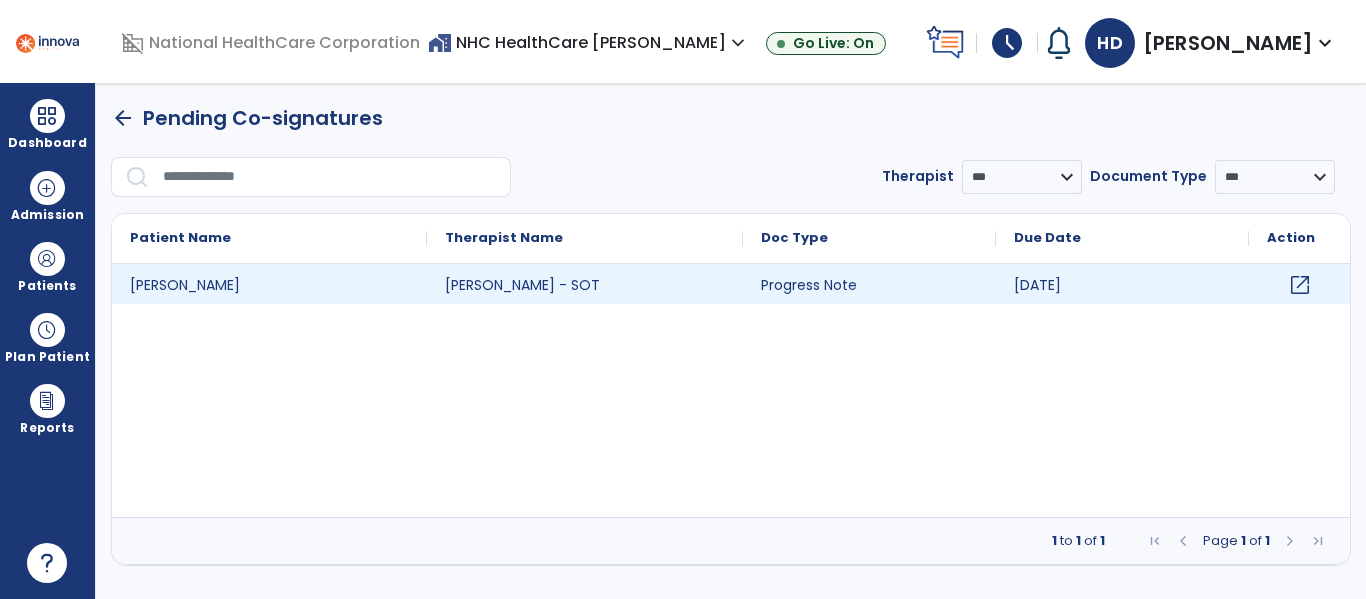 click on "open_in_new" 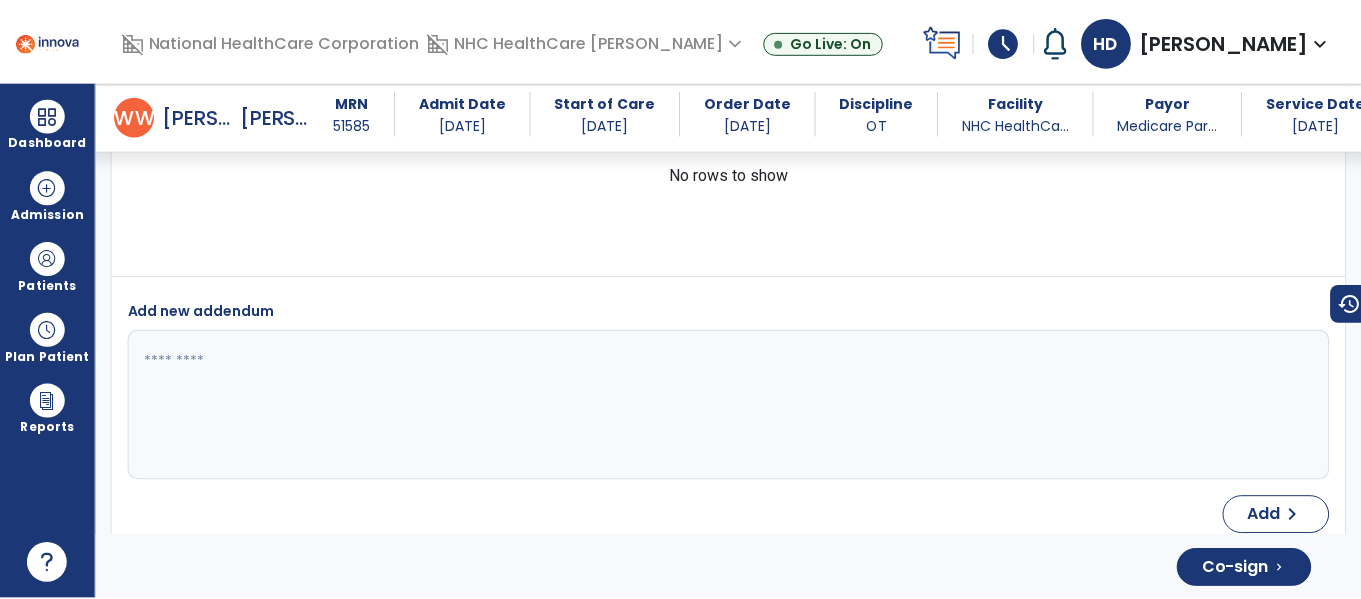 scroll, scrollTop: 3933, scrollLeft: 0, axis: vertical 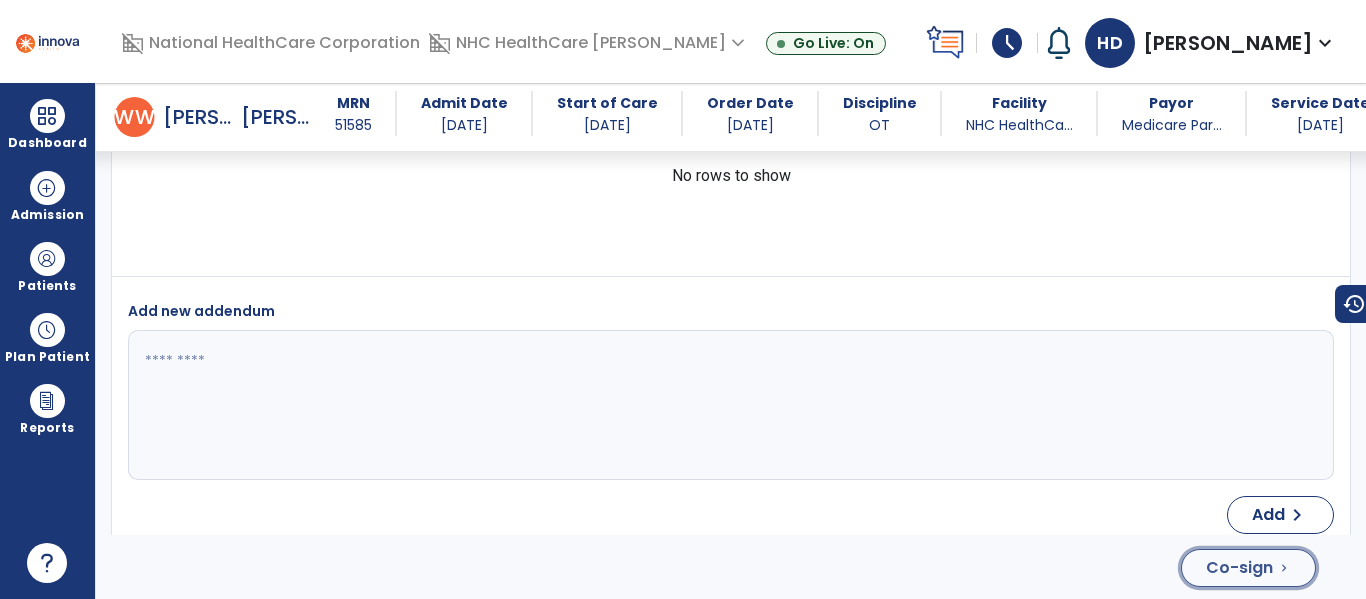 click on "Co-sign  chevron_right" 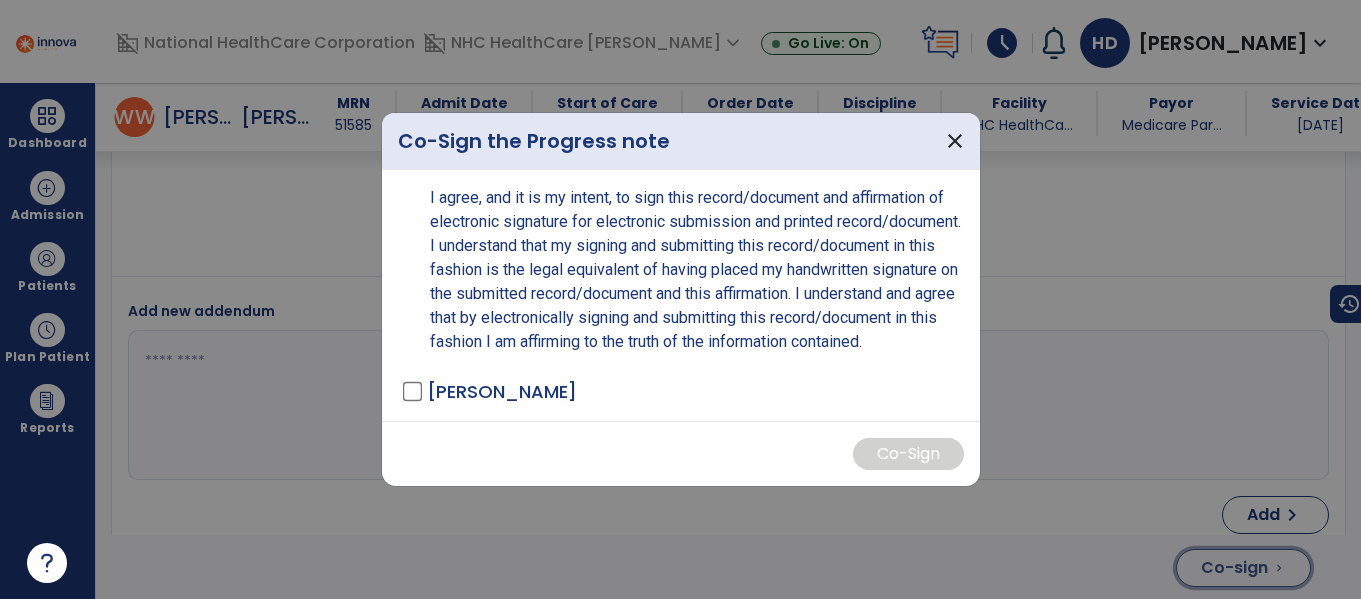 scroll, scrollTop: 3981, scrollLeft: 0, axis: vertical 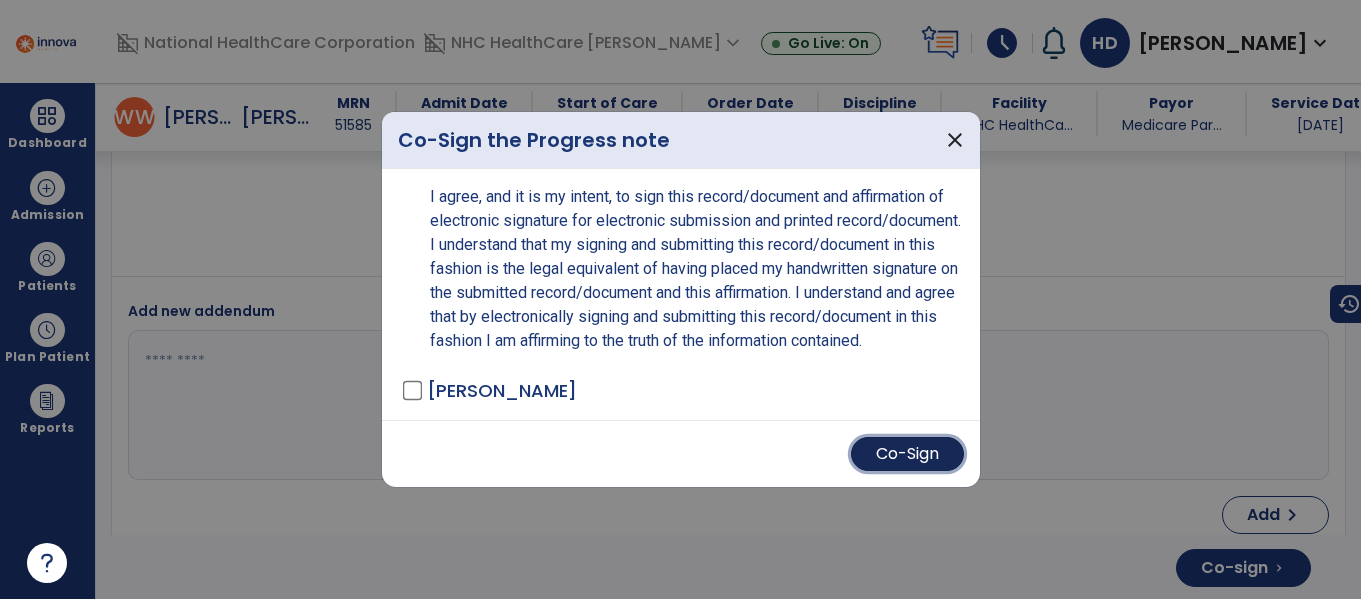 click on "Co-Sign" at bounding box center [907, 454] 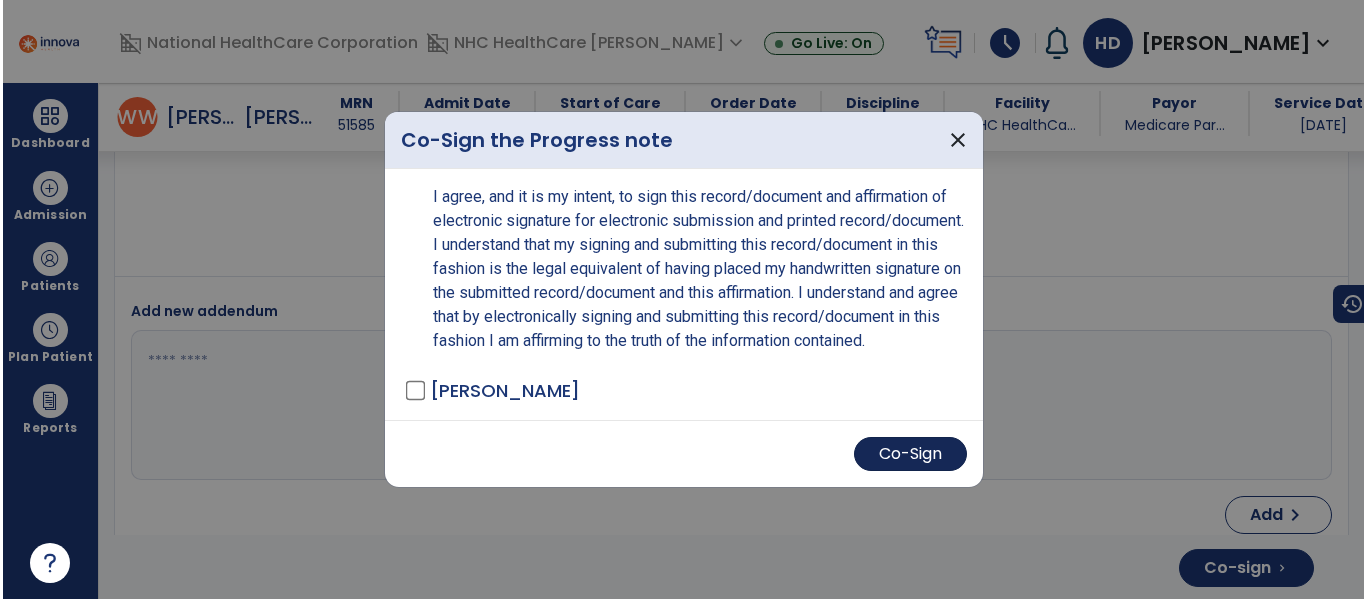 scroll, scrollTop: 3933, scrollLeft: 0, axis: vertical 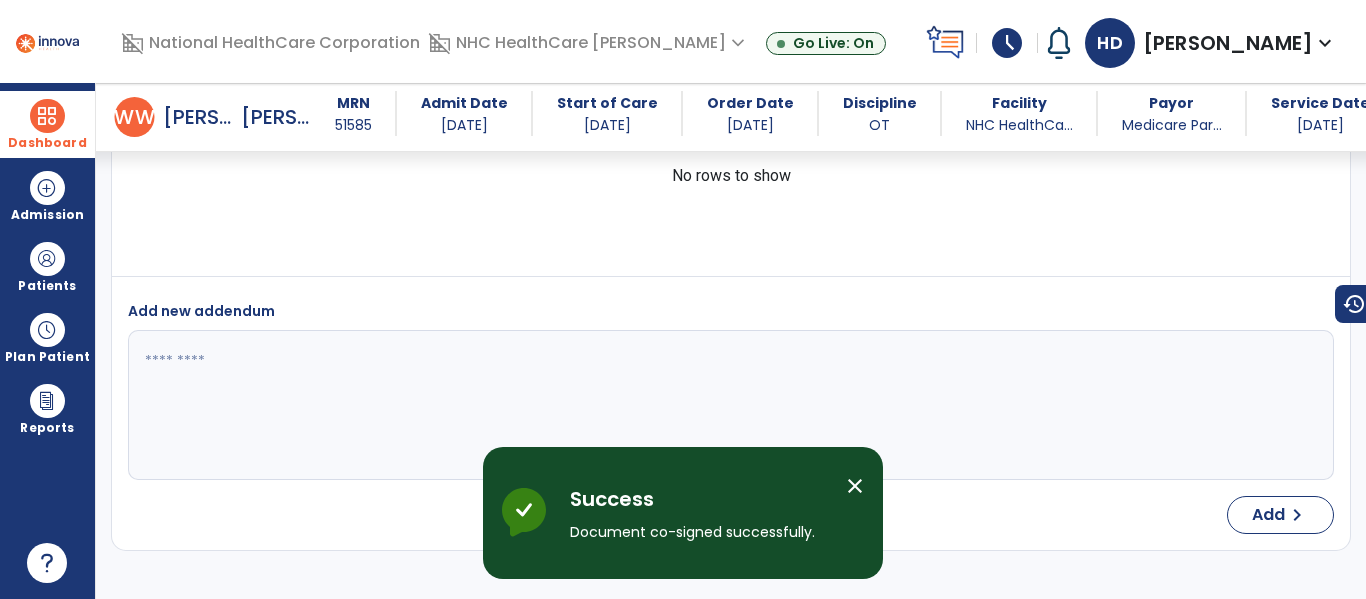 click on "Dashboard" at bounding box center (47, 124) 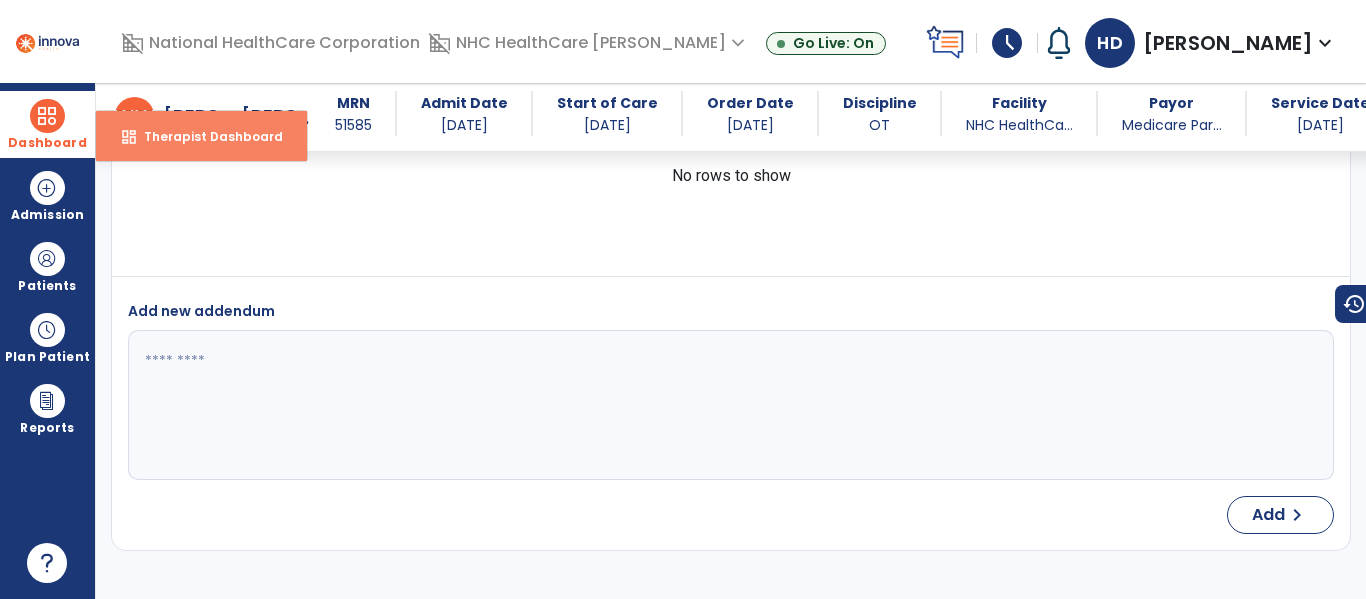 click on "dashboard  Therapist Dashboard" at bounding box center [201, 136] 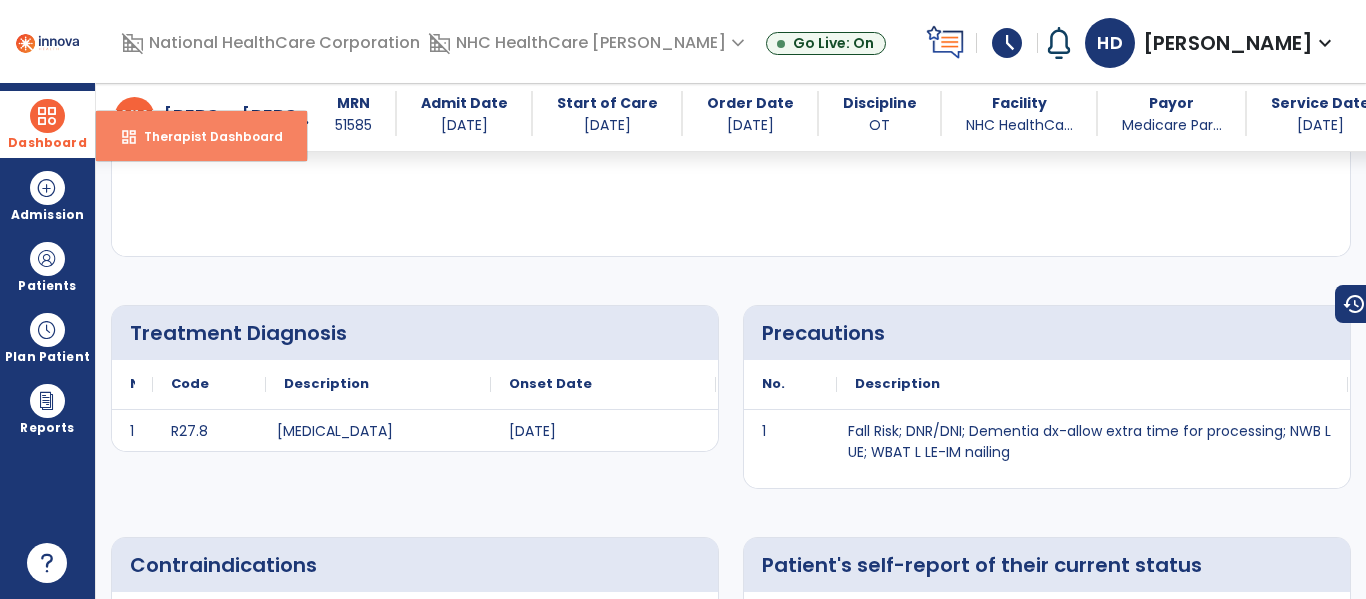 select on "****" 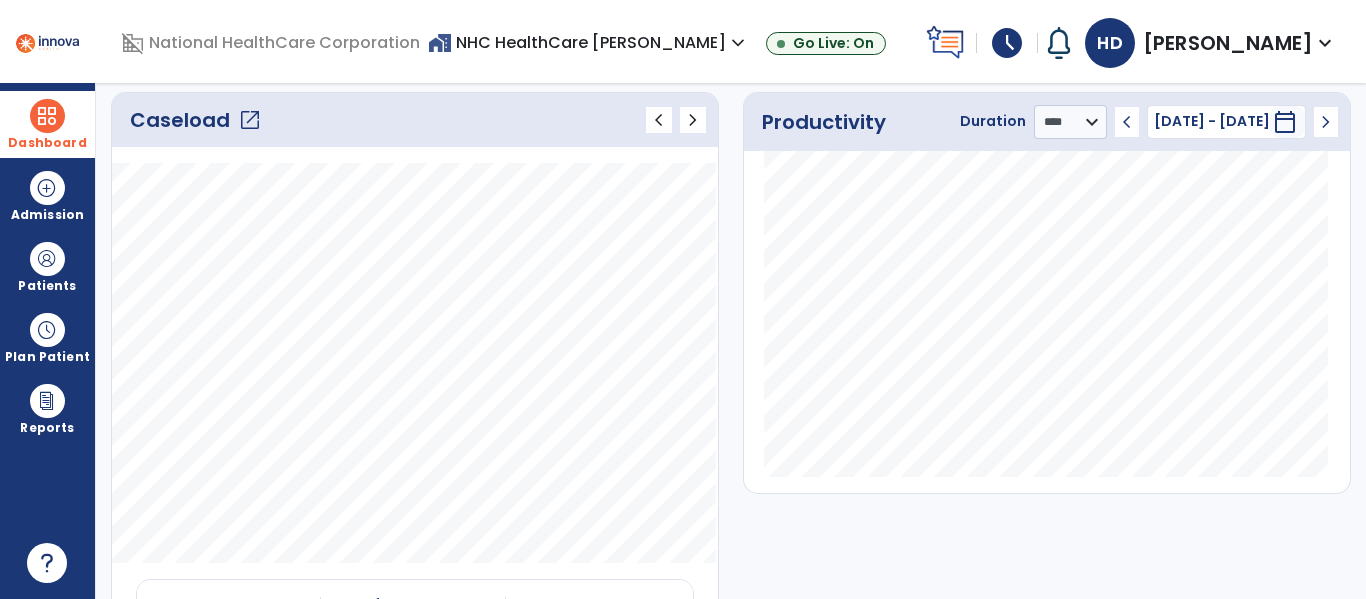 scroll, scrollTop: 0, scrollLeft: 0, axis: both 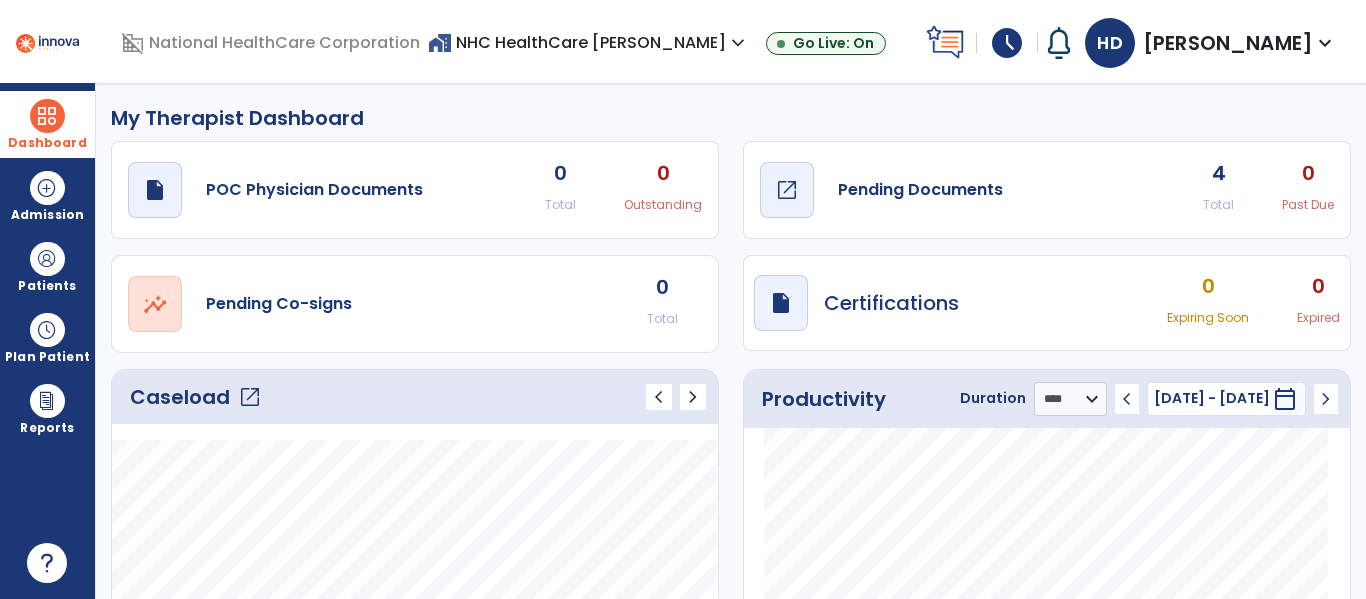 click on "Pending Documents" 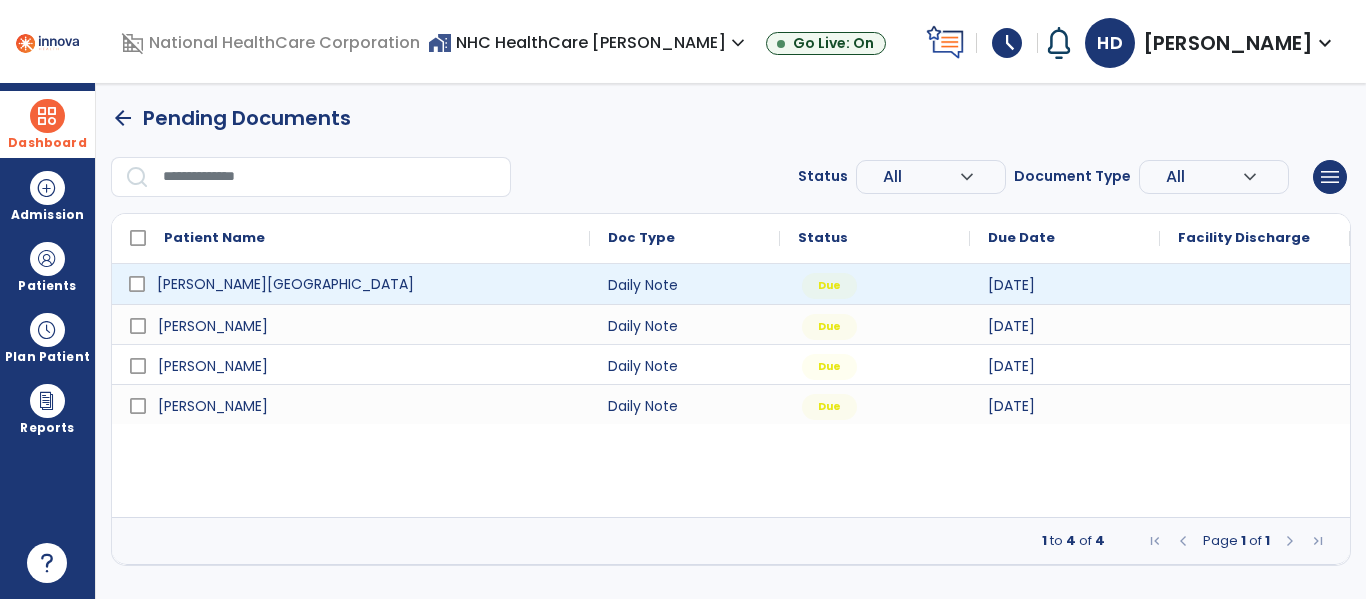 click on "[PERSON_NAME][GEOGRAPHIC_DATA]" at bounding box center [285, 284] 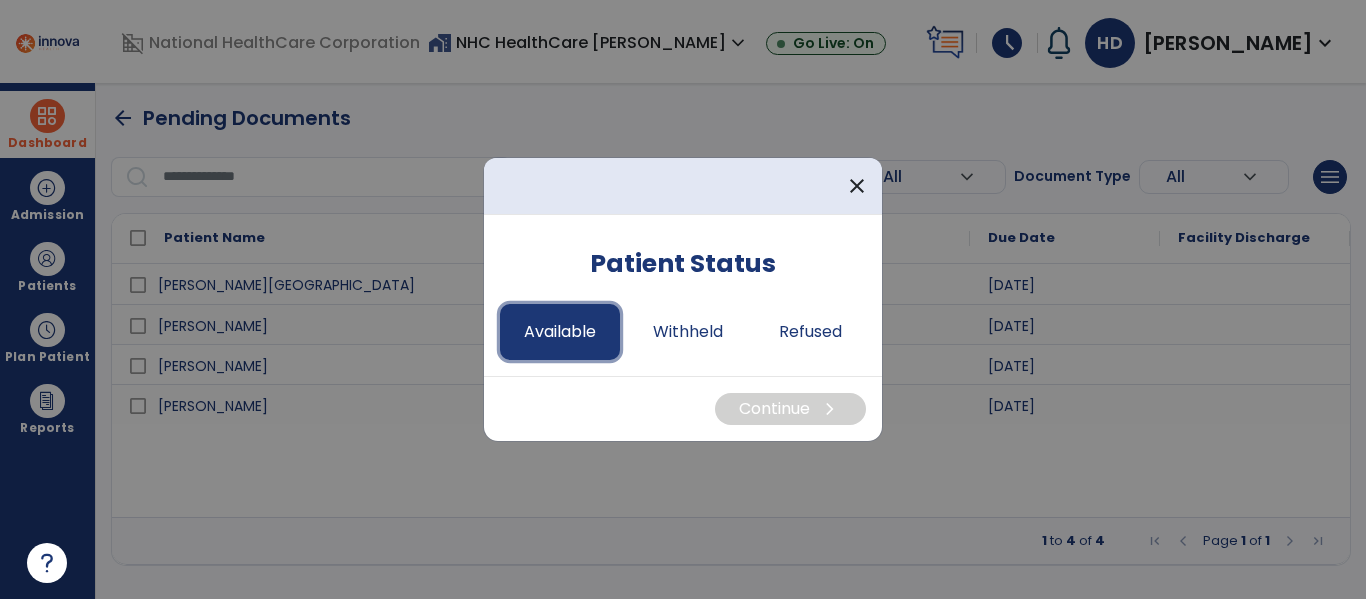 click on "Available" at bounding box center (560, 332) 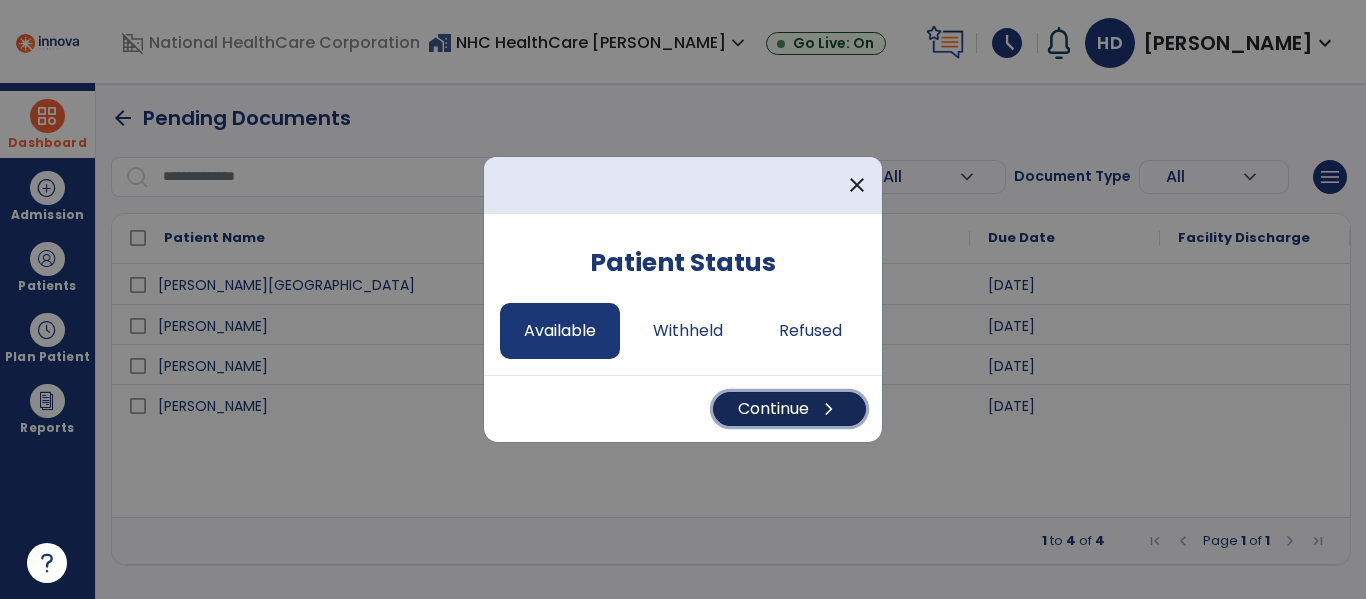 click on "Continue   chevron_right" at bounding box center [789, 409] 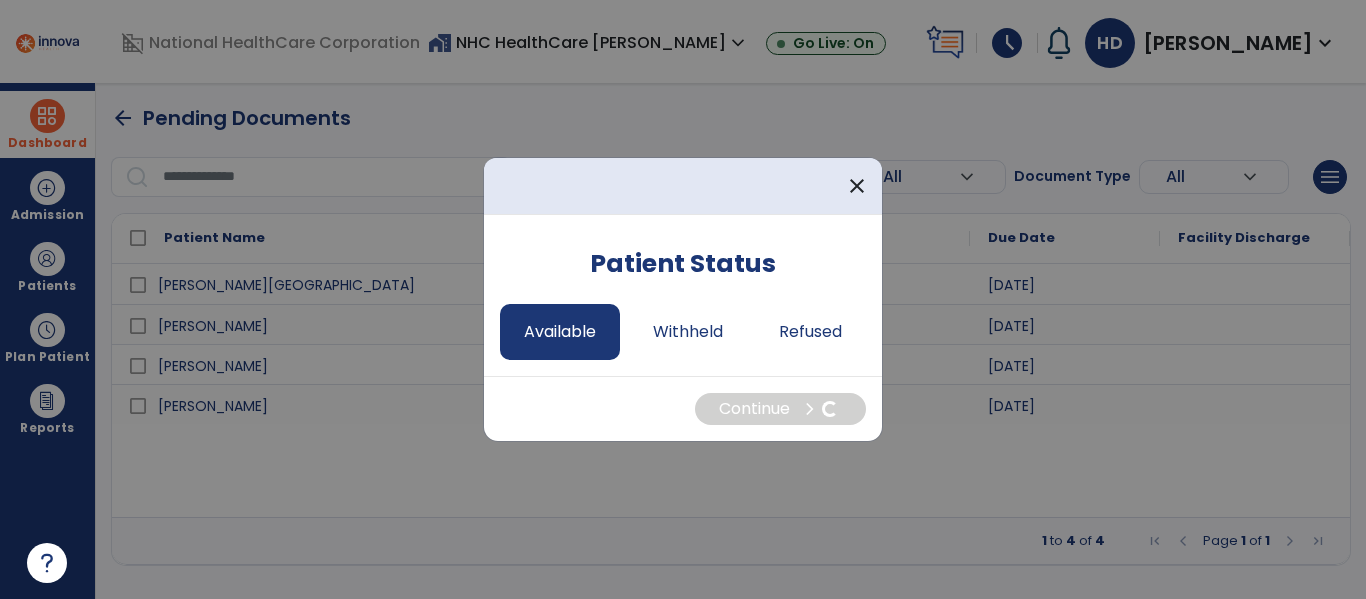 select on "*" 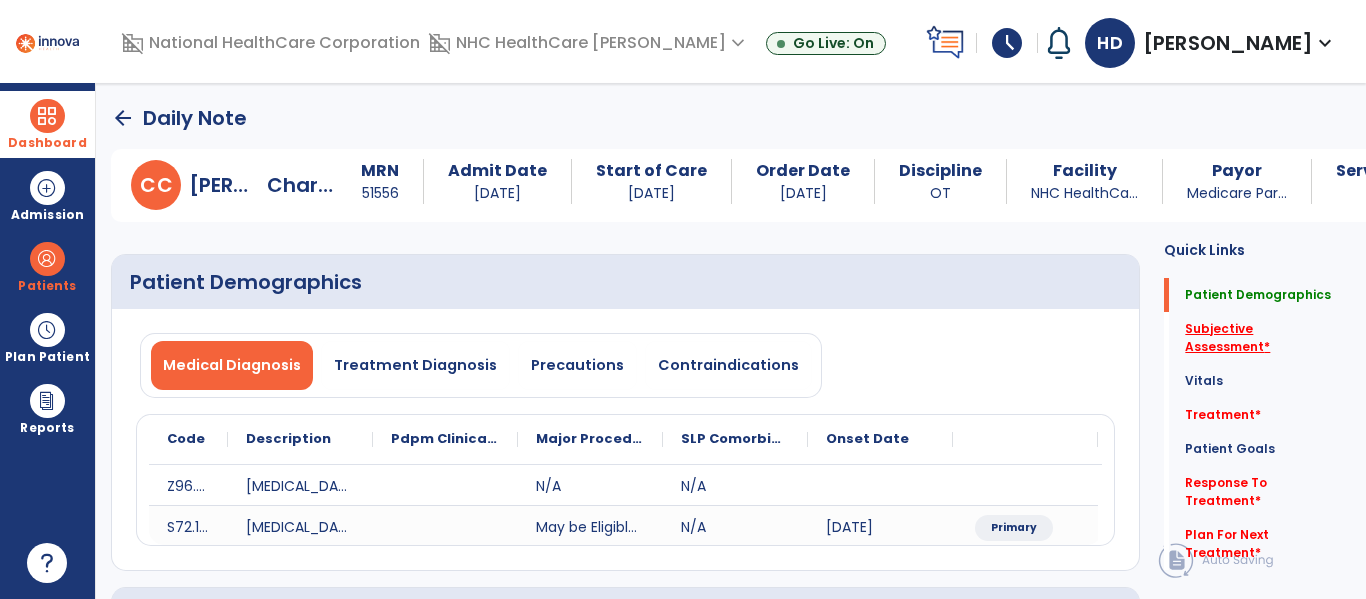 click on "Subjective Assessment   *" 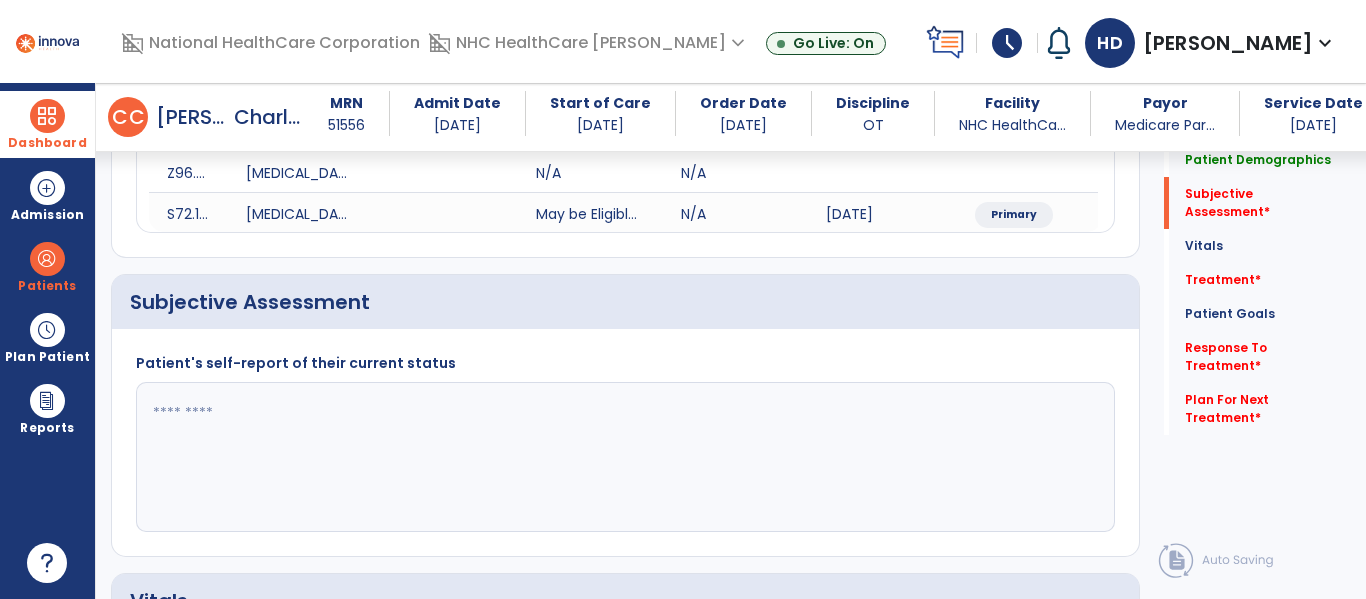 scroll, scrollTop: 387, scrollLeft: 0, axis: vertical 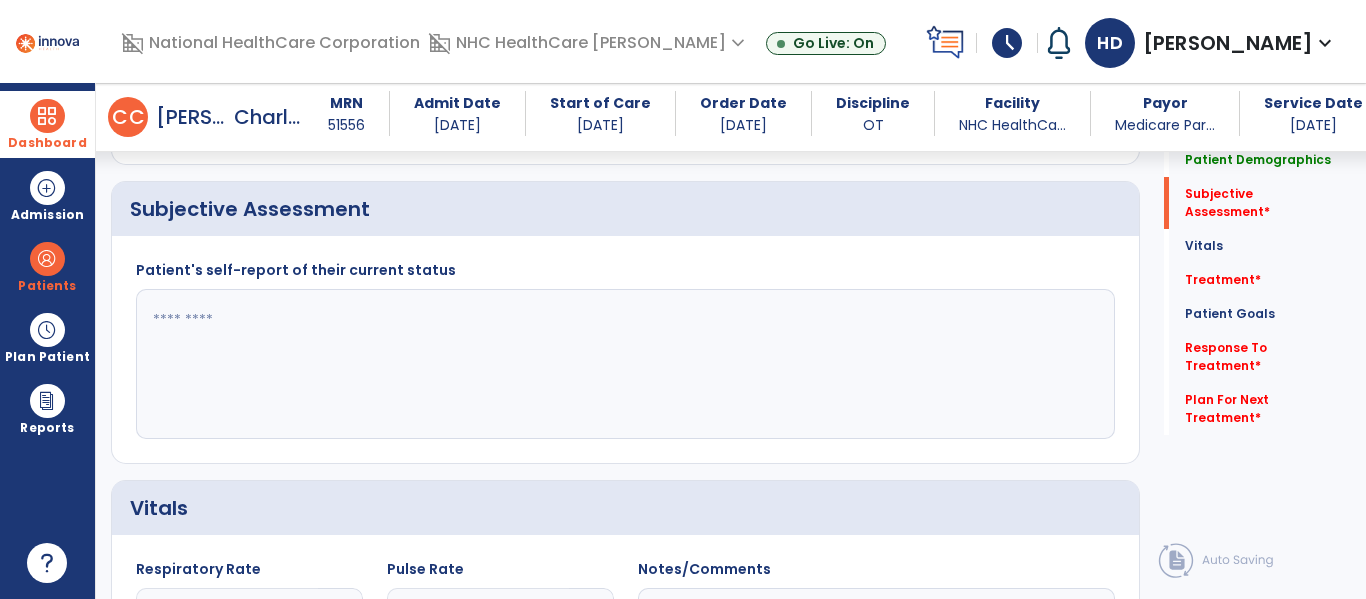 click 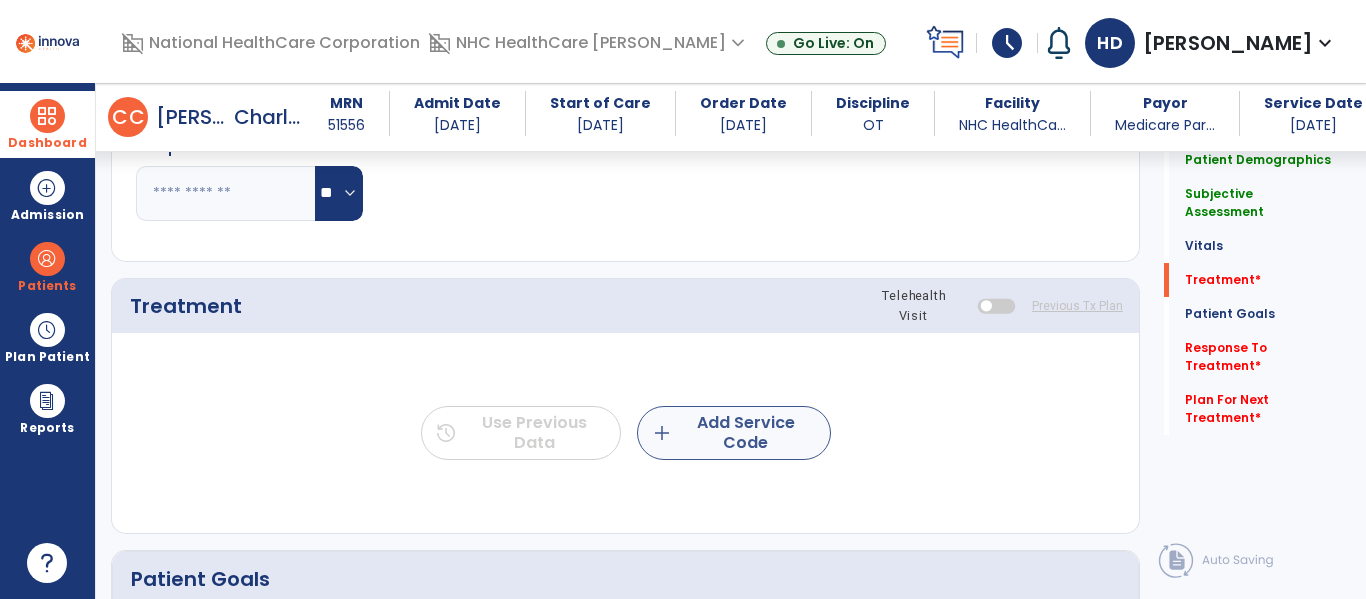 type on "**********" 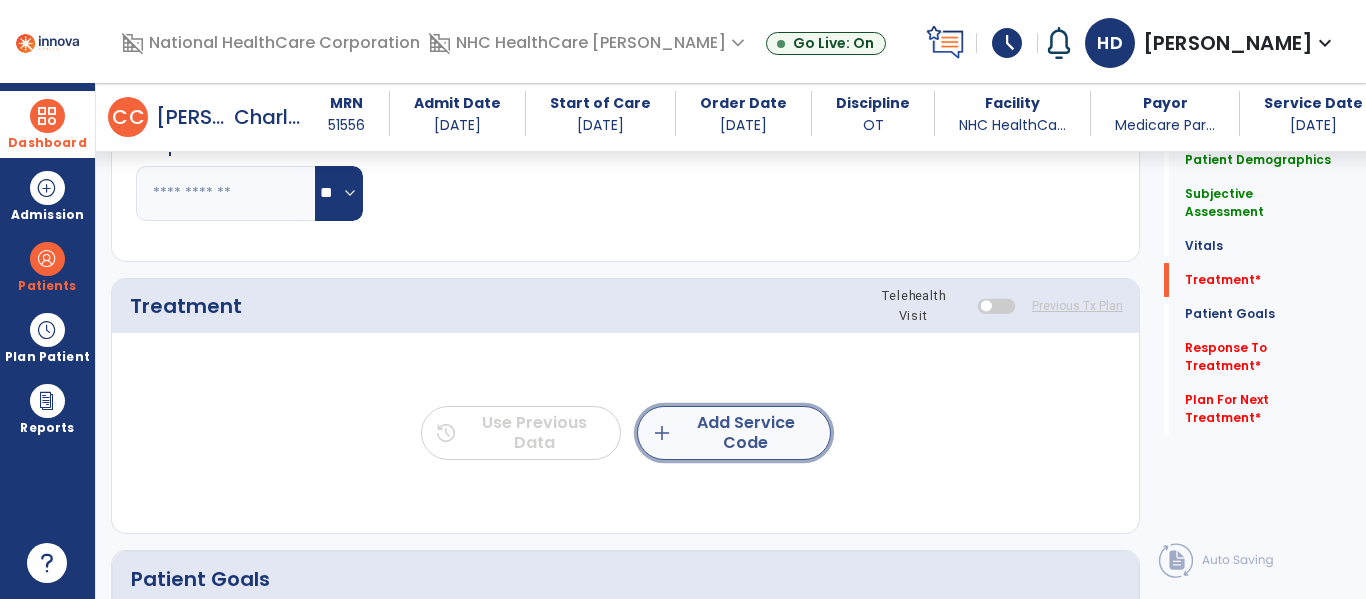 click on "add  Add Service Code" 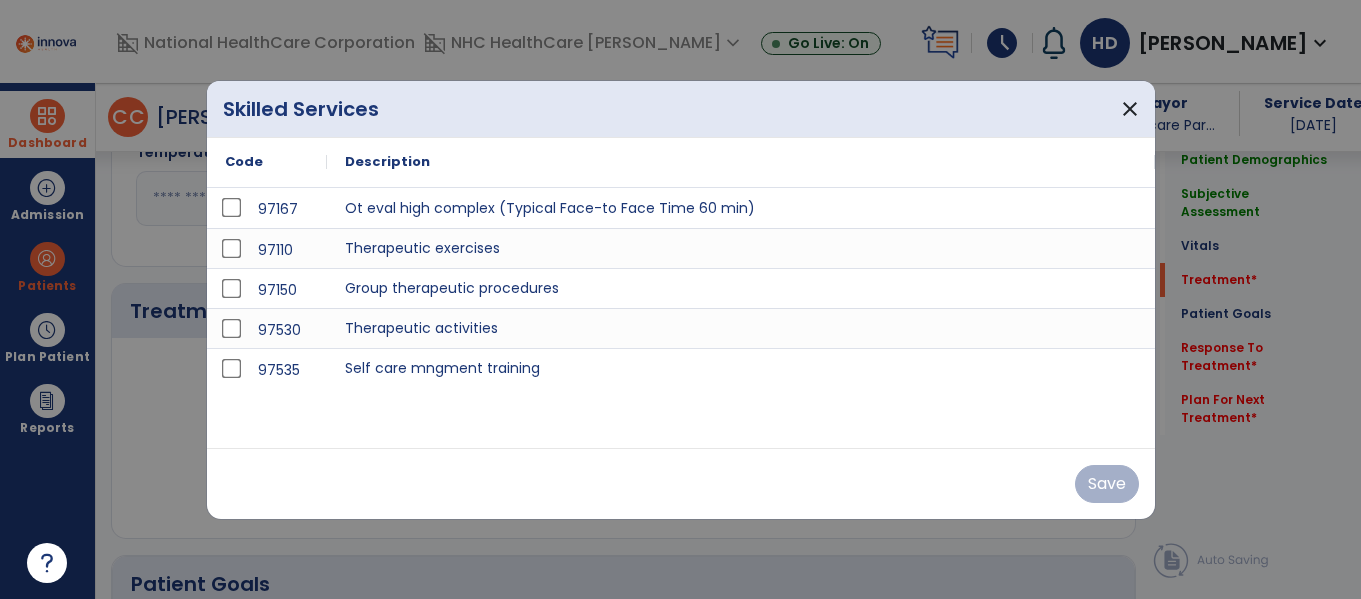 scroll, scrollTop: 1011, scrollLeft: 0, axis: vertical 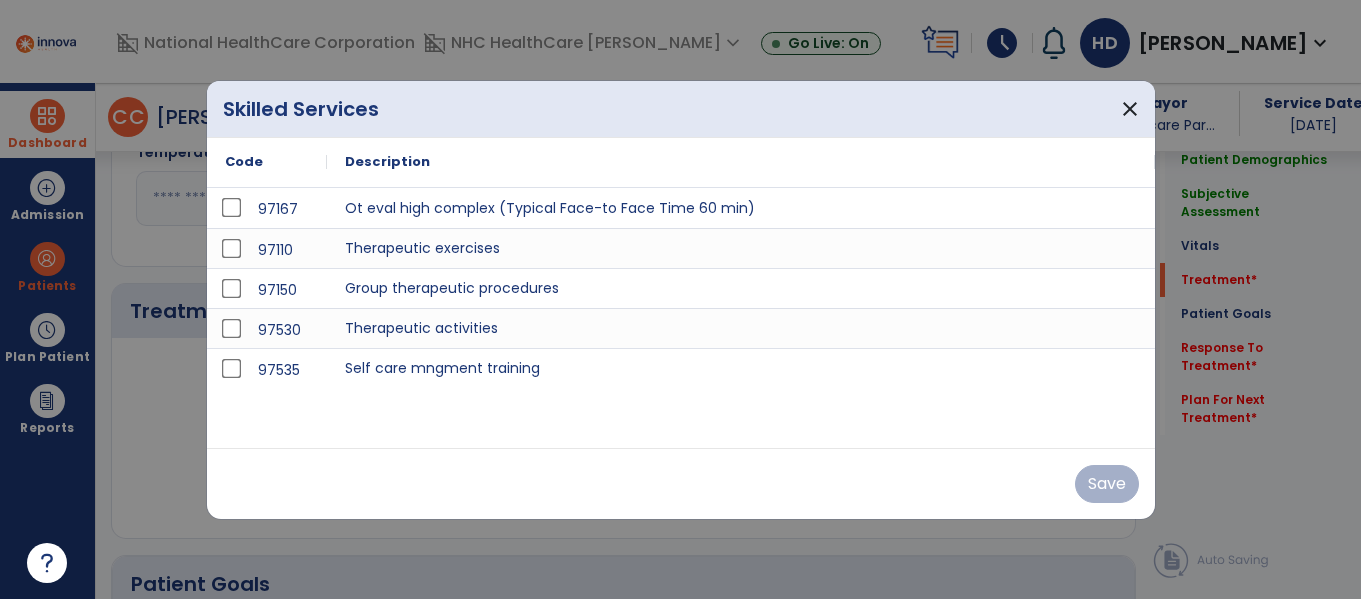 click on "97167 Ot eval high complex (Typical Face-to Face Time 60 min)   97110 Therapeutic exercises   97150 Group therapeutic procedures   97530 Therapeutic activities   97535 Self care mngment training" at bounding box center [681, 318] 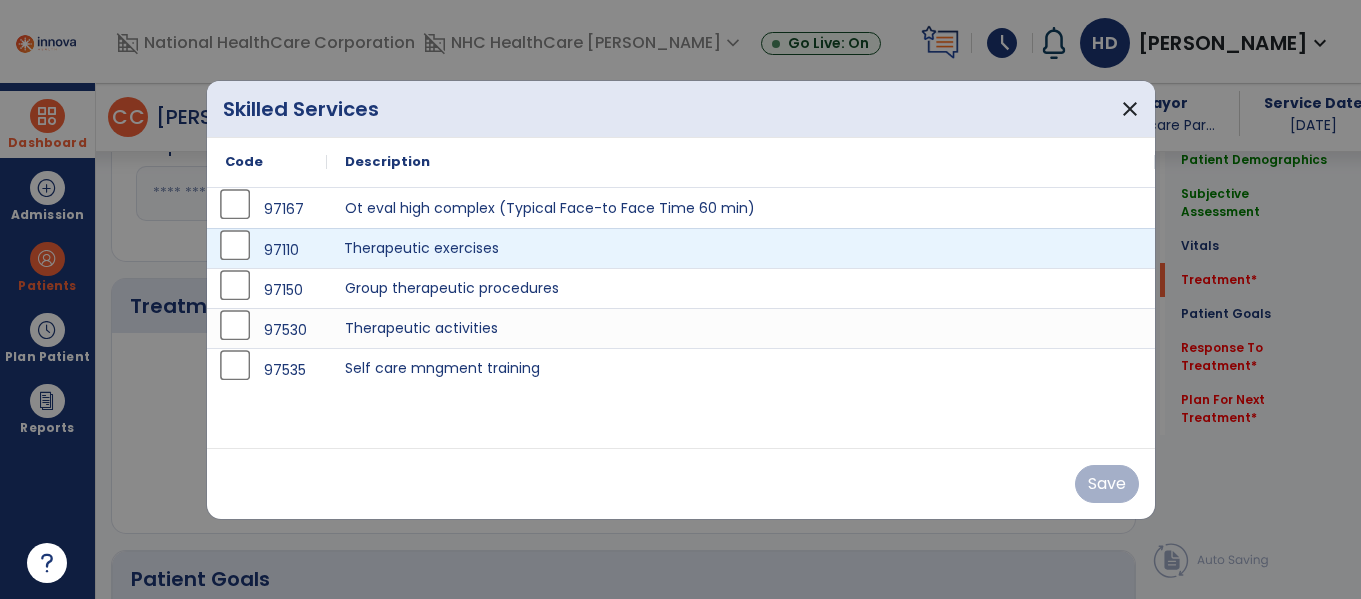 click on "Therapeutic exercises" at bounding box center (741, 248) 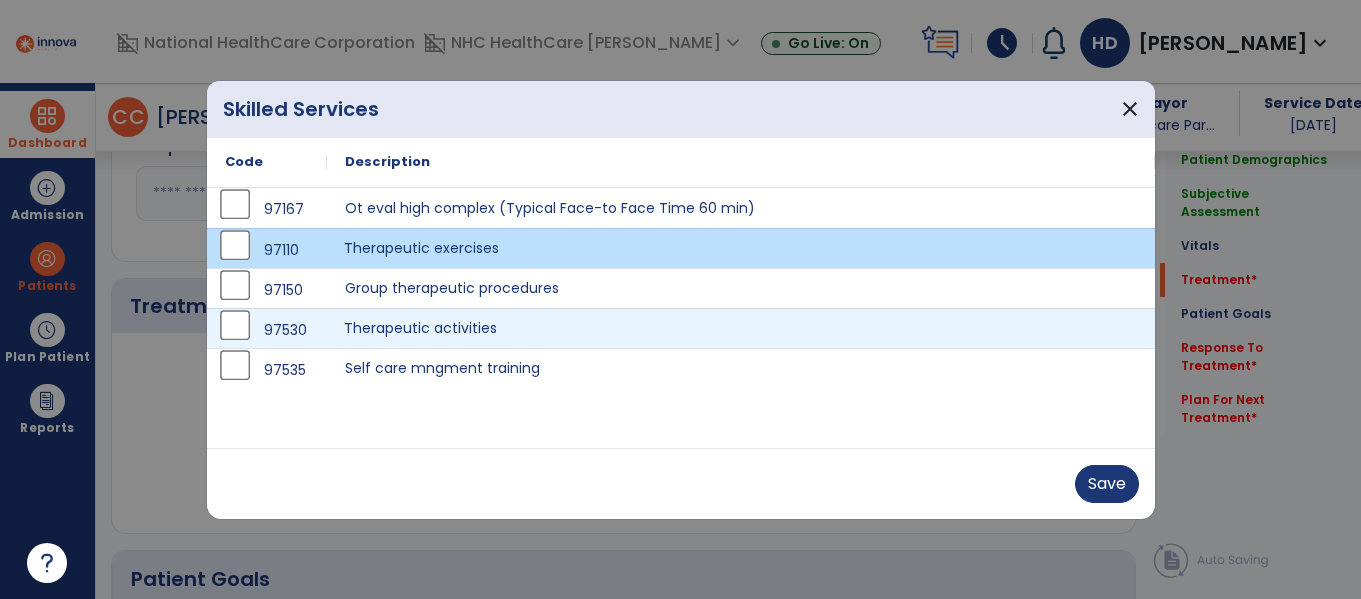 click on "Therapeutic activities" at bounding box center [741, 328] 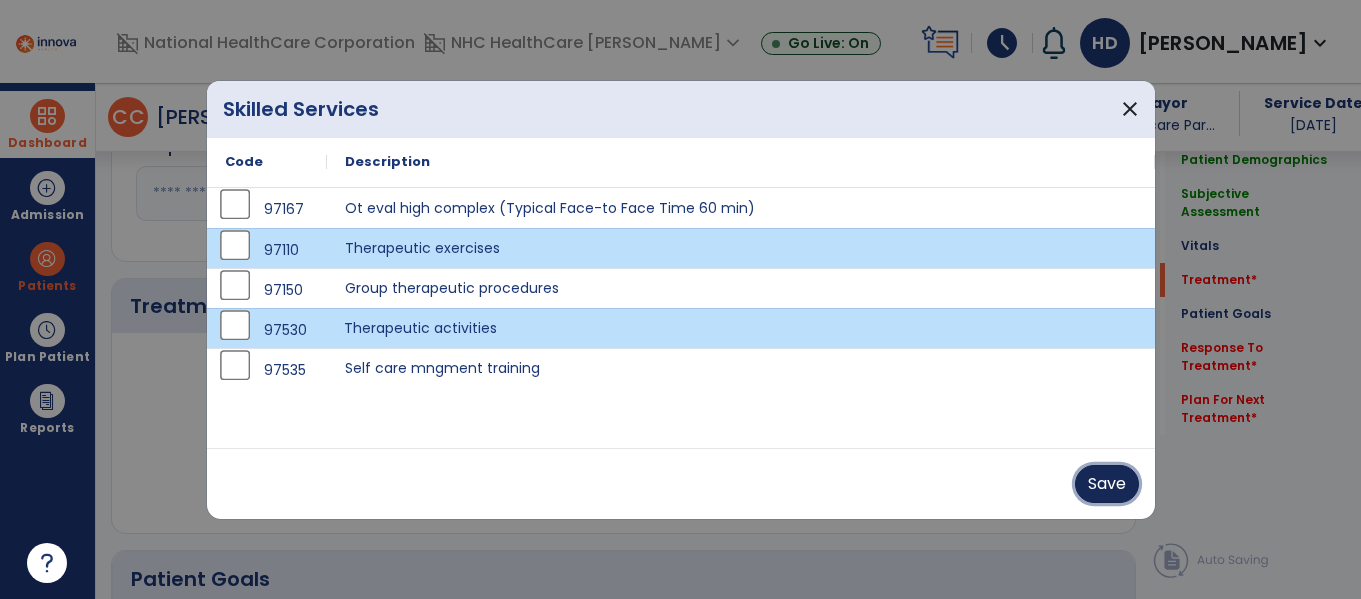 click on "Save" at bounding box center (1107, 484) 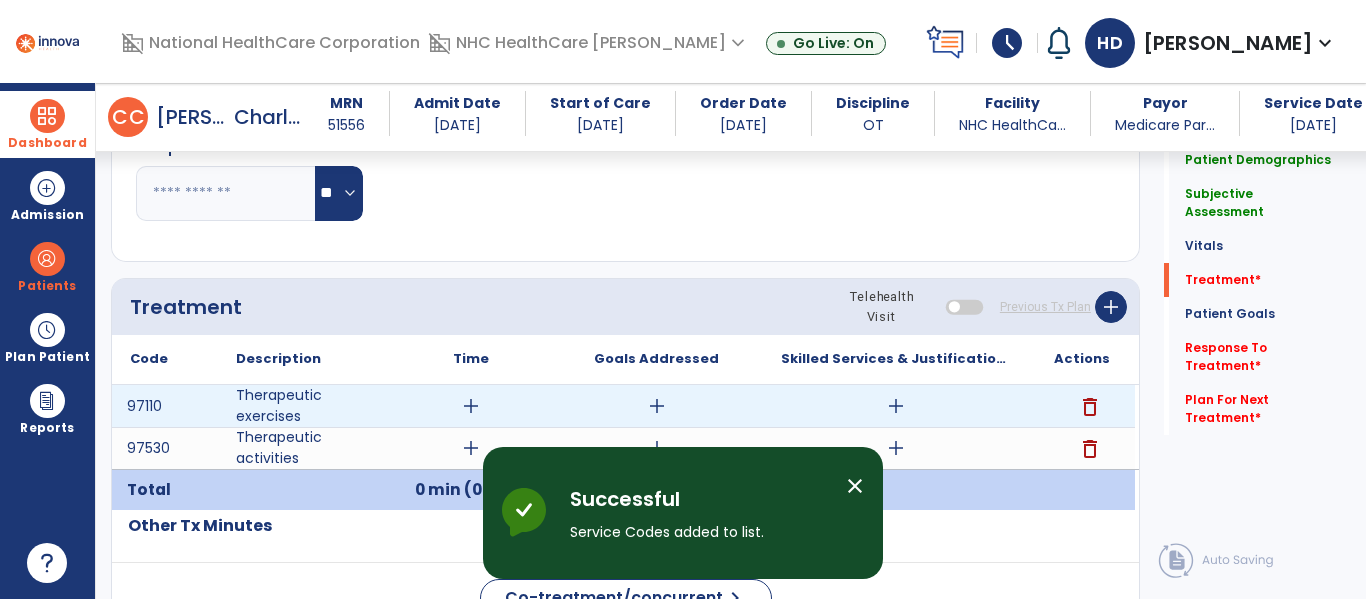 click on "add" at bounding box center (471, 406) 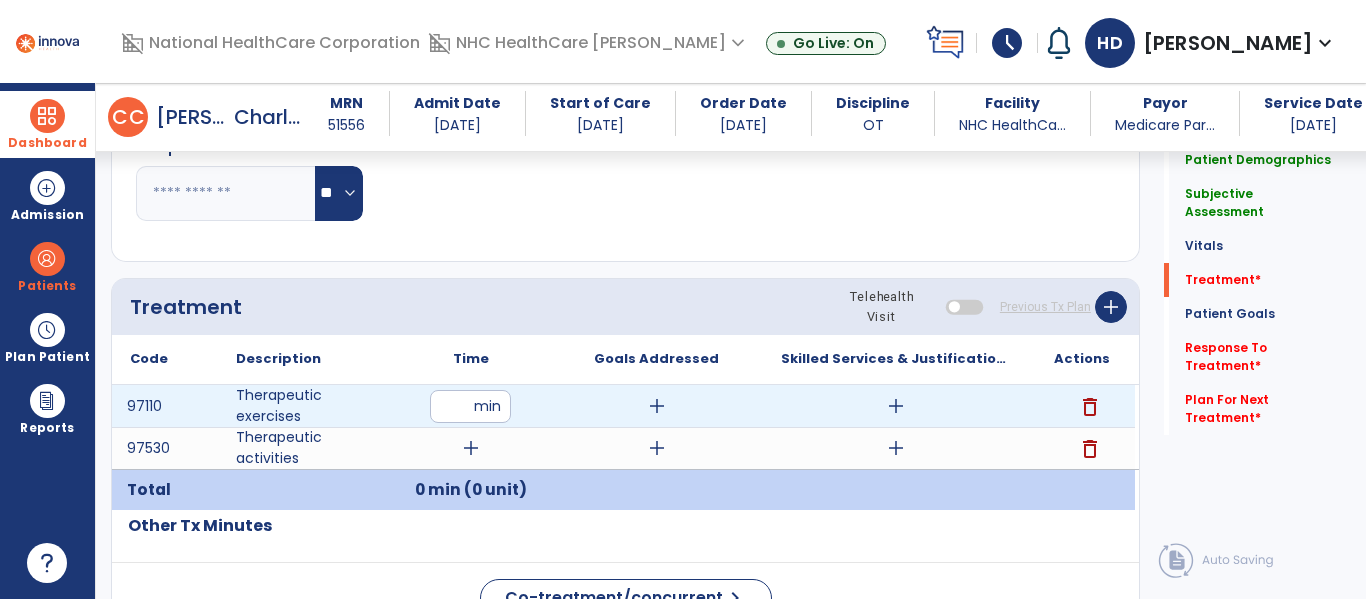 type on "**" 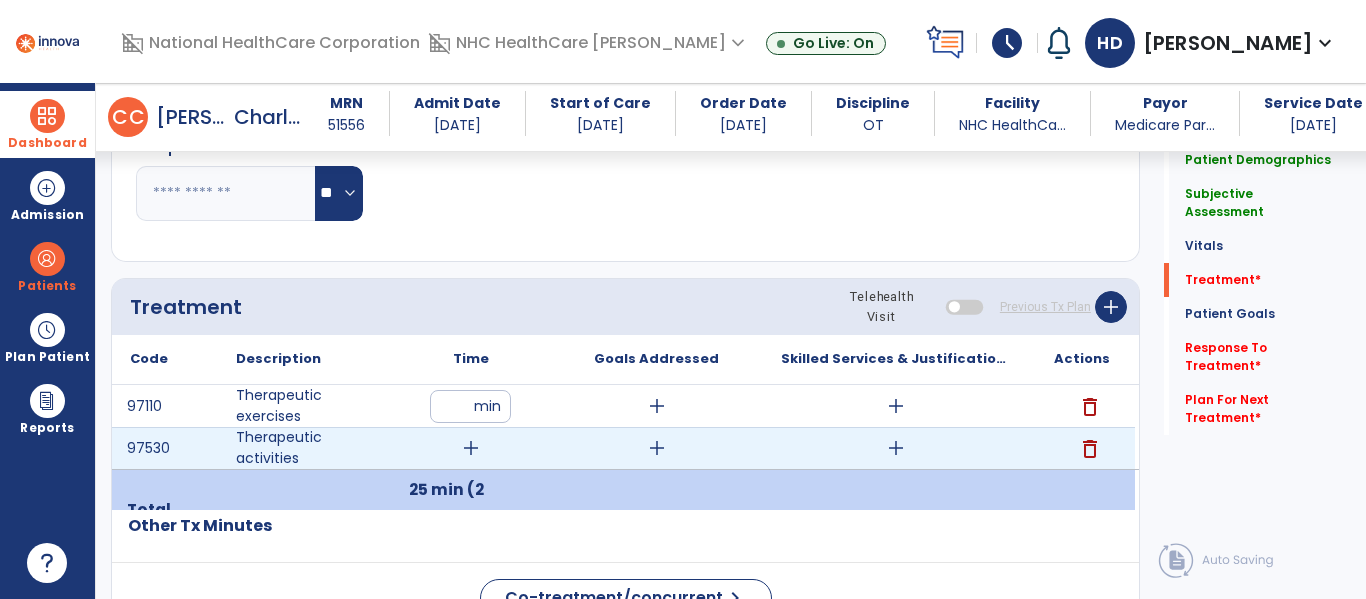 click on "add" at bounding box center [471, 448] 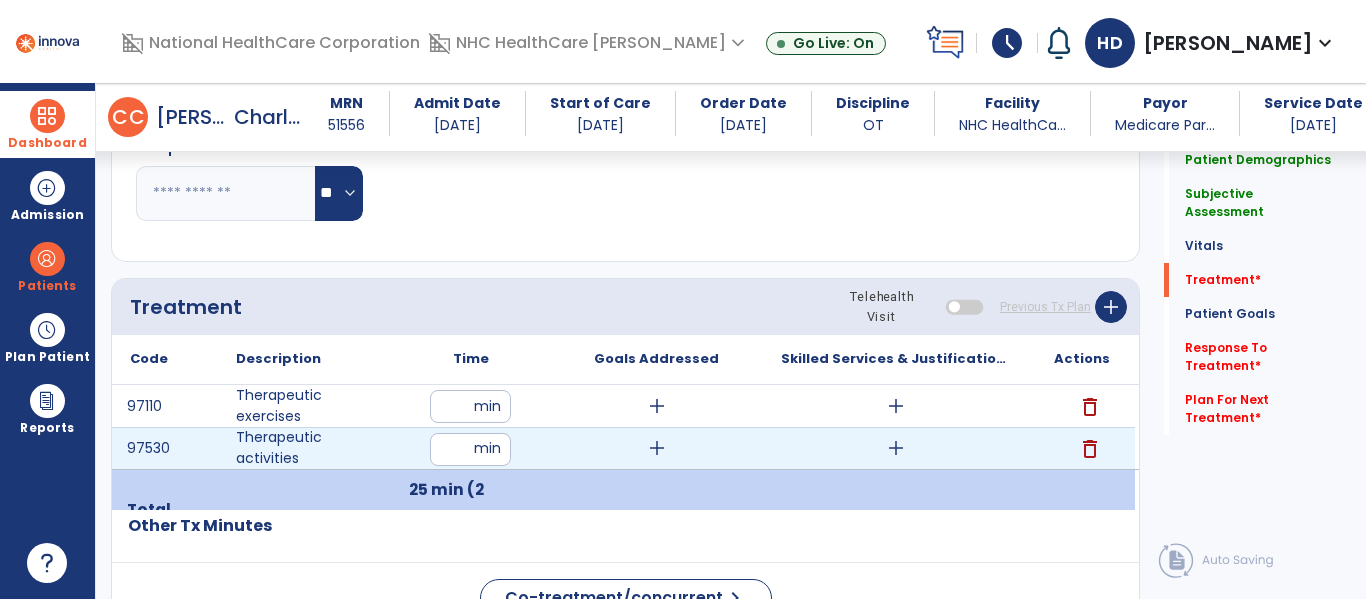 type on "**" 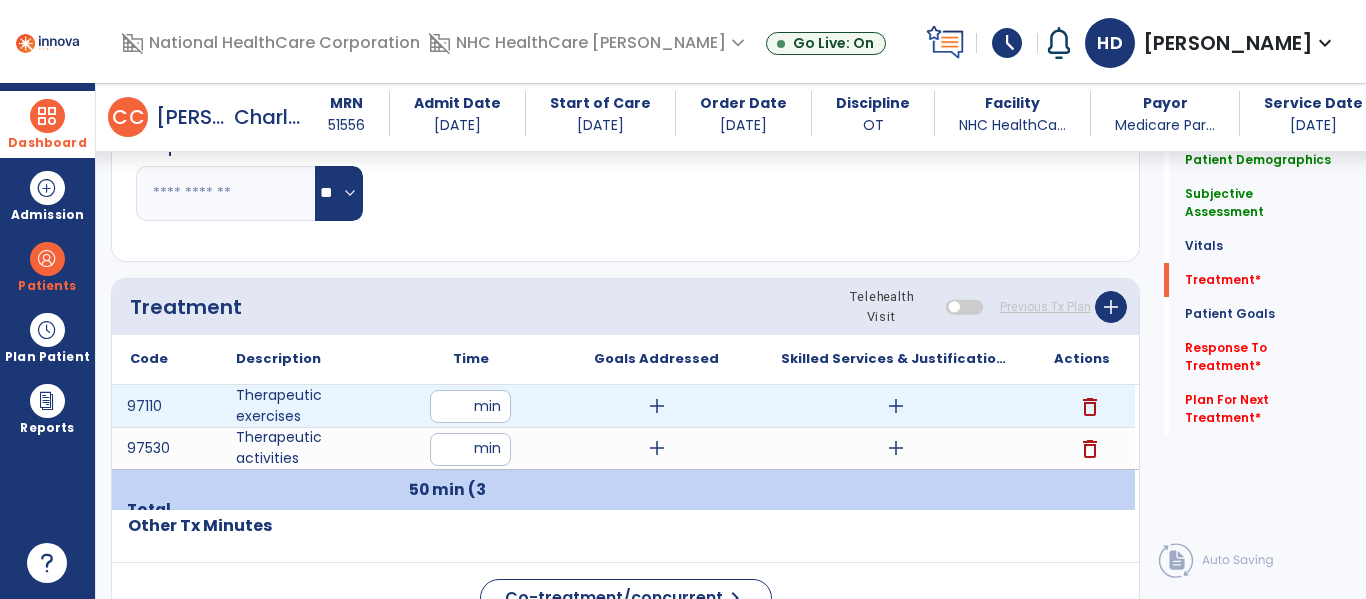 click on "add" at bounding box center [896, 406] 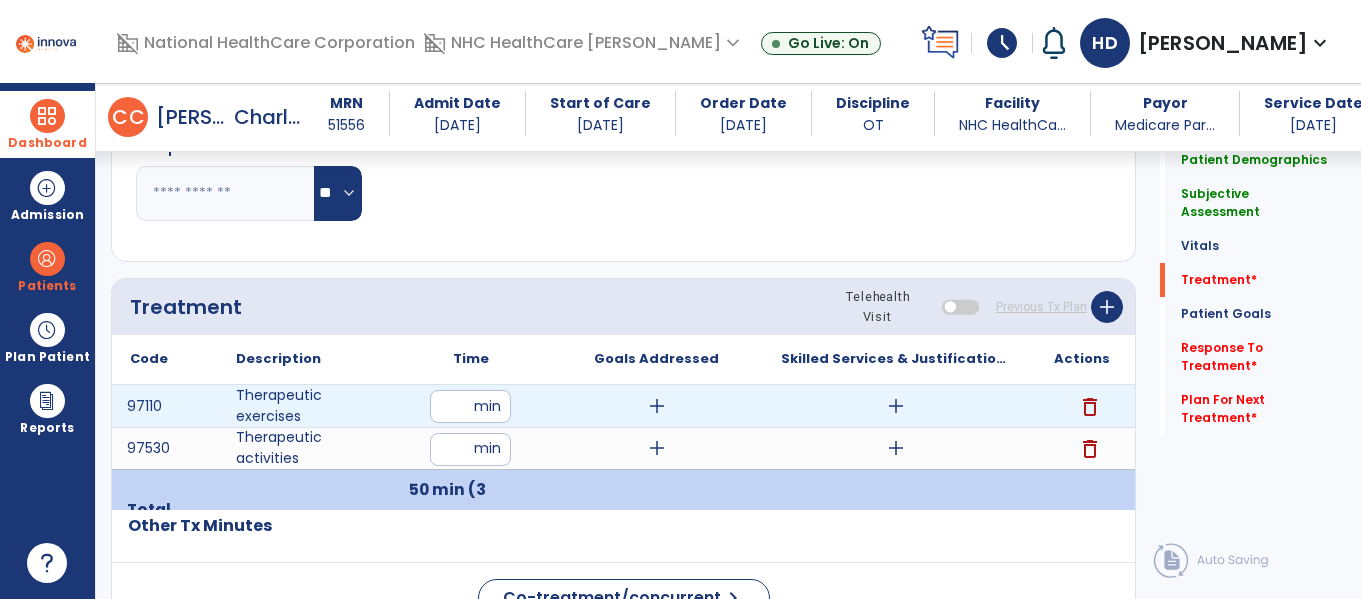 scroll, scrollTop: 1011, scrollLeft: 0, axis: vertical 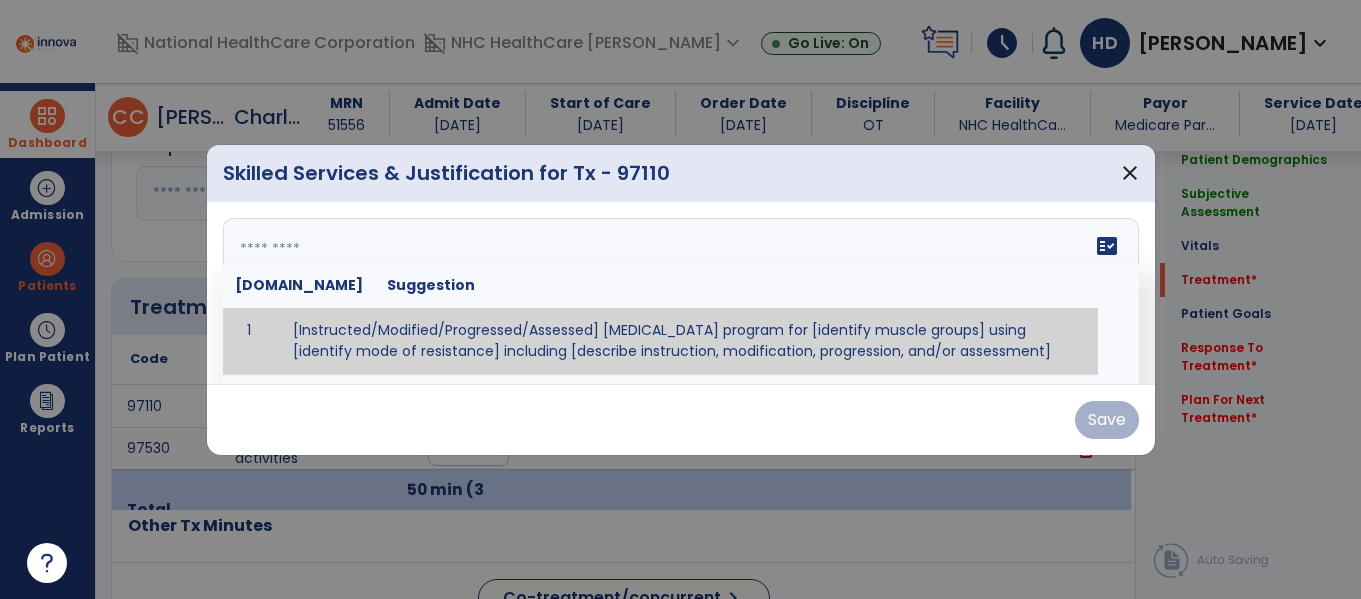 click on "fact_check  [DOMAIN_NAME] Suggestion 1 [Instructed/Modified/Progressed/Assessed] [MEDICAL_DATA] program for [identify muscle groups] using [identify mode of resistance] including [describe instruction, modification, progression, and/or assessment] 2 [Instructed/Modified/Progressed/Assessed] aerobic exercise program using [identify equipment/mode] including [describe instruction, modification,progression, and/or assessment] 3 [Instructed/Modified/Progressed/Assessed] [PROM/A/AROM/AROM] program for [identify joint movements] using [contract-relax, over-pressure, inhibitory techniques, other] 4 [Assessed/Tested] aerobic capacity with administration of [aerobic capacity test]" at bounding box center [681, 293] 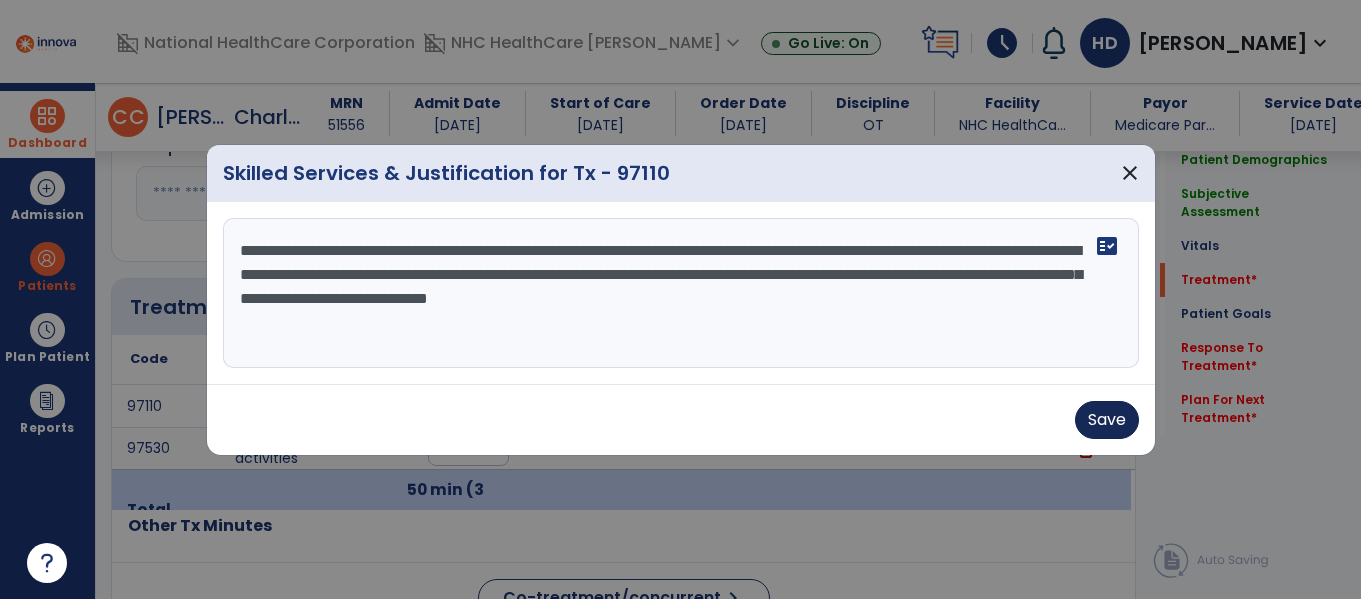 type on "**********" 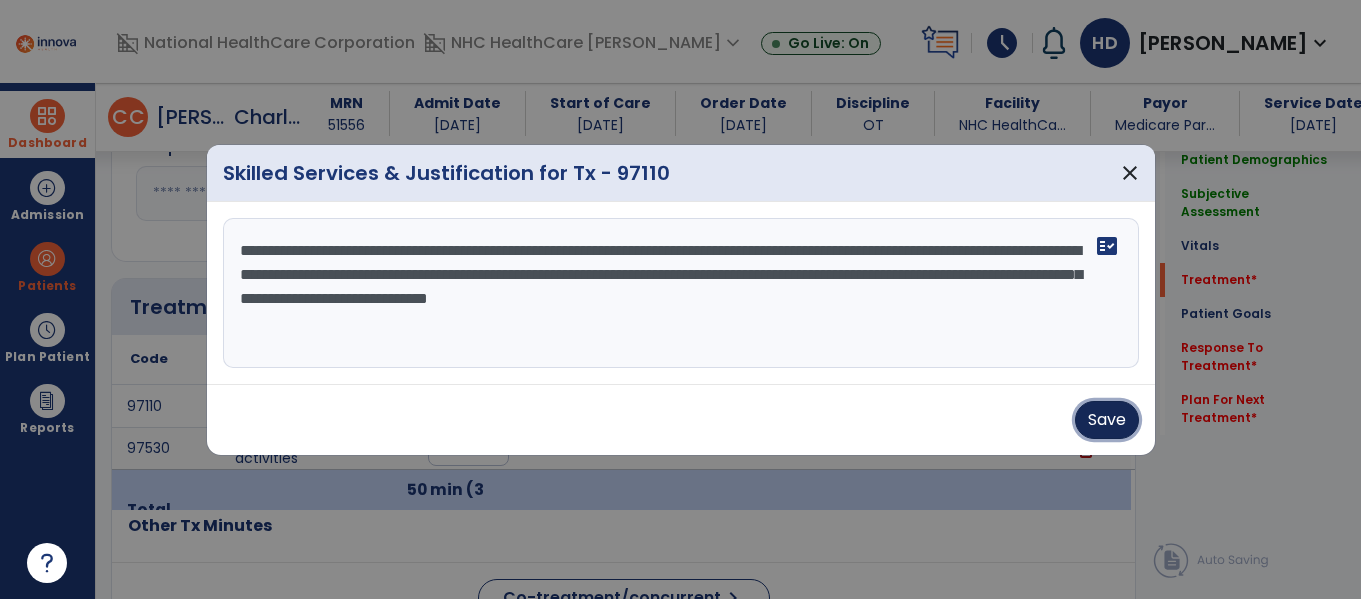 click on "Save" at bounding box center (1107, 420) 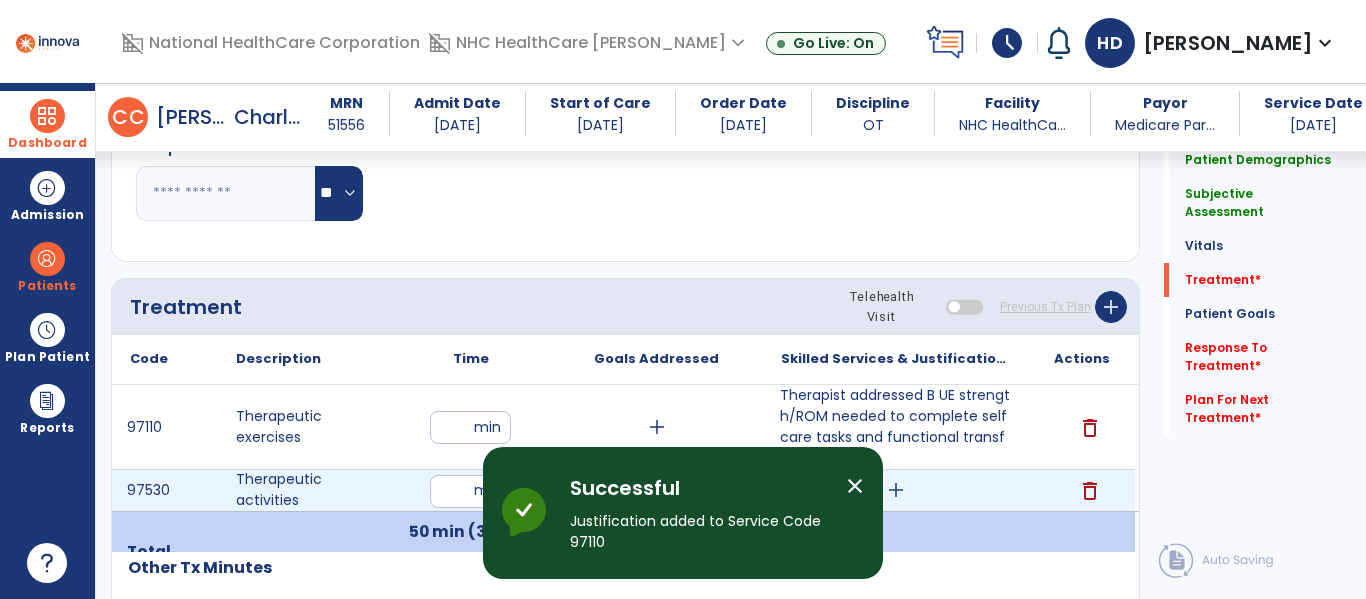 click on "add" at bounding box center [896, 490] 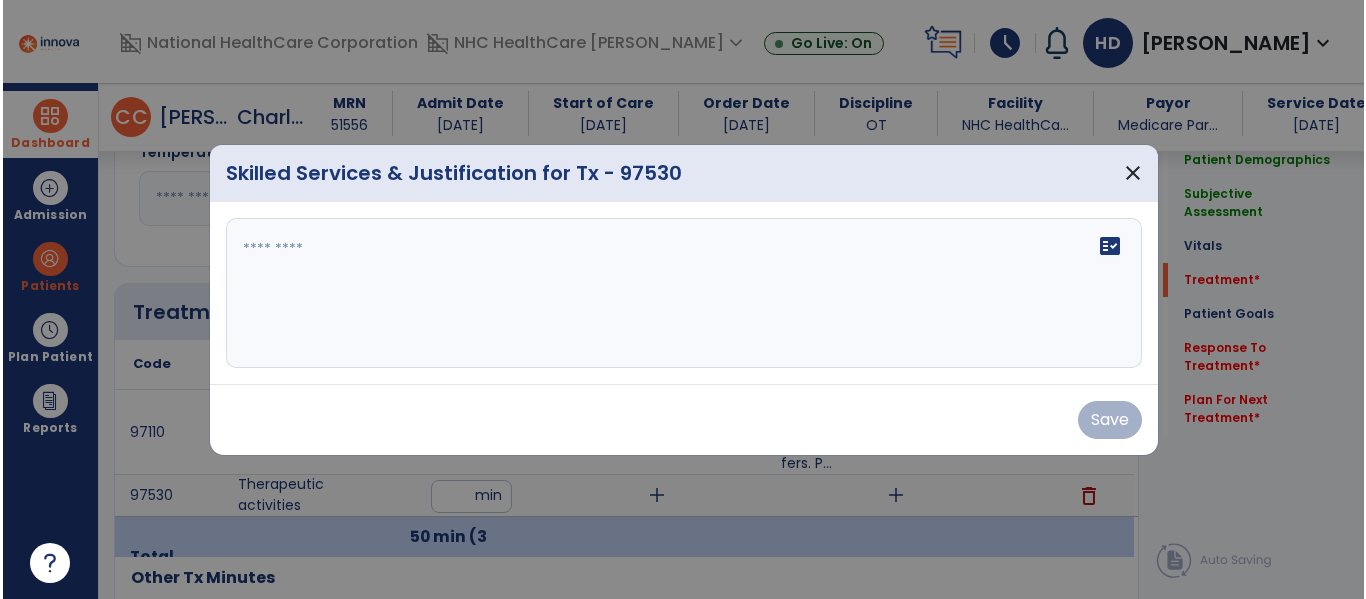 scroll, scrollTop: 1011, scrollLeft: 0, axis: vertical 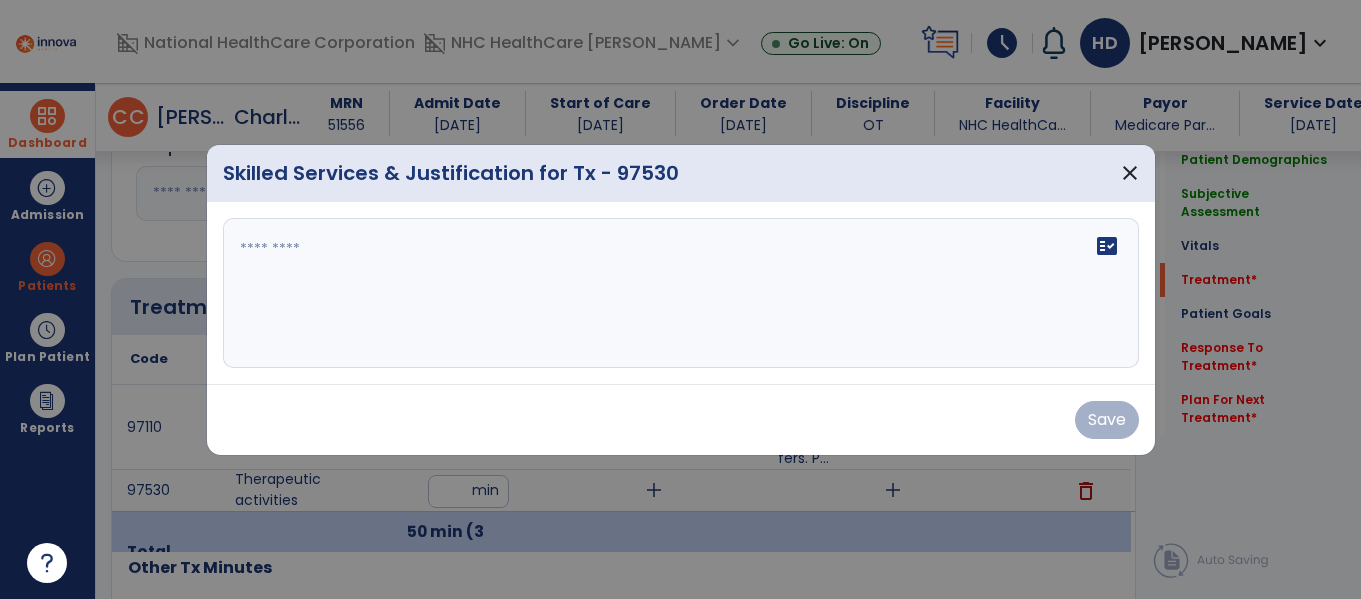 click on "fact_check" at bounding box center [681, 293] 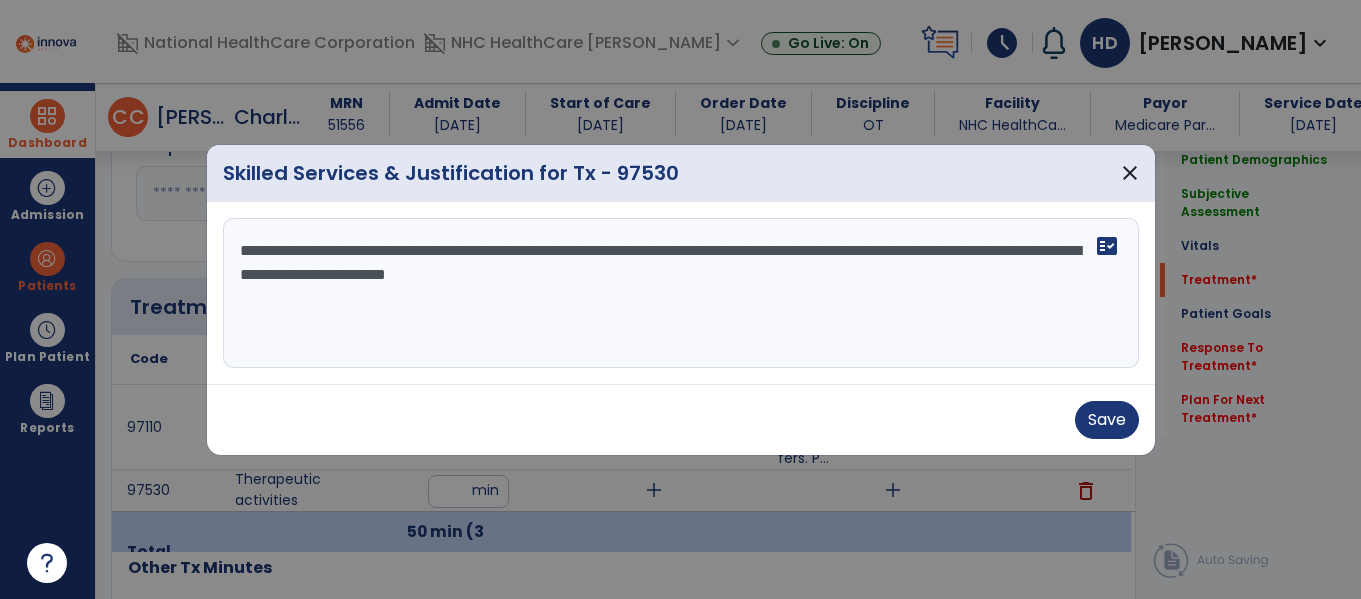 click on "**********" at bounding box center (681, 293) 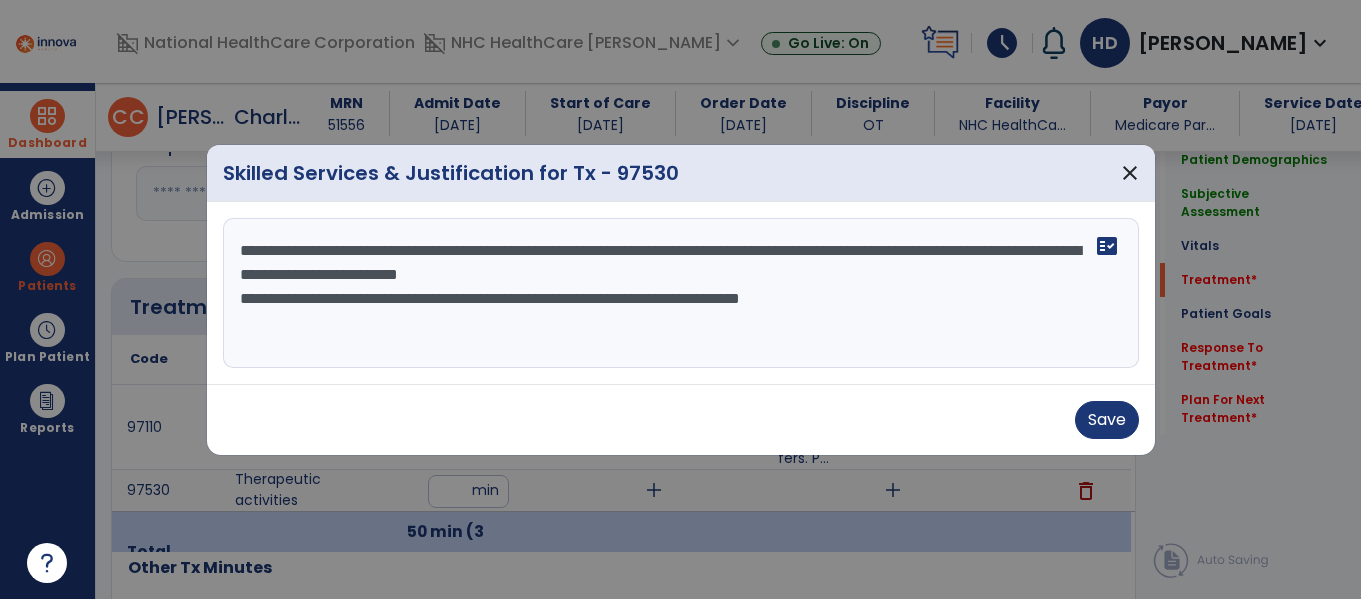 drag, startPoint x: 819, startPoint y: 298, endPoint x: 882, endPoint y: 181, distance: 132.8834 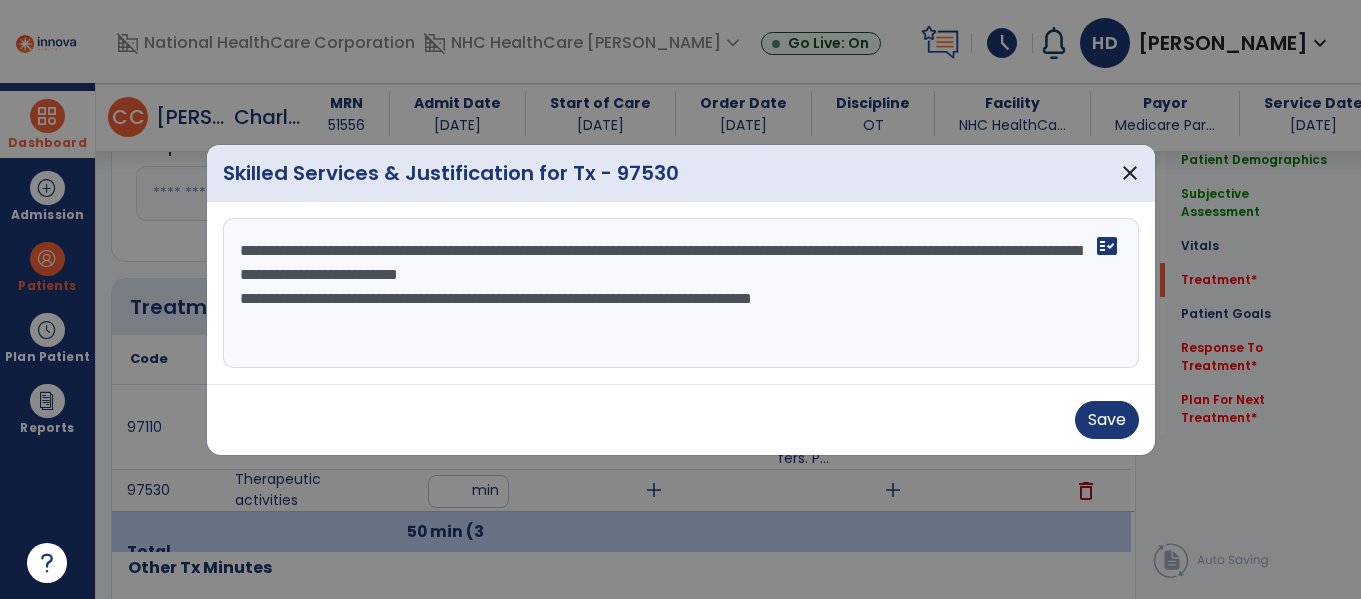 click on "**********" at bounding box center (681, 293) 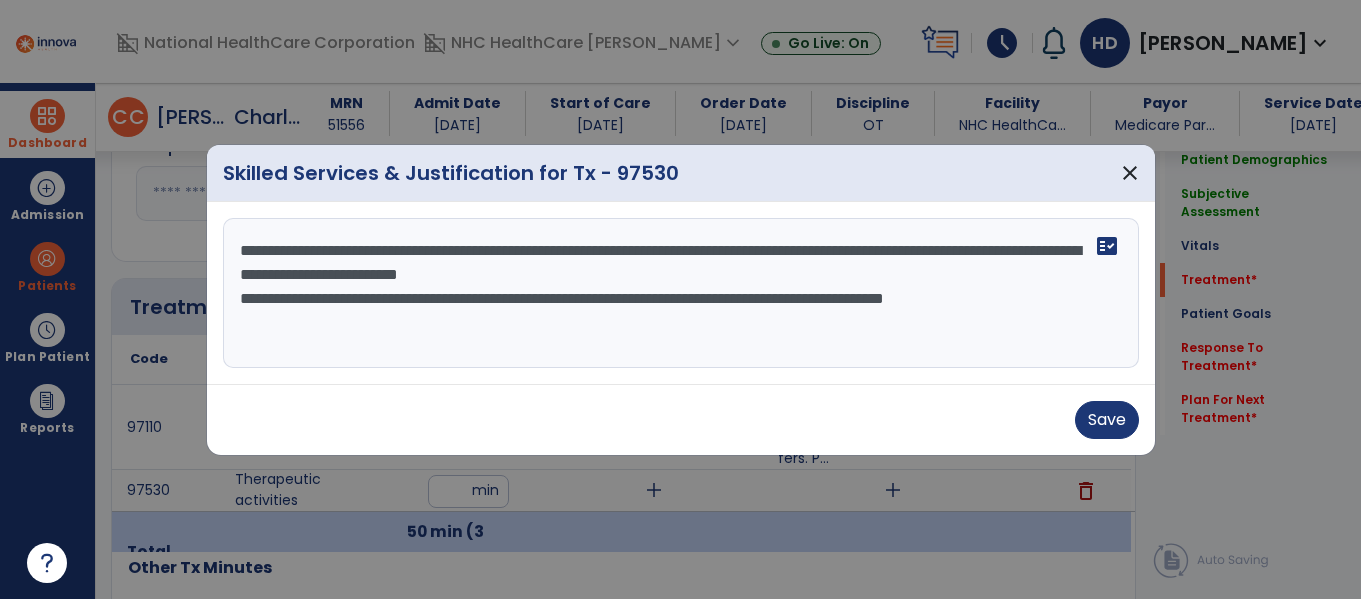 click on "**********" at bounding box center (681, 293) 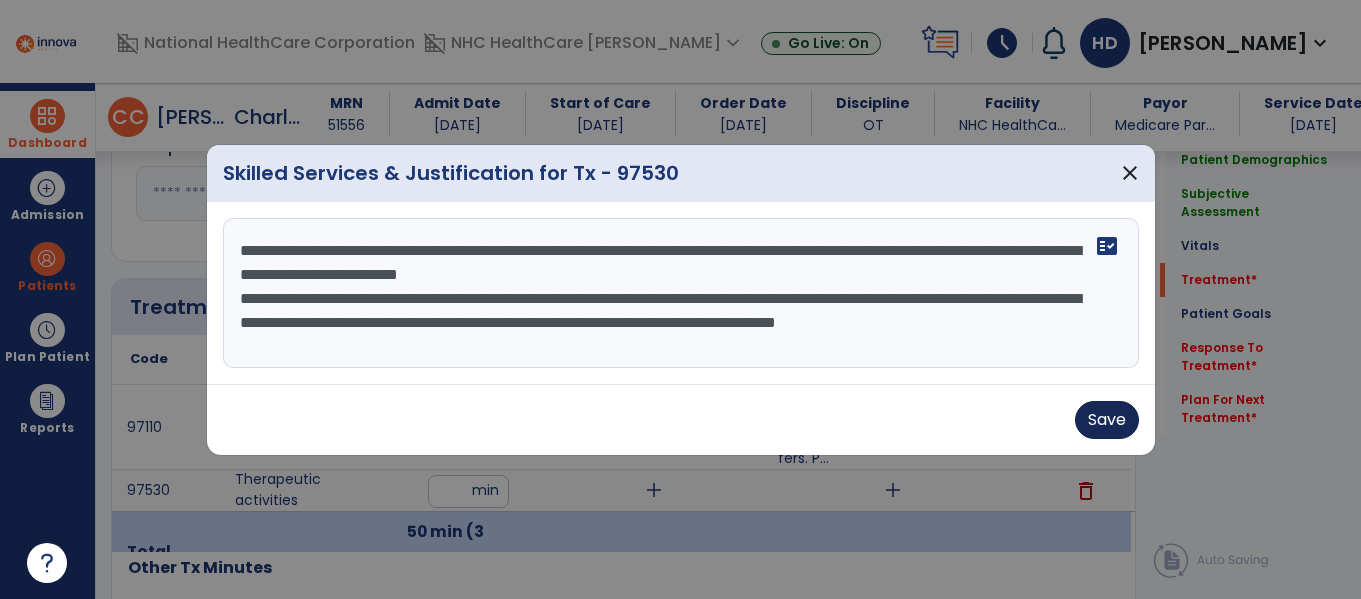 type on "**********" 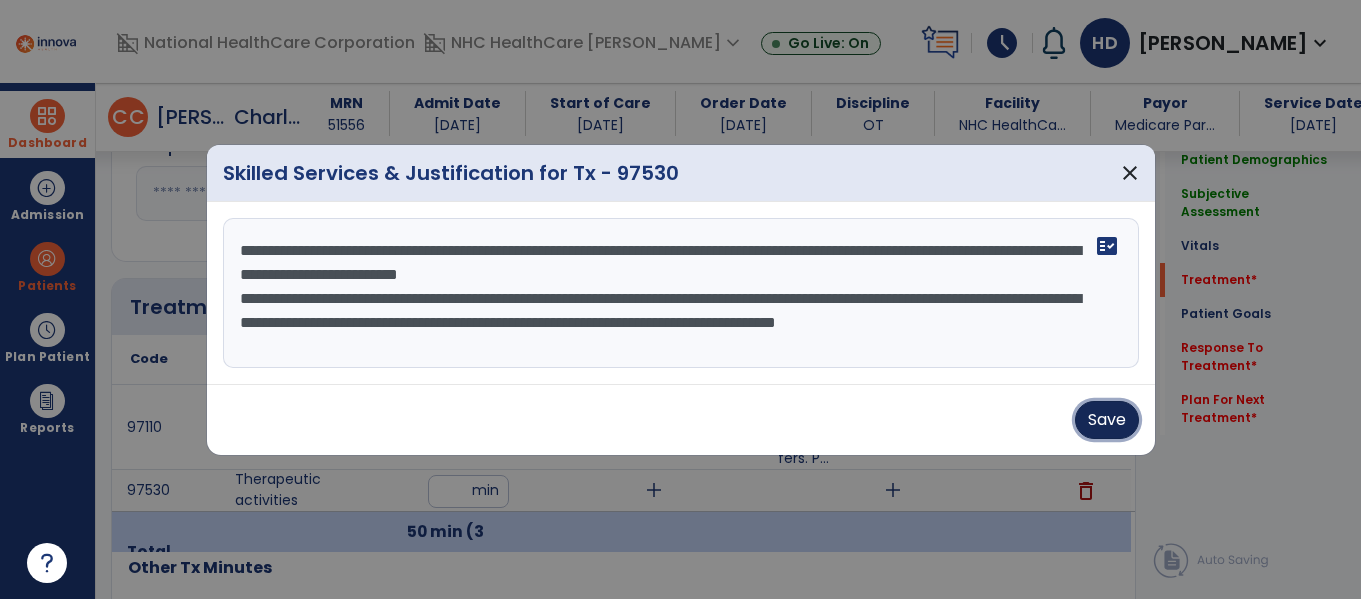 click on "Save" at bounding box center [1107, 420] 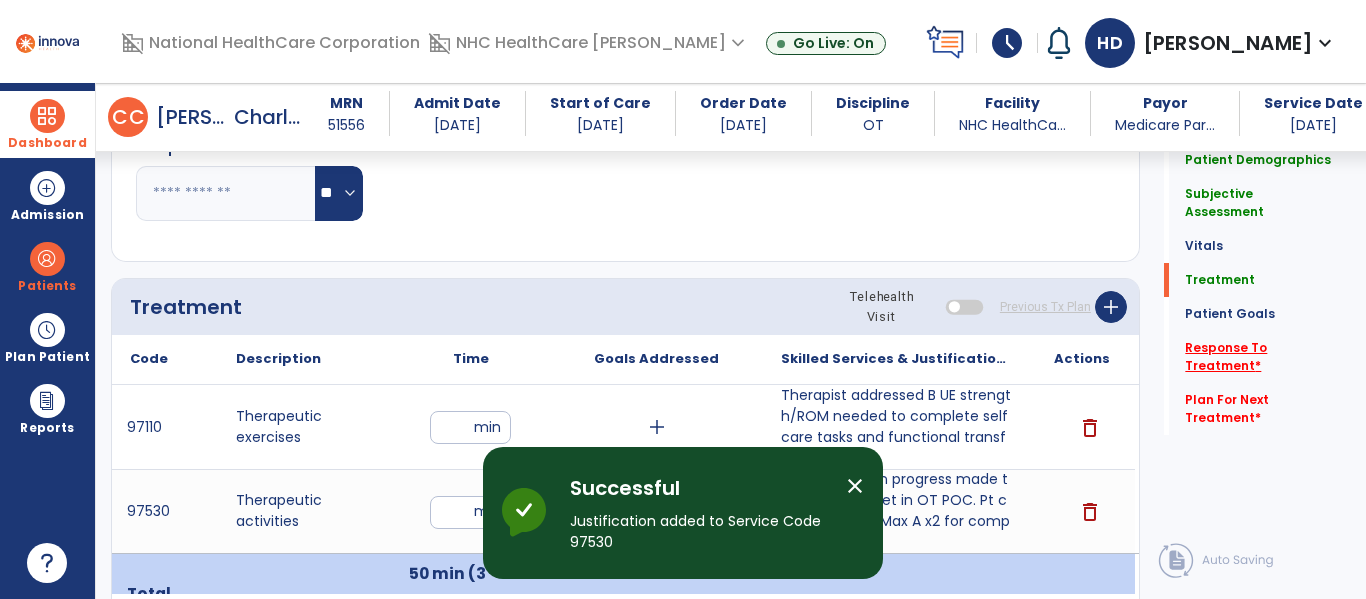 click on "Response To Treatment   *" 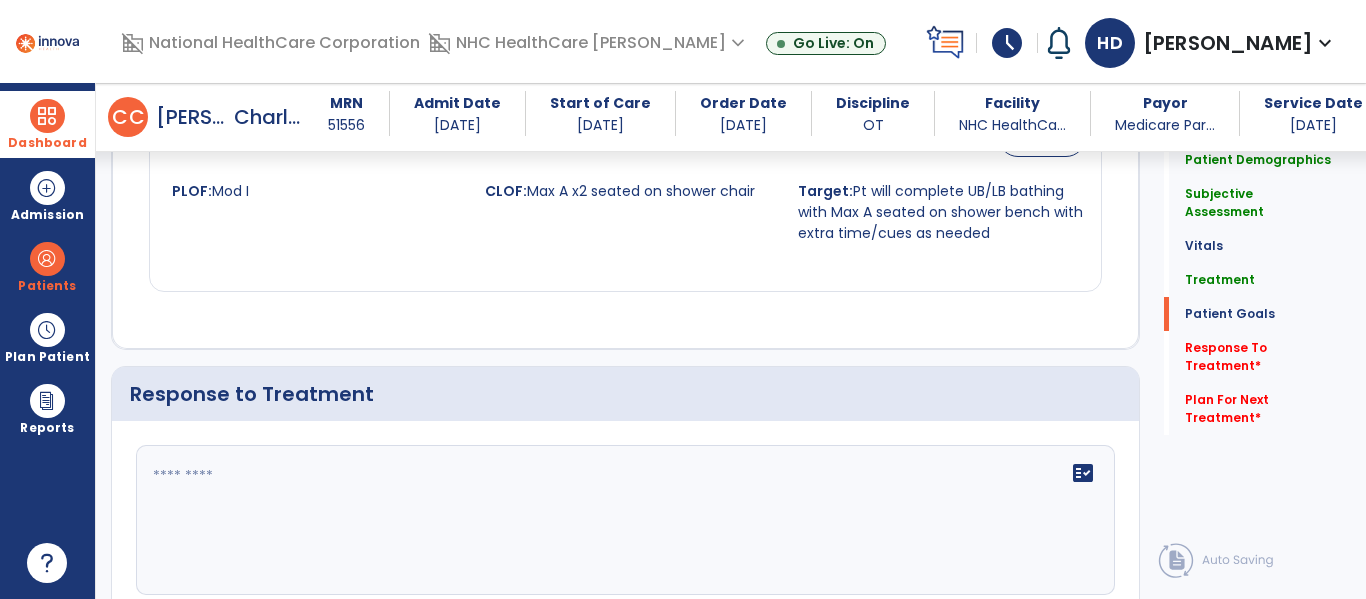 scroll, scrollTop: 2641, scrollLeft: 0, axis: vertical 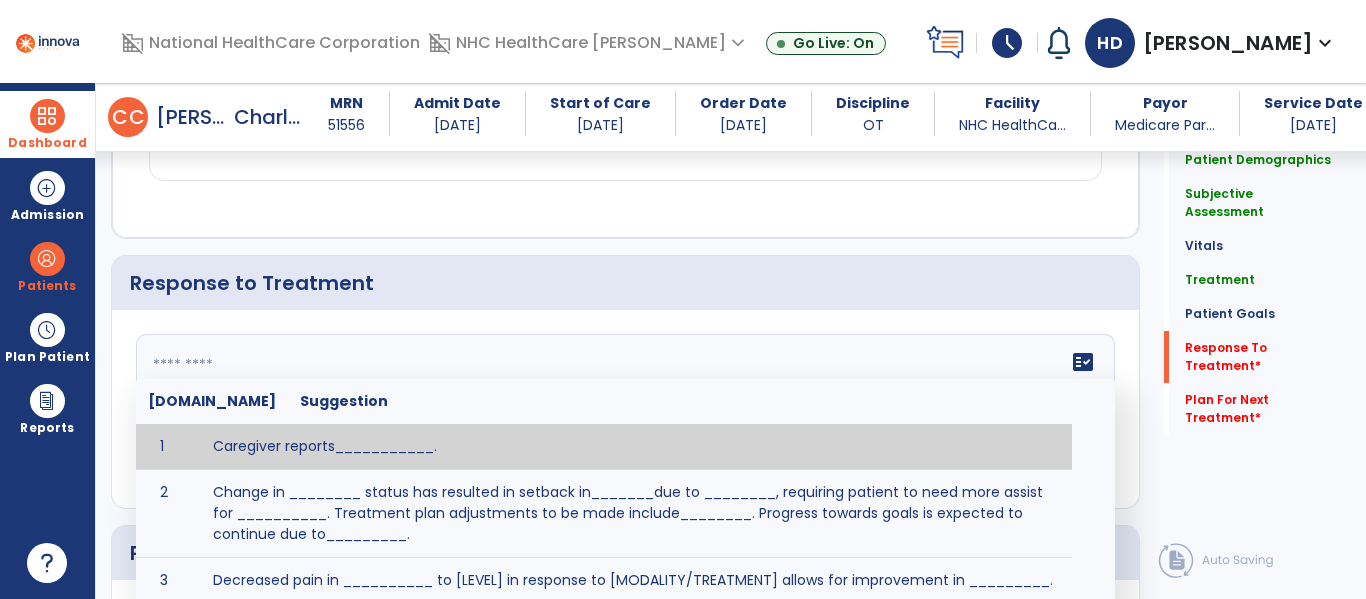 click on "fact_check  [DOMAIN_NAME] Suggestion 1 Caregiver reports___________. 2 Change in ________ status has resulted in setback in_______due to ________, requiring patient to need more assist for __________.   Treatment plan adjustments to be made include________.  Progress towards goals is expected to continue due to_________. 3 Decreased pain in __________ to [LEVEL] in response to [MODALITY/TREATMENT] allows for improvement in _________. 4 Functional gains in _______ have impacted the patient's ability to perform_________ with a reduction in assist levels to_________. 5 Functional progress this week has been significant due to__________. 6 Gains in ________ have improved the patient's ability to perform ______with decreased levels of assist to___________. 7 Improvement in ________allows patient to tolerate higher levels of challenges in_________. 8 Pain in [AREA] has decreased to [LEVEL] in response to [TREATMENT/MODALITY], allowing fore ease in completing__________. 9 10 11 12 13 14 15 16 17 18 19 20 21" 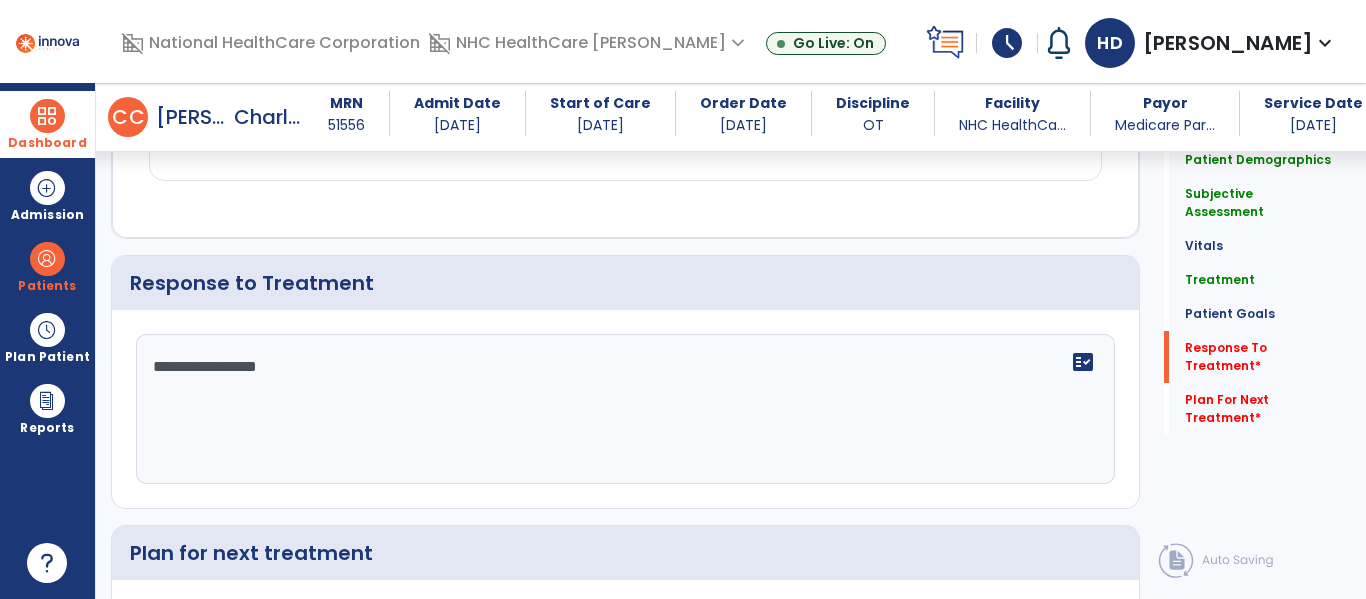 scroll, scrollTop: 2846, scrollLeft: 0, axis: vertical 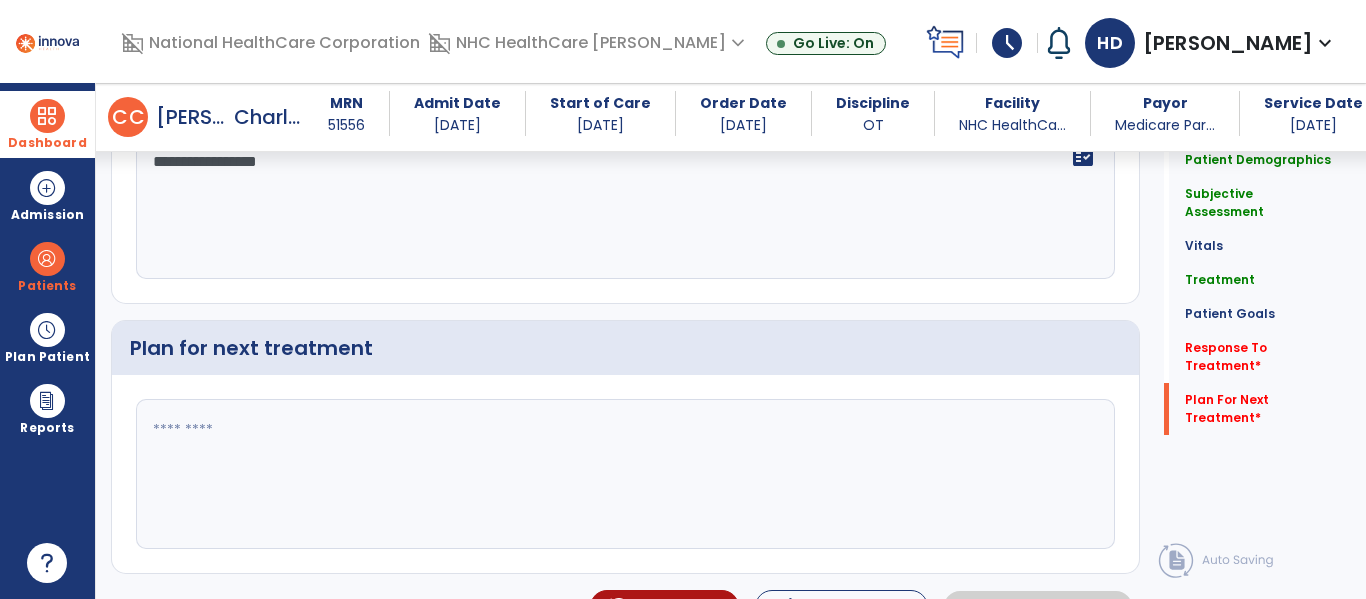 type on "**********" 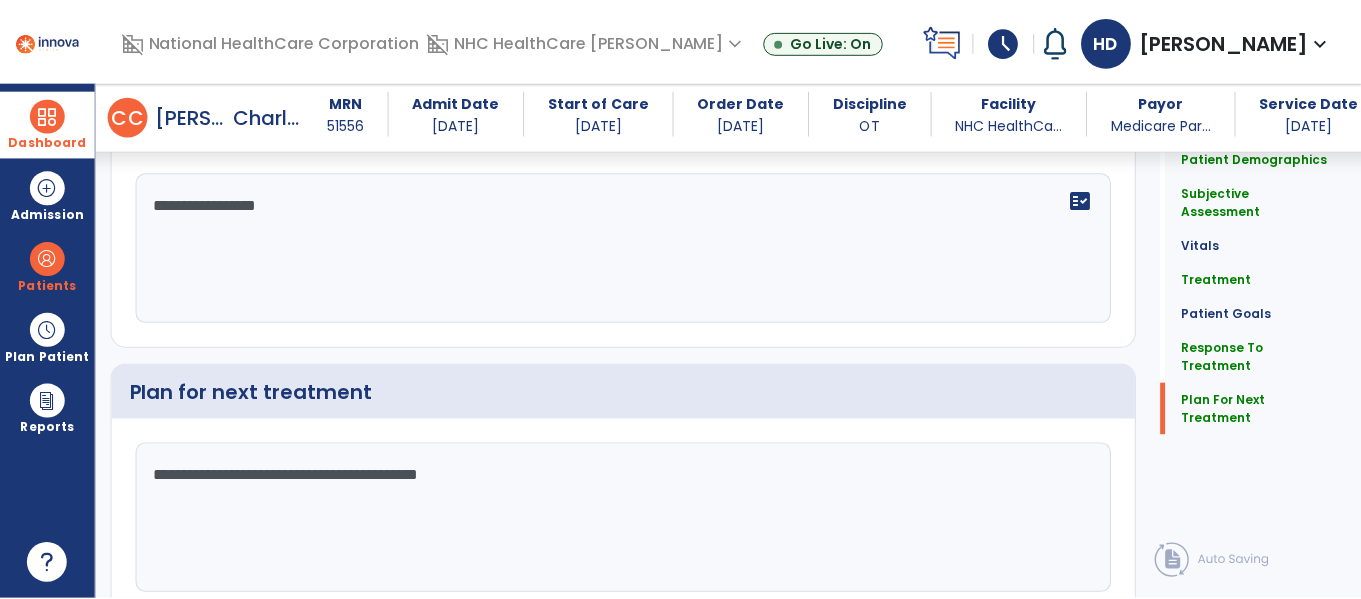 scroll, scrollTop: 2846, scrollLeft: 0, axis: vertical 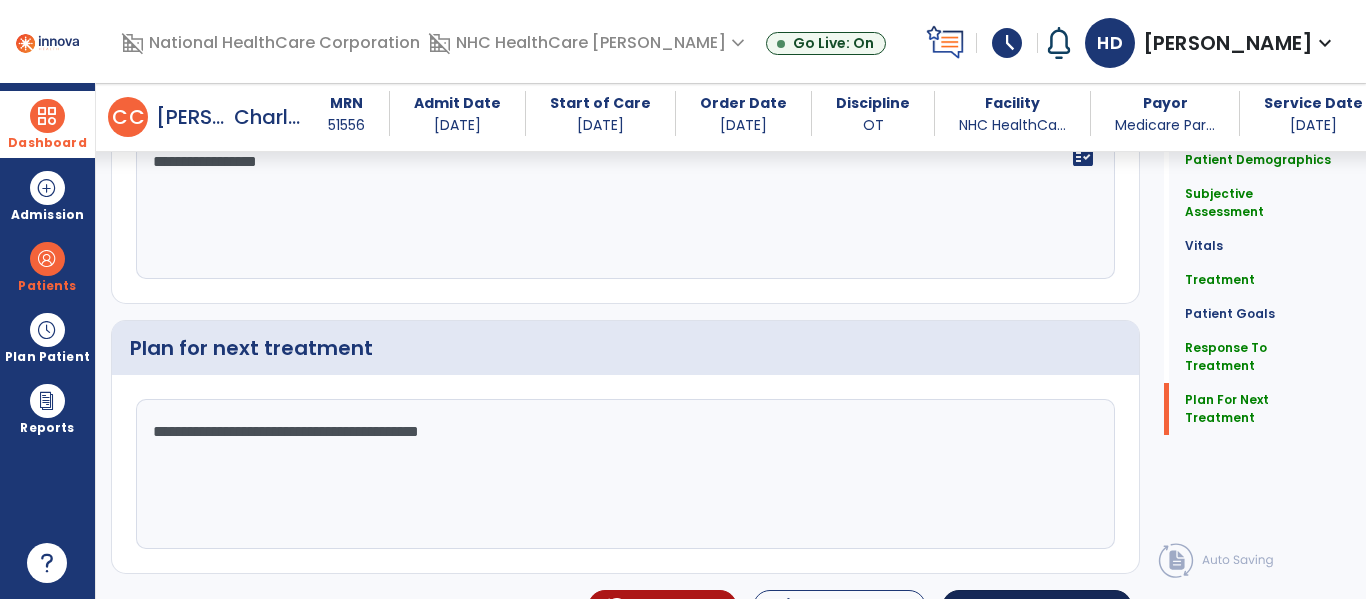 type on "**********" 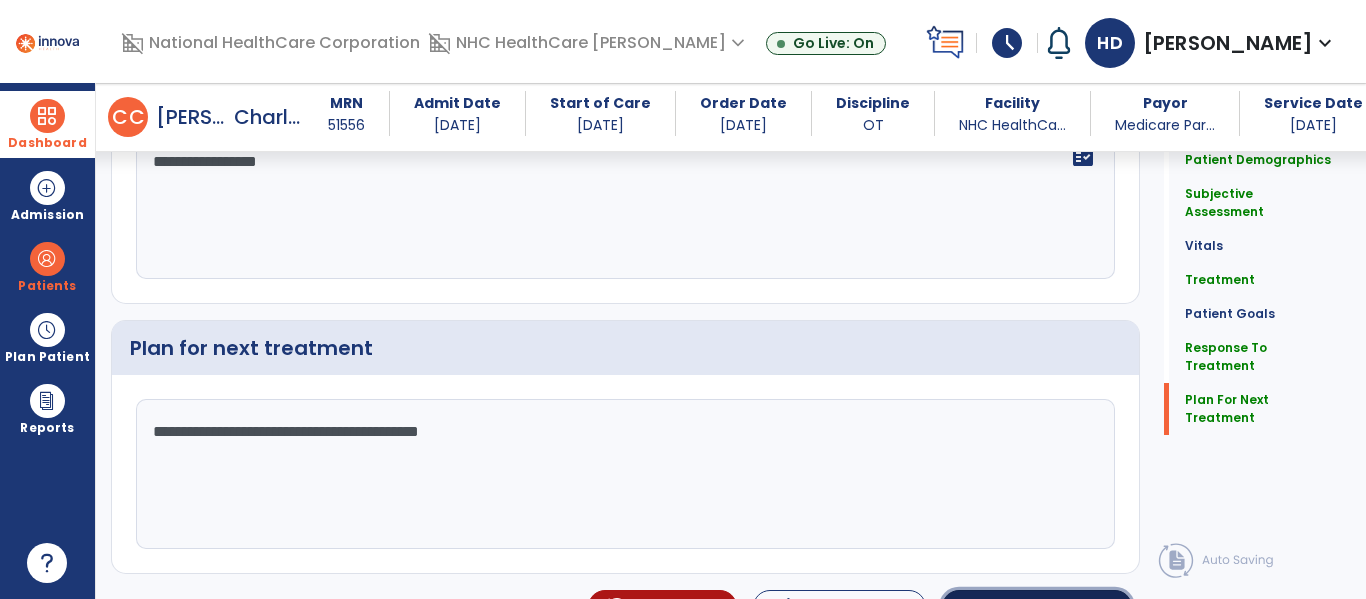 click on "Sign Doc" 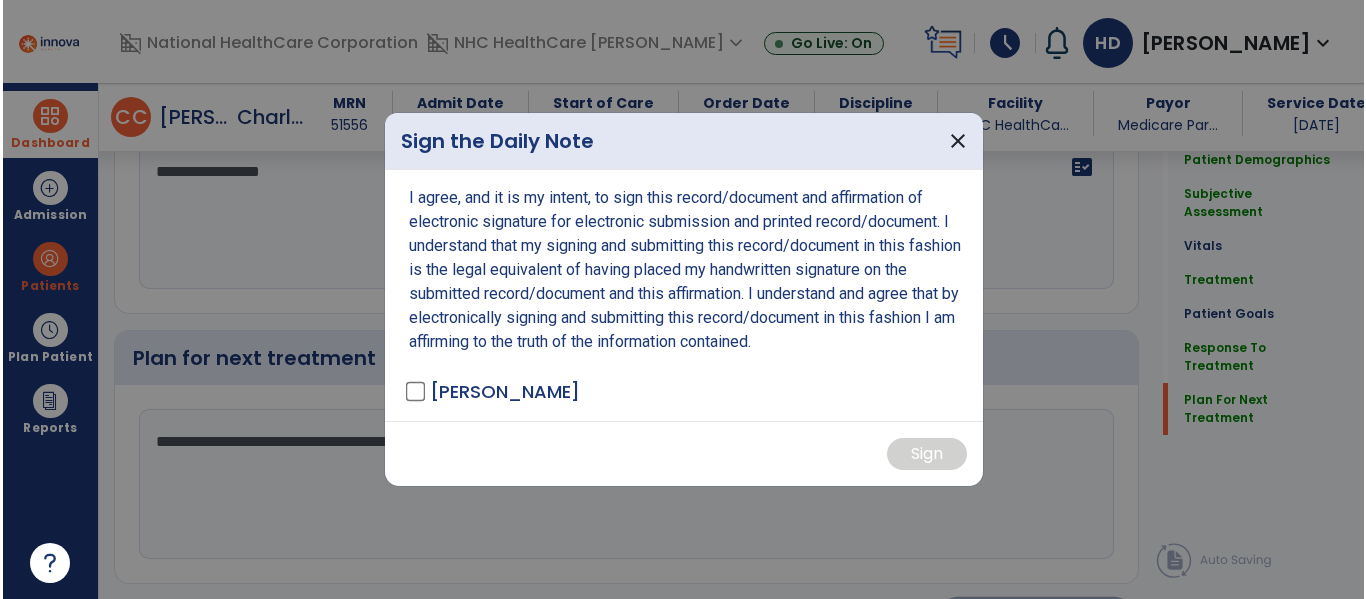 scroll, scrollTop: 2846, scrollLeft: 0, axis: vertical 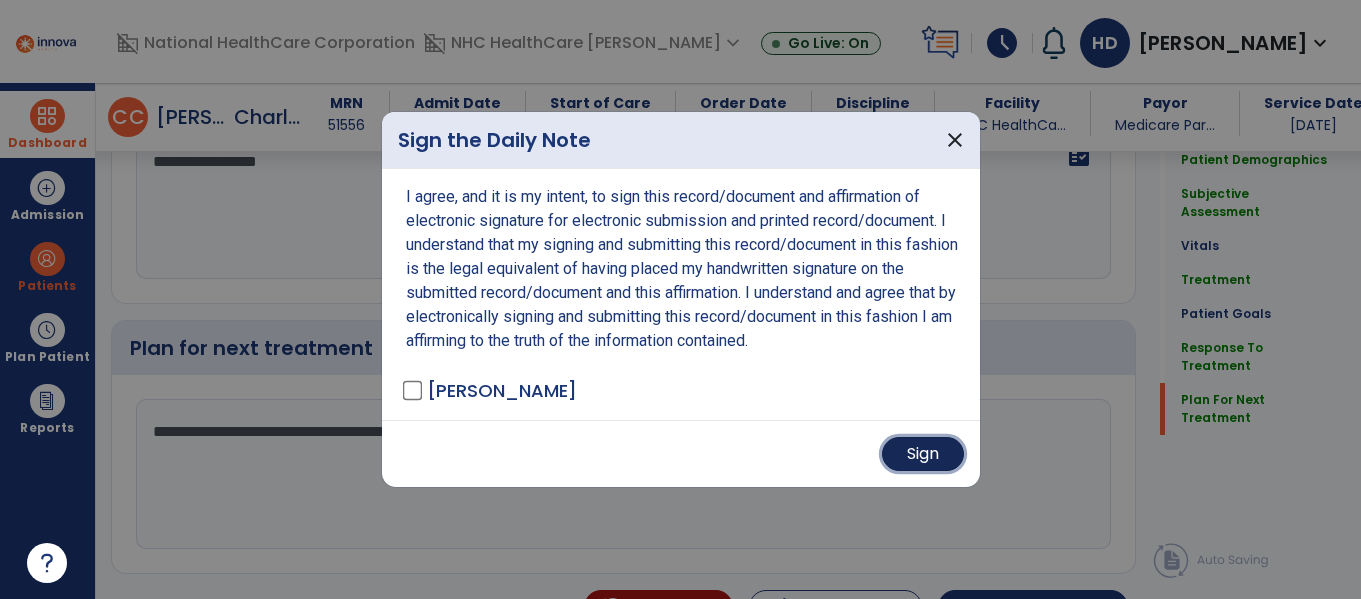 click on "Sign" at bounding box center [923, 454] 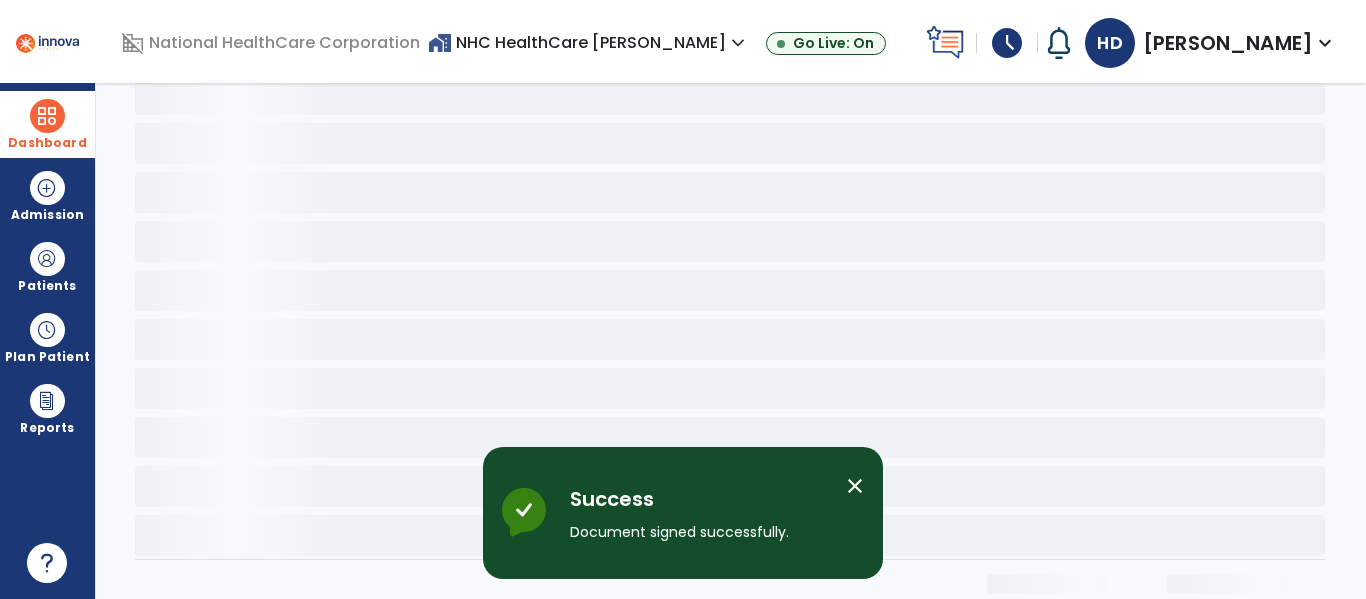 scroll, scrollTop: 0, scrollLeft: 0, axis: both 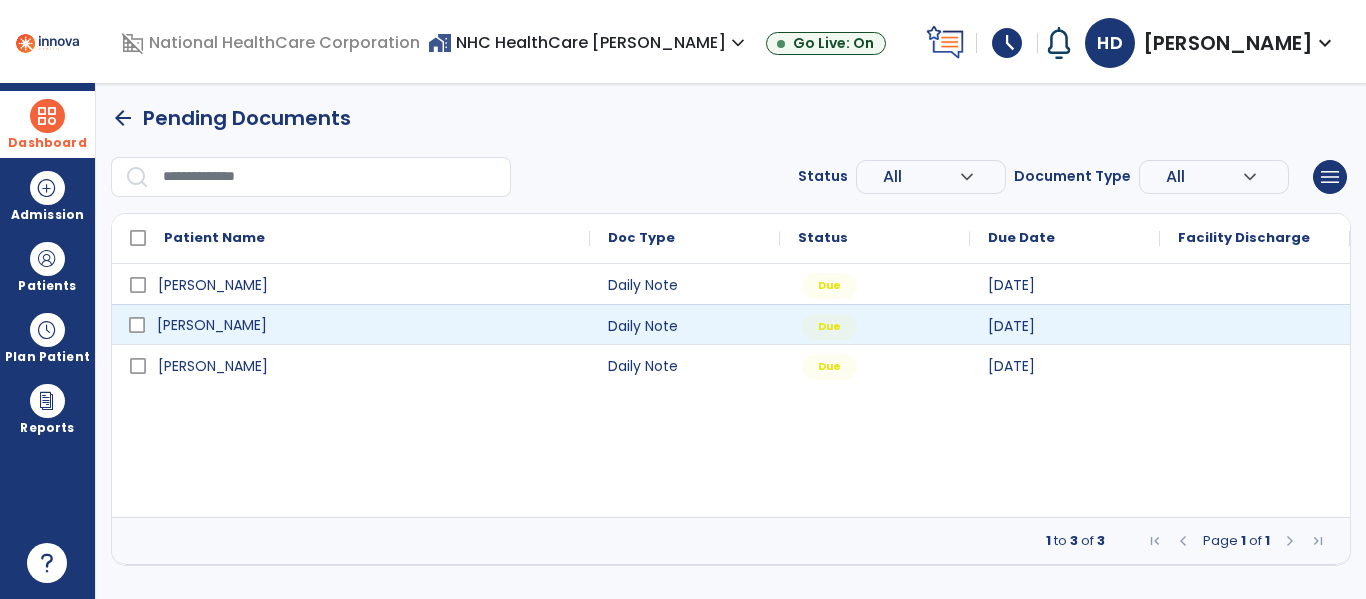 click on "[PERSON_NAME]" at bounding box center [365, 325] 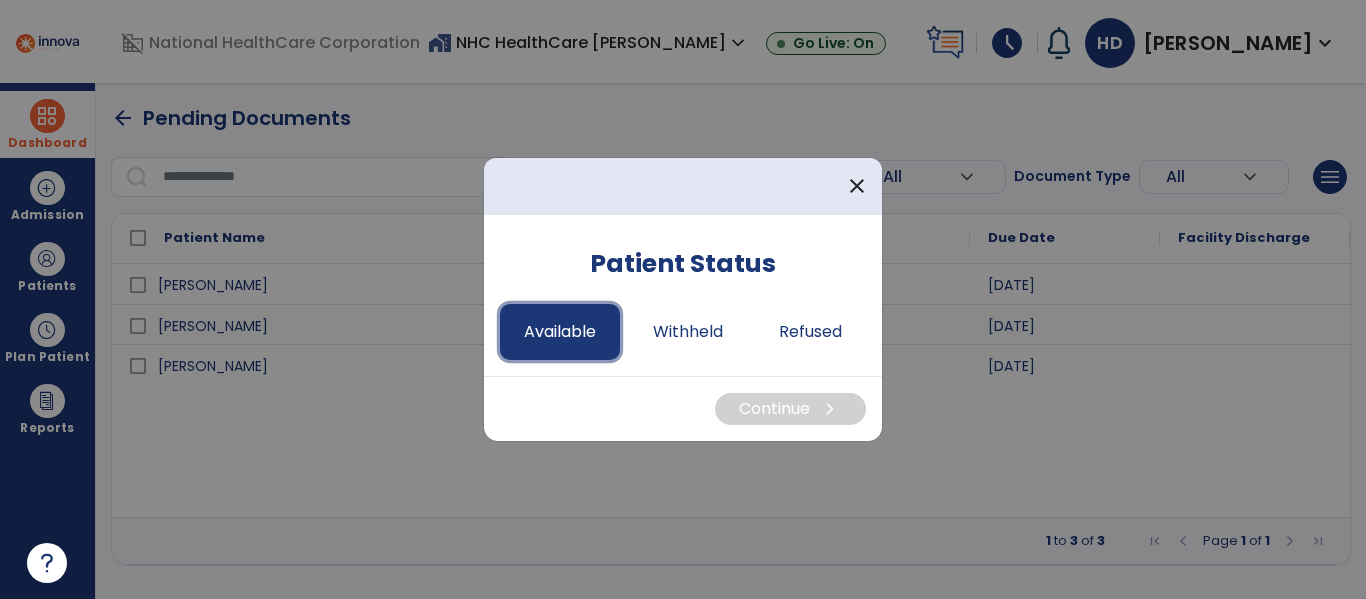 click on "Available" at bounding box center (560, 332) 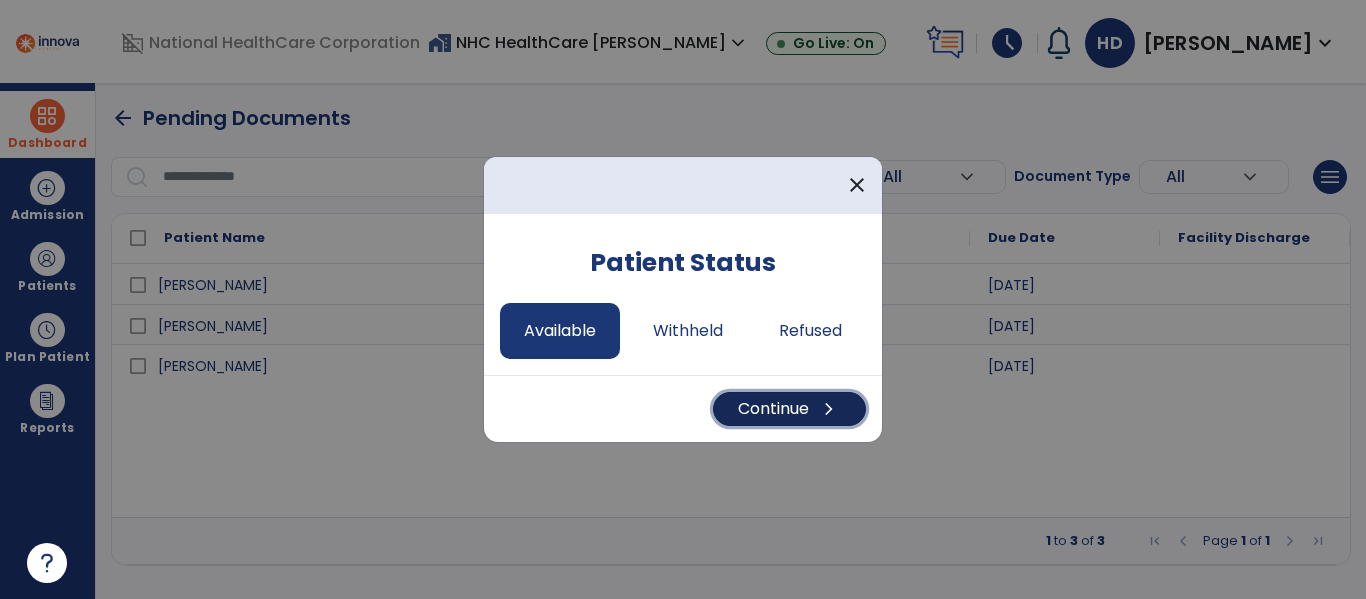 click on "Continue   chevron_right" at bounding box center (789, 409) 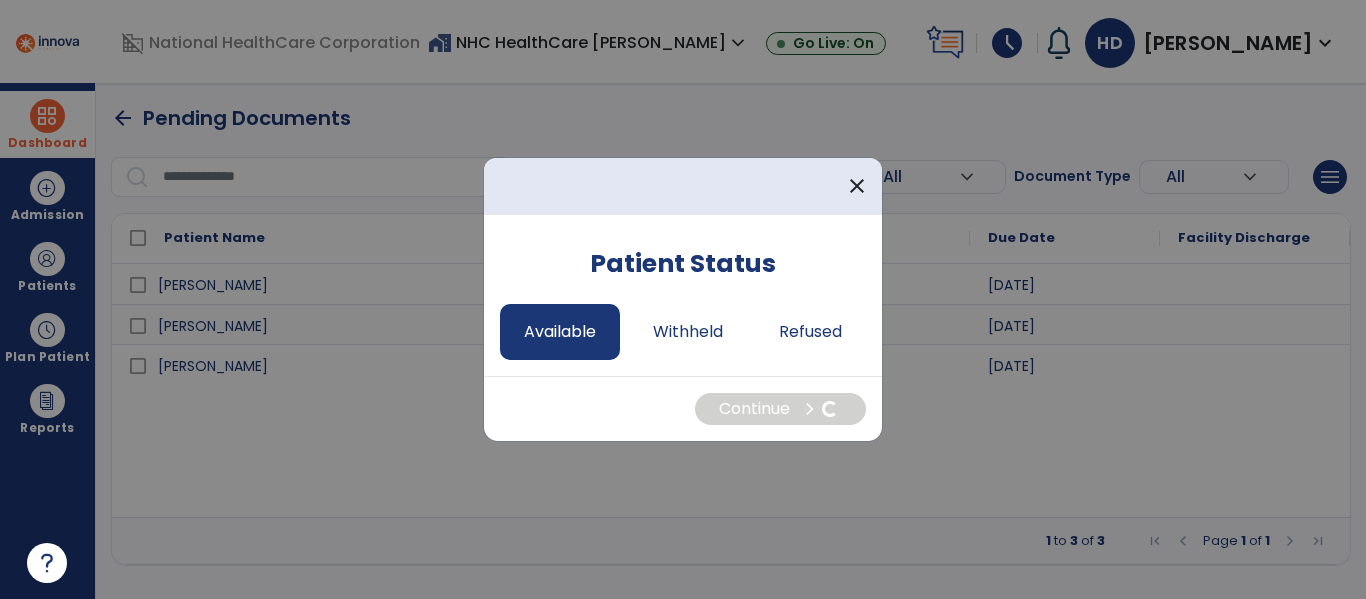 select on "*" 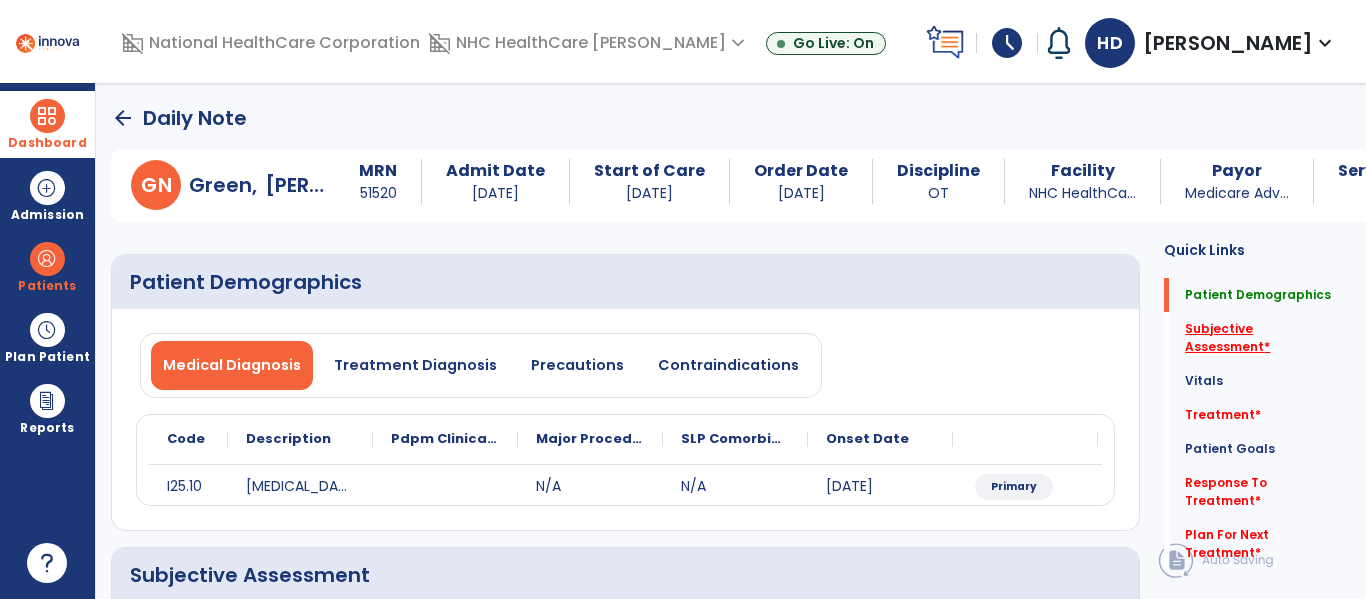 click on "Subjective Assessment   *" 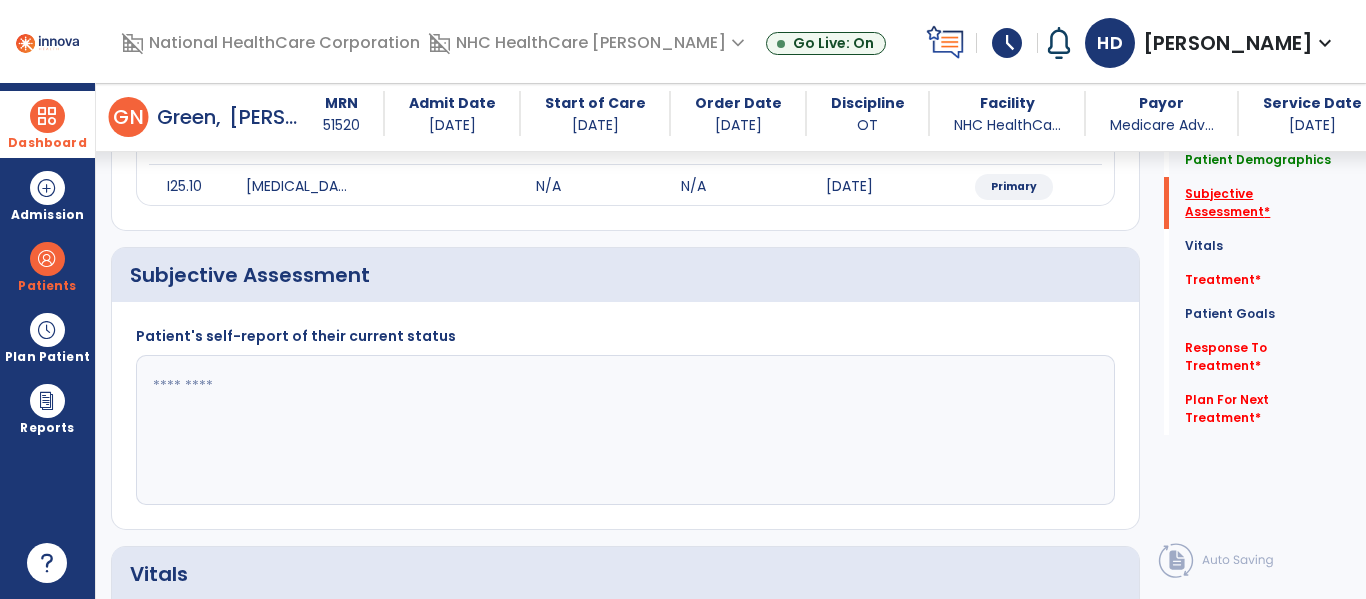 scroll, scrollTop: 347, scrollLeft: 0, axis: vertical 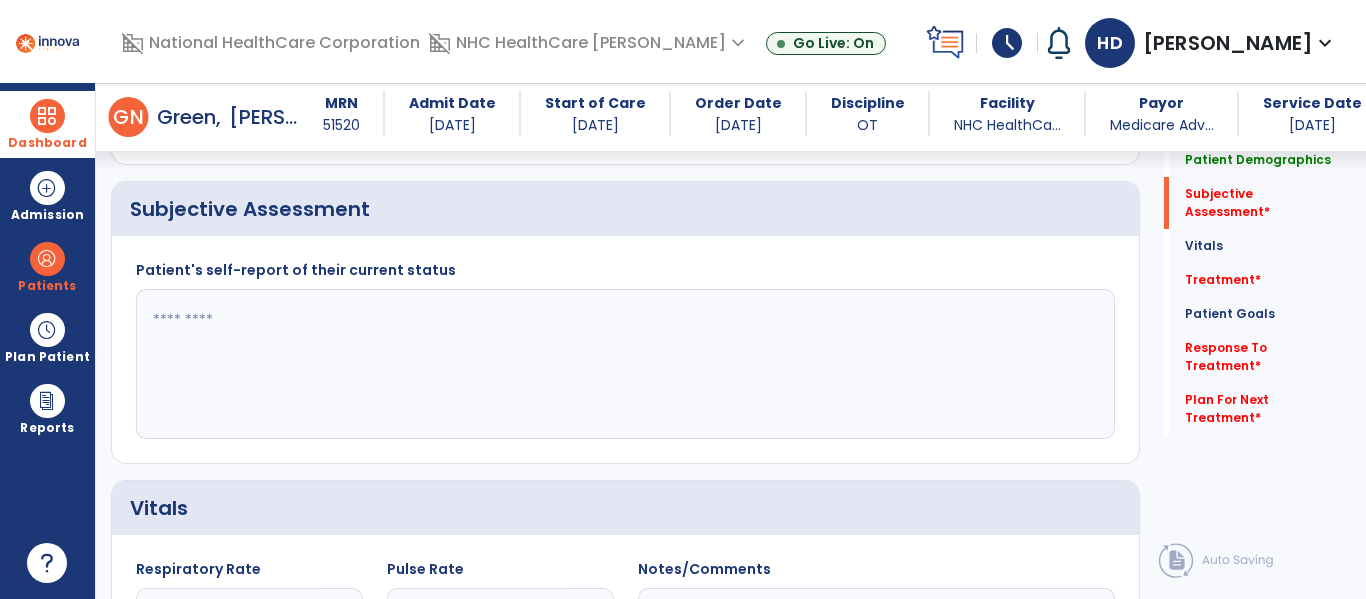 click 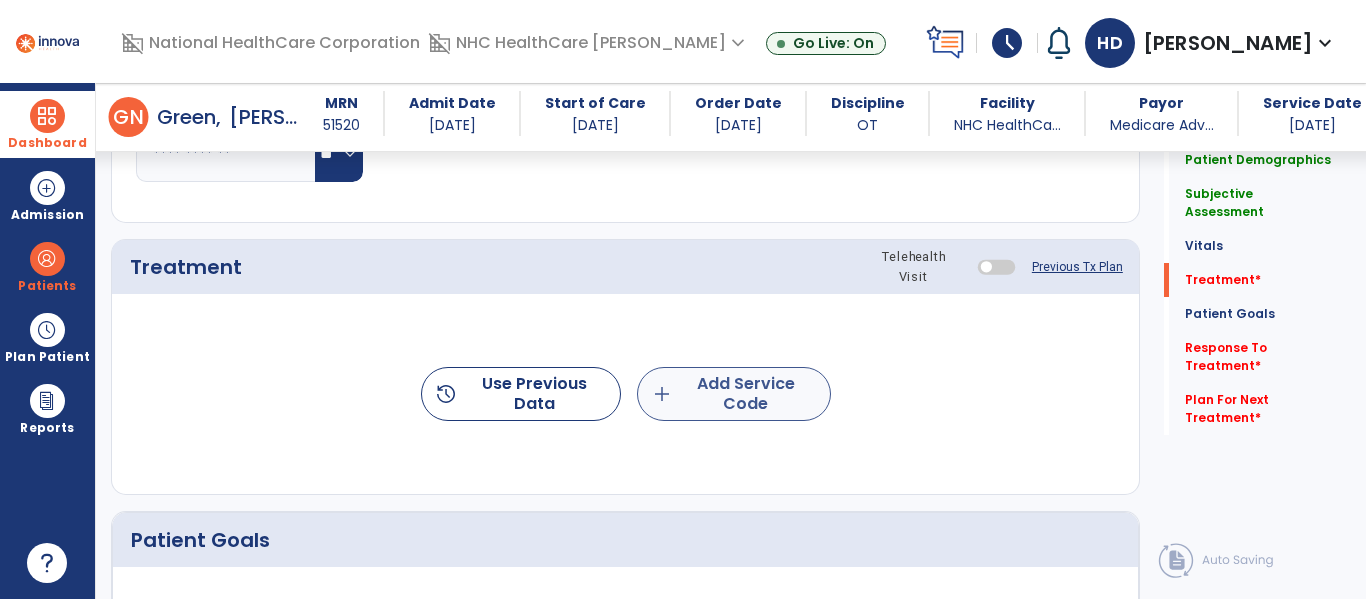 type on "**********" 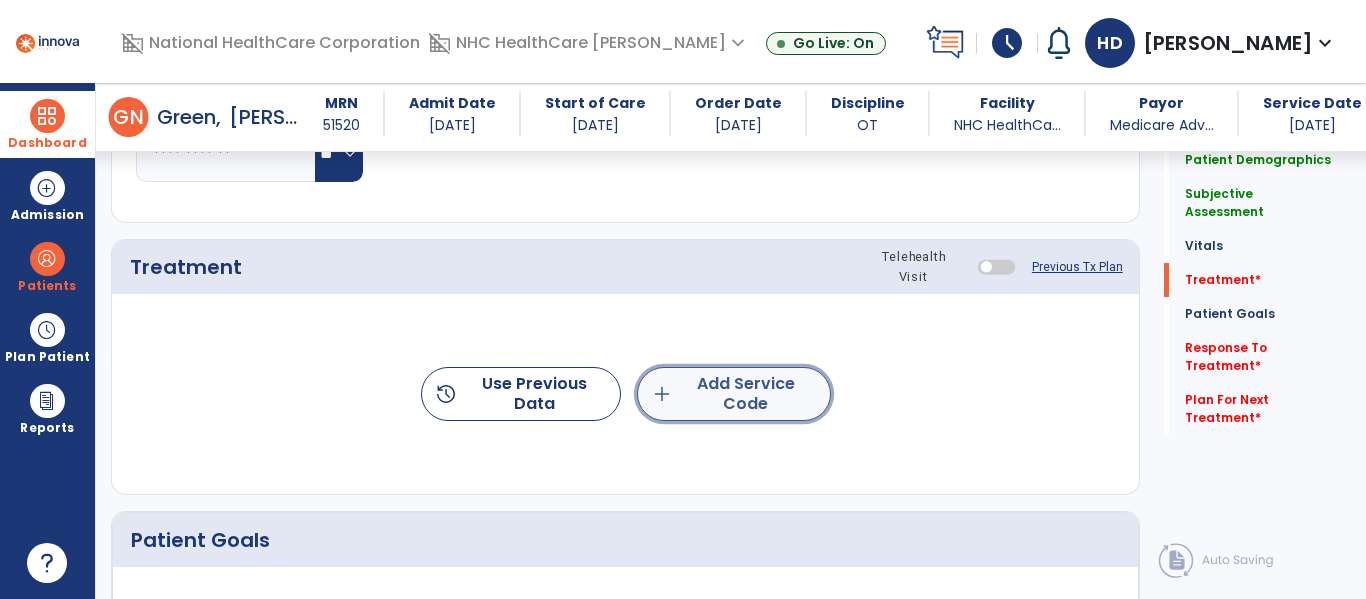 click on "add  Add Service Code" 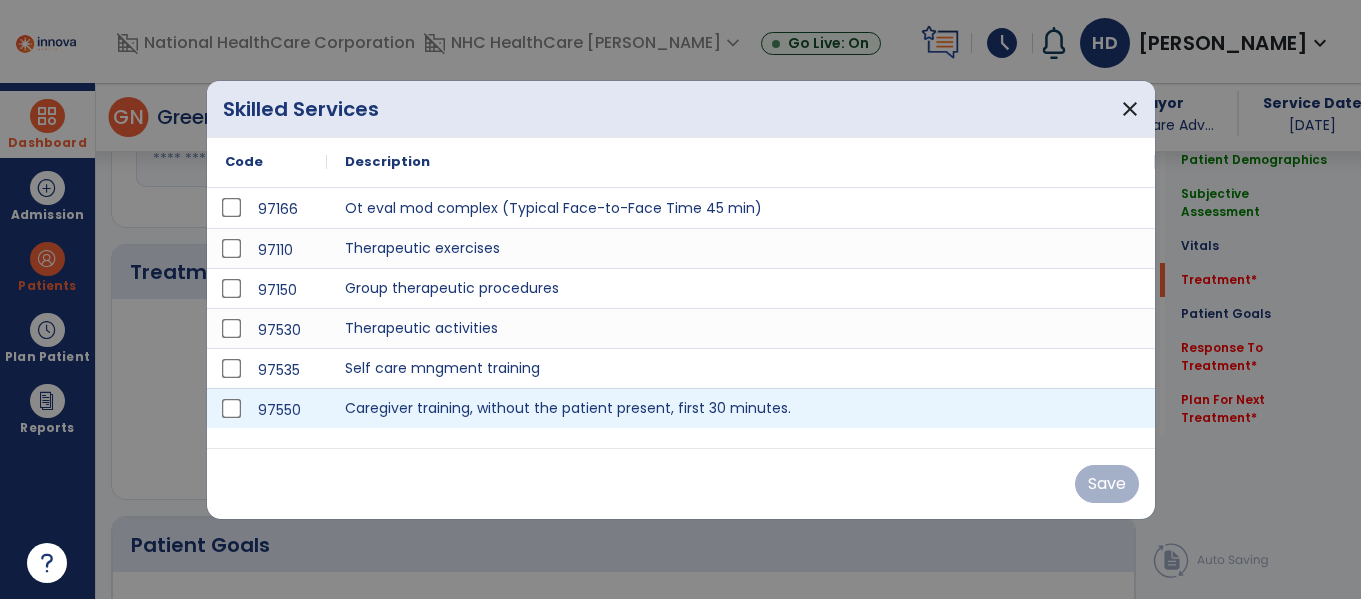 scroll, scrollTop: 1010, scrollLeft: 0, axis: vertical 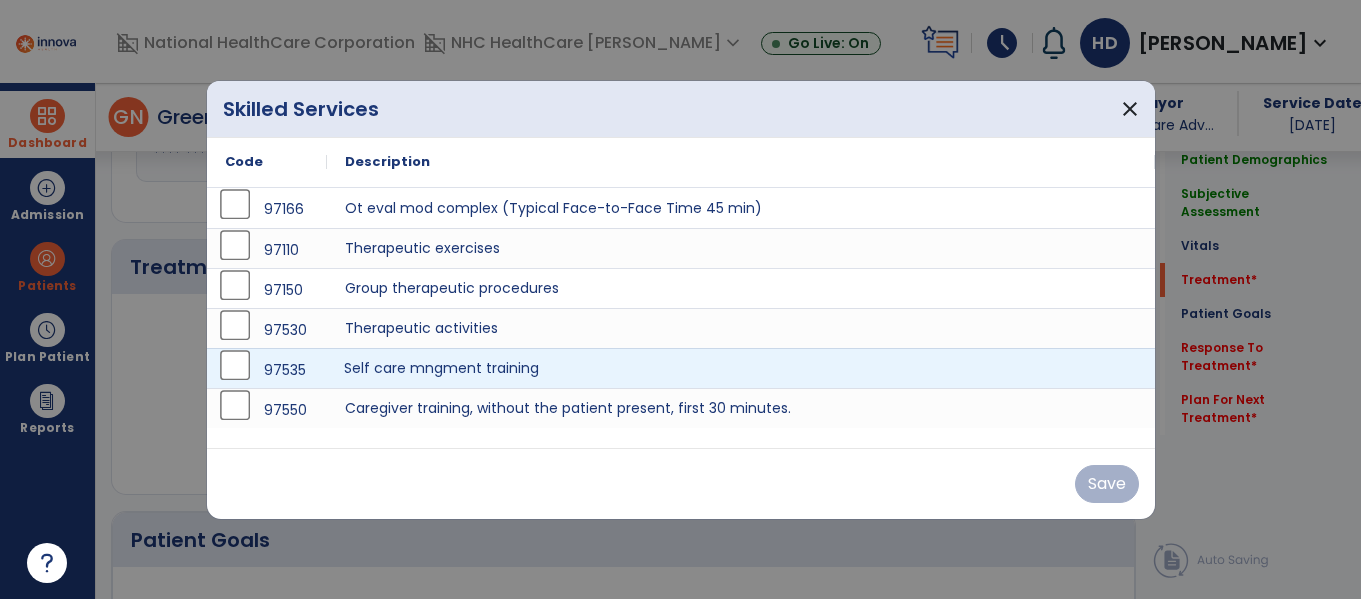 click on "Self care mngment training" at bounding box center [741, 368] 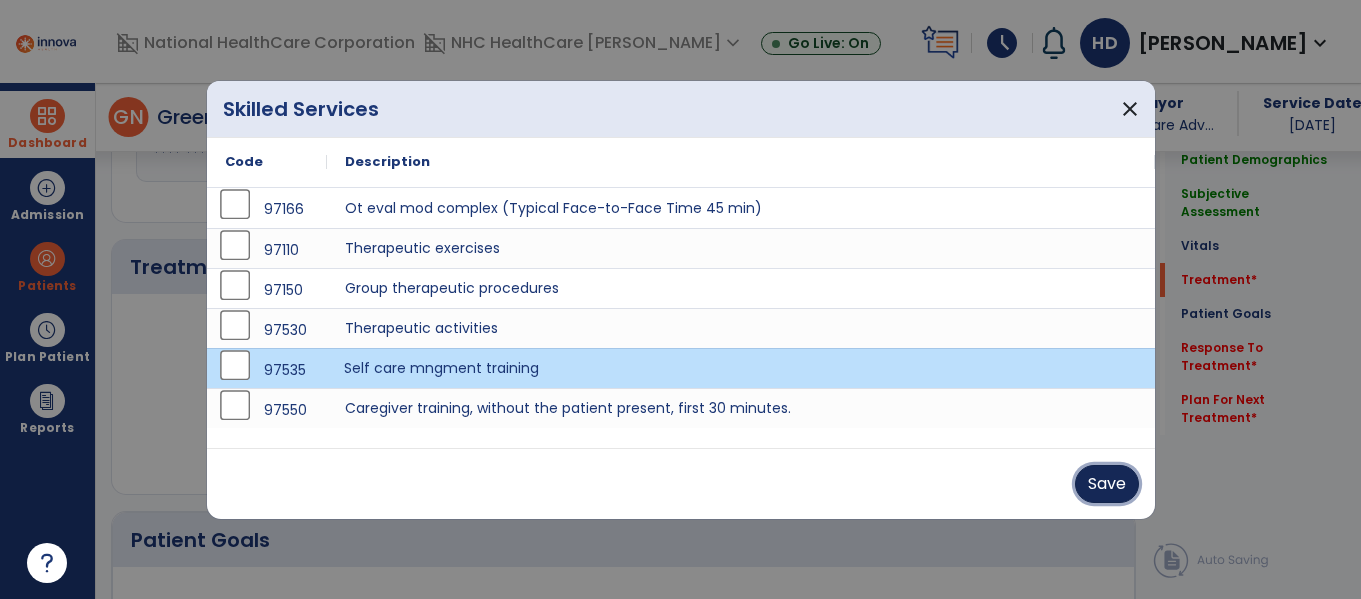 click on "Save" at bounding box center [1107, 484] 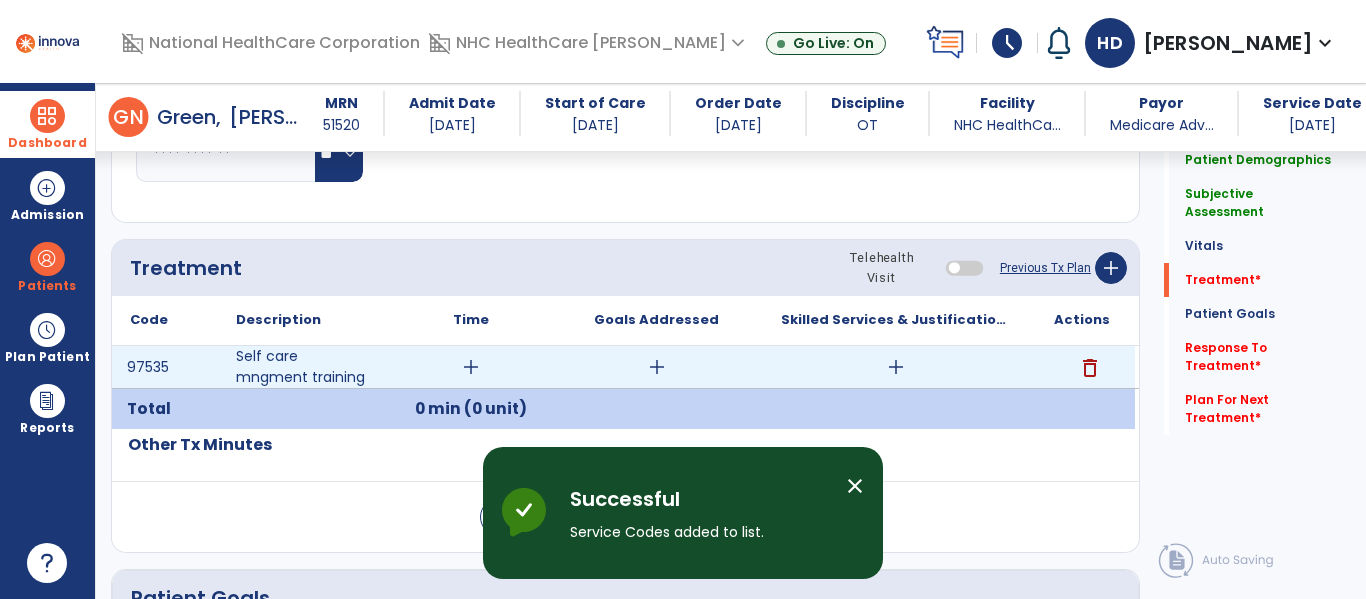 click on "add" at bounding box center (471, 367) 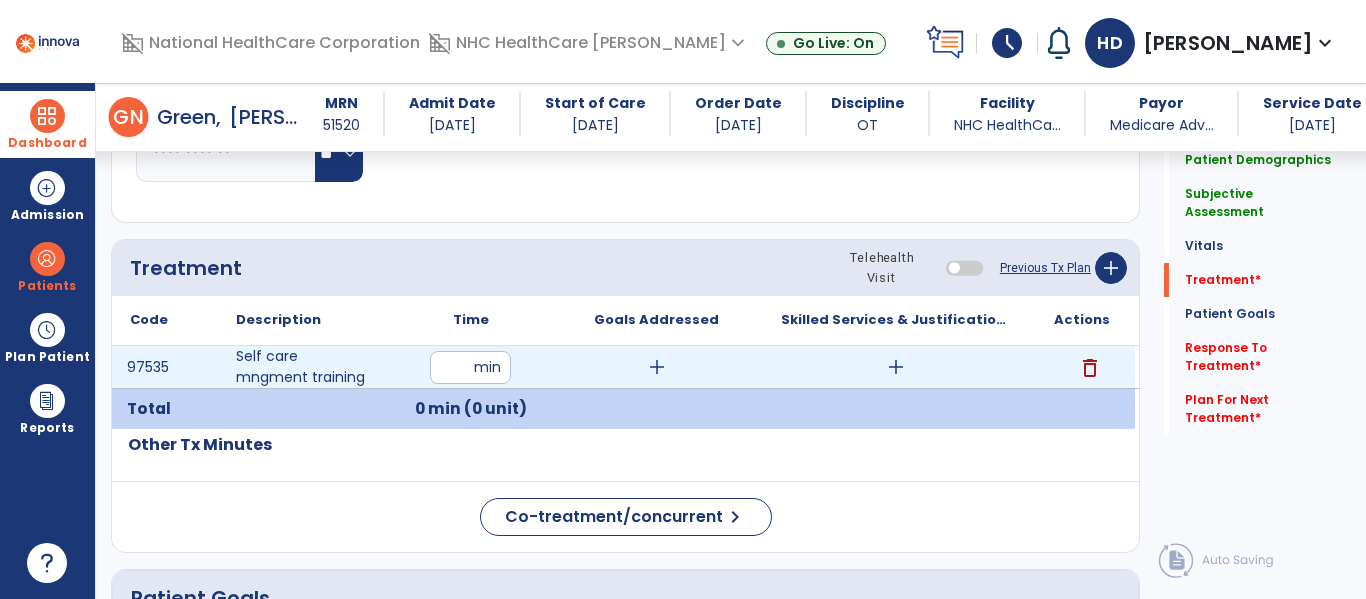 type on "**" 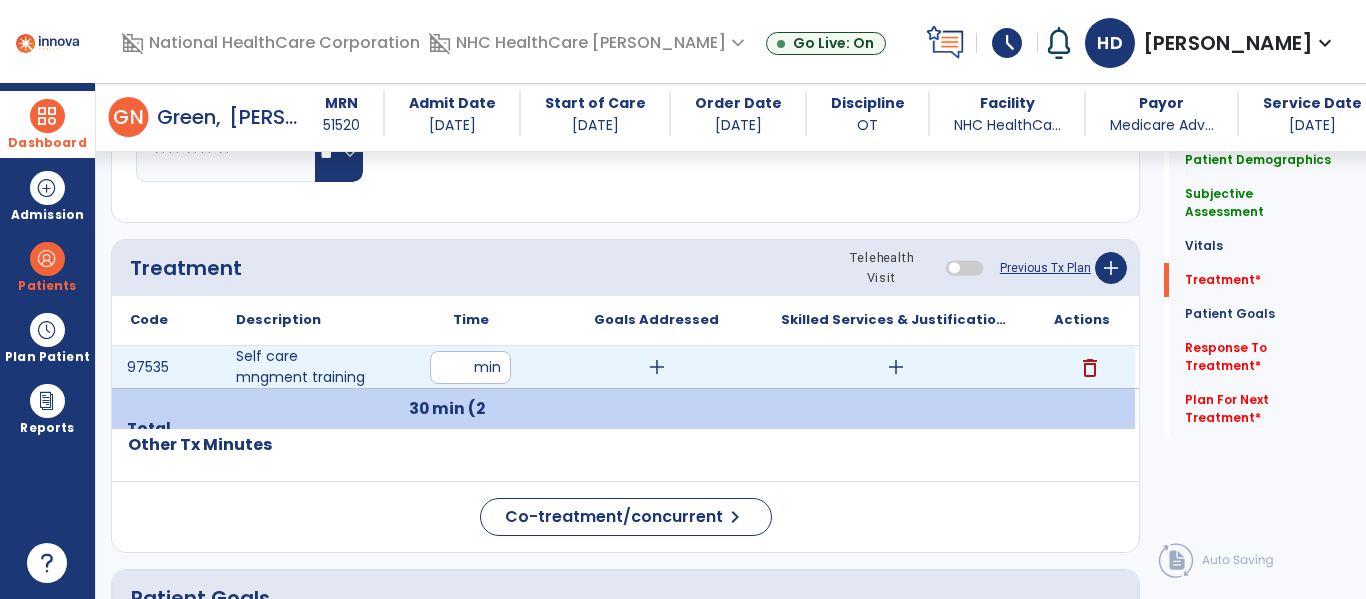 click on "add" at bounding box center (896, 367) 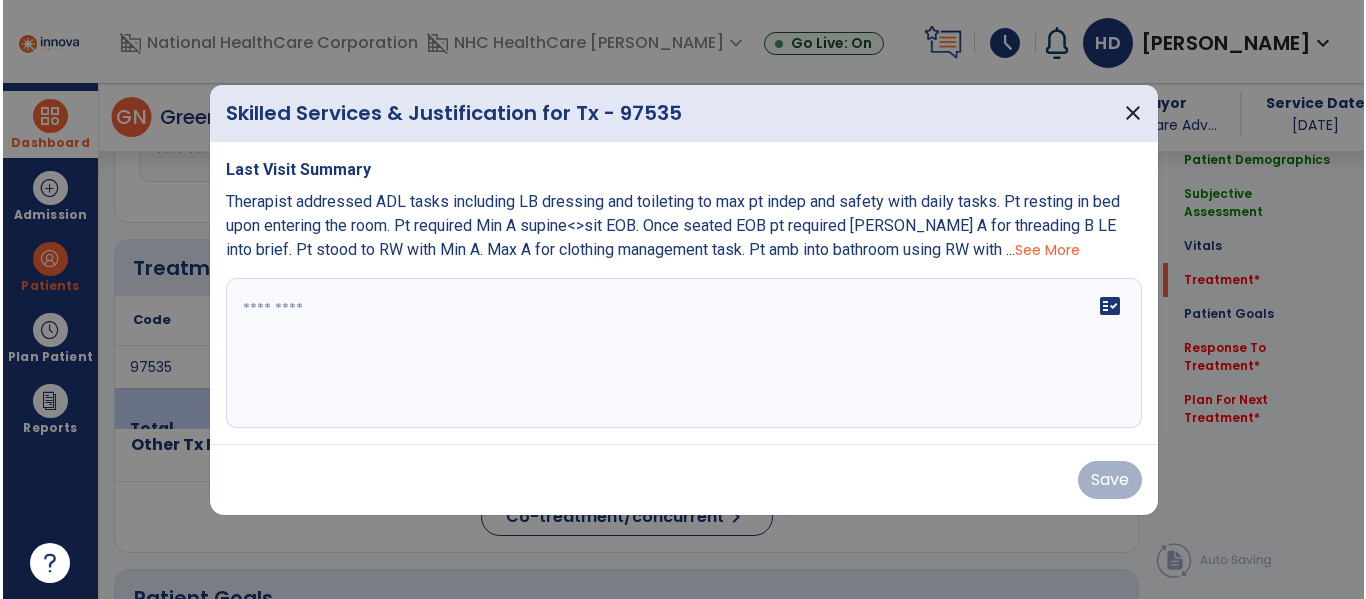 scroll, scrollTop: 1010, scrollLeft: 0, axis: vertical 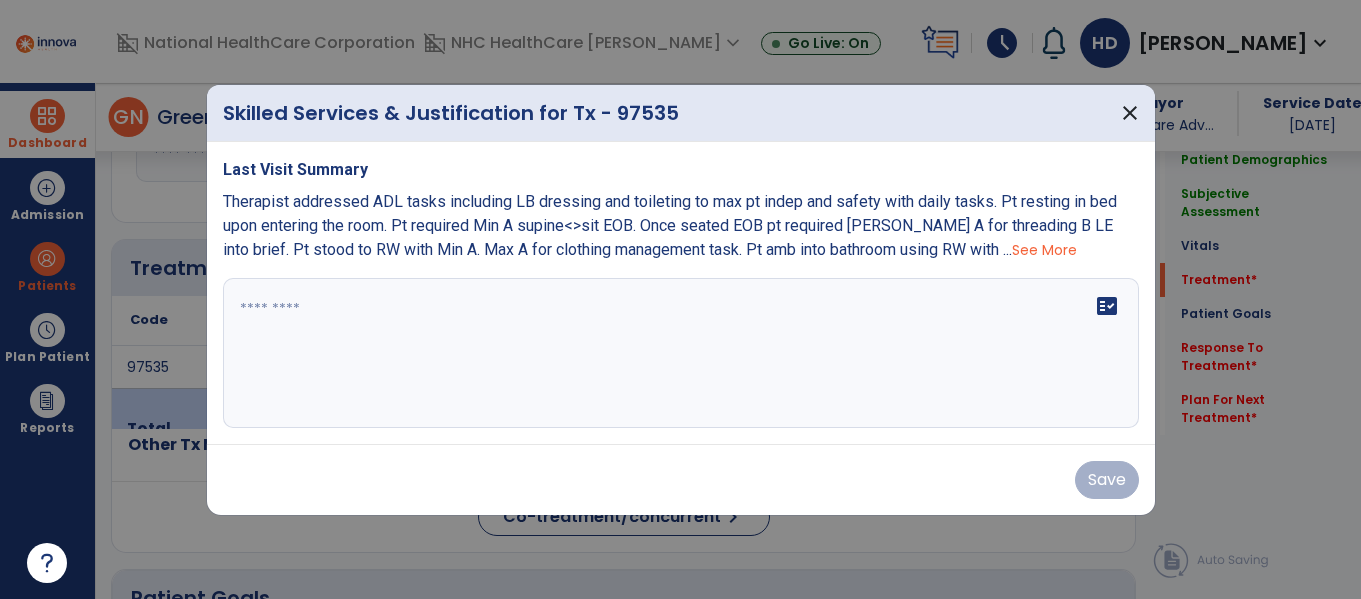click at bounding box center [681, 353] 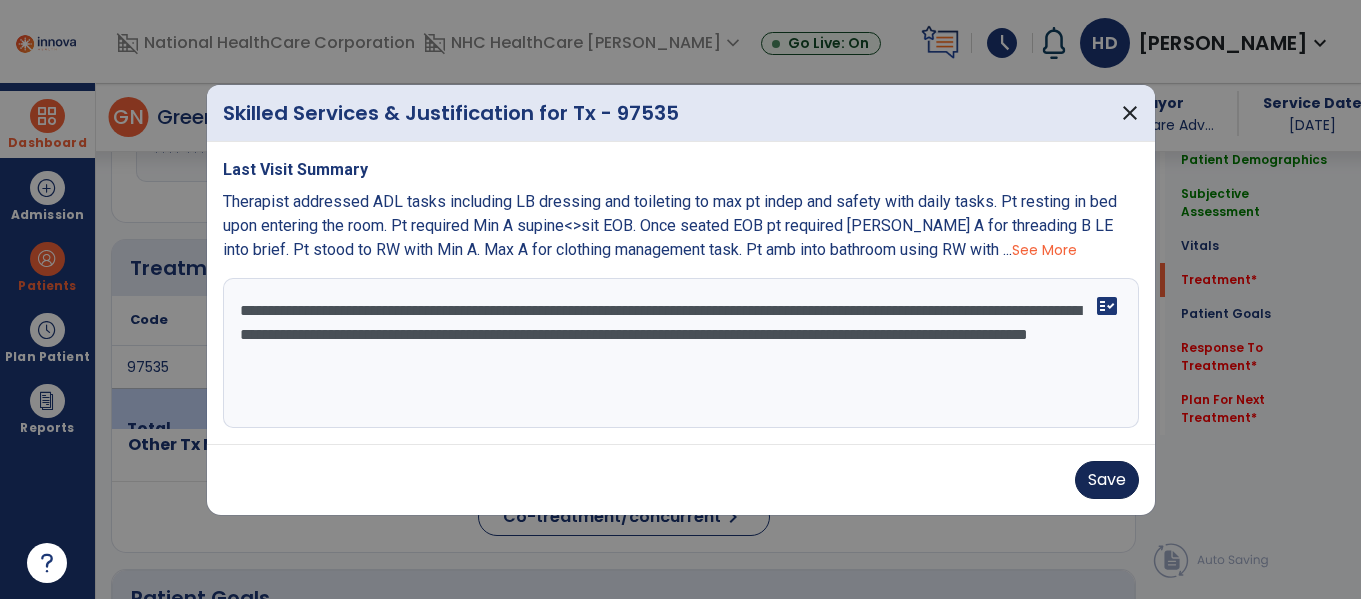 type on "**********" 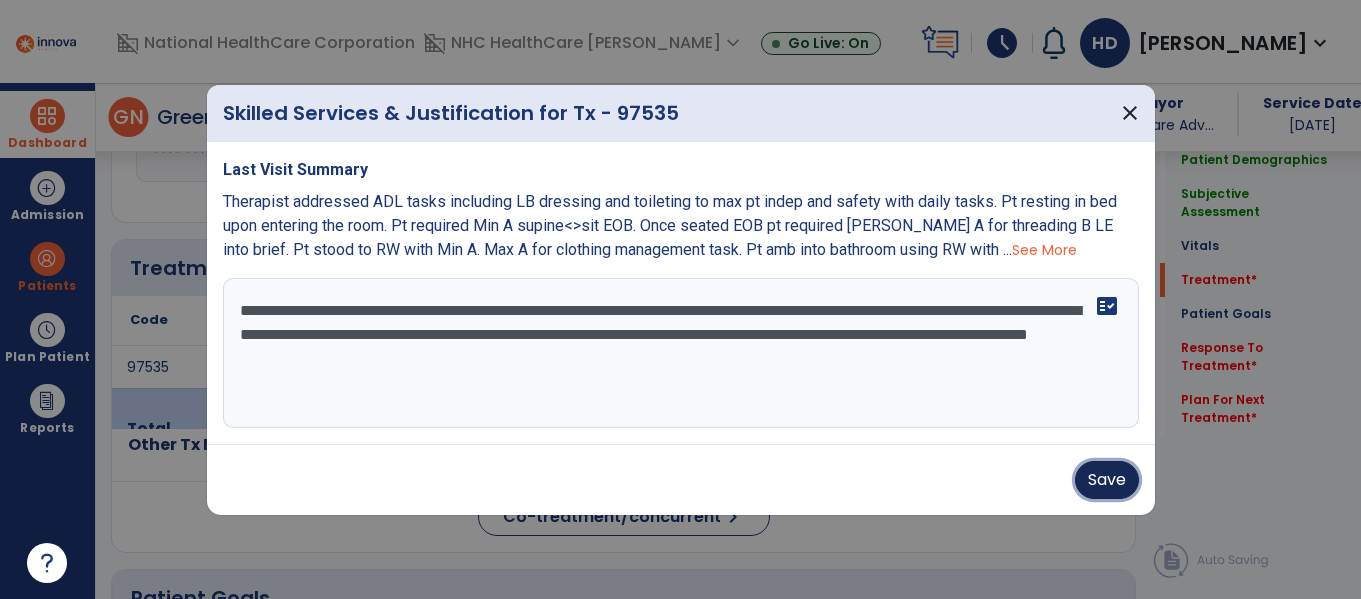click on "Save" at bounding box center [1107, 480] 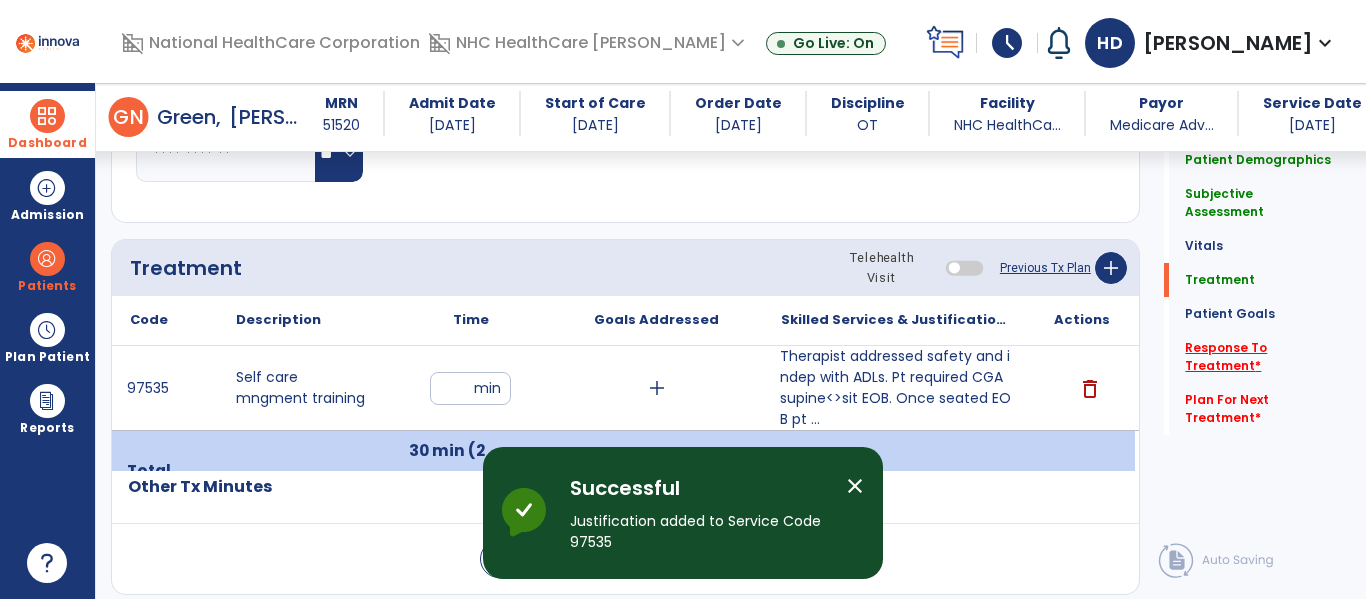 click on "Response To Treatment   *" 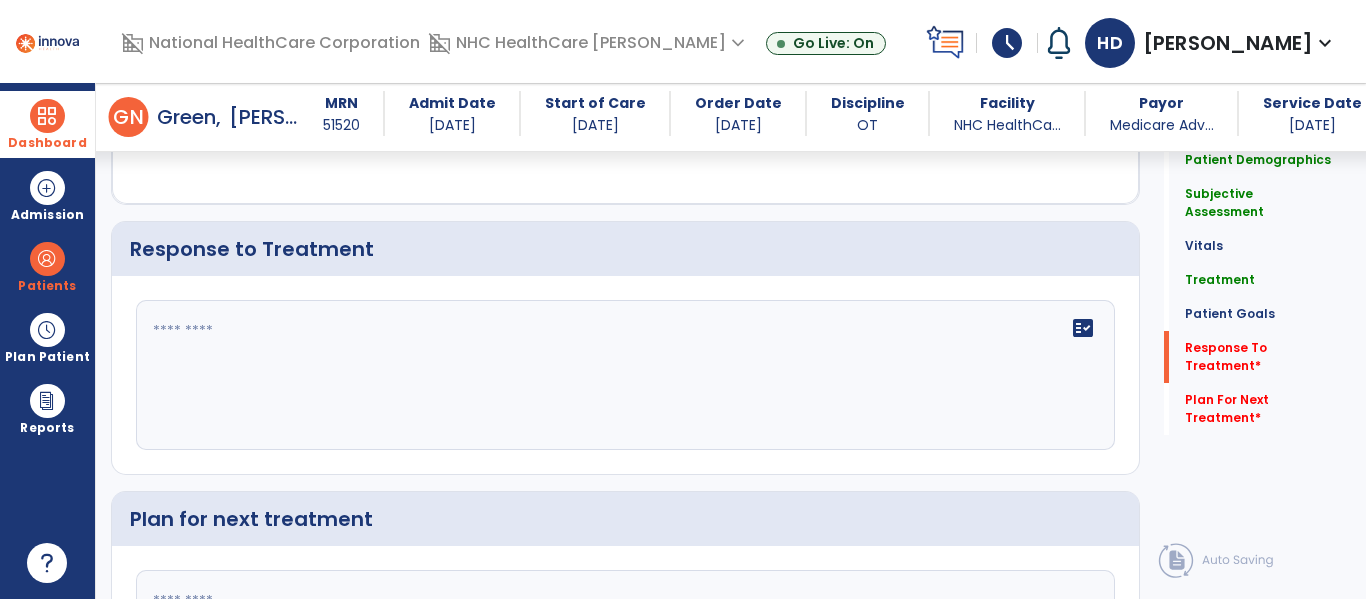 scroll, scrollTop: 2891, scrollLeft: 0, axis: vertical 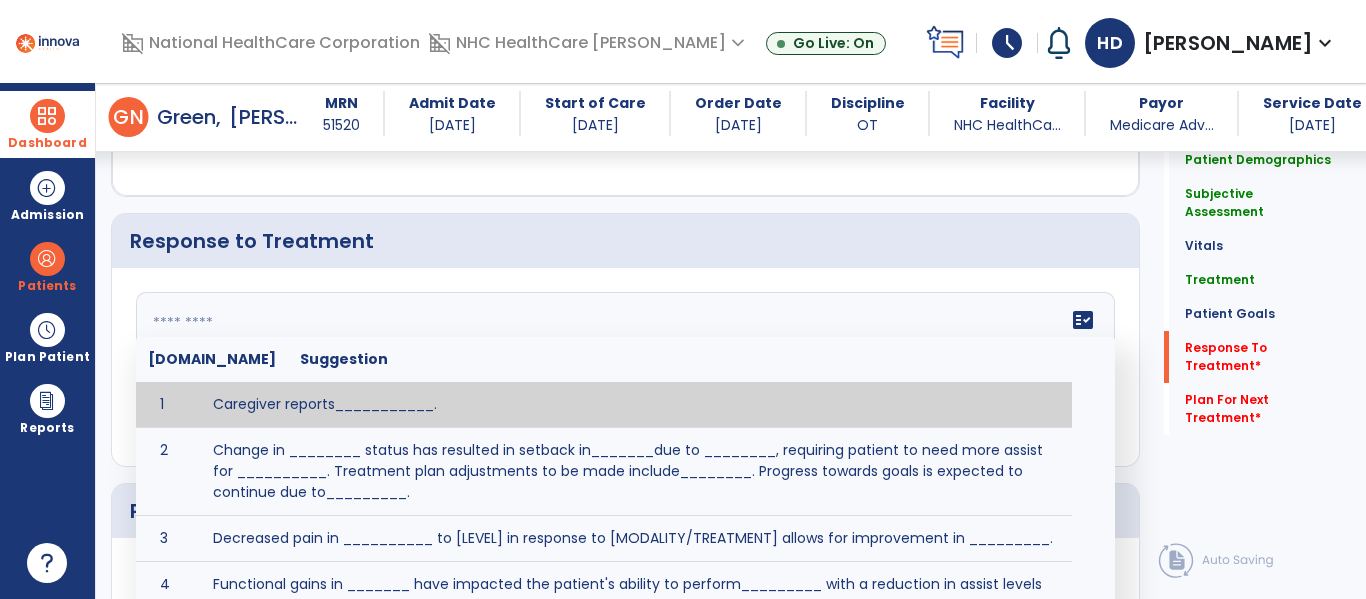 click on "fact_check  [DOMAIN_NAME] Suggestion 1 Caregiver reports___________. 2 Change in ________ status has resulted in setback in_______due to ________, requiring patient to need more assist for __________.   Treatment plan adjustments to be made include________.  Progress towards goals is expected to continue due to_________. 3 Decreased pain in __________ to [LEVEL] in response to [MODALITY/TREATMENT] allows for improvement in _________. 4 Functional gains in _______ have impacted the patient's ability to perform_________ with a reduction in assist levels to_________. 5 Functional progress this week has been significant due to__________. 6 Gains in ________ have improved the patient's ability to perform ______with decreased levels of assist to___________. 7 Improvement in ________allows patient to tolerate higher levels of challenges in_________. 8 Pain in [AREA] has decreased to [LEVEL] in response to [TREATMENT/MODALITY], allowing fore ease in completing__________. 9 10 11 12 13 14 15 16 17 18 19 20 21" 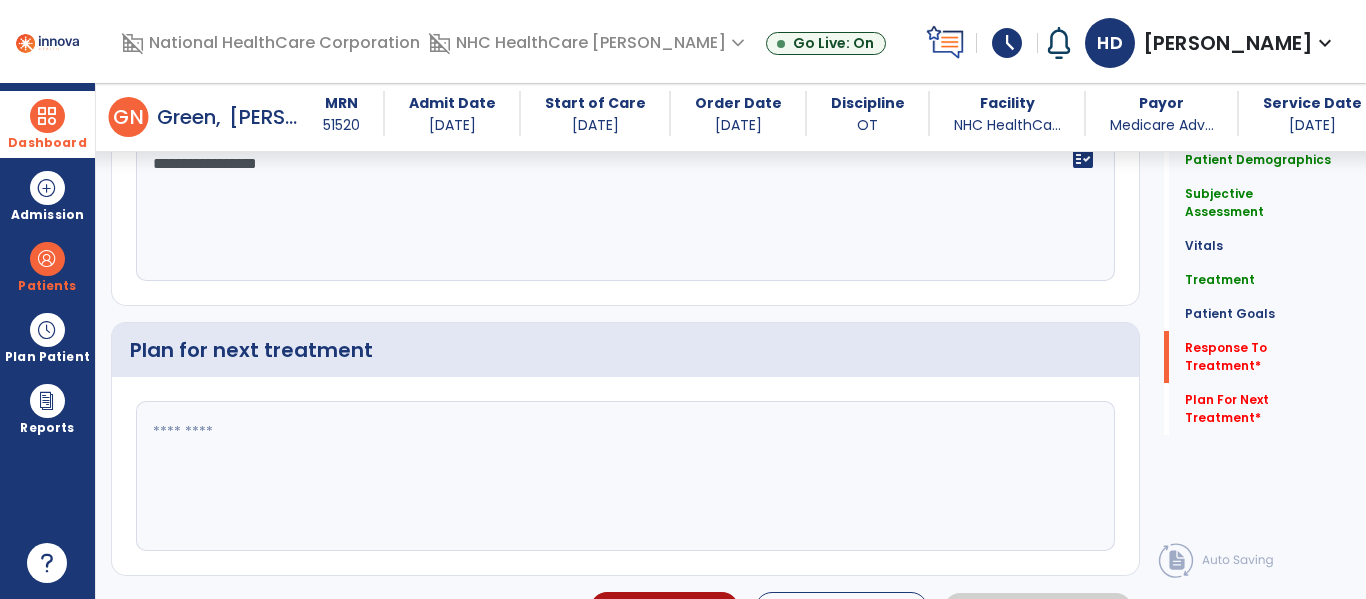 type on "**********" 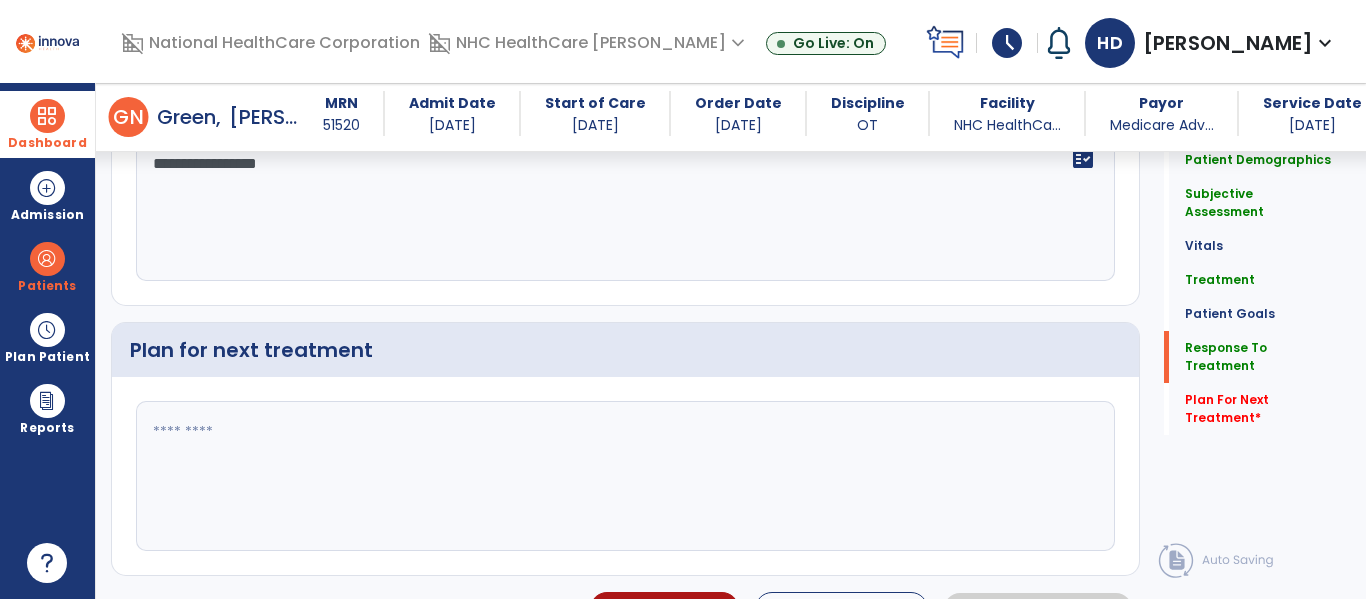 scroll, scrollTop: 3052, scrollLeft: 0, axis: vertical 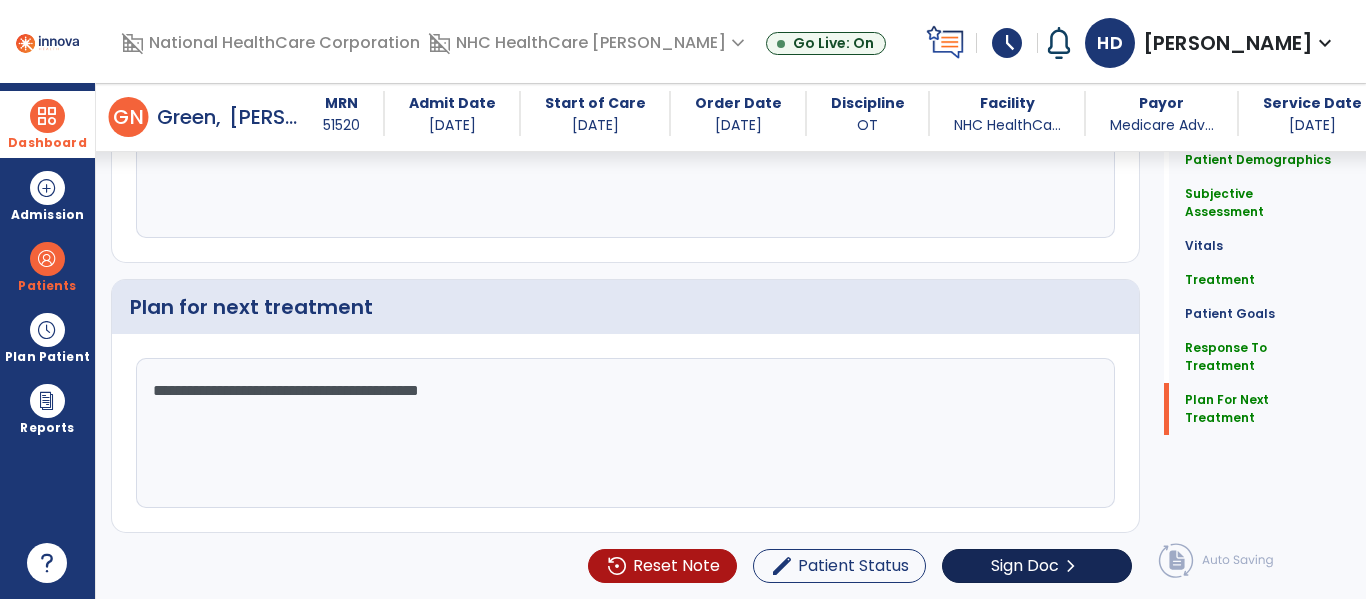 type on "**********" 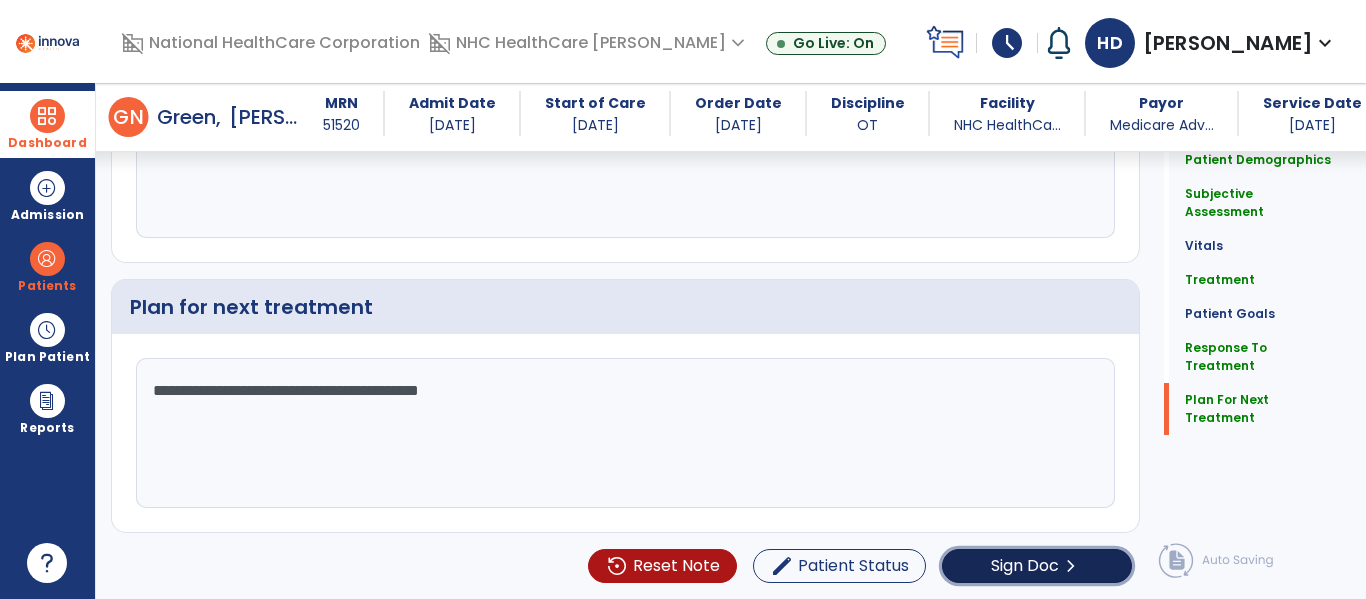 click on "Sign Doc" 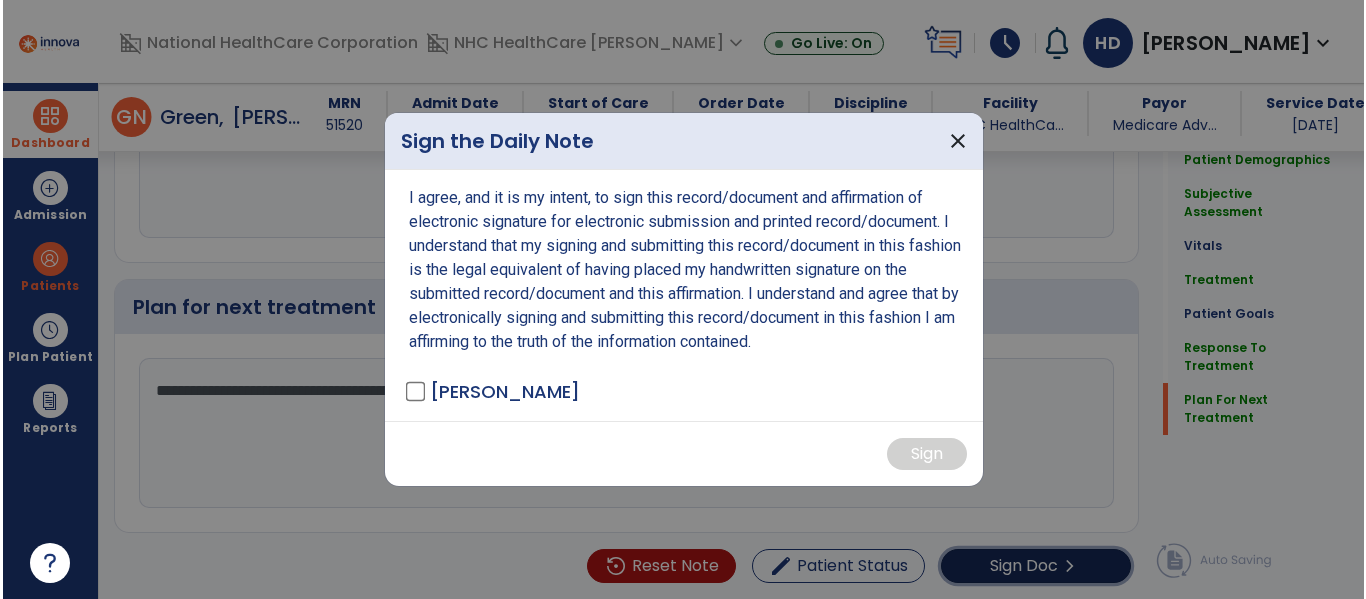 scroll, scrollTop: 3096, scrollLeft: 0, axis: vertical 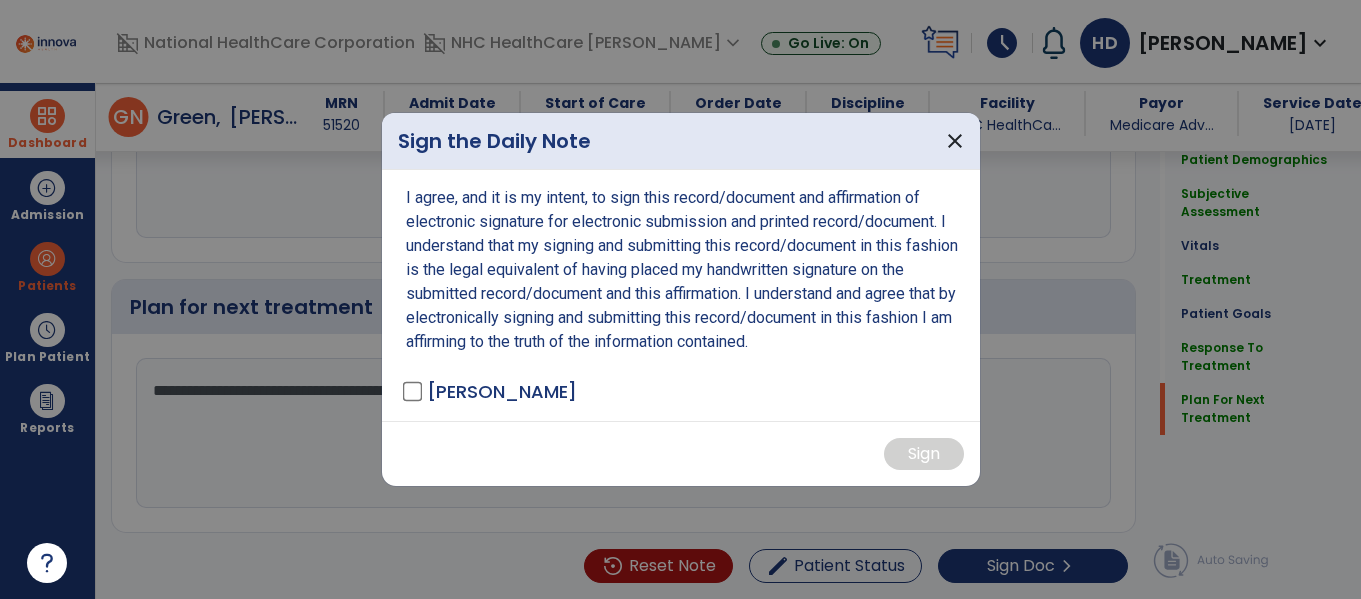 click on "[PERSON_NAME]" at bounding box center [491, 391] 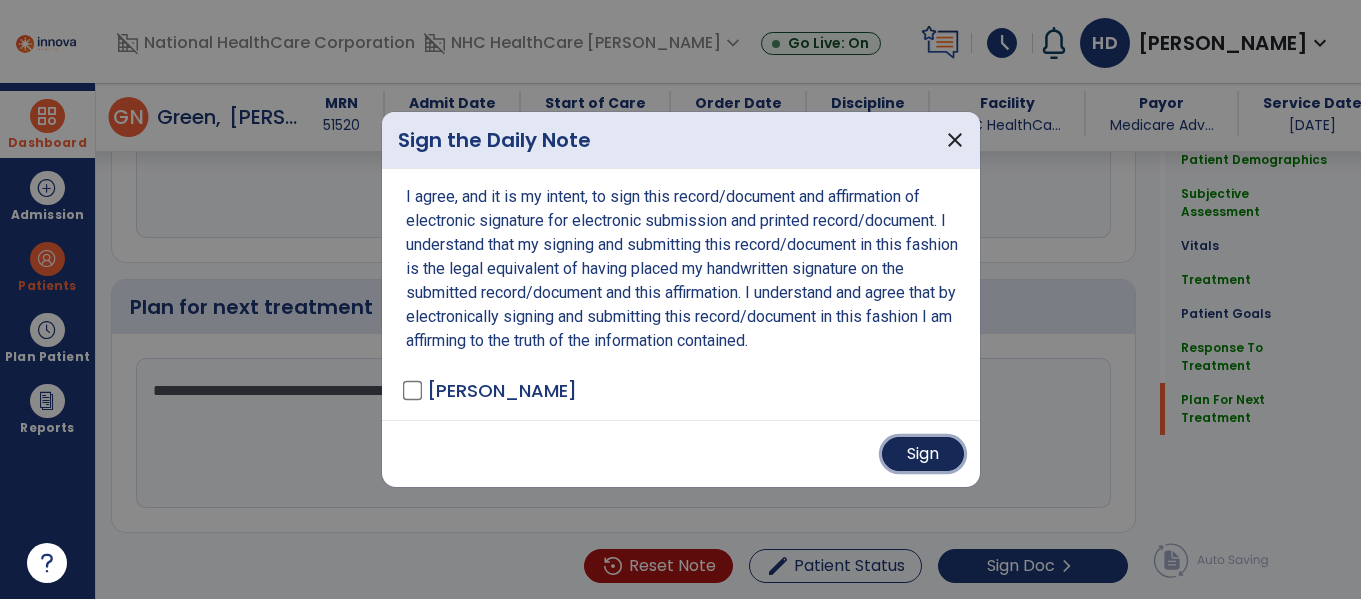 click on "Sign" at bounding box center (923, 454) 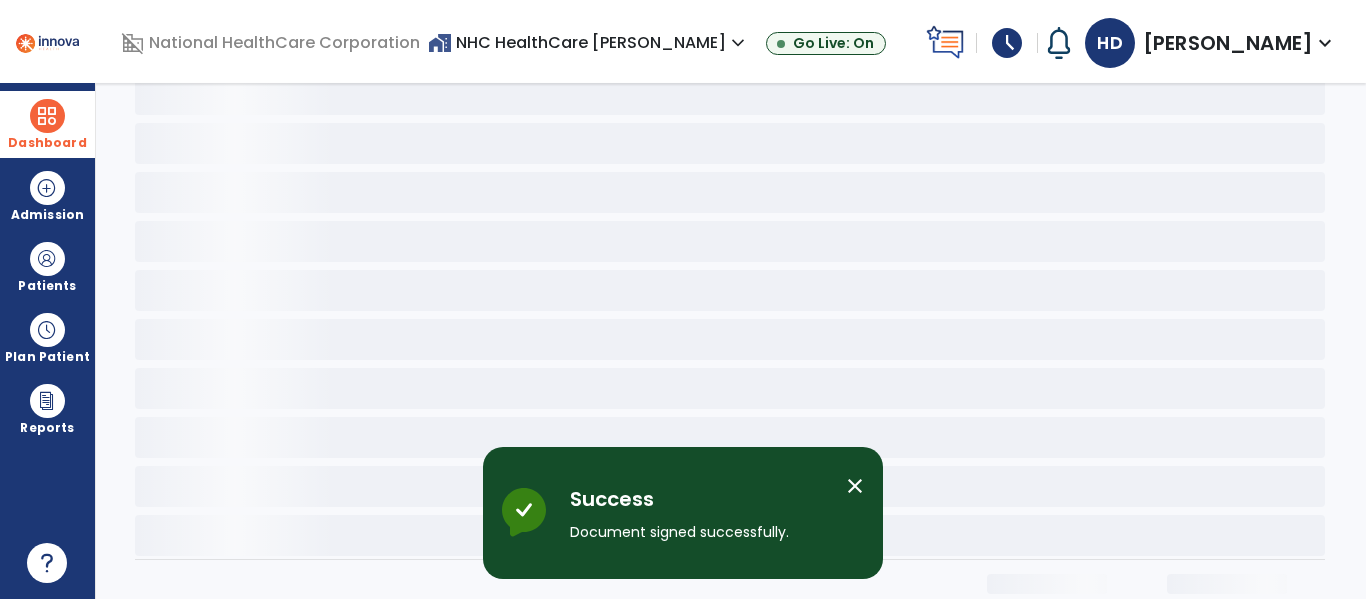 scroll, scrollTop: 0, scrollLeft: 0, axis: both 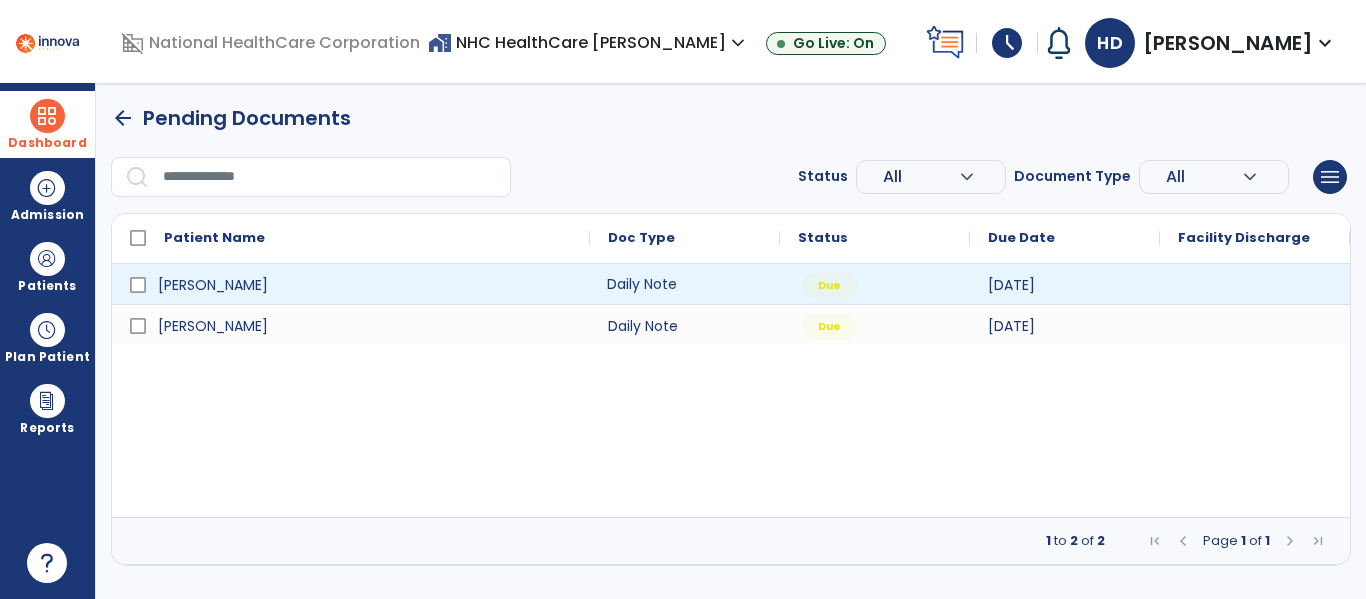 click on "Daily Note" at bounding box center [685, 284] 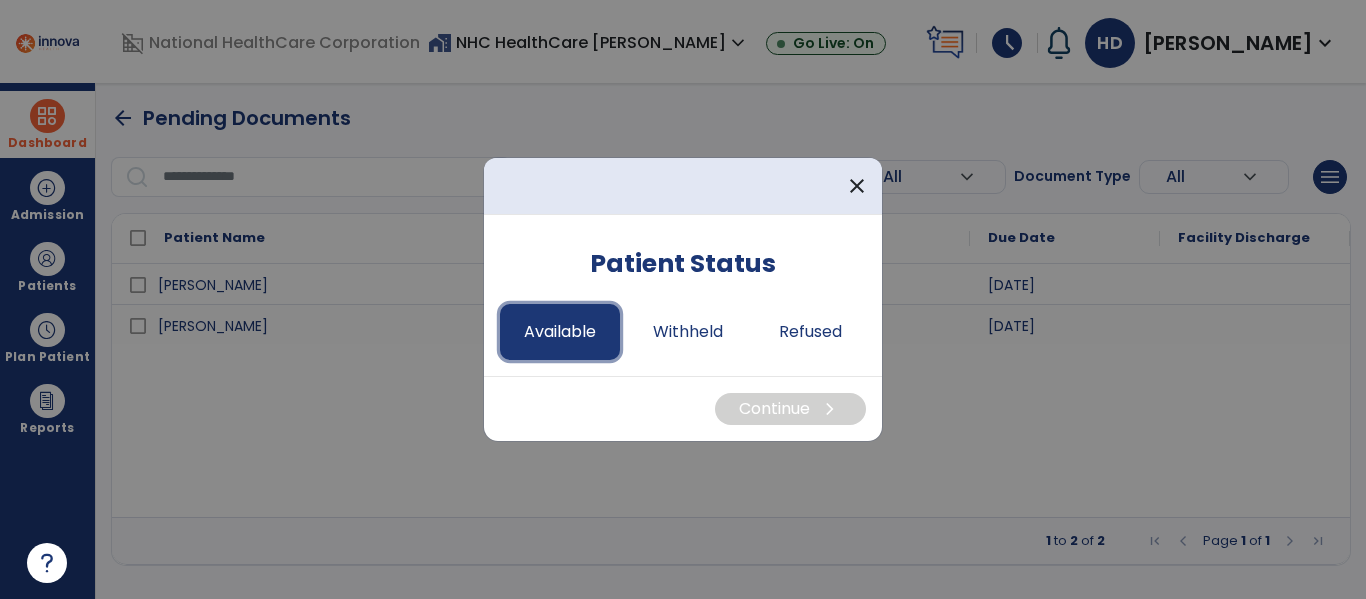 click on "Available" at bounding box center (560, 332) 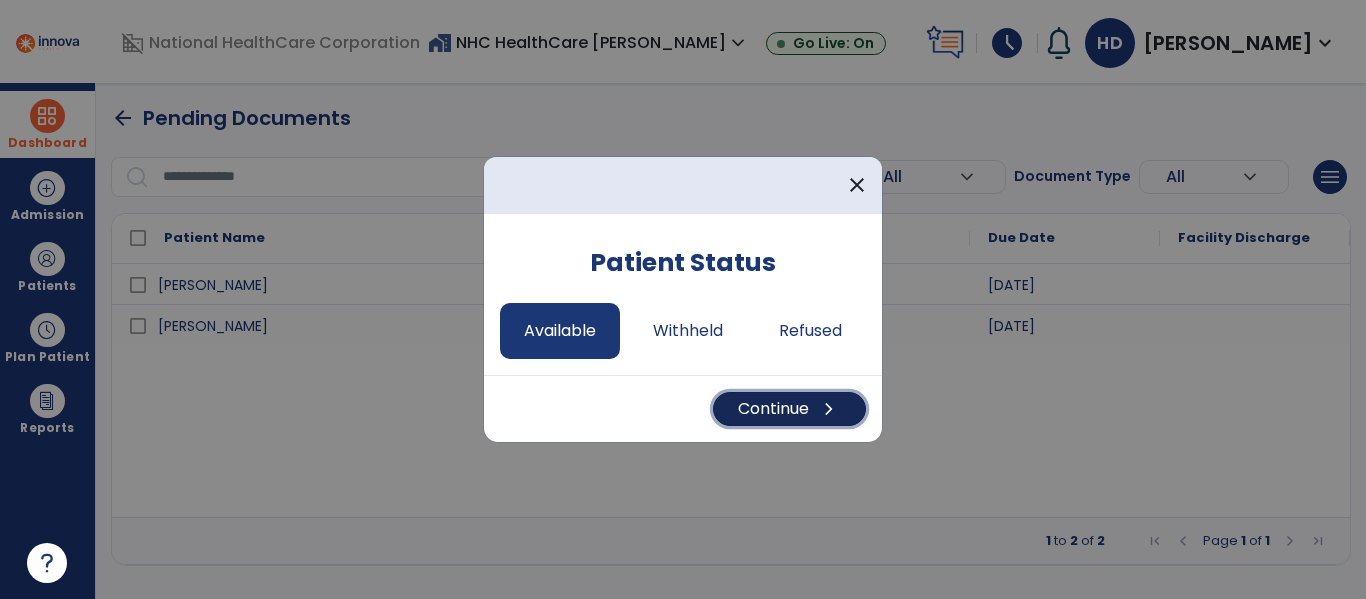 click on "Continue   chevron_right" at bounding box center (789, 409) 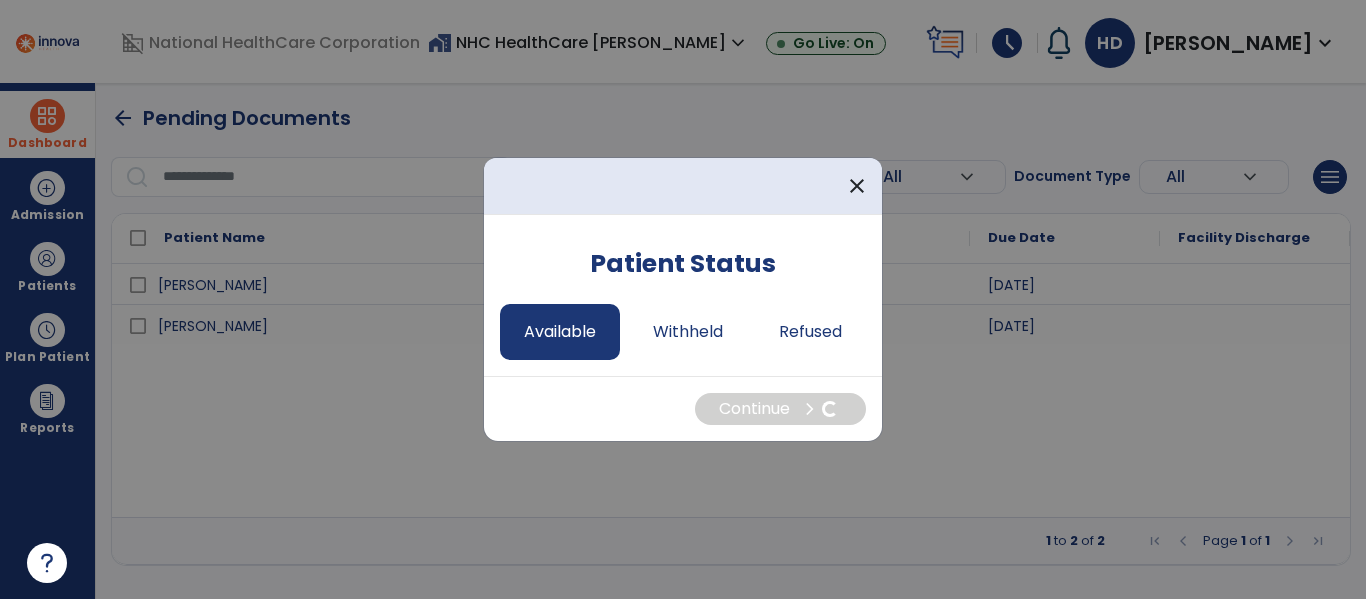 select on "*" 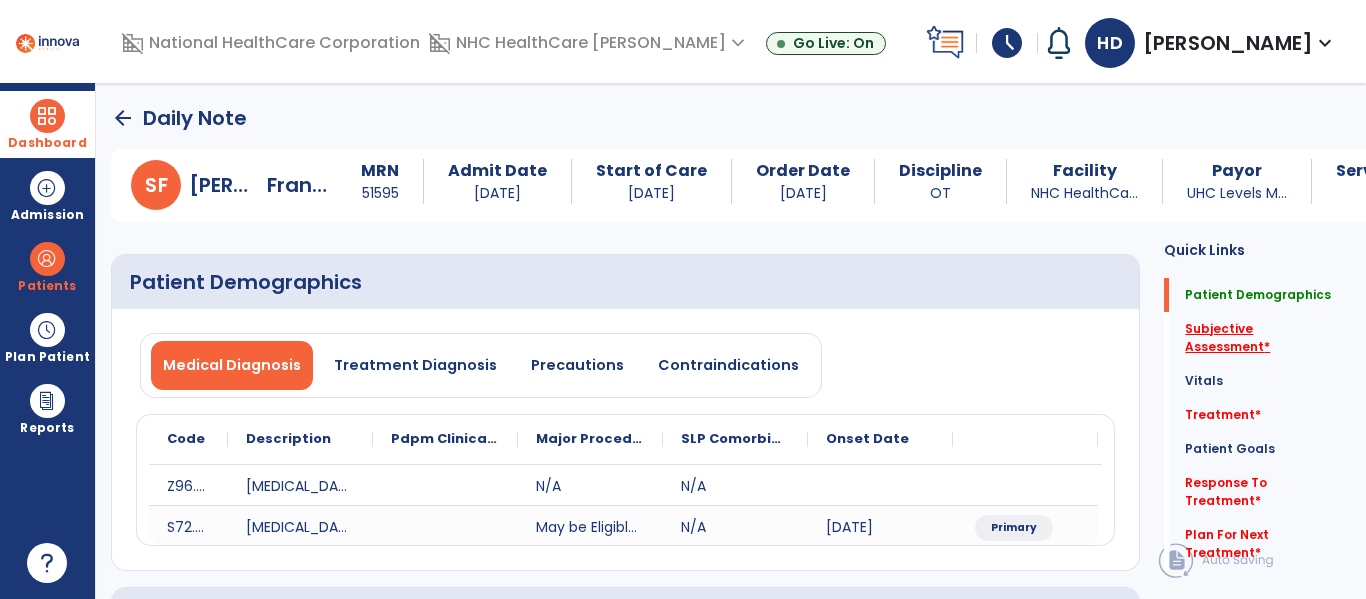 click on "Subjective Assessment   *" 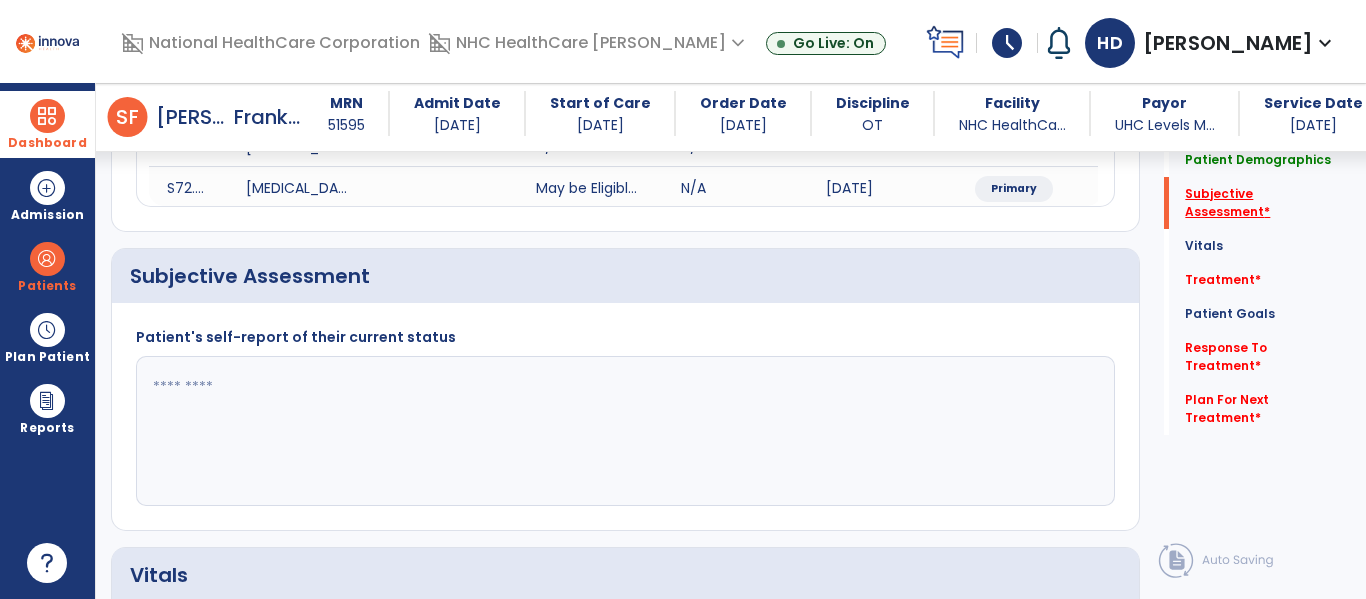 scroll, scrollTop: 387, scrollLeft: 0, axis: vertical 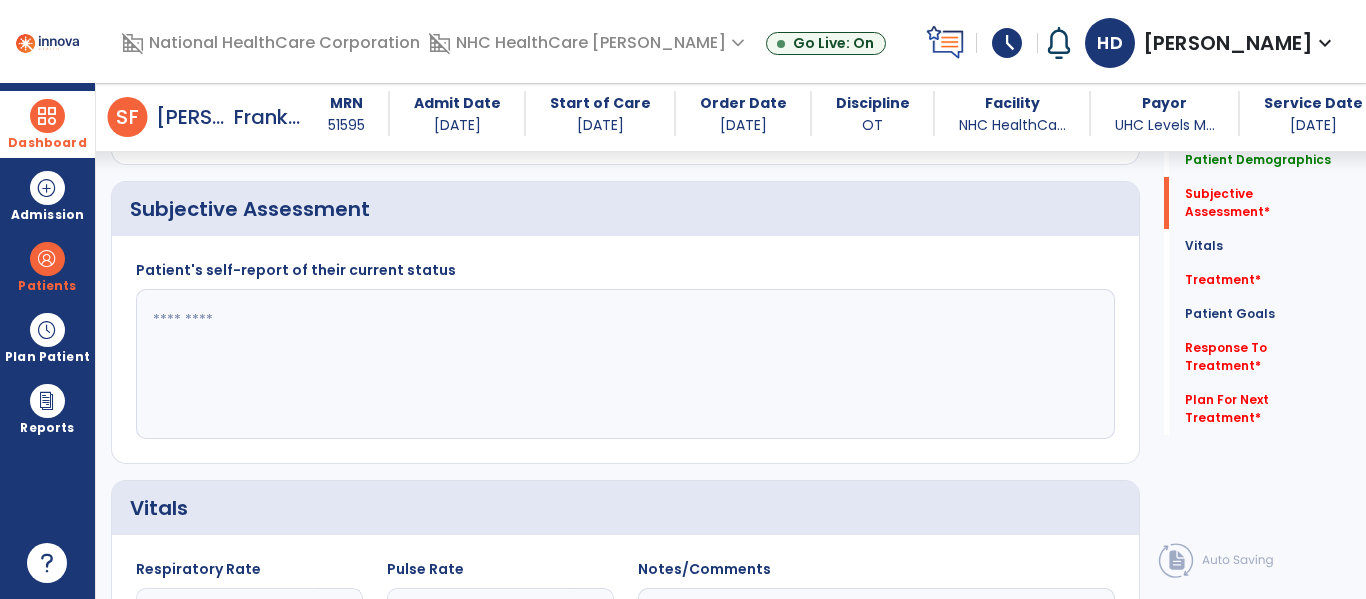 click 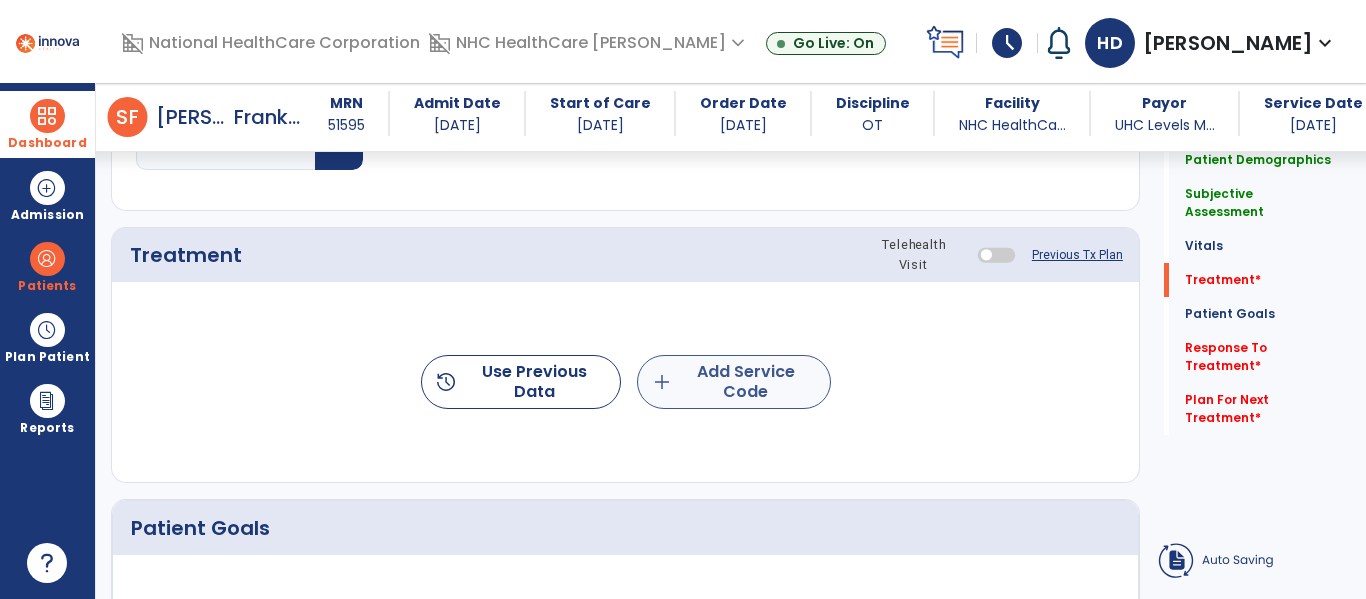 type on "**********" 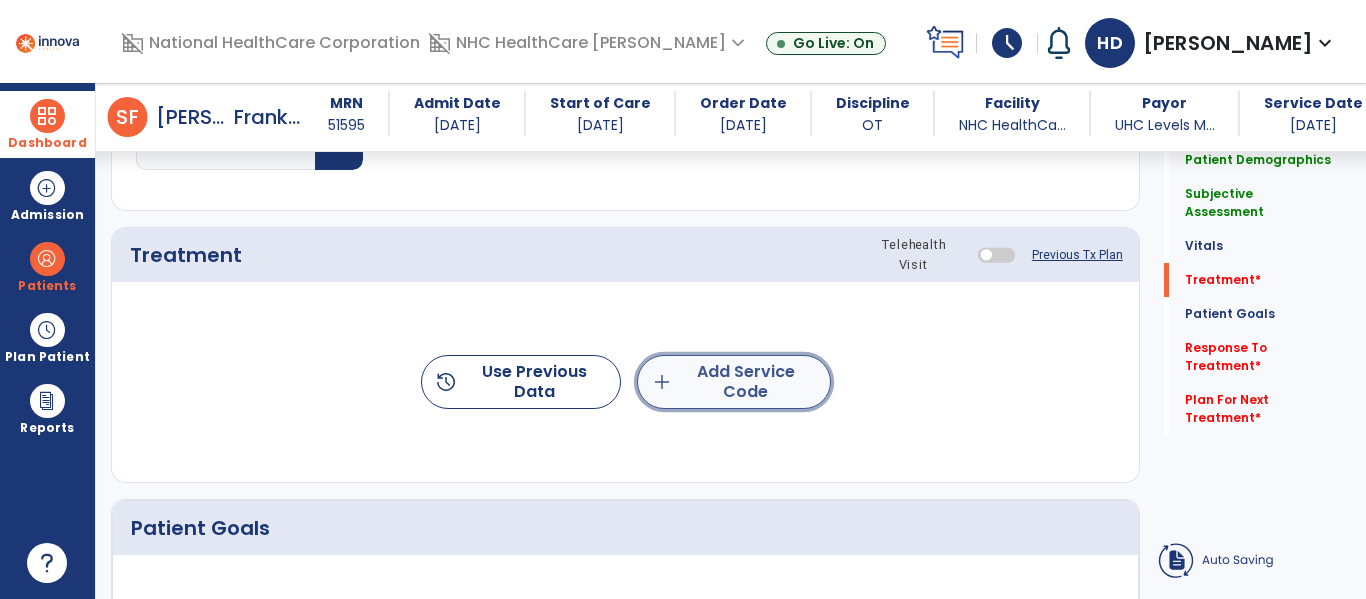 click on "add  Add Service Code" 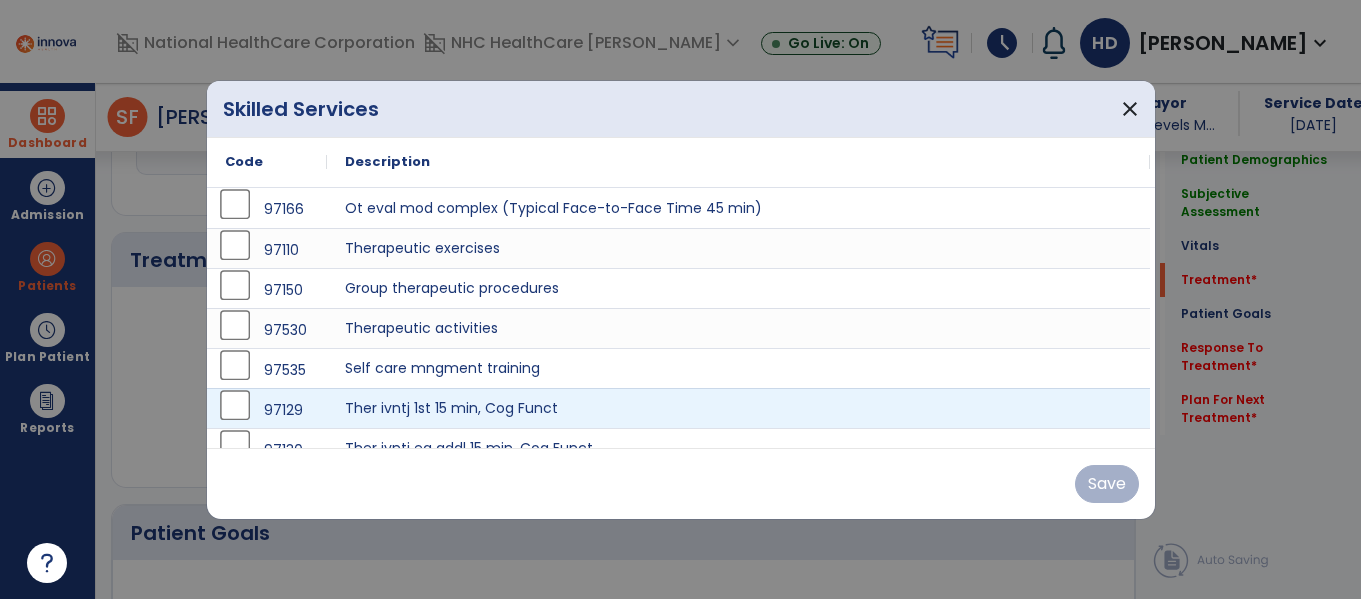 scroll, scrollTop: 1062, scrollLeft: 0, axis: vertical 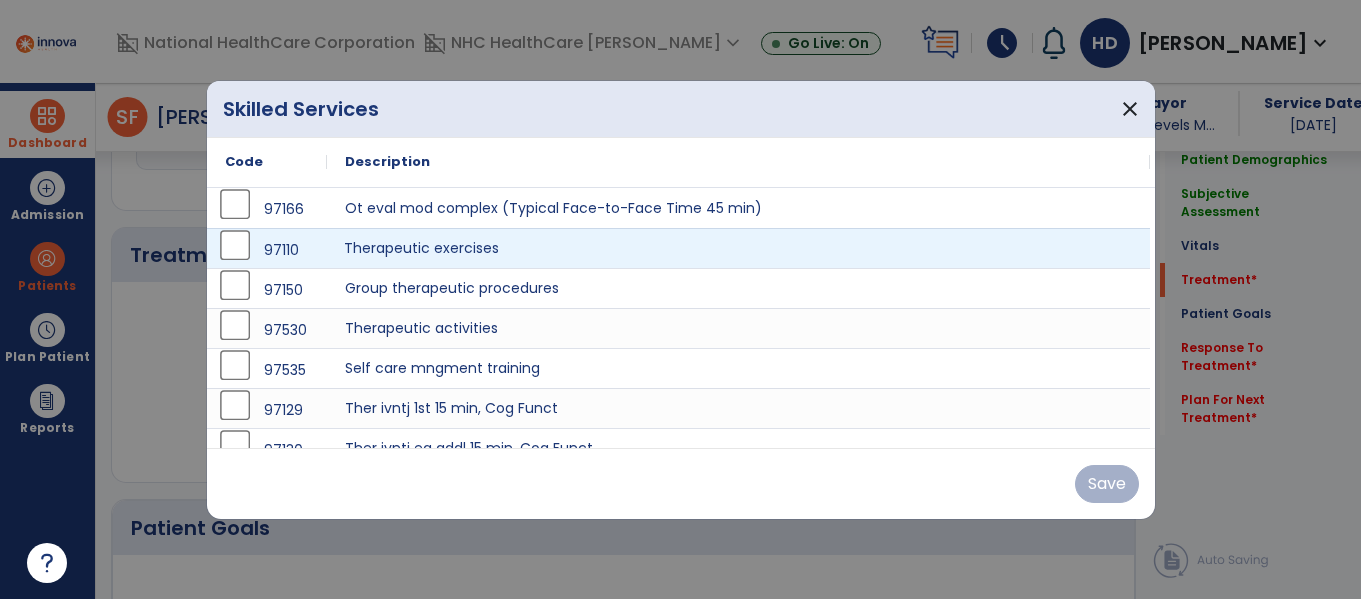 click on "Therapeutic exercises" at bounding box center [738, 248] 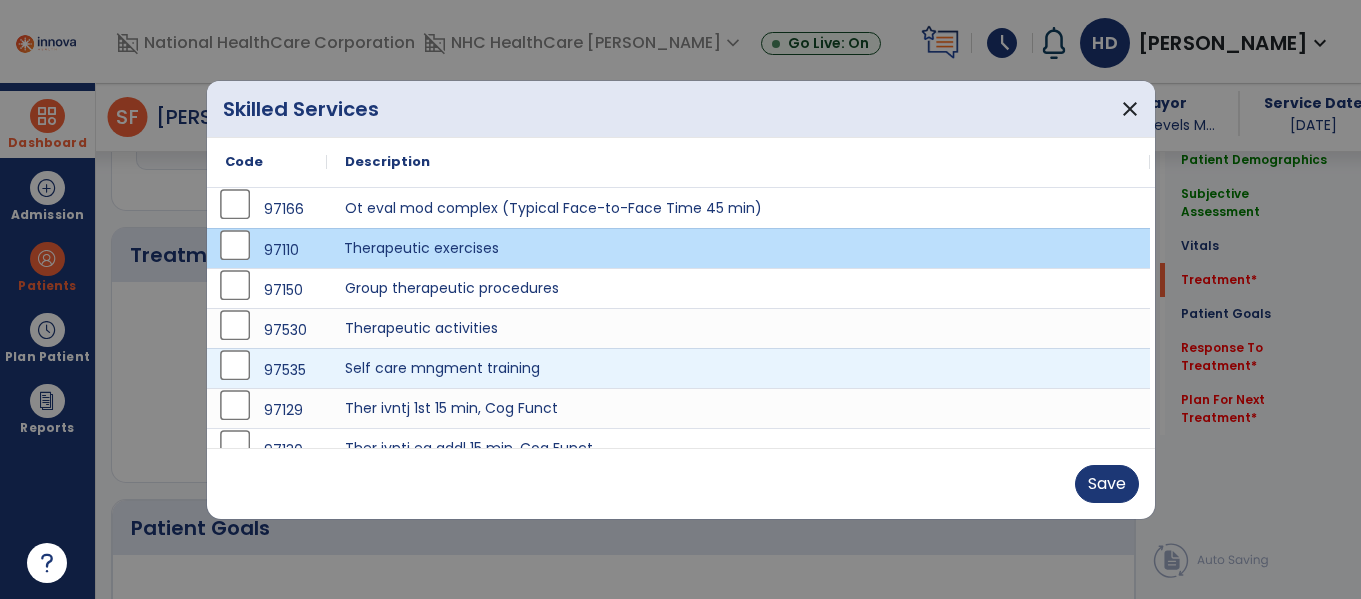 scroll, scrollTop: 60, scrollLeft: 0, axis: vertical 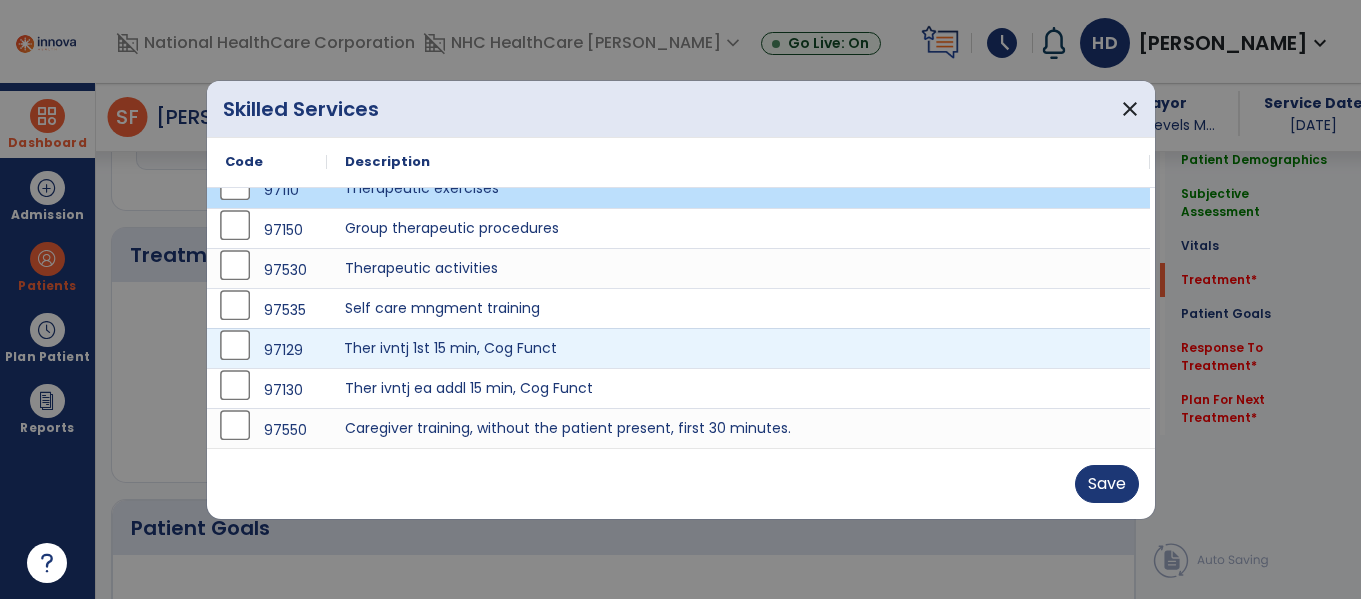 click on "Ther ivntj 1st 15 min, Cog Funct" at bounding box center (738, 348) 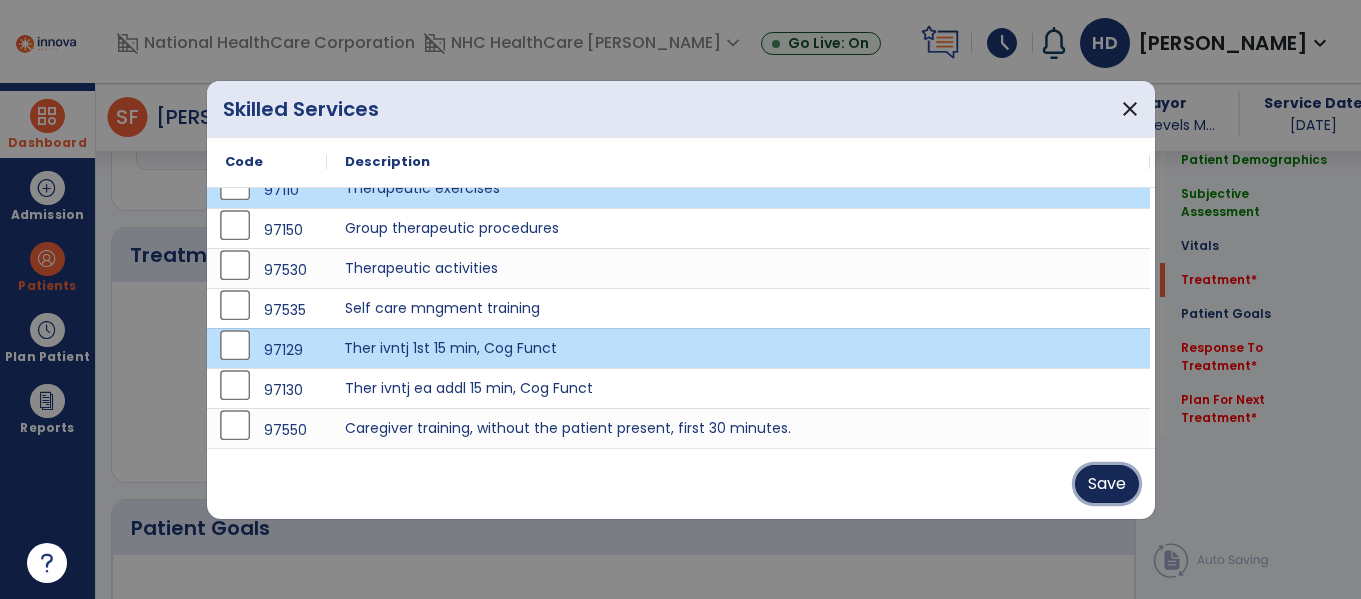 click on "Save" at bounding box center [1107, 484] 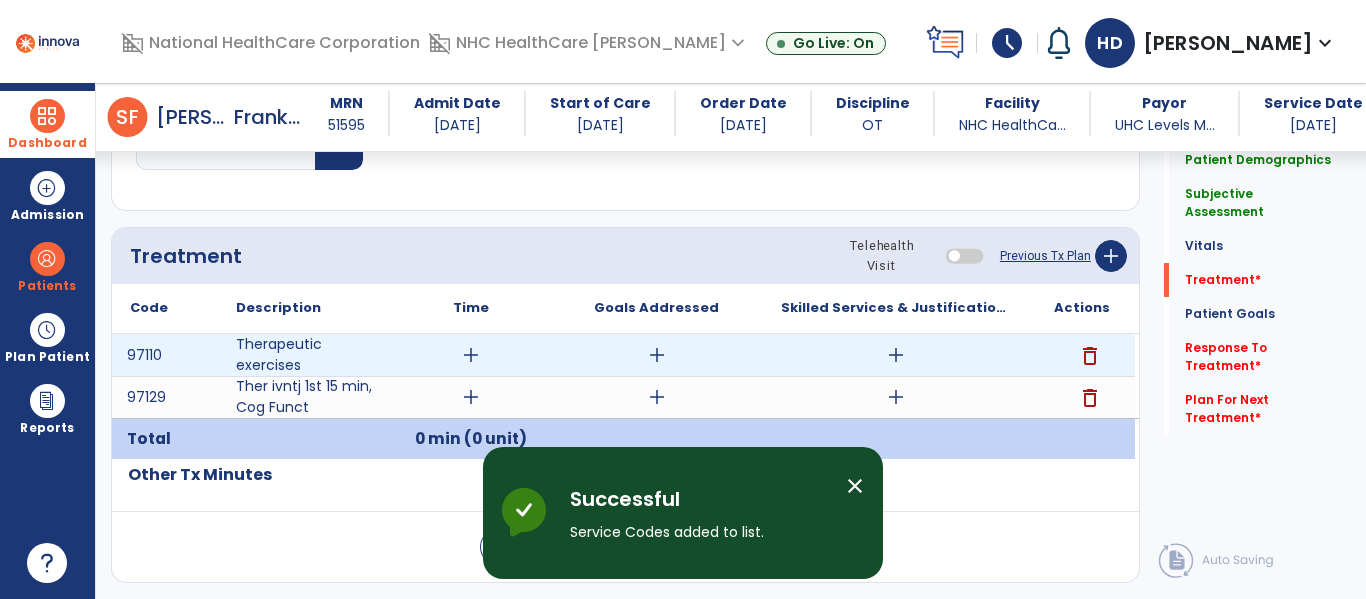 click on "add" at bounding box center [471, 355] 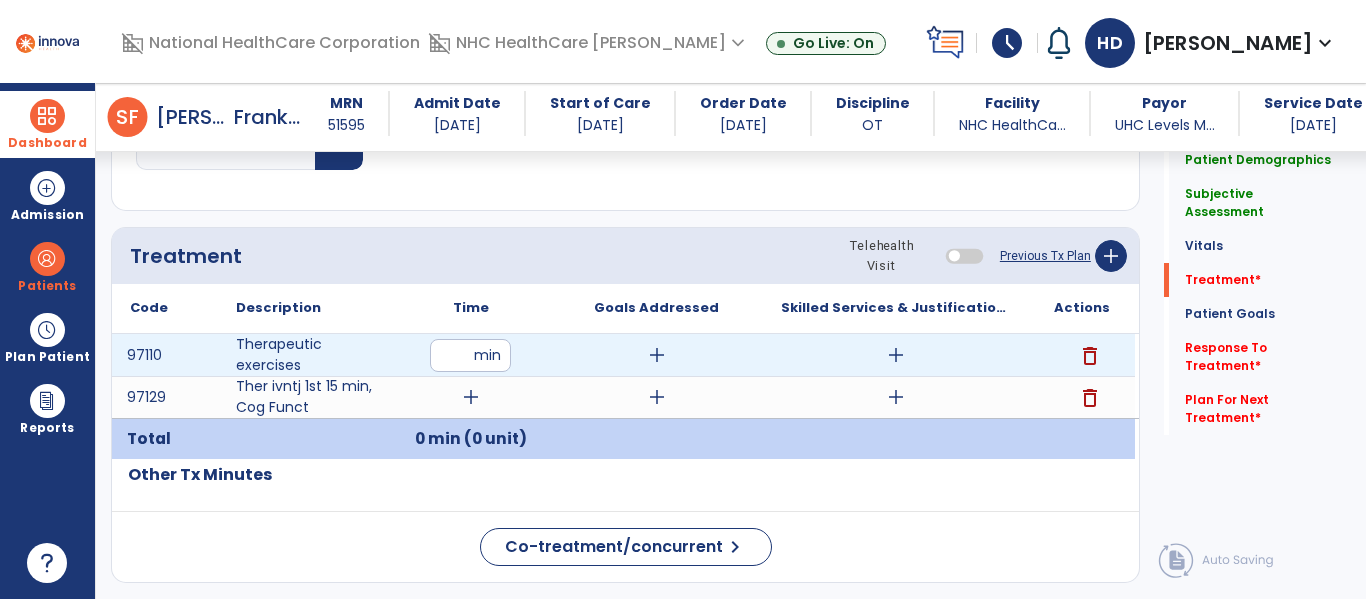 type on "**" 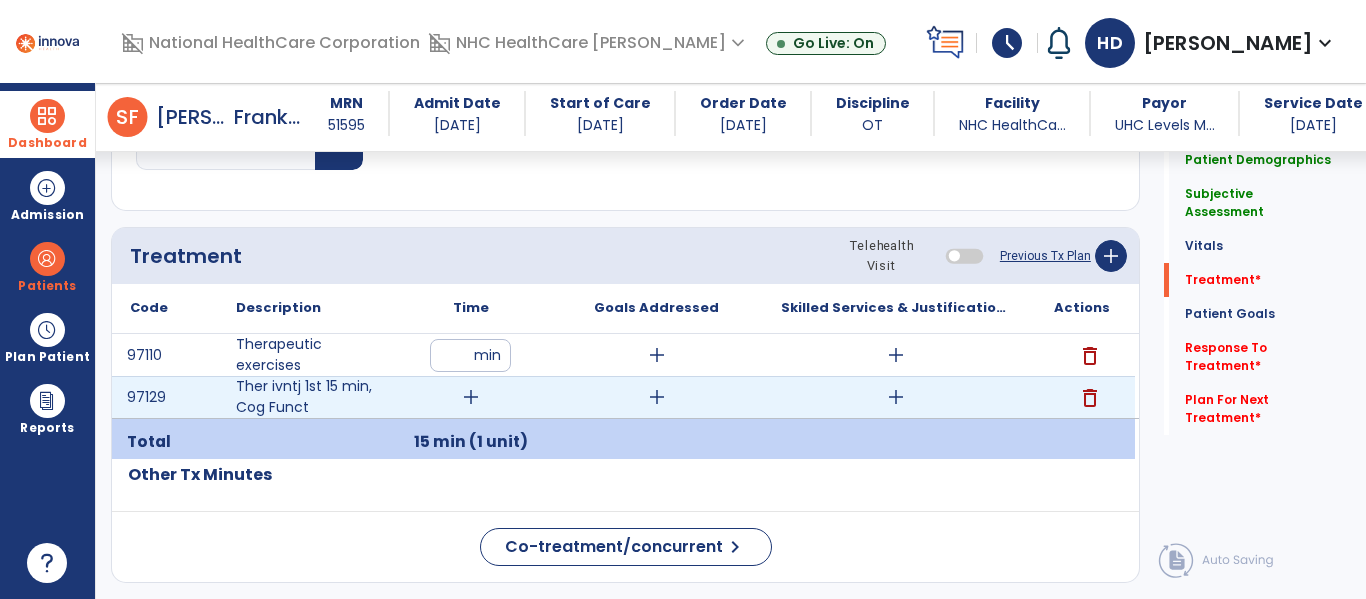 click on "add" at bounding box center [471, 397] 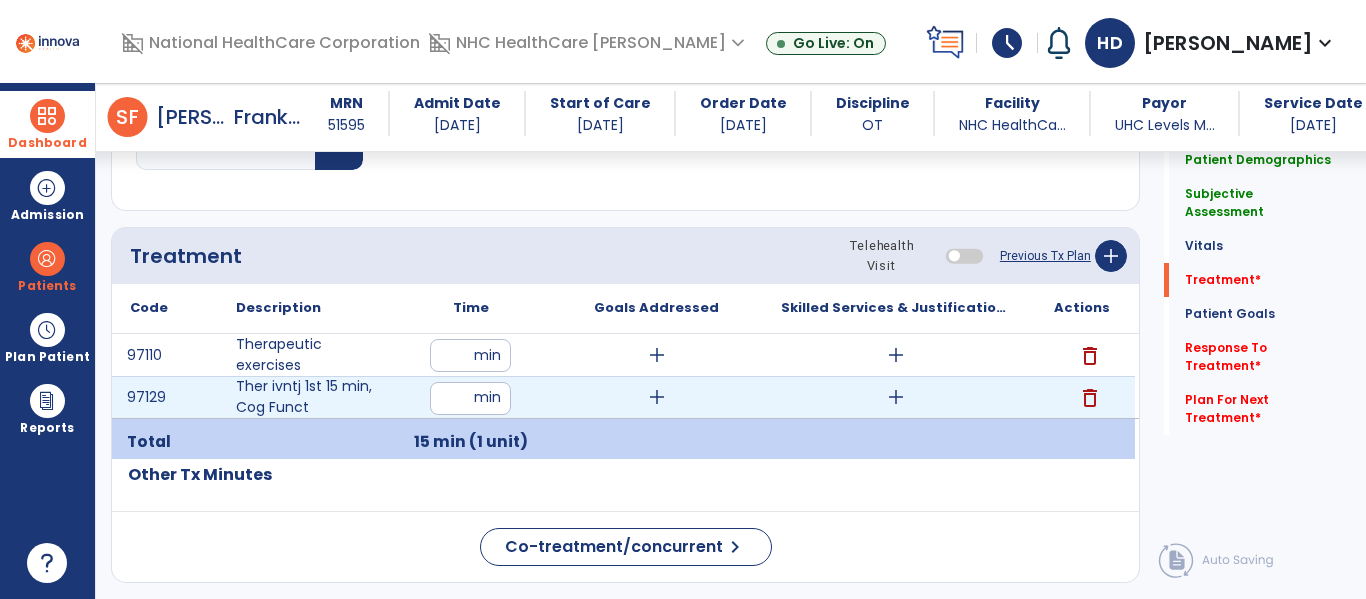 type on "**" 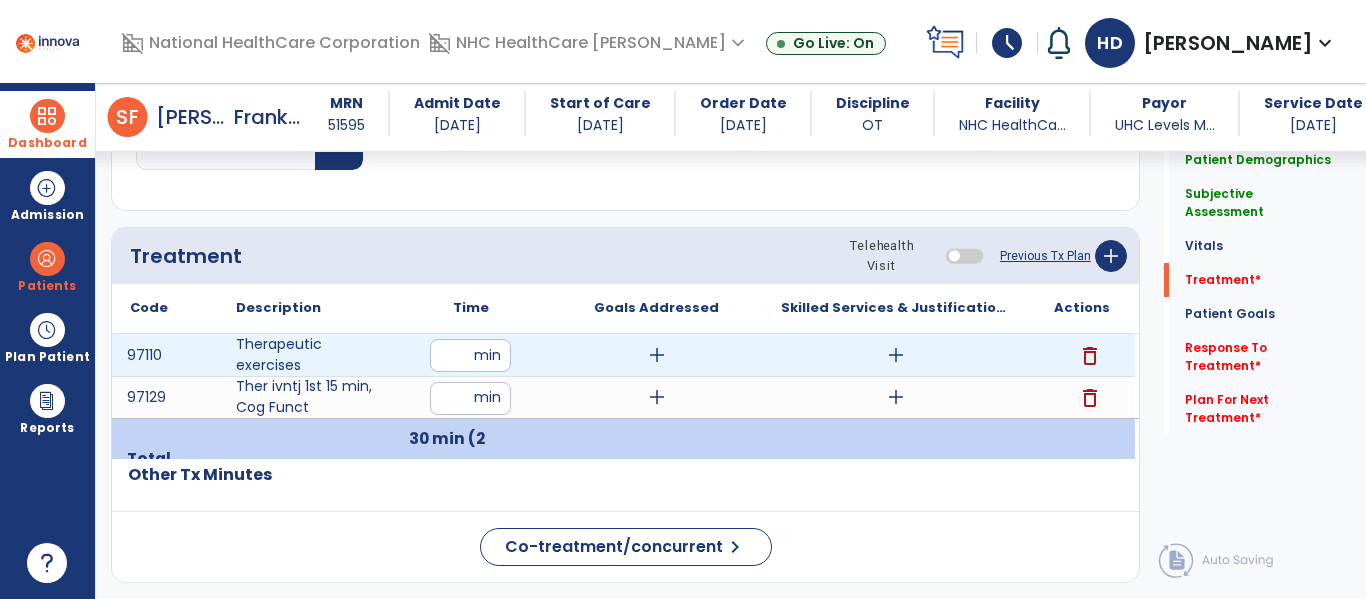 click on "add" at bounding box center [896, 355] 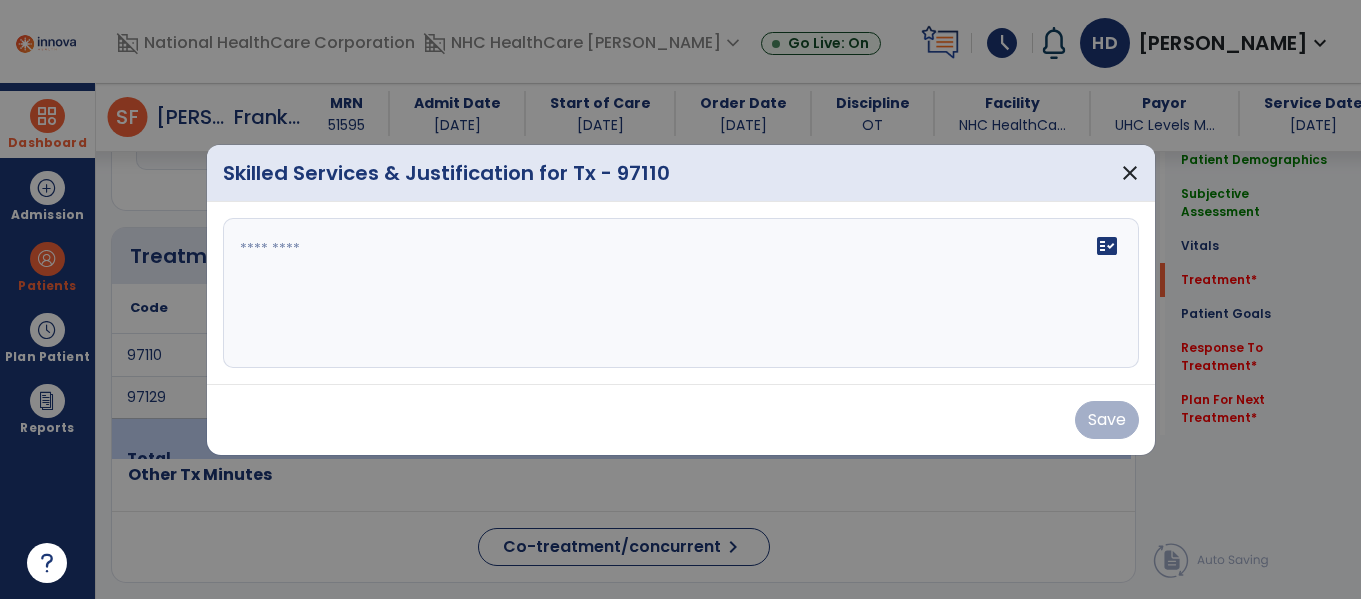 scroll, scrollTop: 1062, scrollLeft: 0, axis: vertical 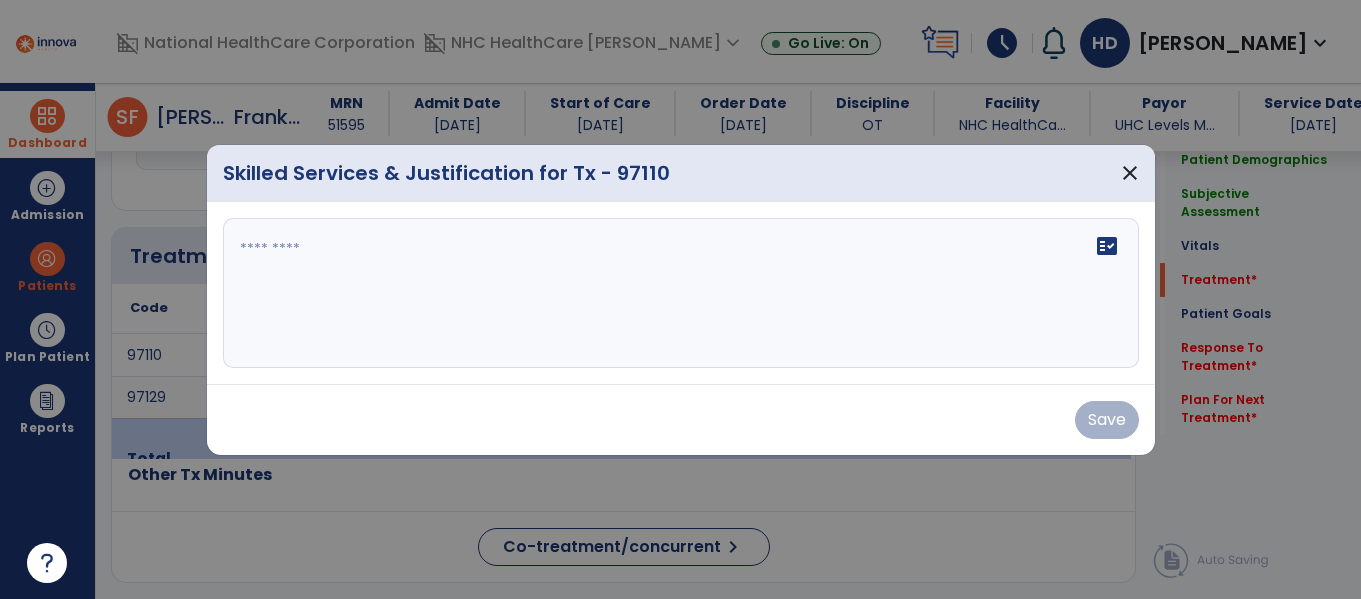 click on "fact_check" at bounding box center (681, 293) 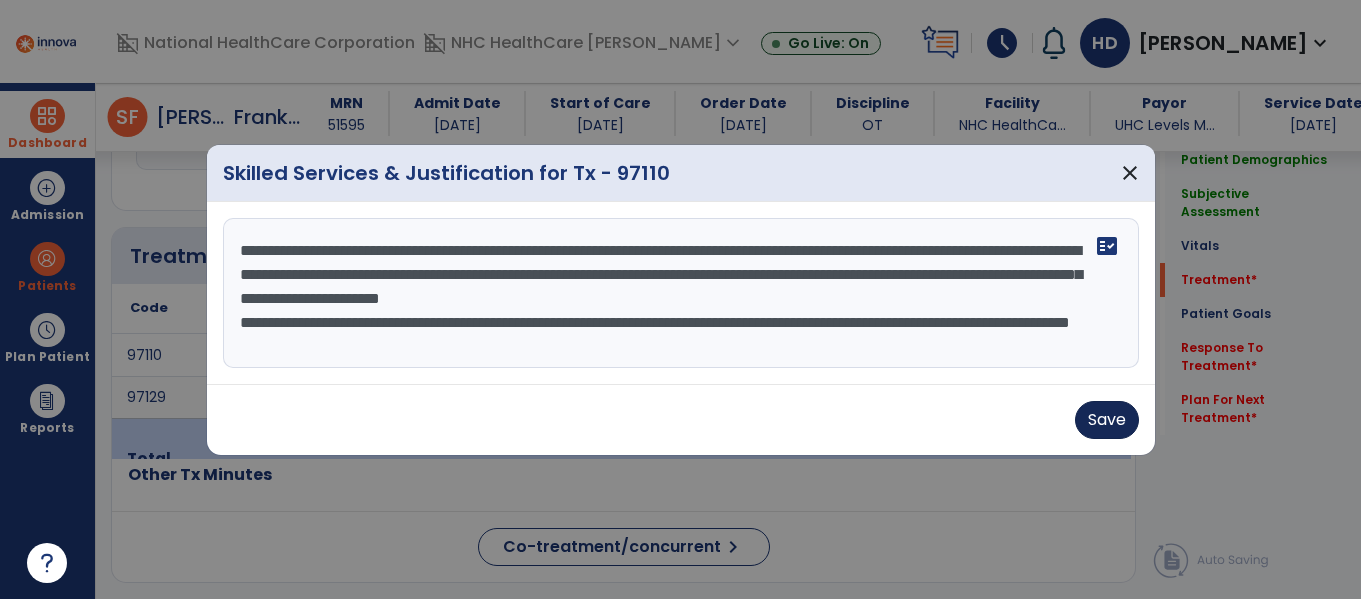 type on "**********" 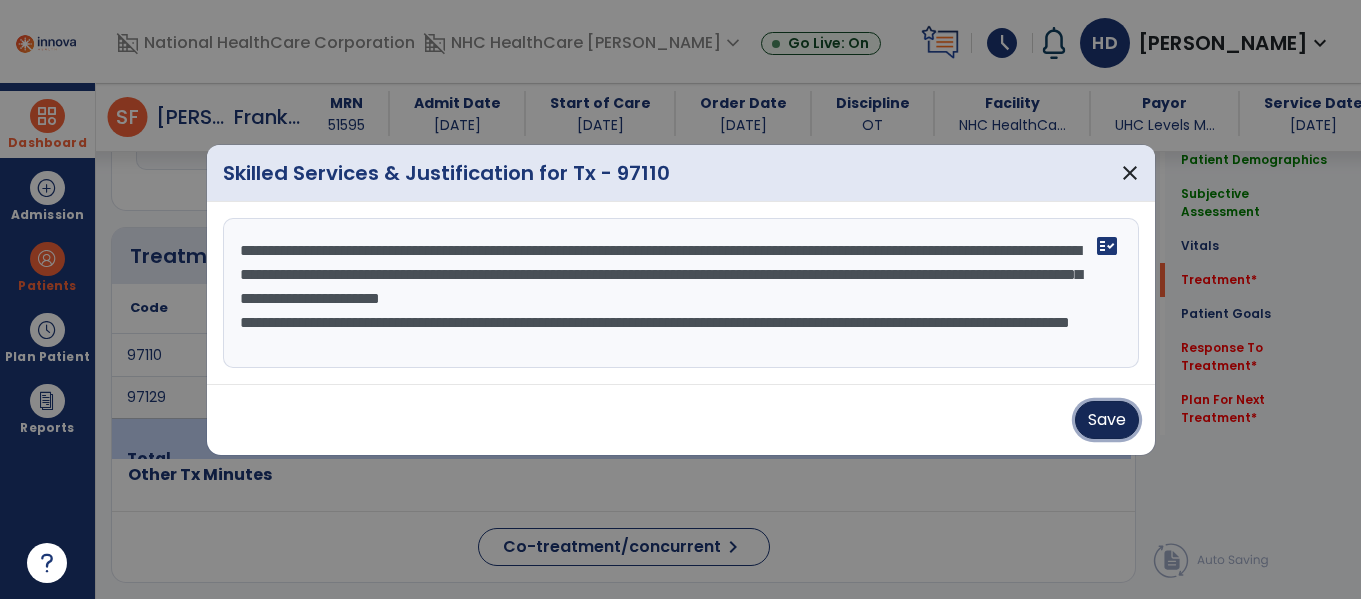 click on "Save" at bounding box center [1107, 420] 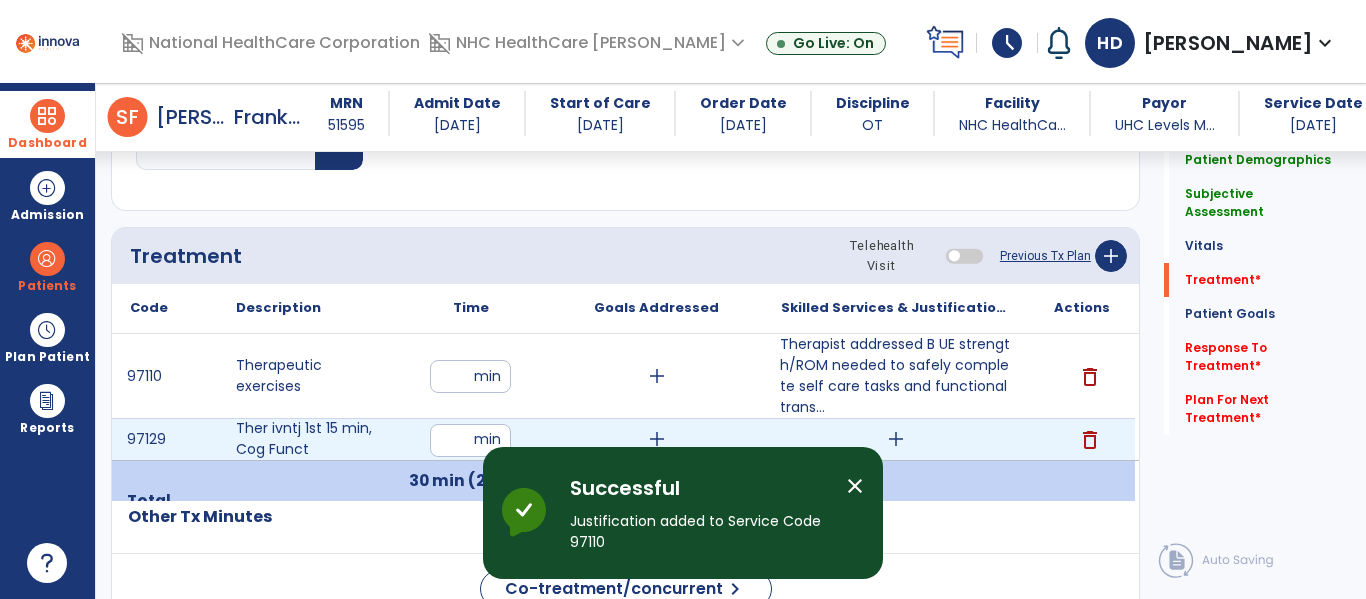 click on "add" at bounding box center [896, 439] 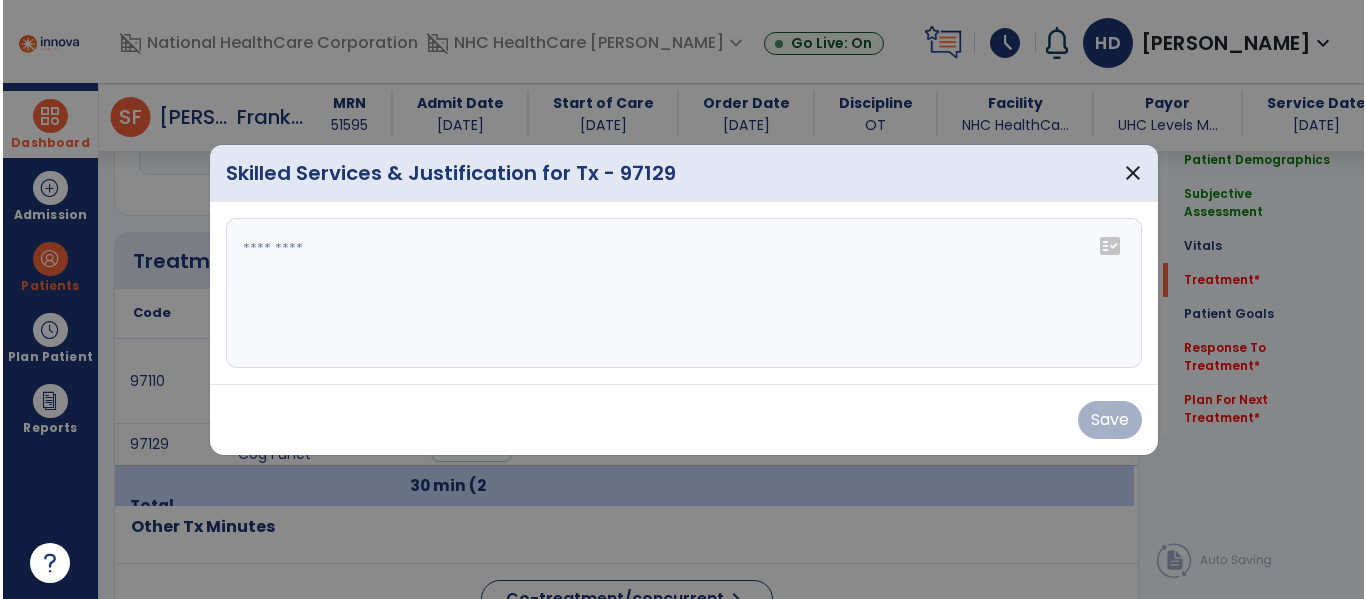 scroll, scrollTop: 1062, scrollLeft: 0, axis: vertical 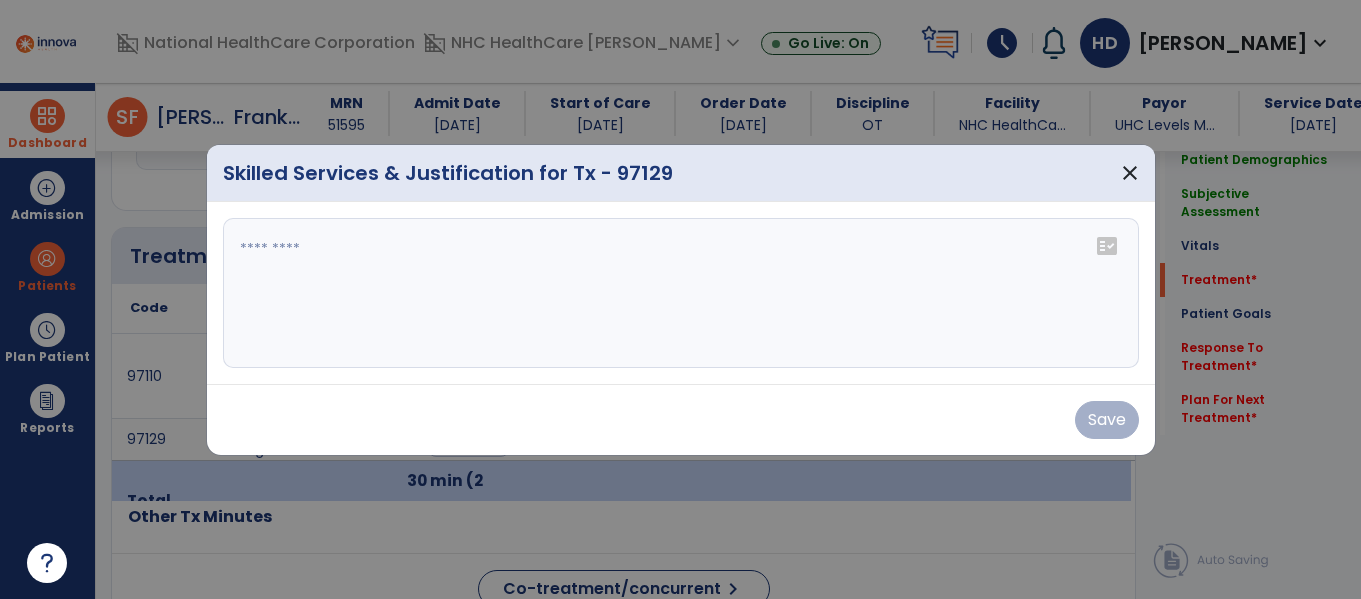 click at bounding box center (681, 293) 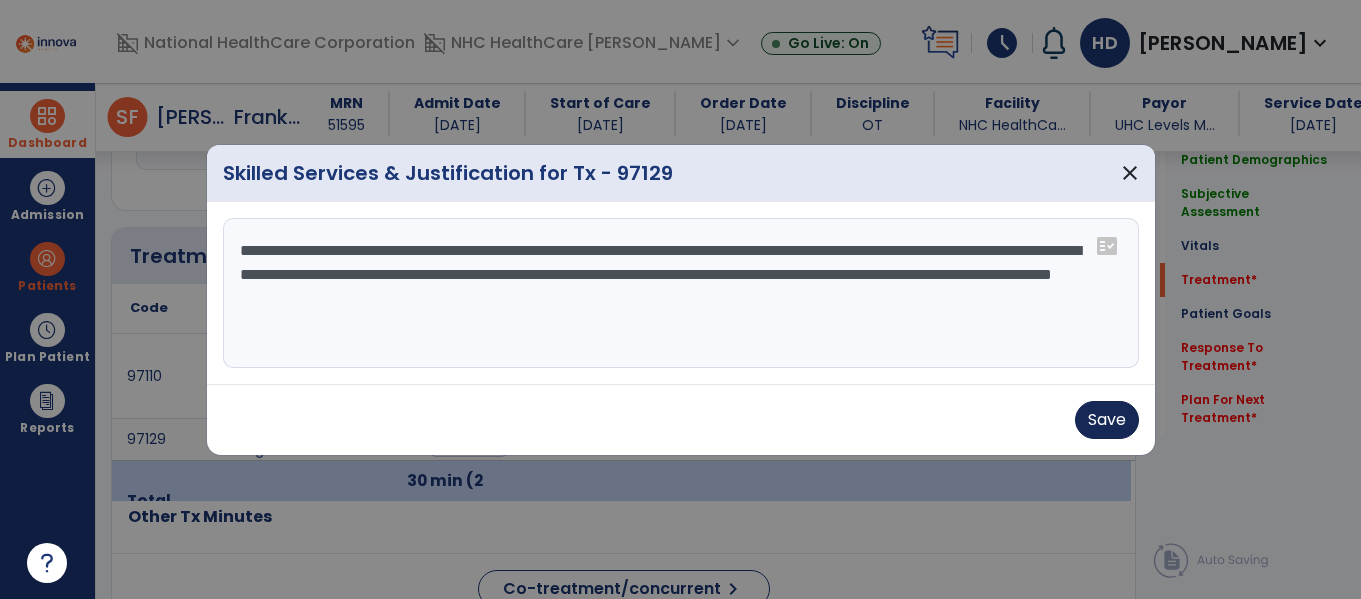 type on "**********" 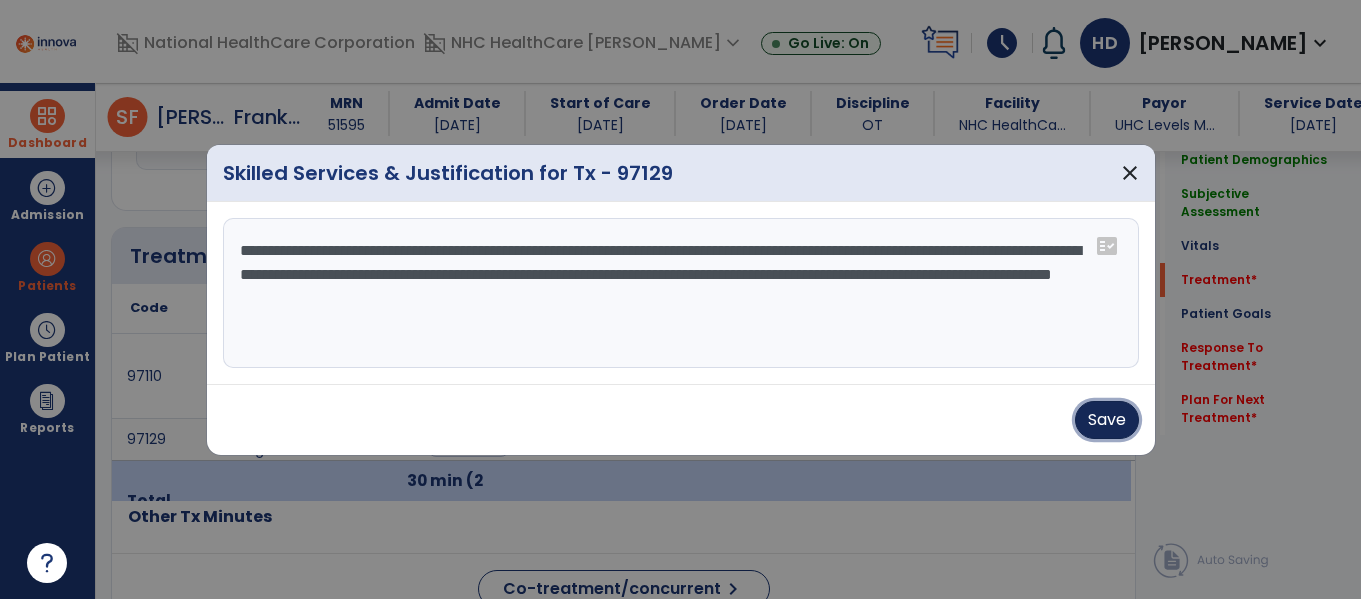 click on "Save" at bounding box center [1107, 420] 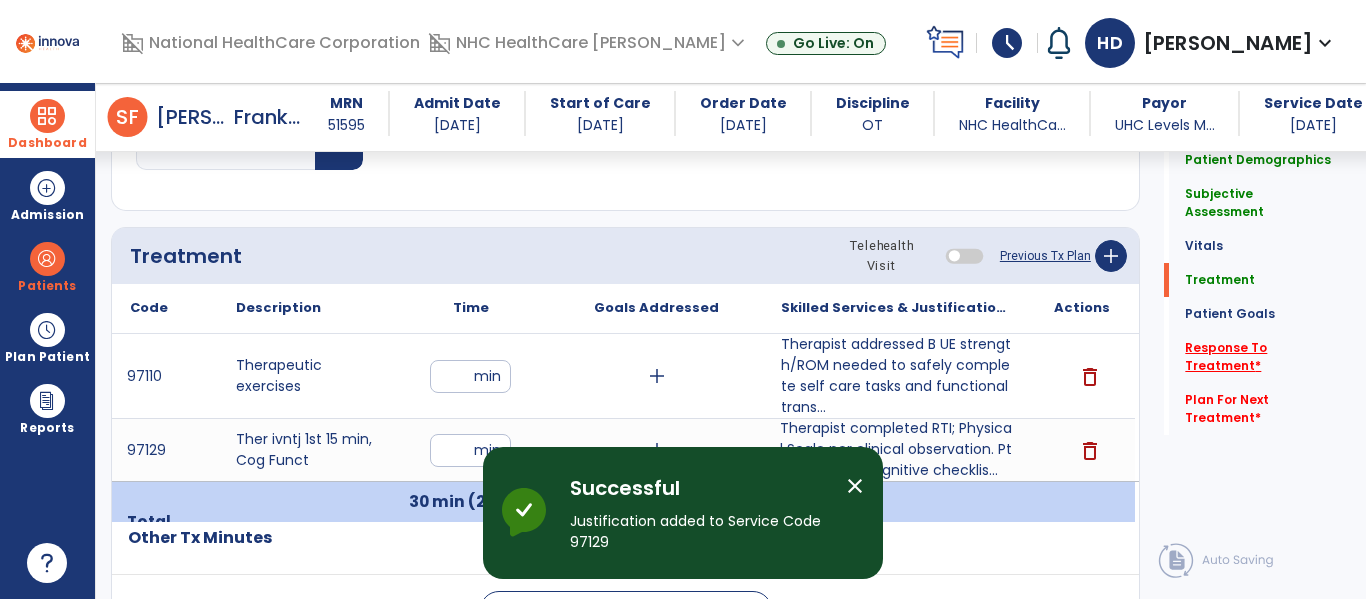 click on "Response To Treatment   *" 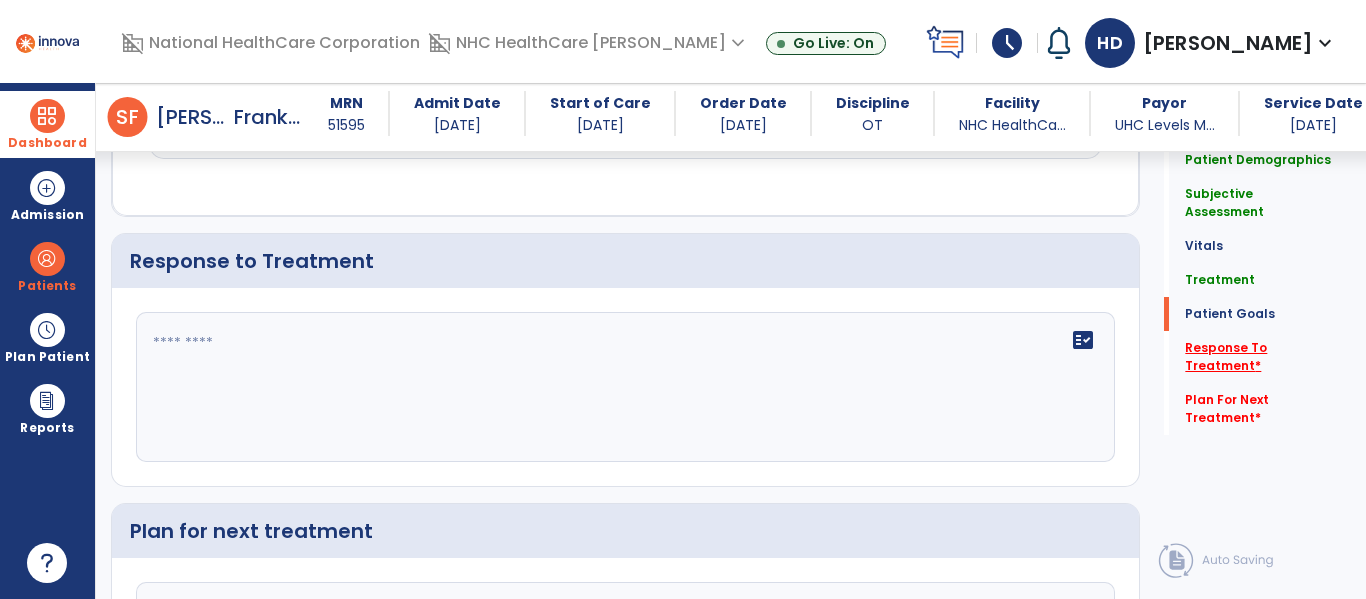 scroll, scrollTop: 3010, scrollLeft: 0, axis: vertical 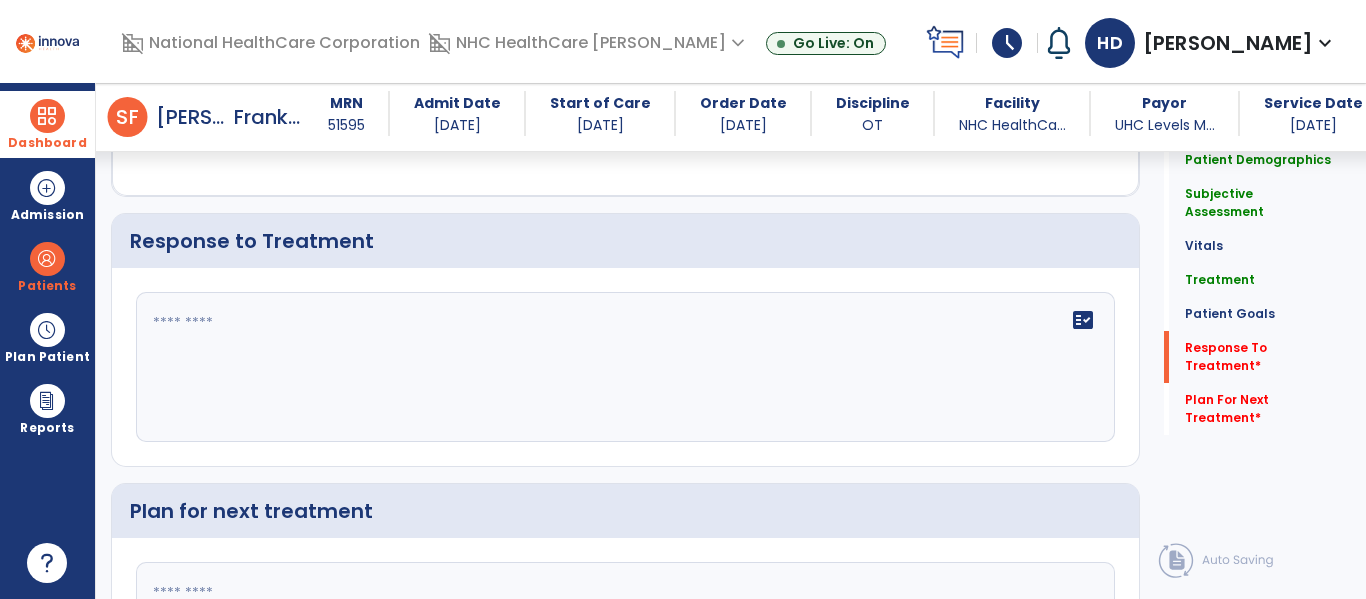click on "fact_check" 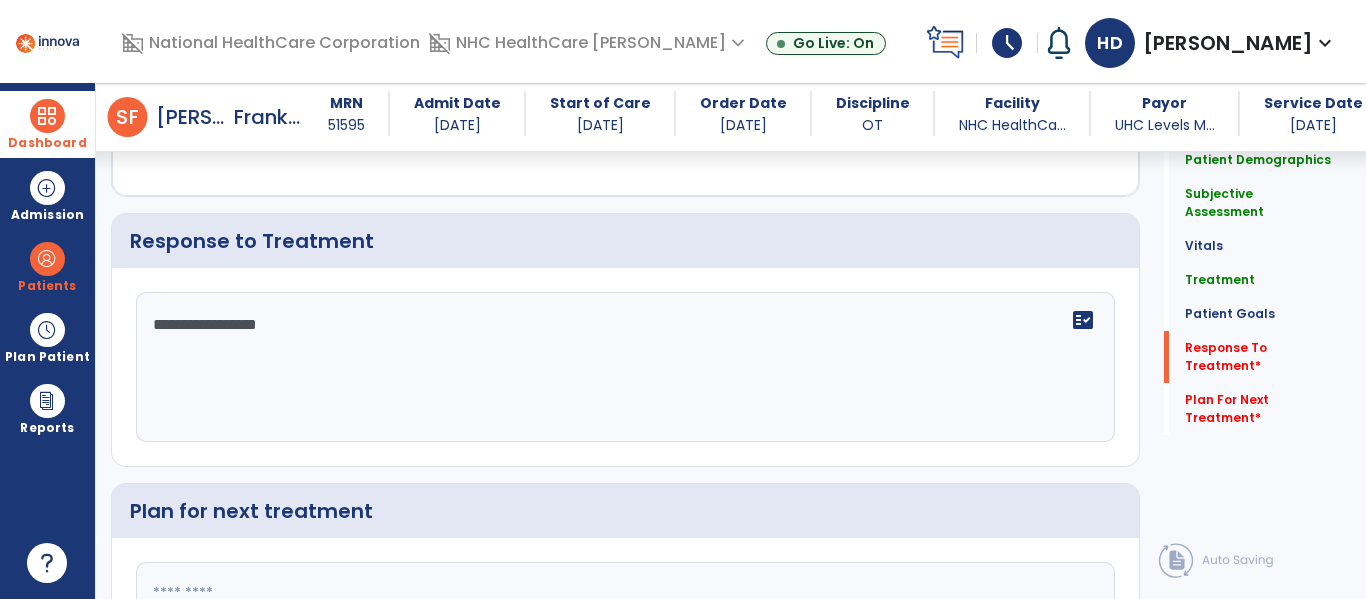 scroll, scrollTop: 3215, scrollLeft: 0, axis: vertical 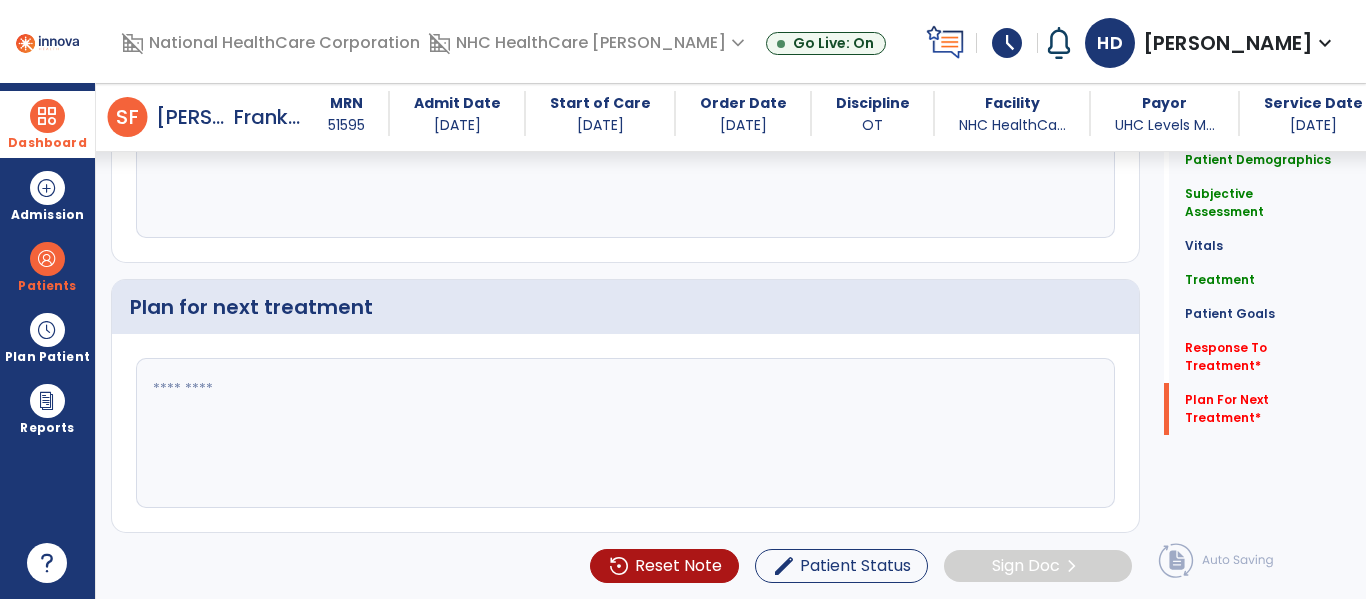 type on "**********" 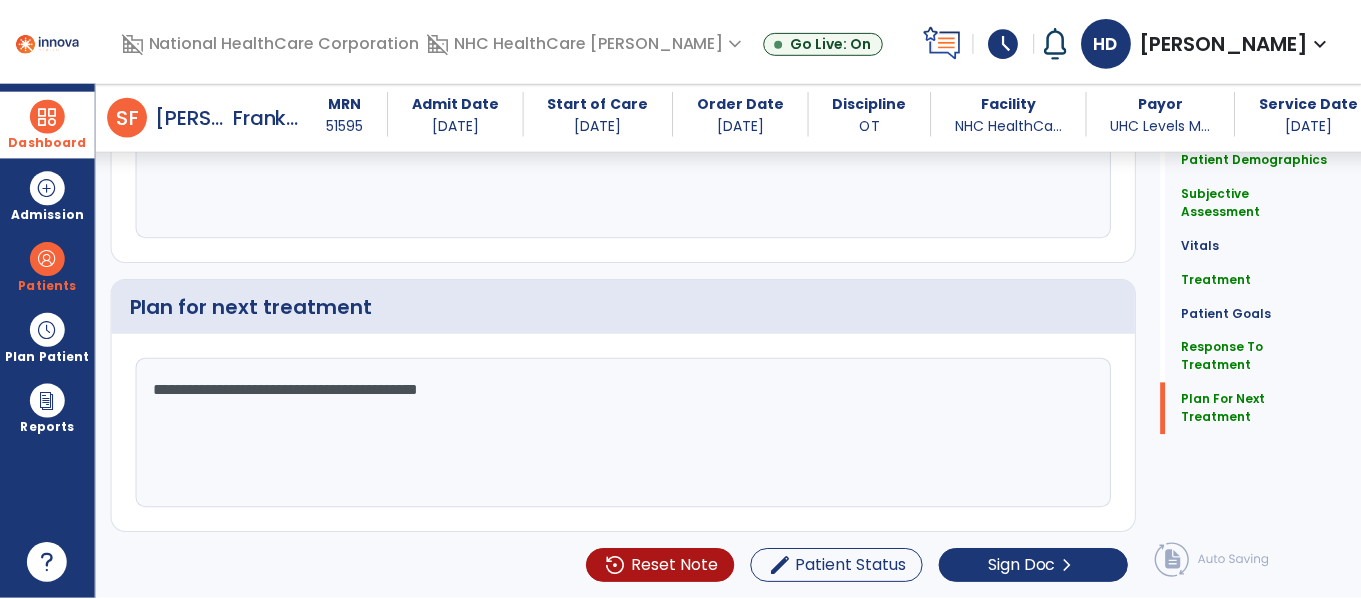 scroll, scrollTop: 3215, scrollLeft: 0, axis: vertical 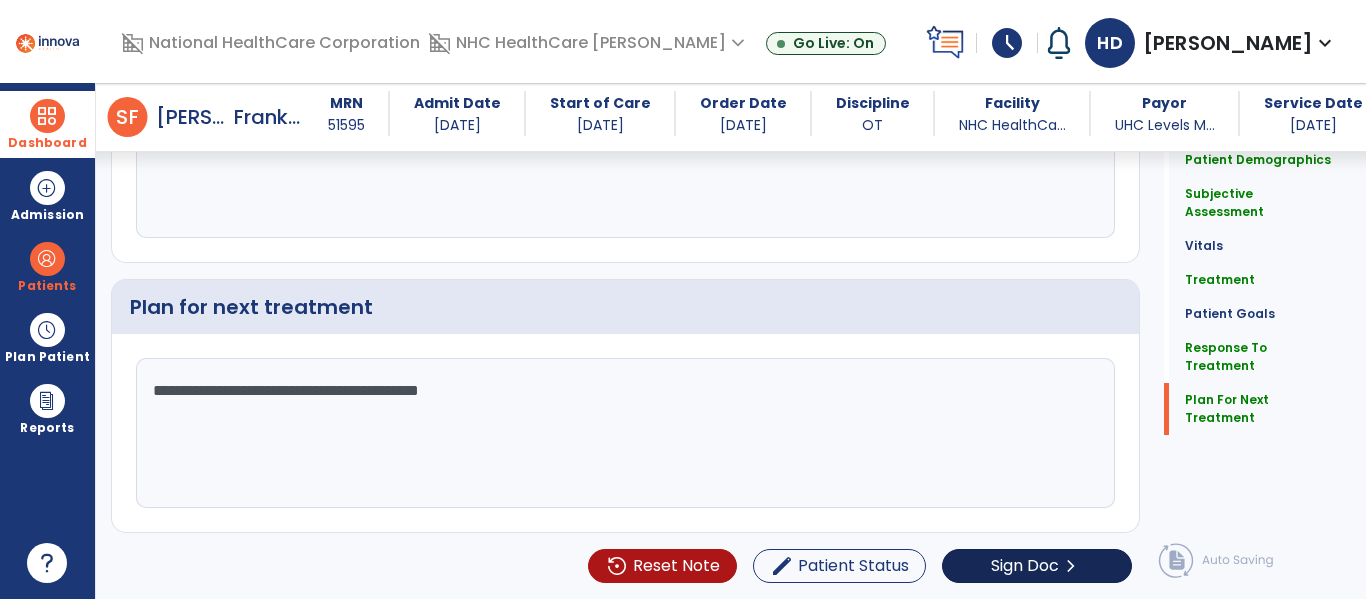 type on "**********" 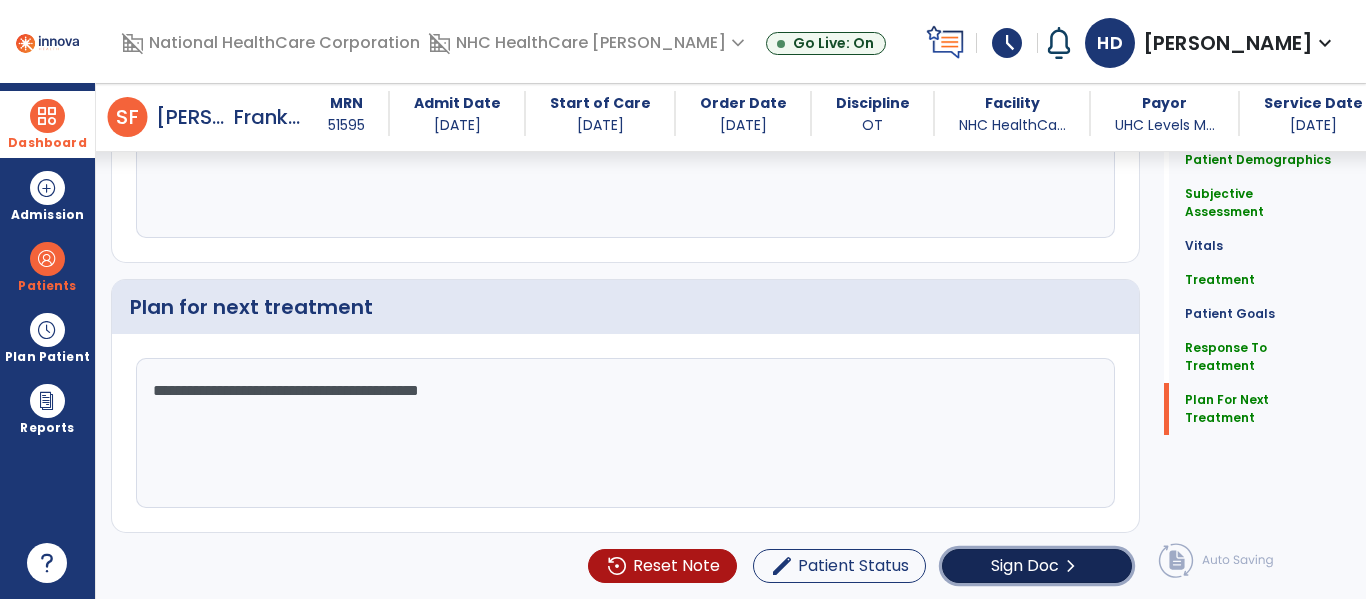 click on "Sign Doc" 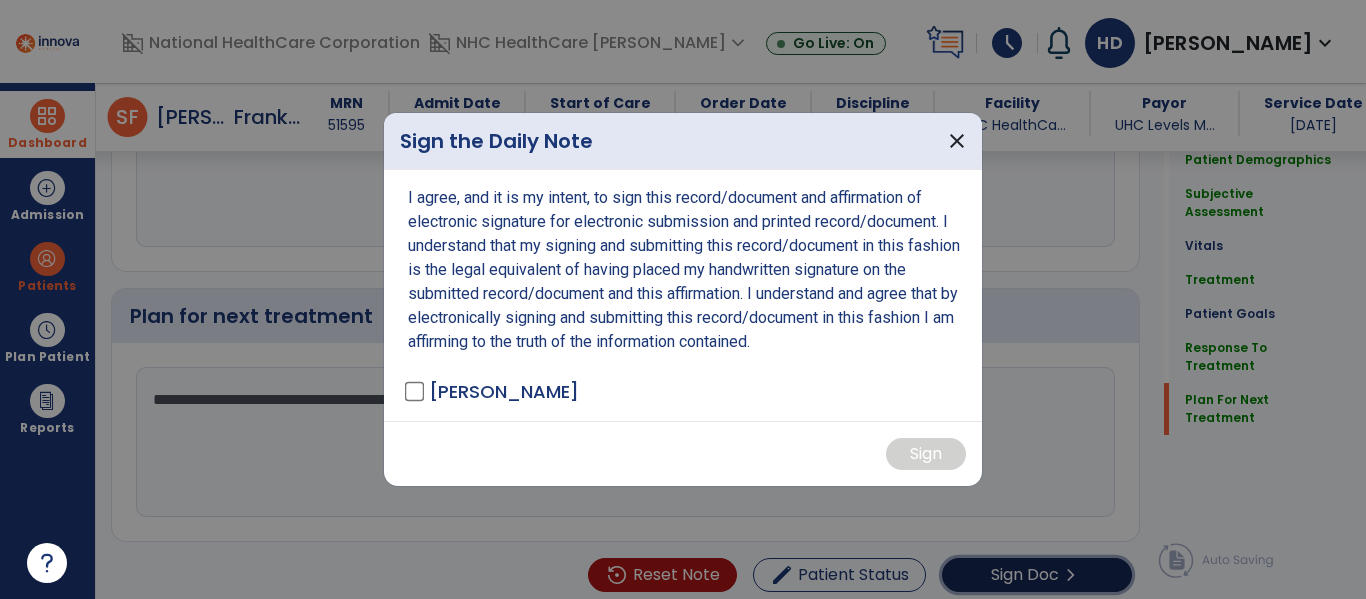 scroll, scrollTop: 3215, scrollLeft: 0, axis: vertical 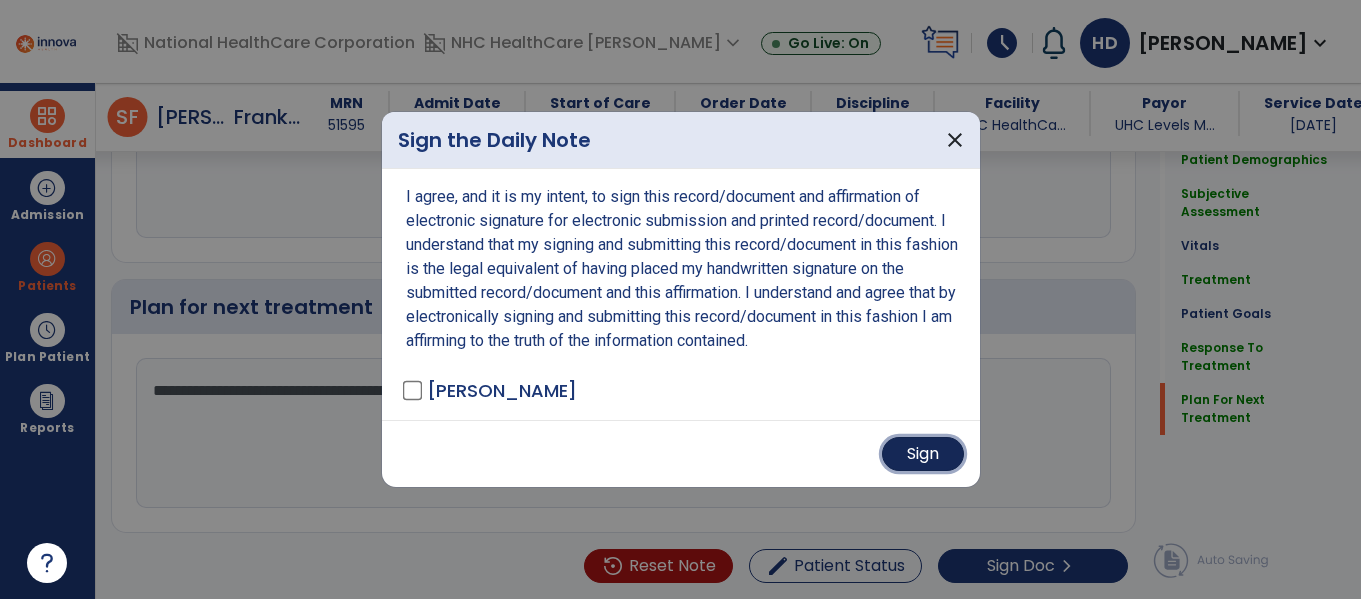 click on "Sign" at bounding box center (923, 454) 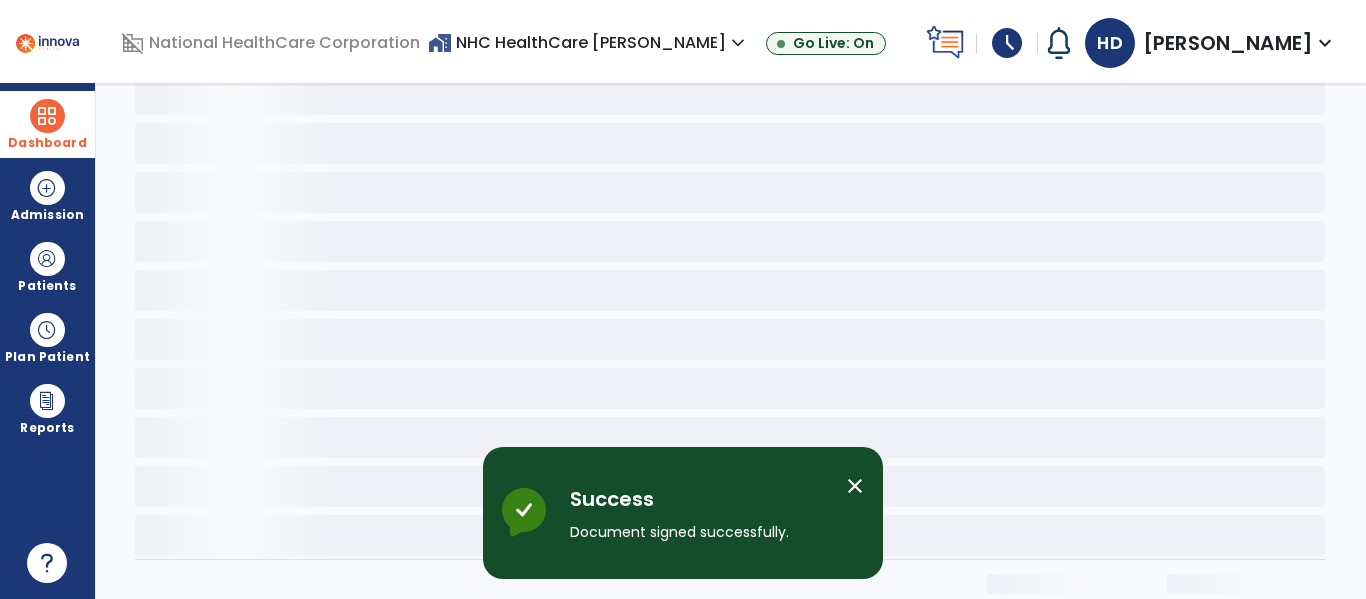 scroll, scrollTop: 0, scrollLeft: 0, axis: both 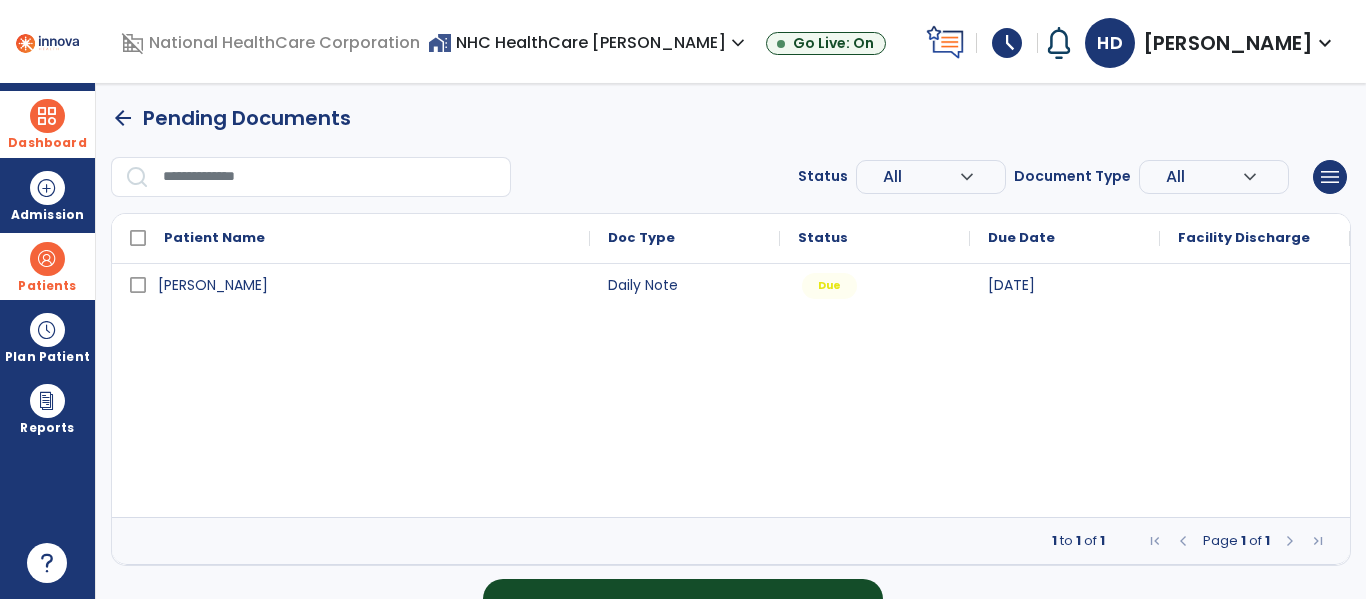 click at bounding box center [47, 259] 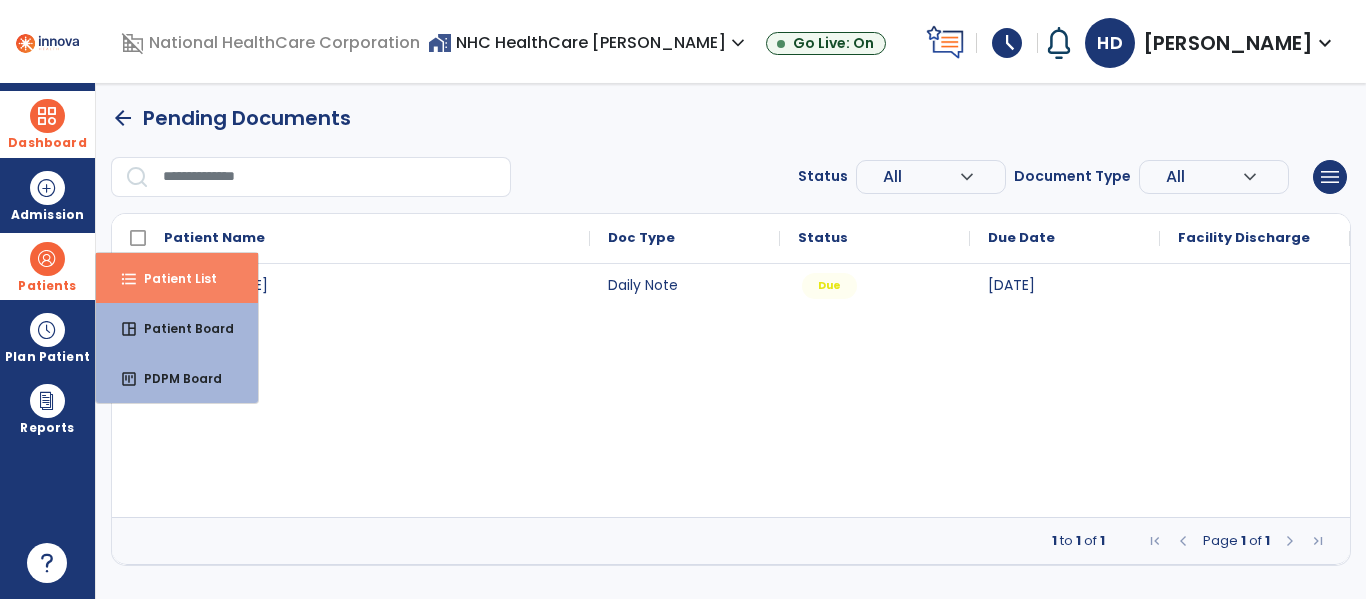 click on "format_list_bulleted  Patient List" at bounding box center (177, 278) 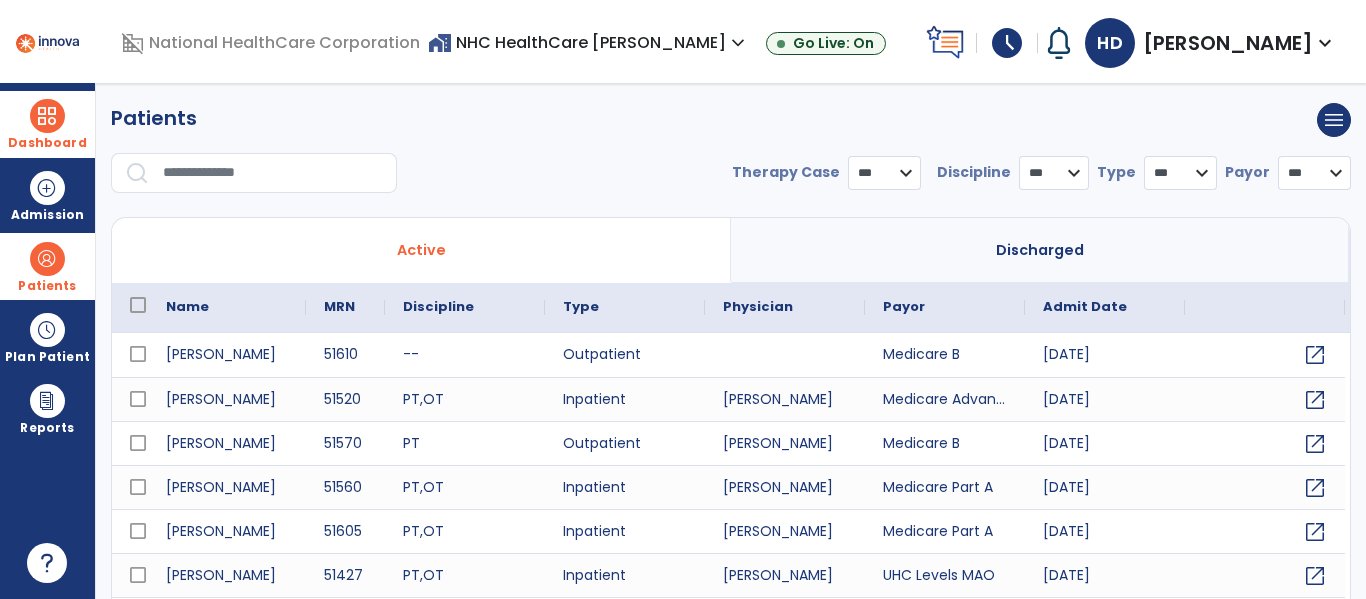 select on "***" 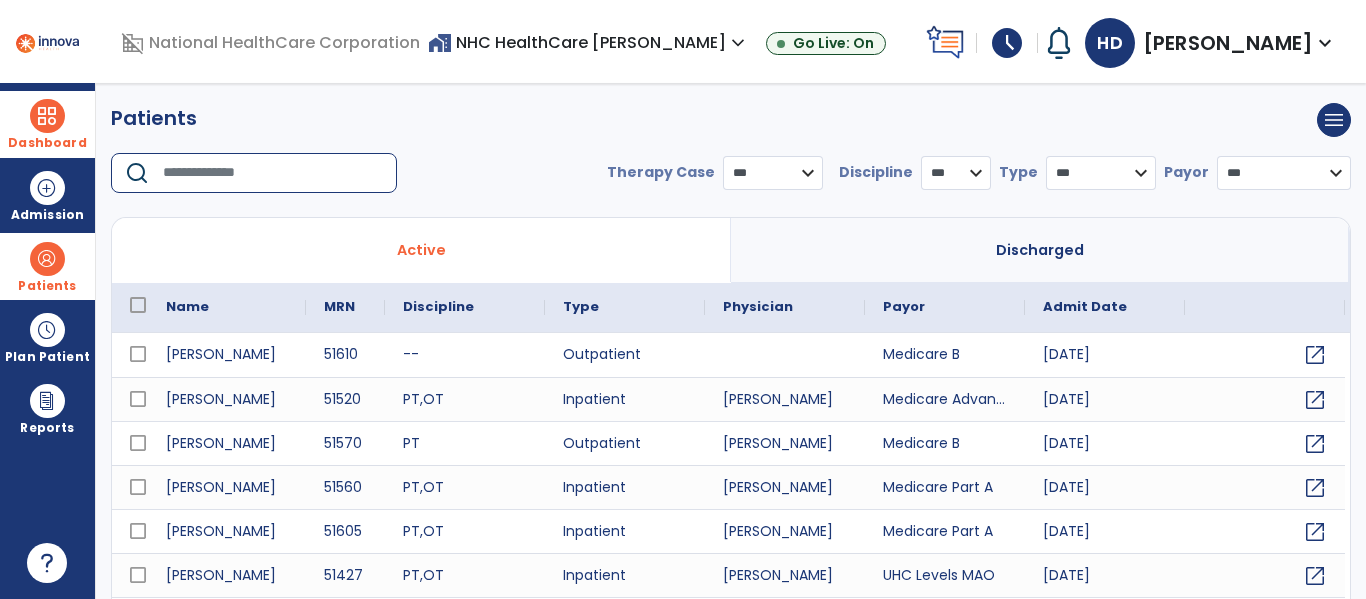 click at bounding box center [273, 173] 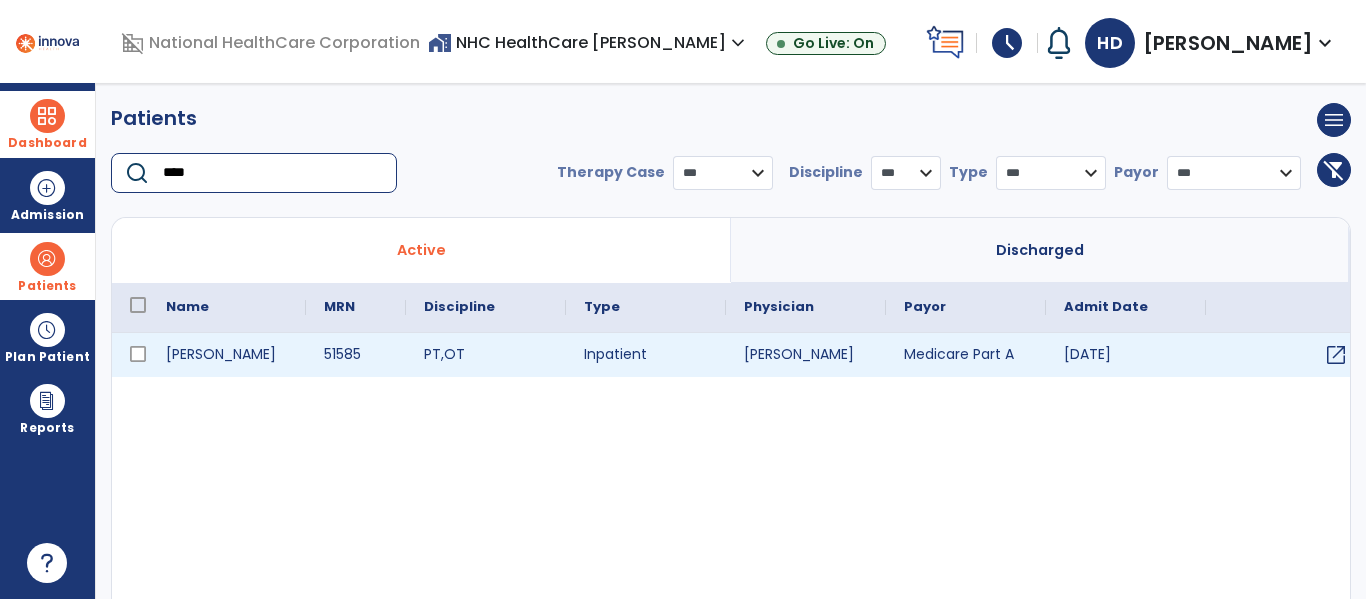 type on "****" 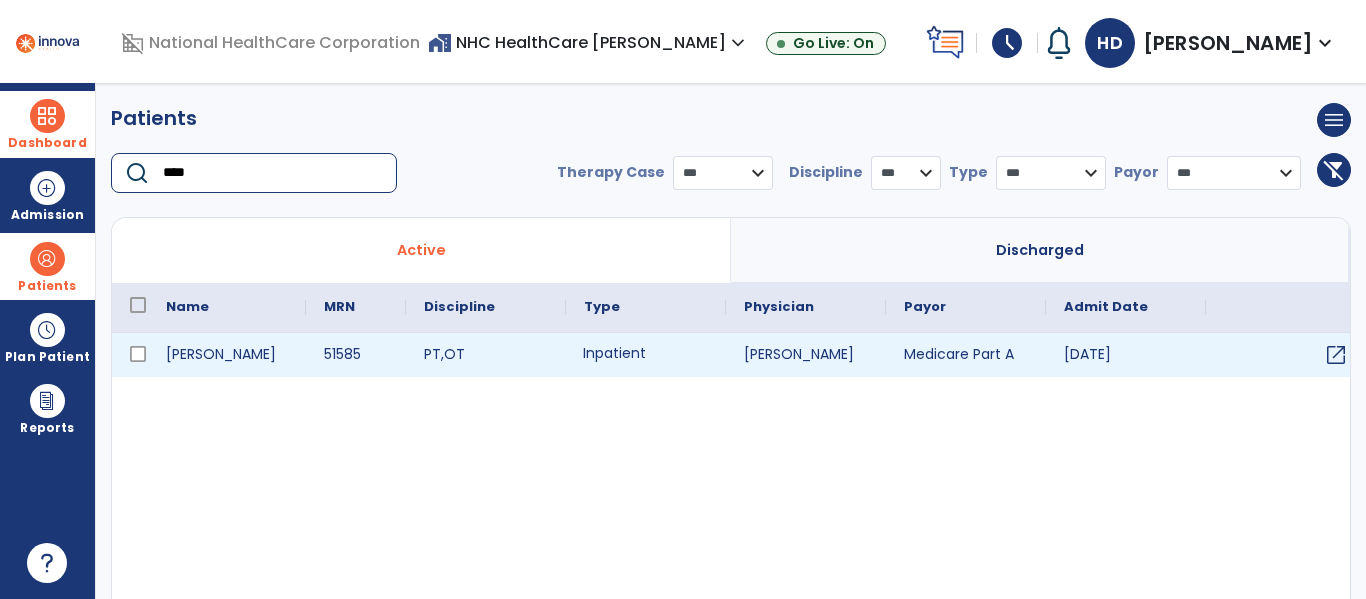 click on "Inpatient" at bounding box center (646, 355) 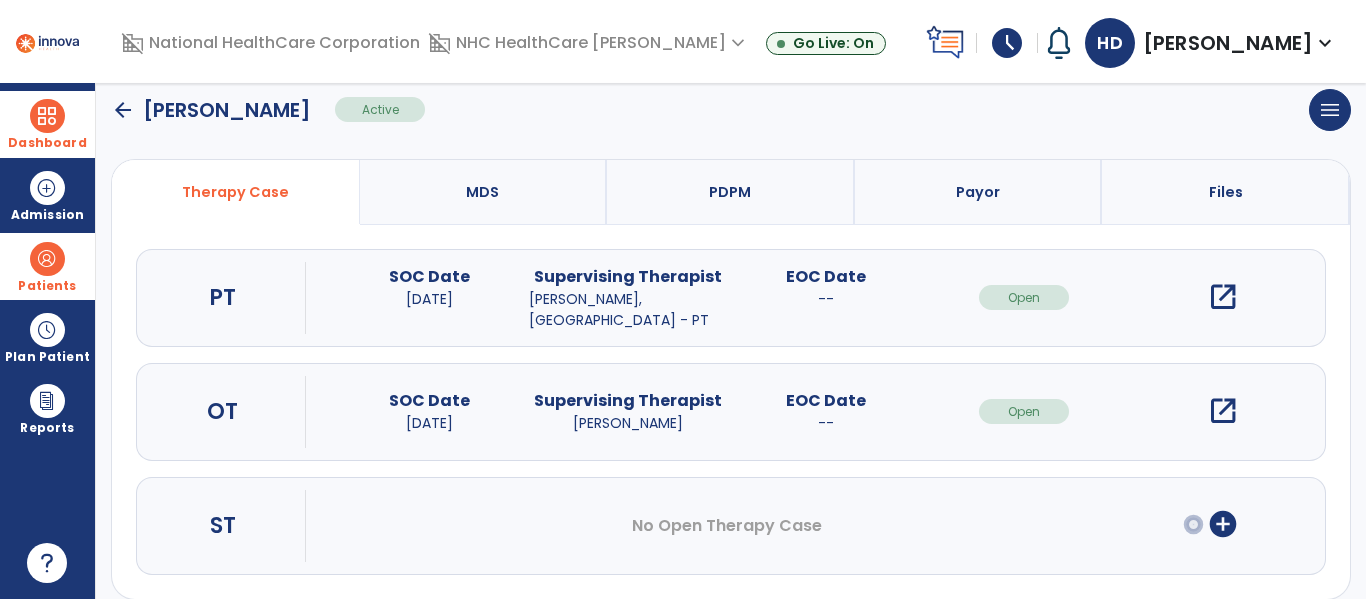 scroll, scrollTop: 138, scrollLeft: 0, axis: vertical 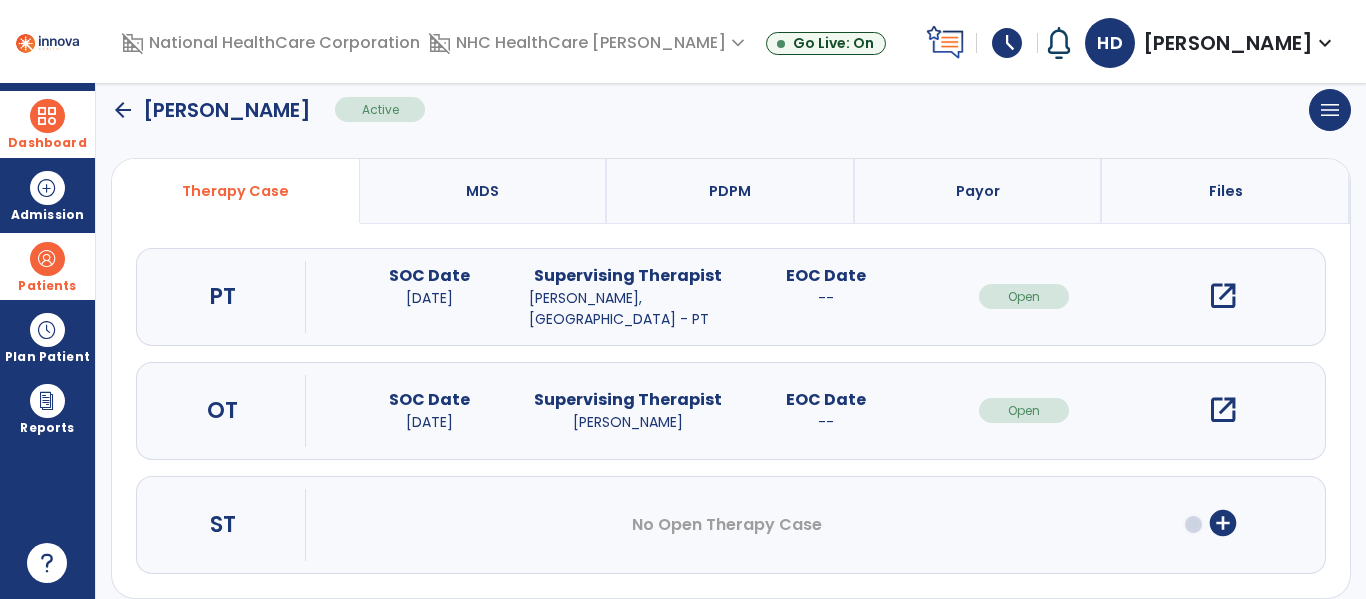click on "open_in_new" at bounding box center (1223, 410) 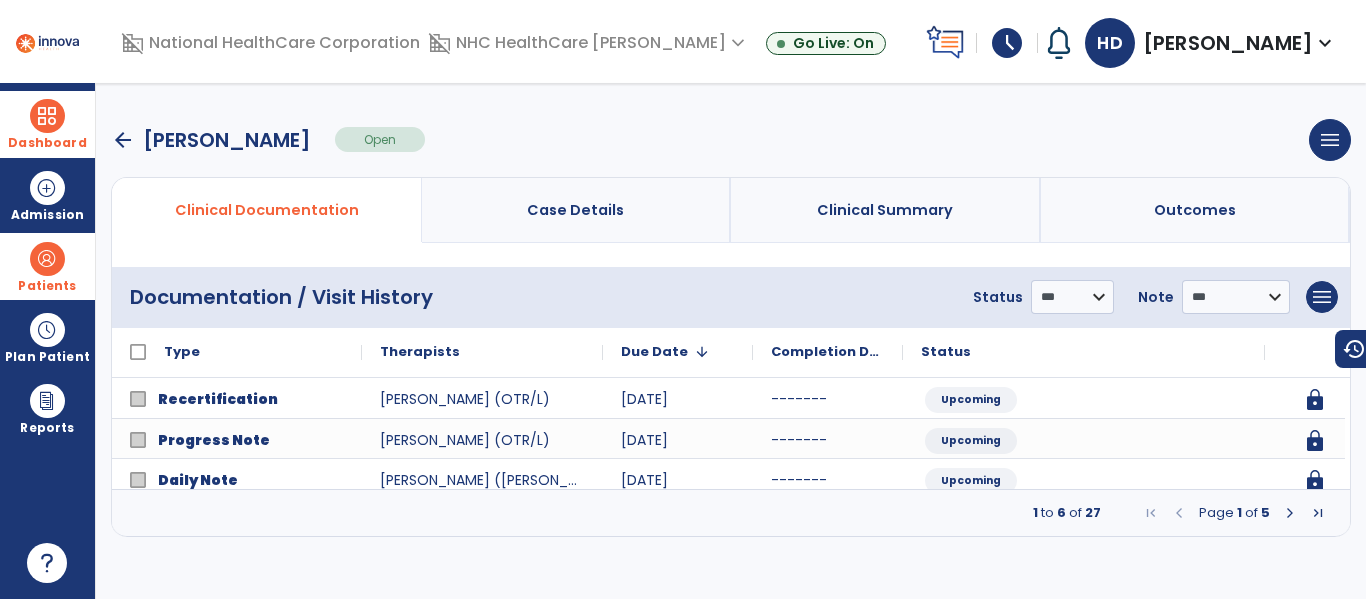 scroll, scrollTop: 0, scrollLeft: 0, axis: both 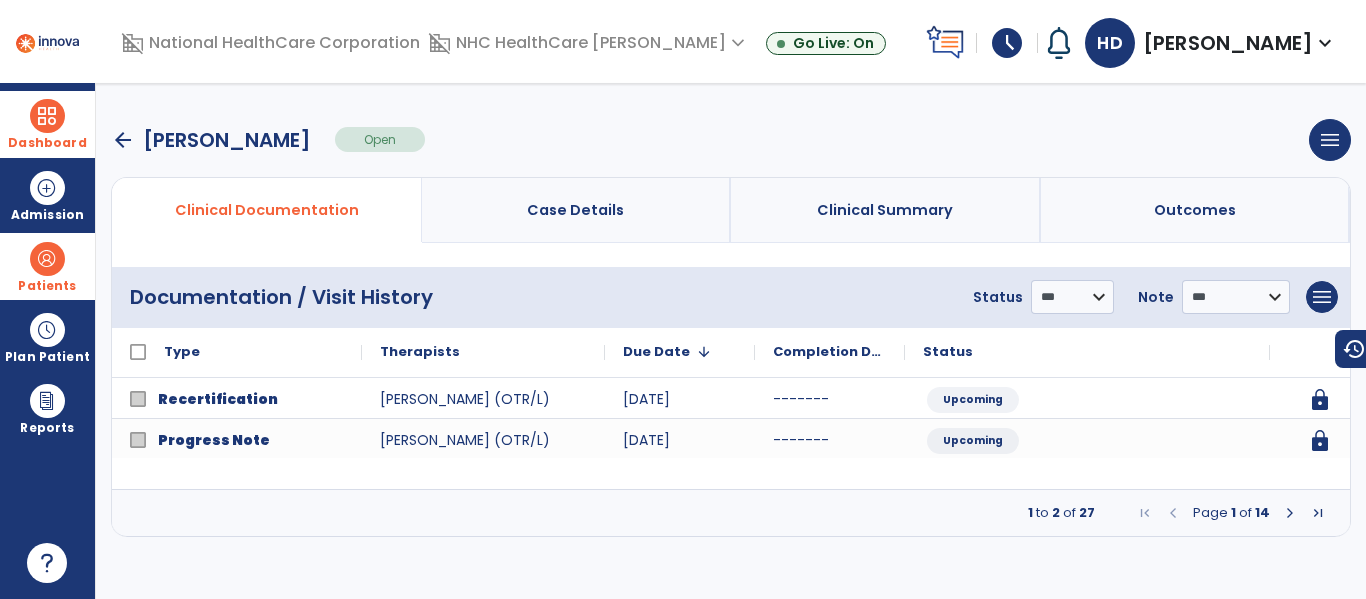click at bounding box center (1290, 513) 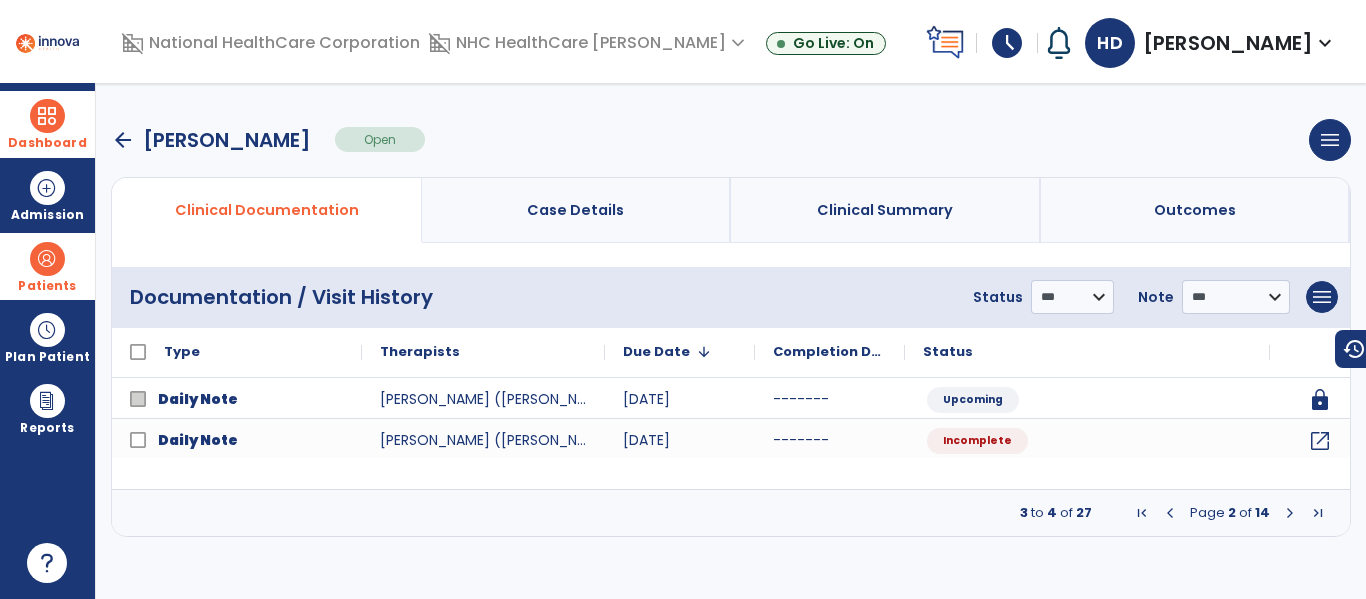 click at bounding box center (1290, 513) 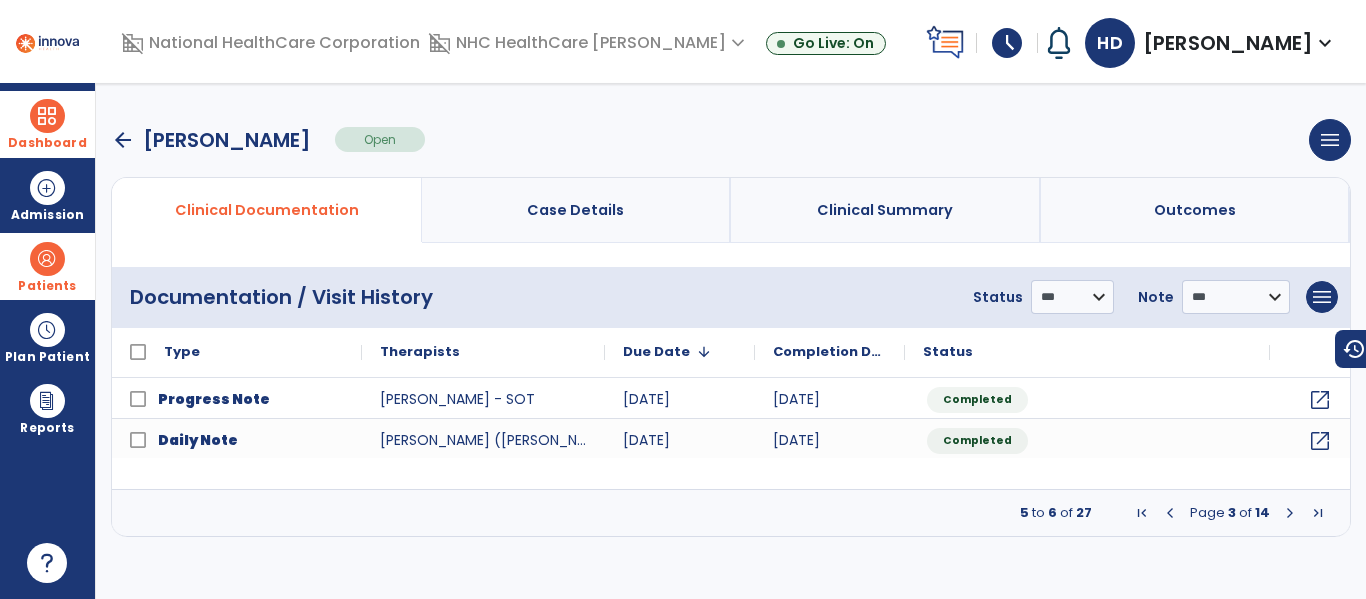 click at bounding box center [1170, 513] 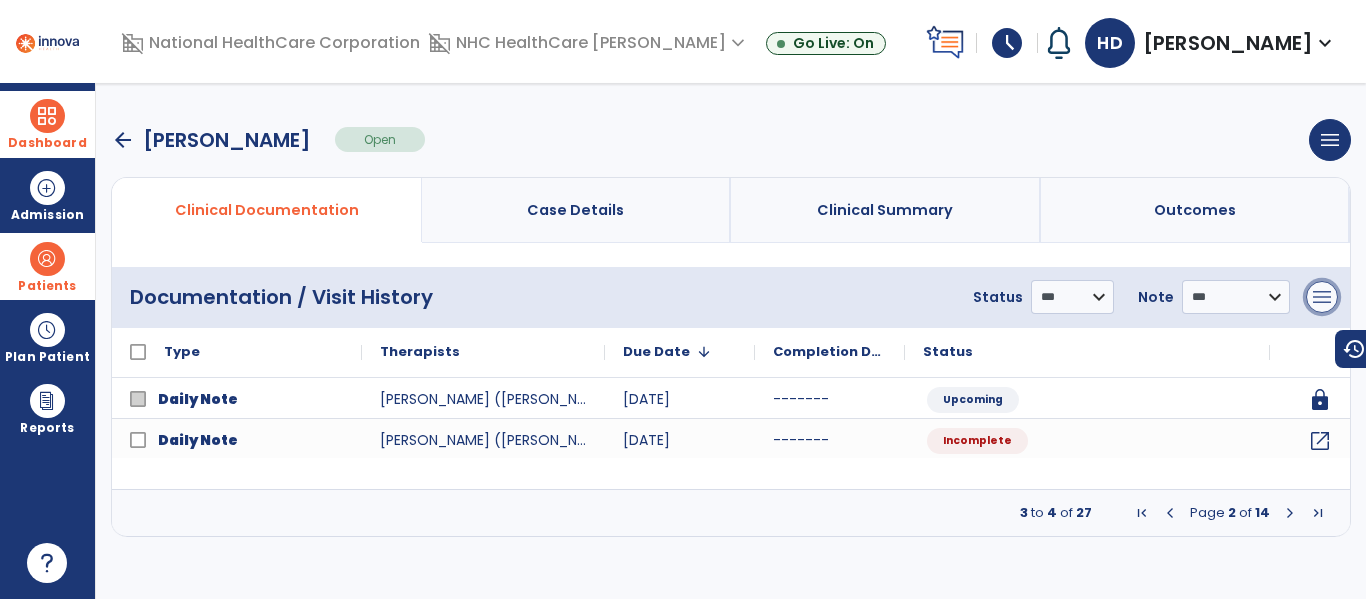 click on "menu" at bounding box center (1322, 297) 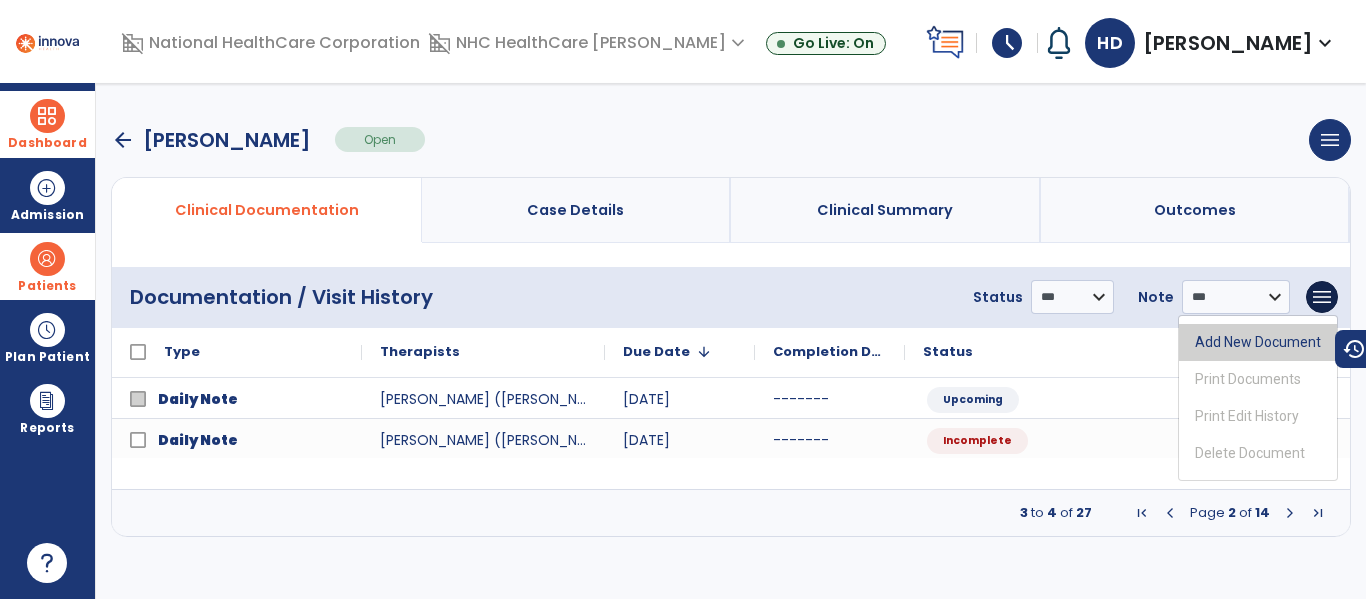 click on "Add New Document" at bounding box center (1258, 342) 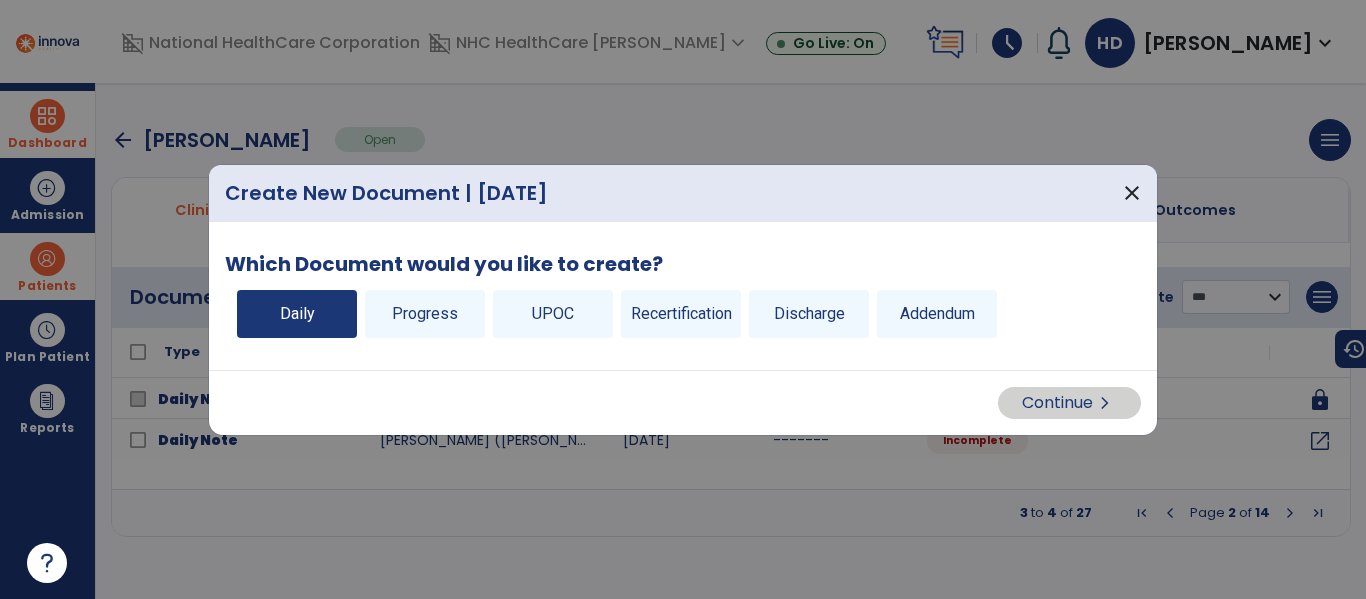 click on "Daily" at bounding box center [297, 314] 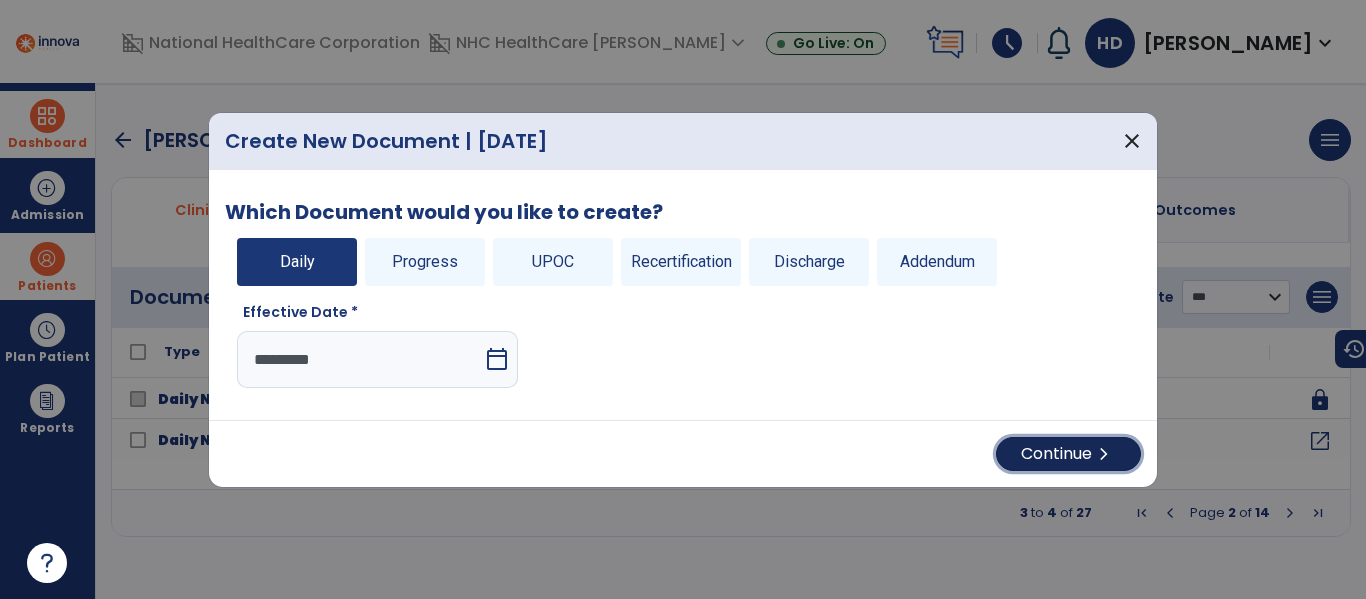 click on "chevron_right" at bounding box center (1104, 454) 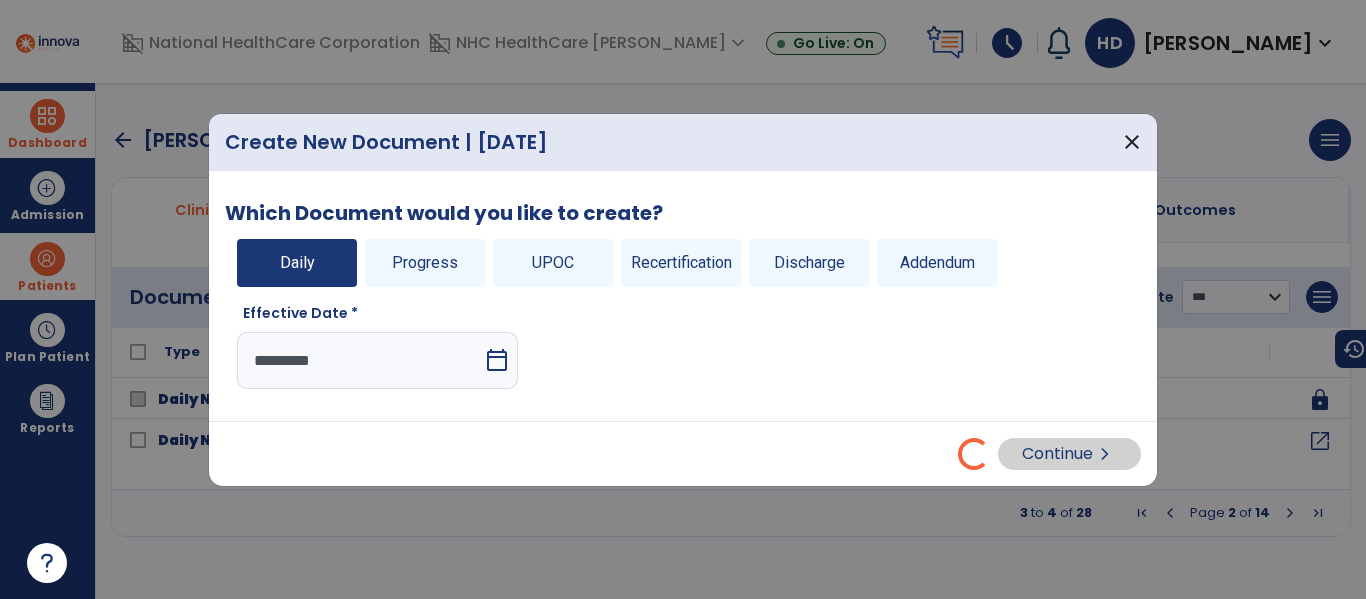 select on "*" 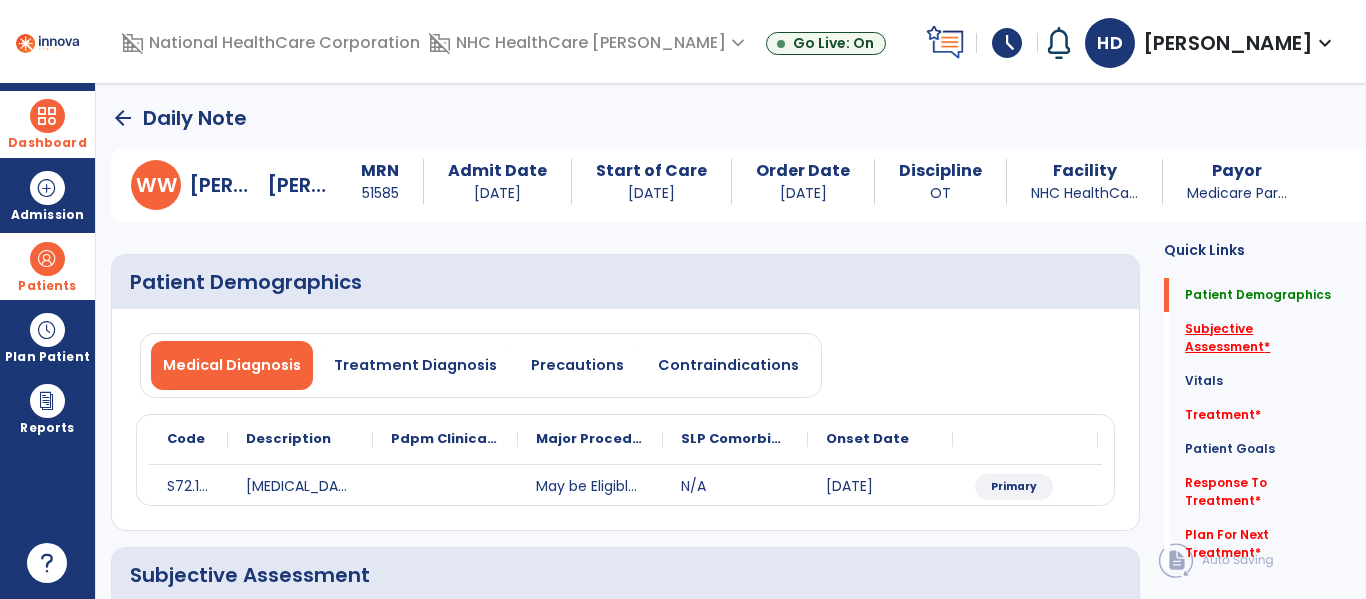 click on "Subjective Assessment   *" 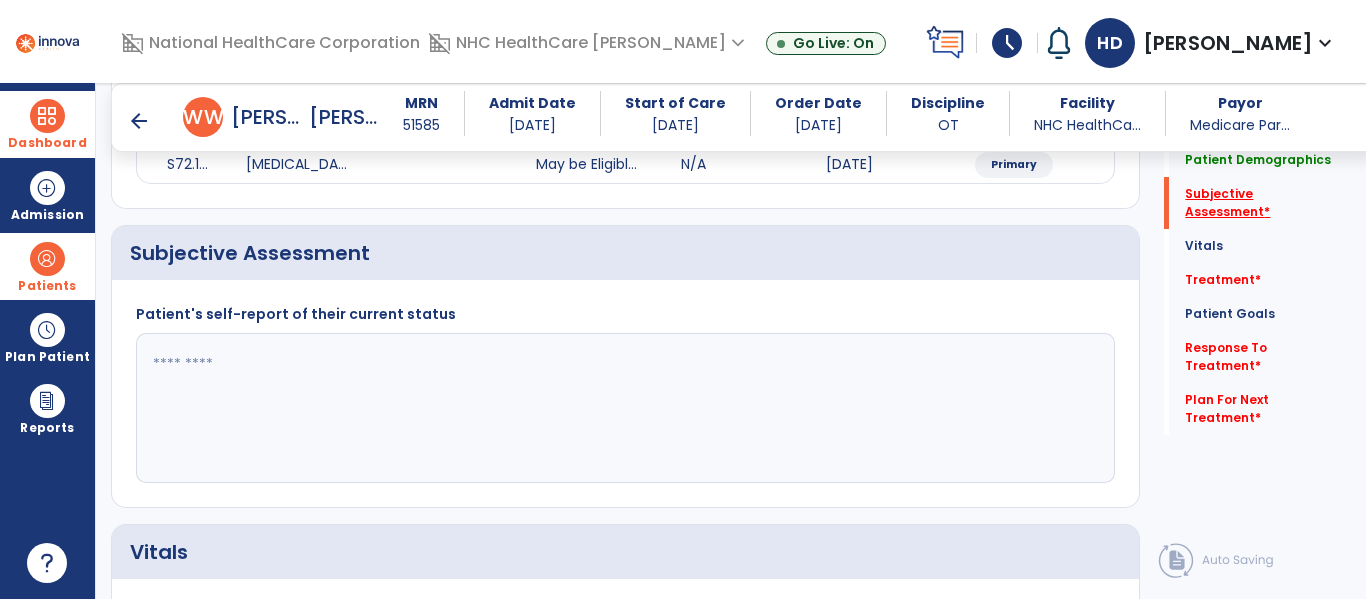 scroll, scrollTop: 347, scrollLeft: 0, axis: vertical 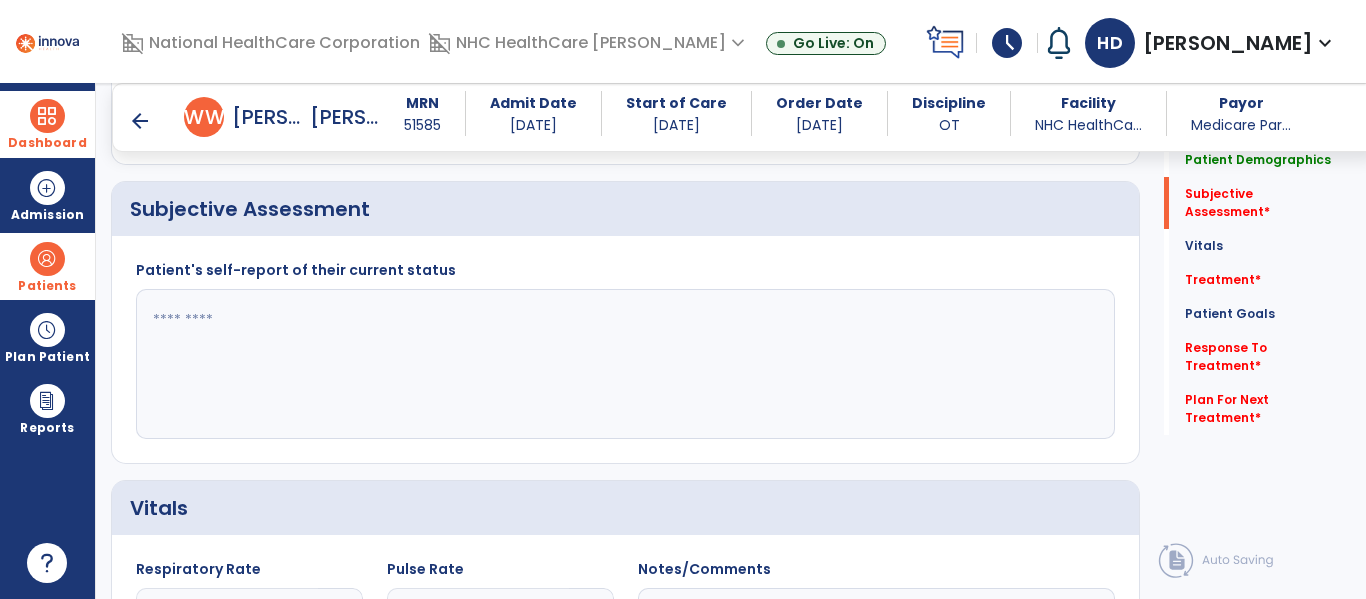 click 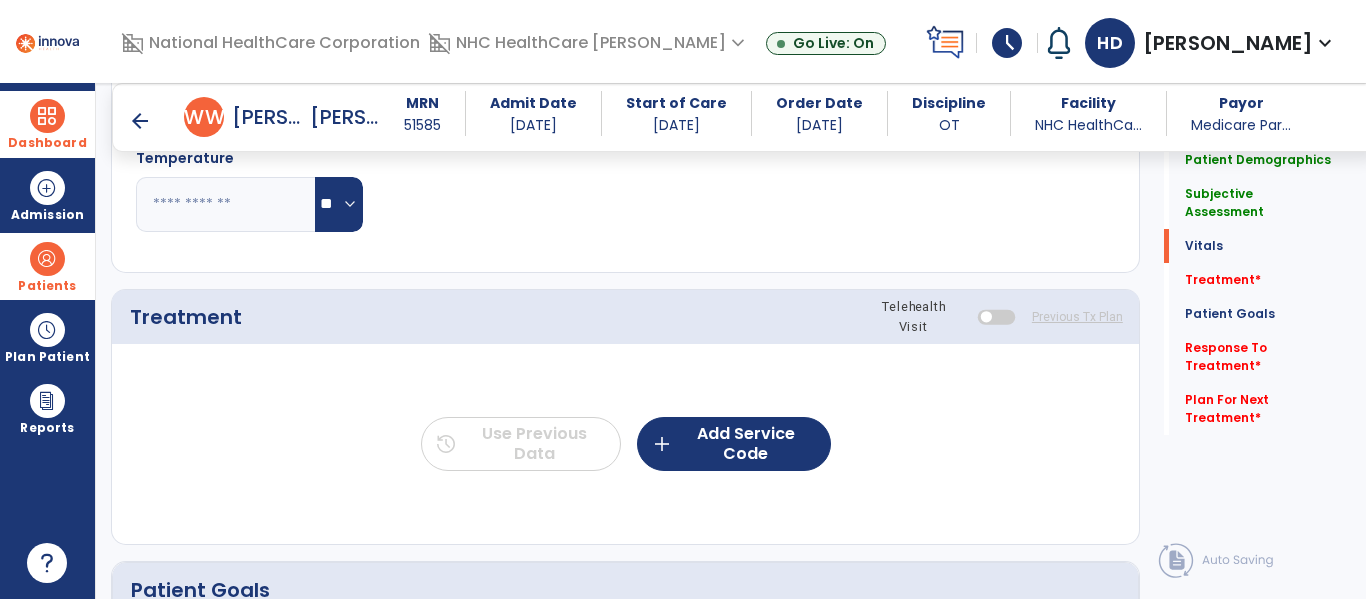scroll, scrollTop: 971, scrollLeft: 0, axis: vertical 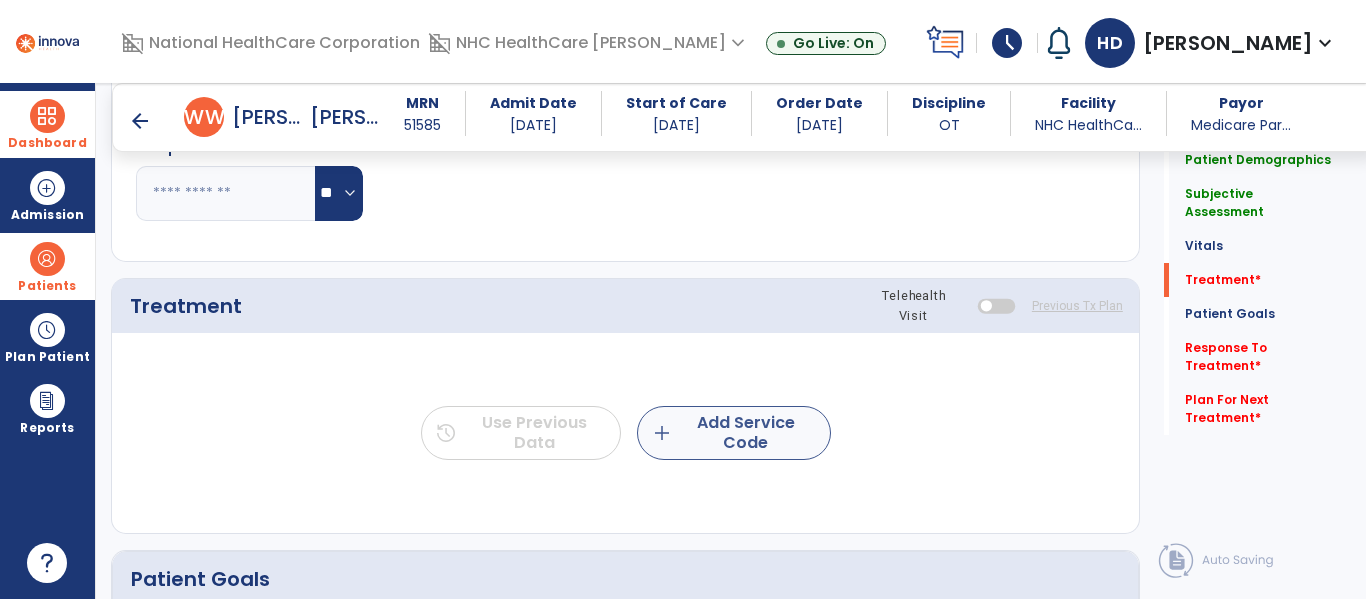 type on "**********" 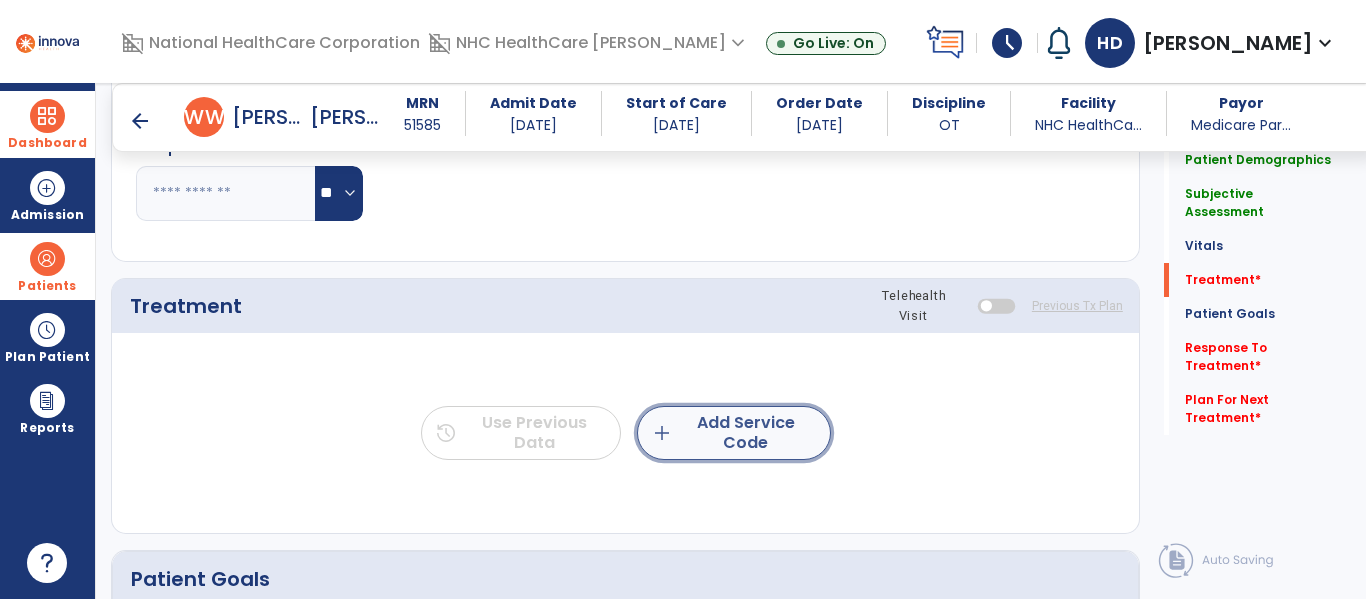 click on "add  Add Service Code" 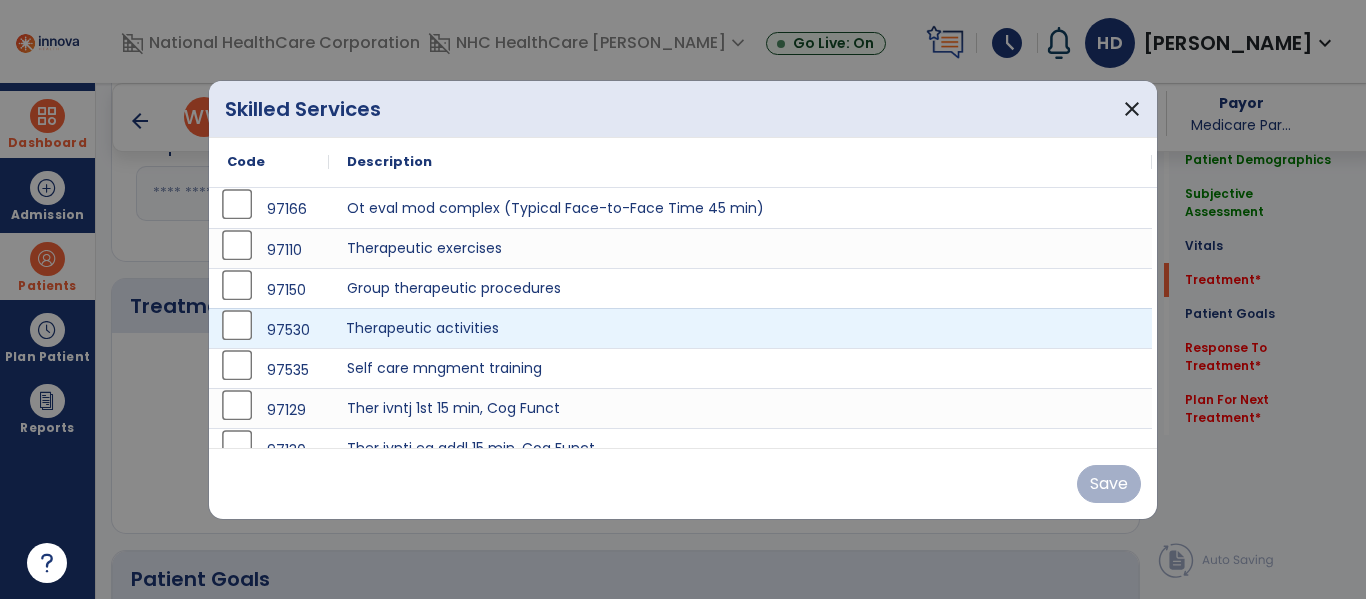 click on "Therapeutic activities" at bounding box center (740, 328) 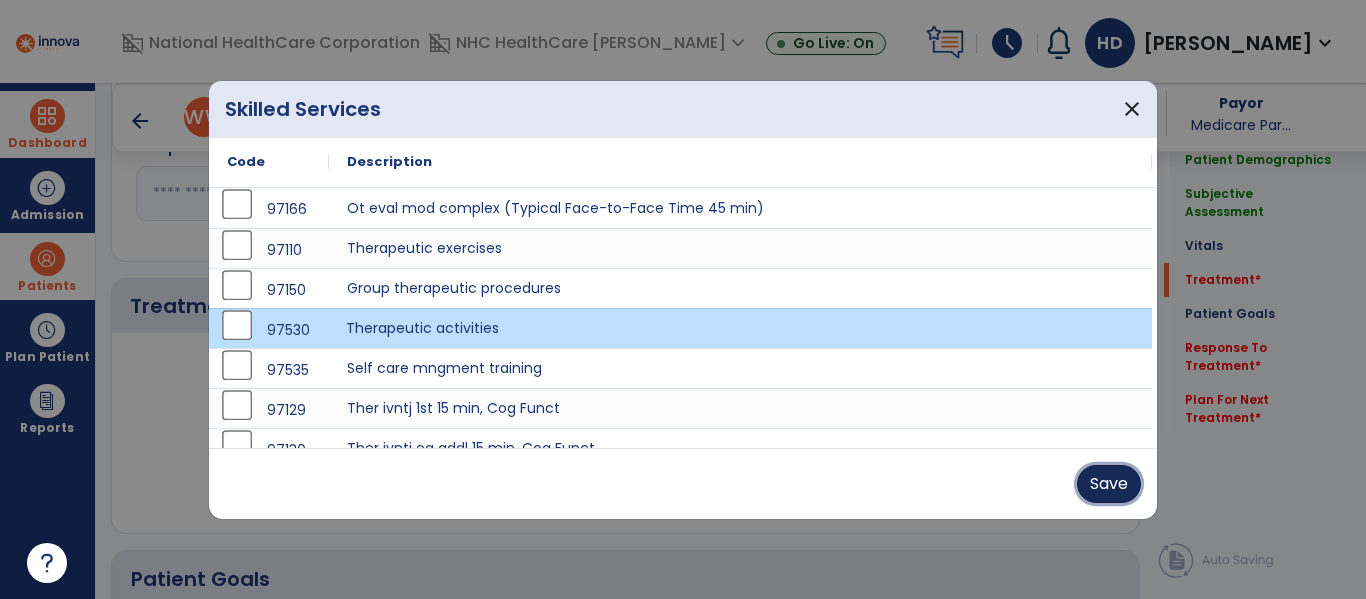 click on "Save" at bounding box center (1109, 484) 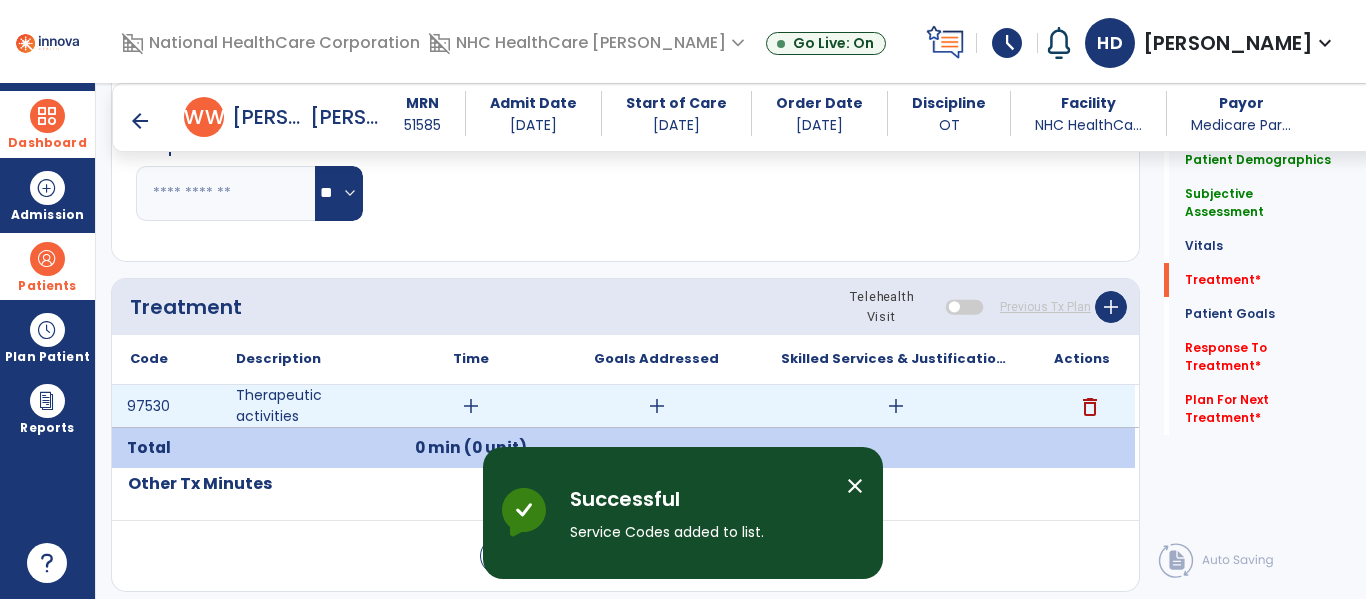 click on "add" at bounding box center [471, 406] 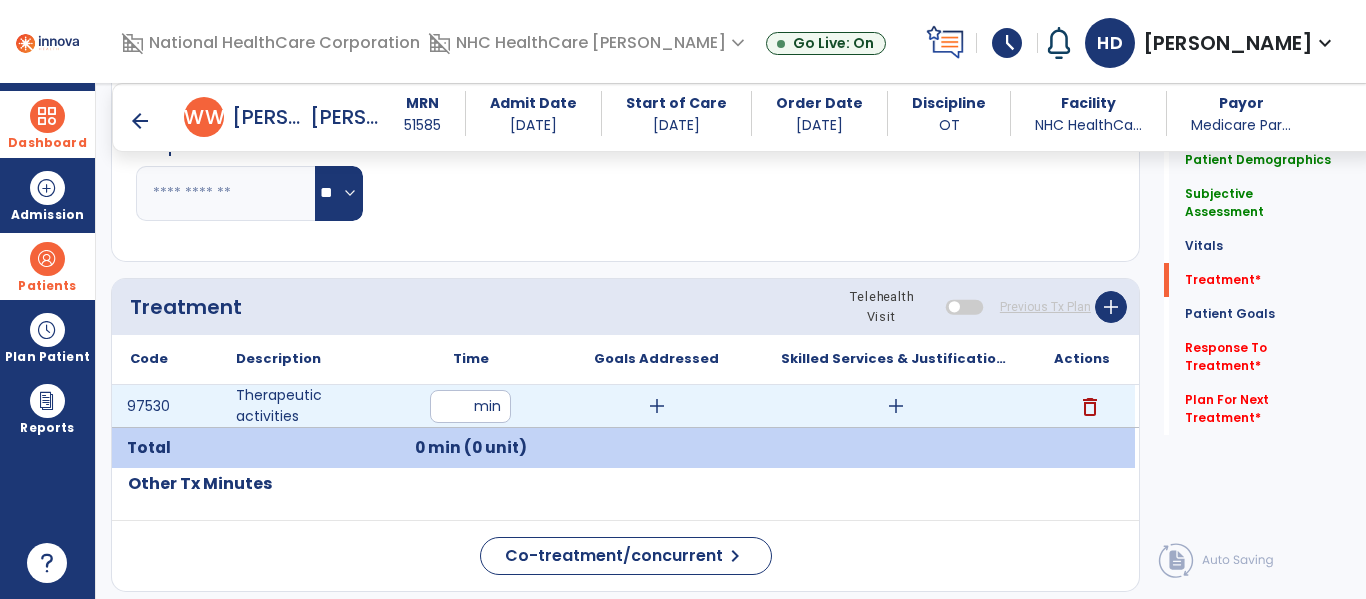 type on "**" 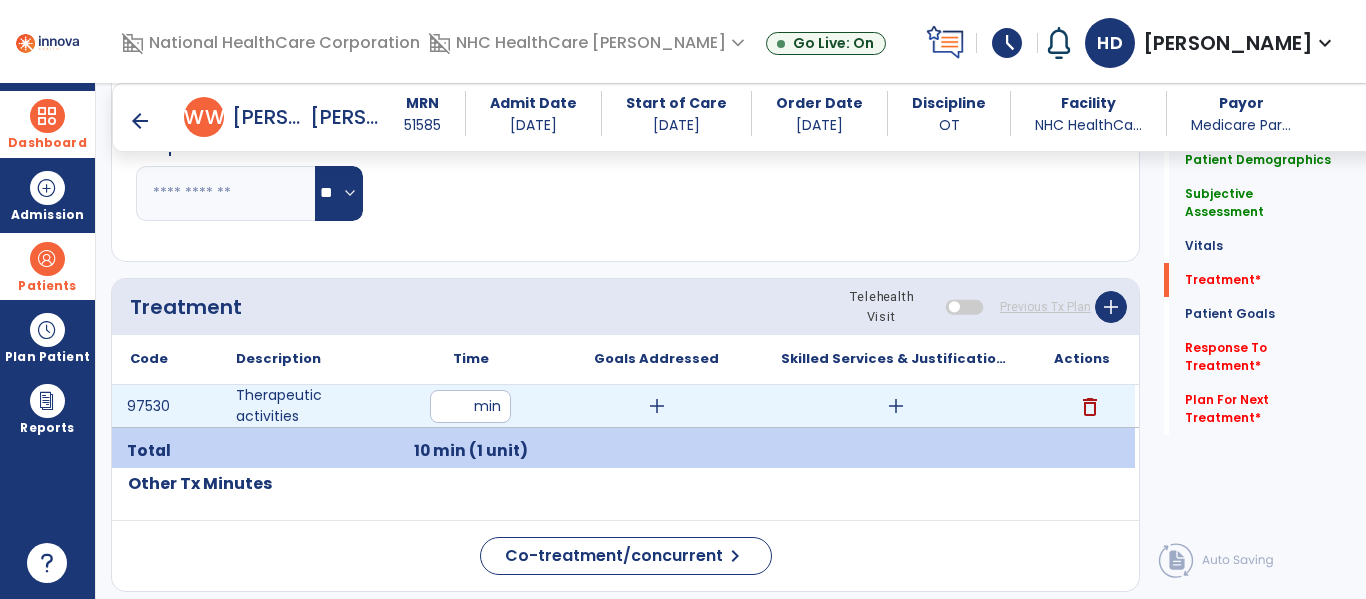 click on "add" at bounding box center [896, 406] 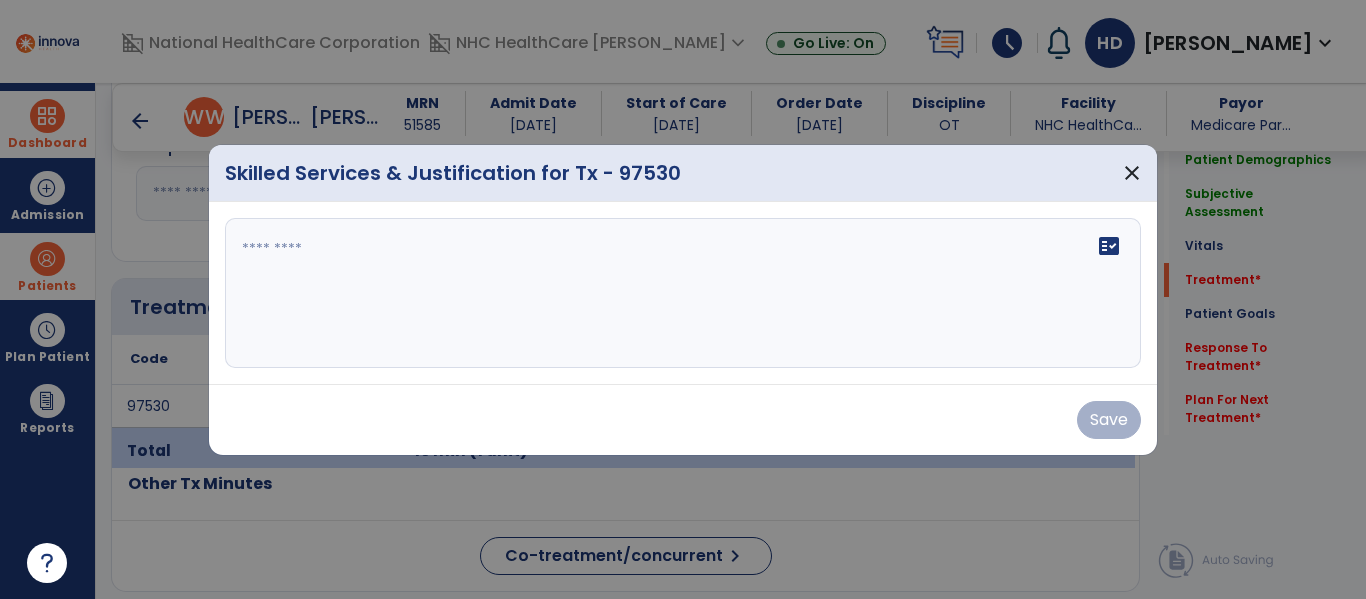 click on "fact_check" at bounding box center [683, 293] 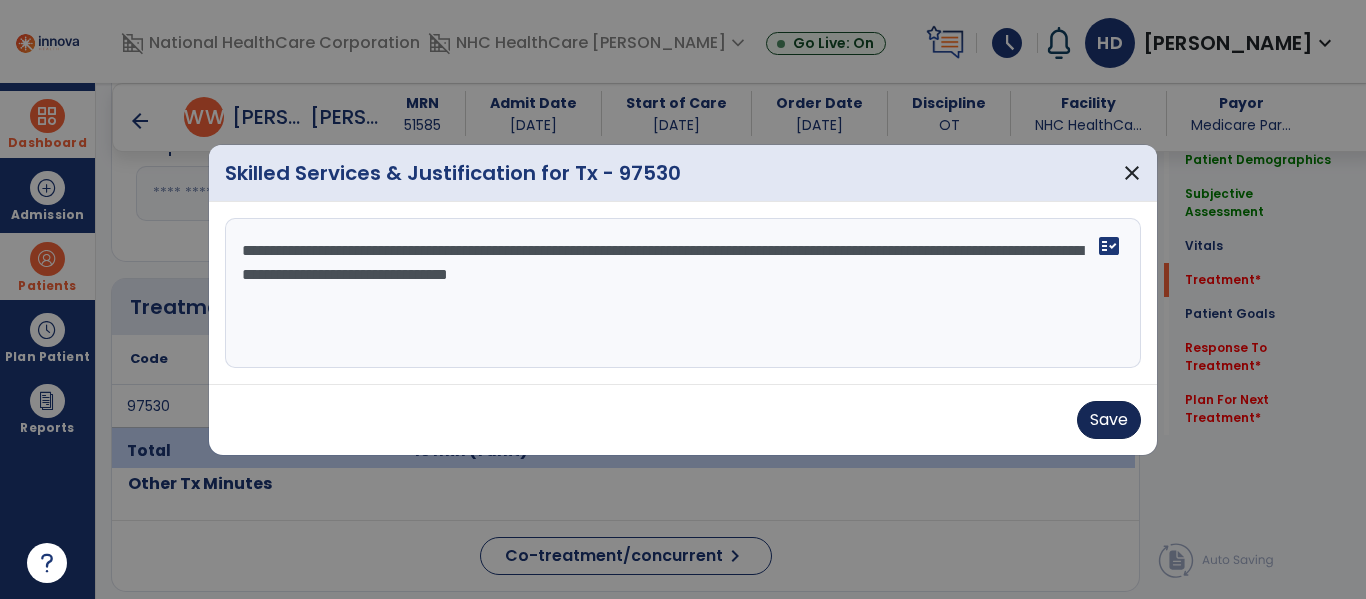 type on "**********" 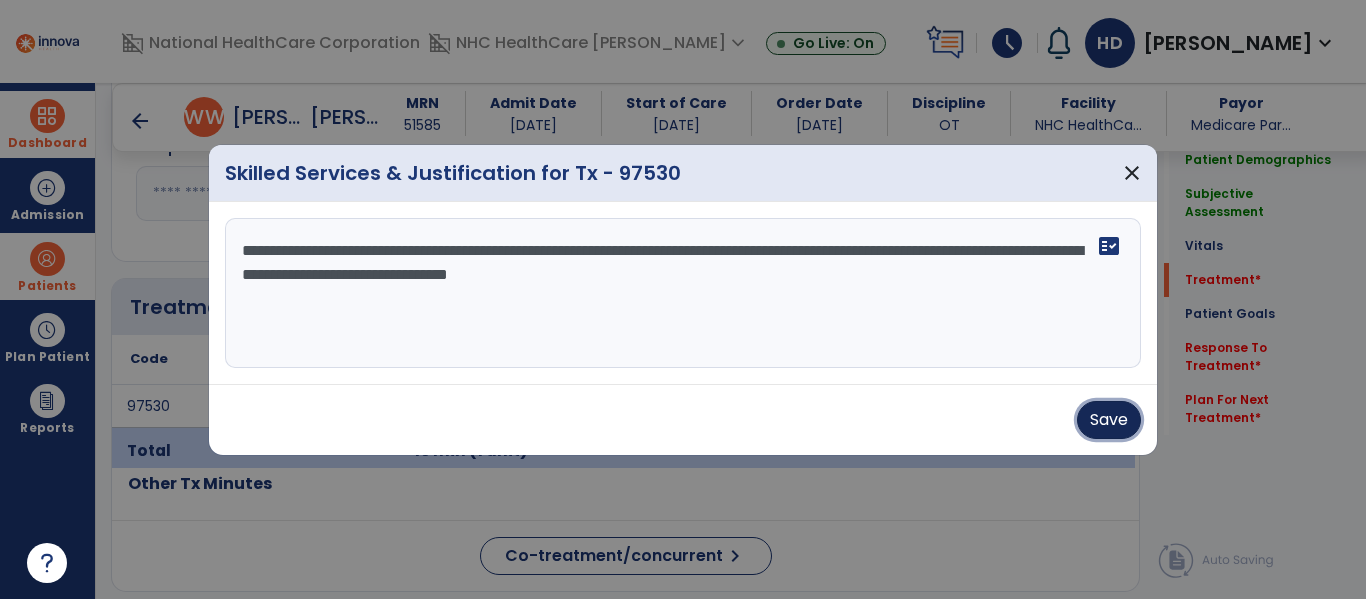 click on "Save" at bounding box center [1109, 420] 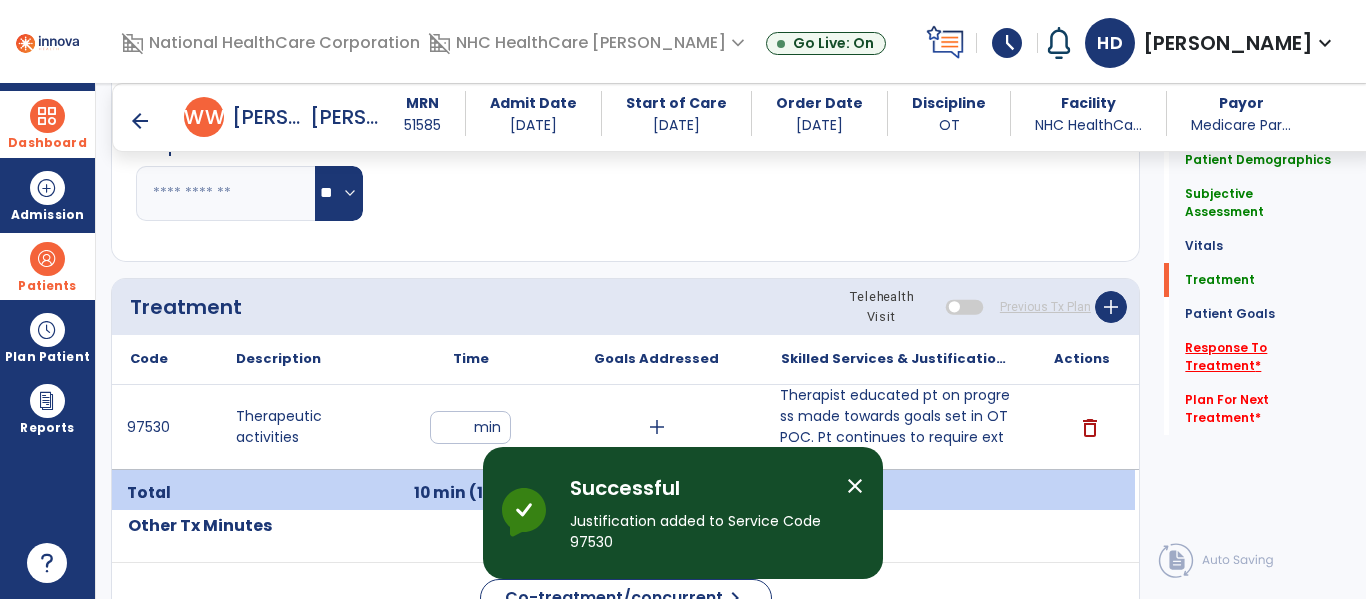 click on "Response To Treatment   *" 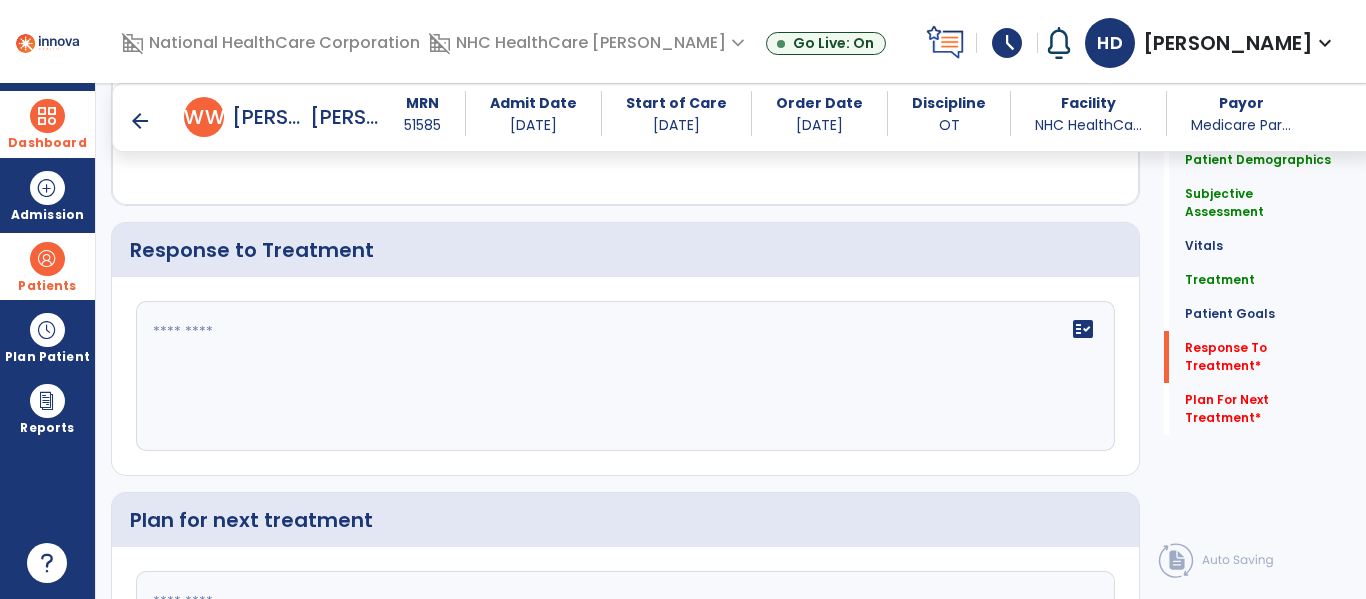 scroll, scrollTop: 3094, scrollLeft: 0, axis: vertical 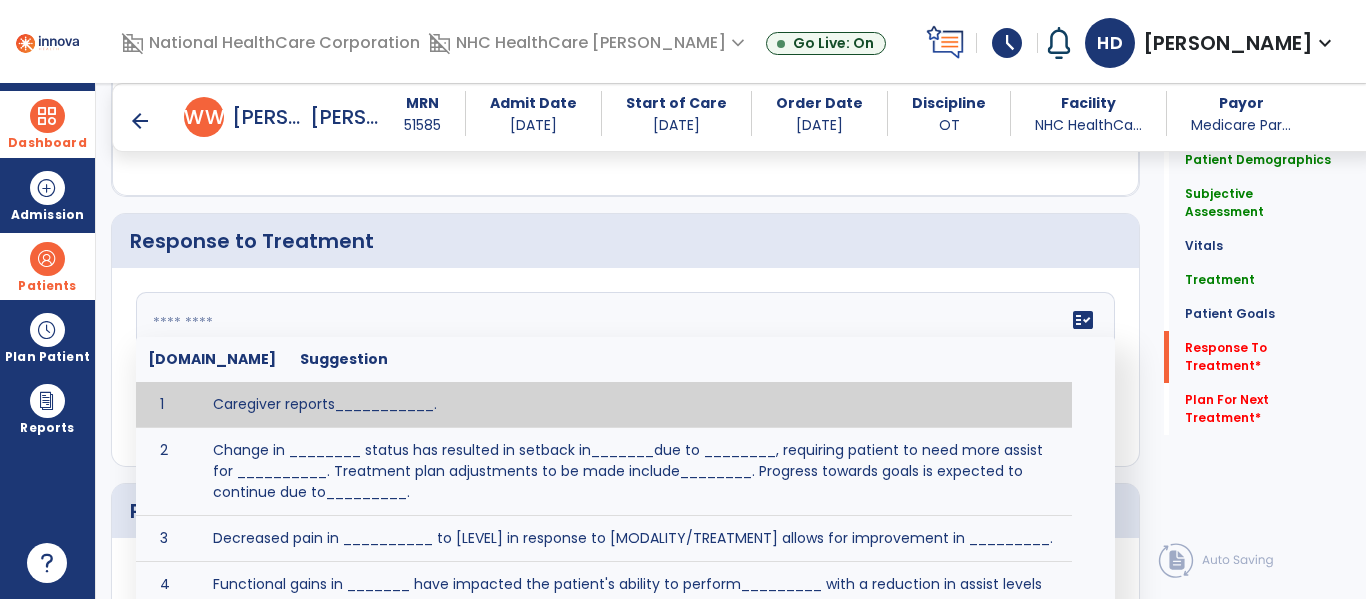 click on "fact_check  [DOMAIN_NAME] Suggestion 1 Caregiver reports___________. 2 Change in ________ status has resulted in setback in_______due to ________, requiring patient to need more assist for __________.   Treatment plan adjustments to be made include________.  Progress towards goals is expected to continue due to_________. 3 Decreased pain in __________ to [LEVEL] in response to [MODALITY/TREATMENT] allows for improvement in _________. 4 Functional gains in _______ have impacted the patient's ability to perform_________ with a reduction in assist levels to_________. 5 Functional progress this week has been significant due to__________. 6 Gains in ________ have improved the patient's ability to perform ______with decreased levels of assist to___________. 7 Improvement in ________allows patient to tolerate higher levels of challenges in_________. 8 Pain in [AREA] has decreased to [LEVEL] in response to [TREATMENT/MODALITY], allowing fore ease in completing__________. 9 10 11 12 13 14 15 16 17 18 19 20 21" 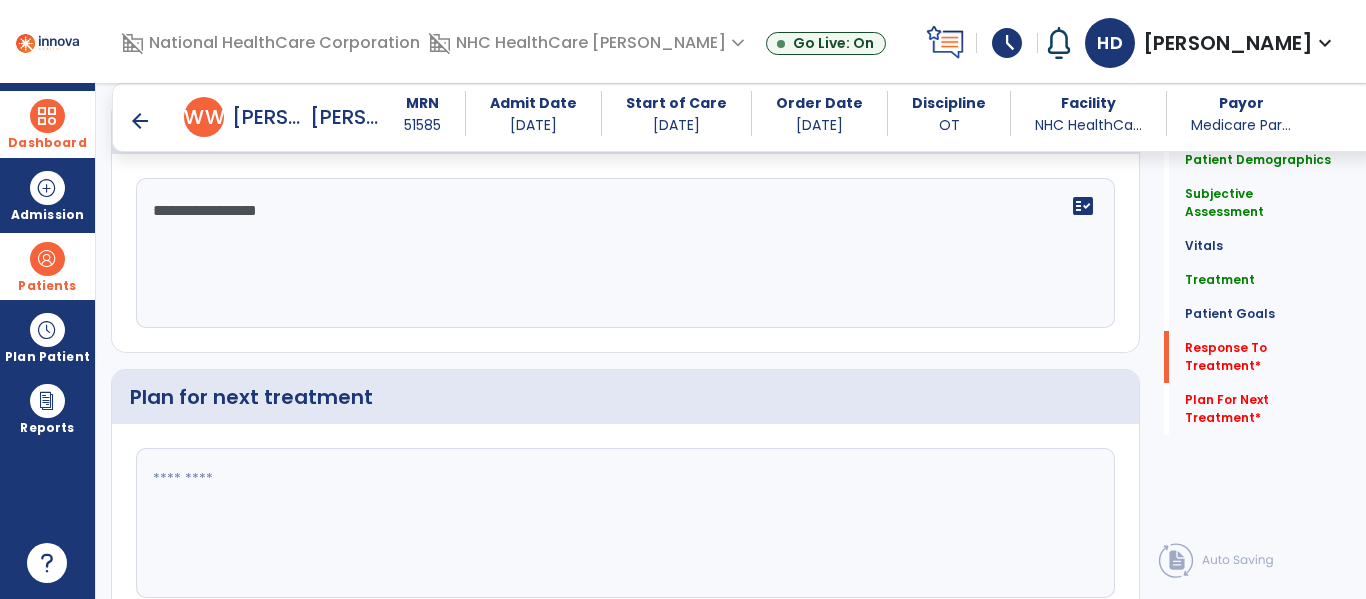 type on "**********" 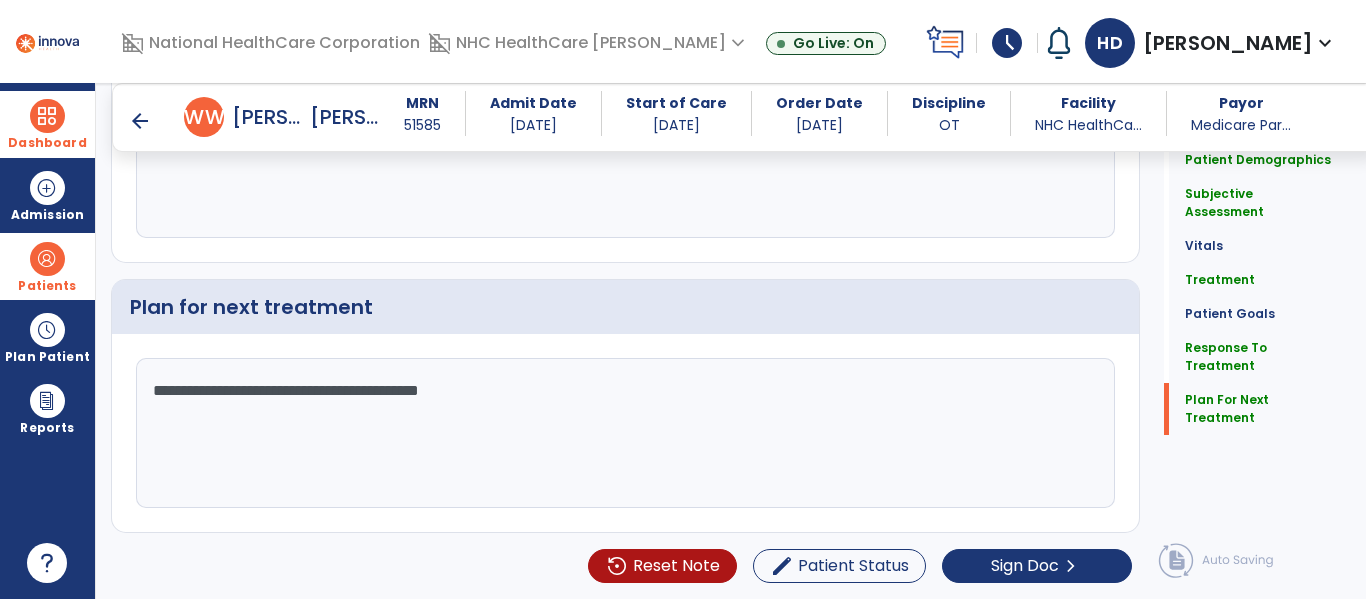 scroll, scrollTop: 3299, scrollLeft: 0, axis: vertical 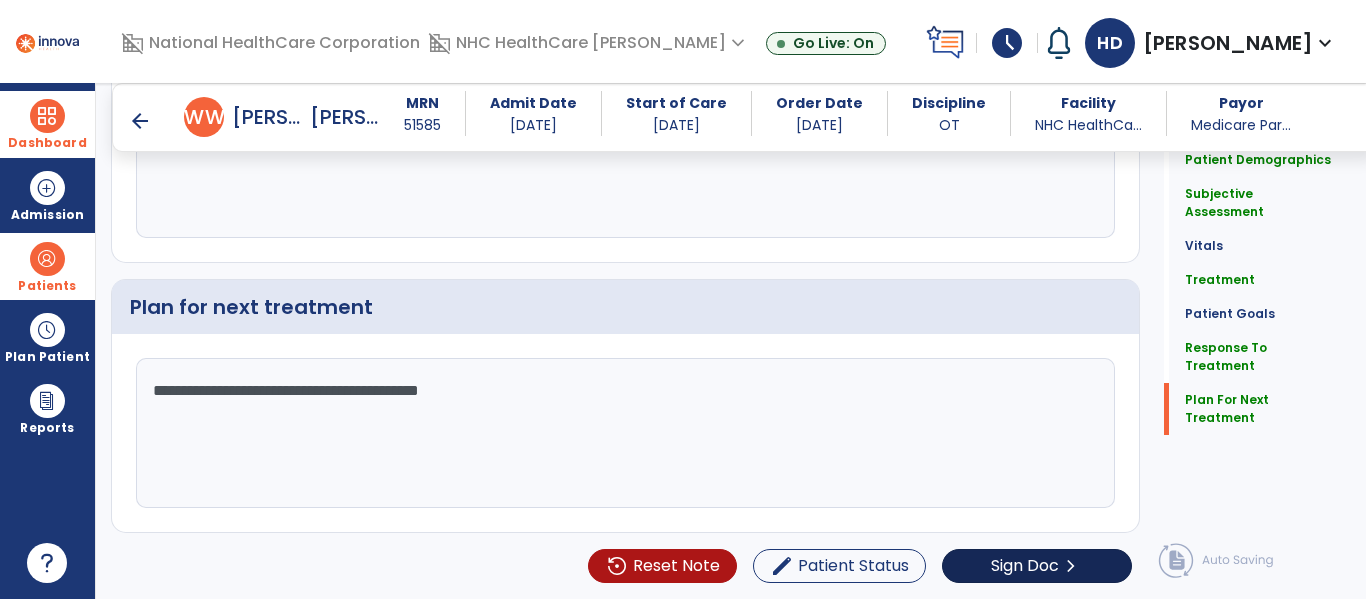 type on "**********" 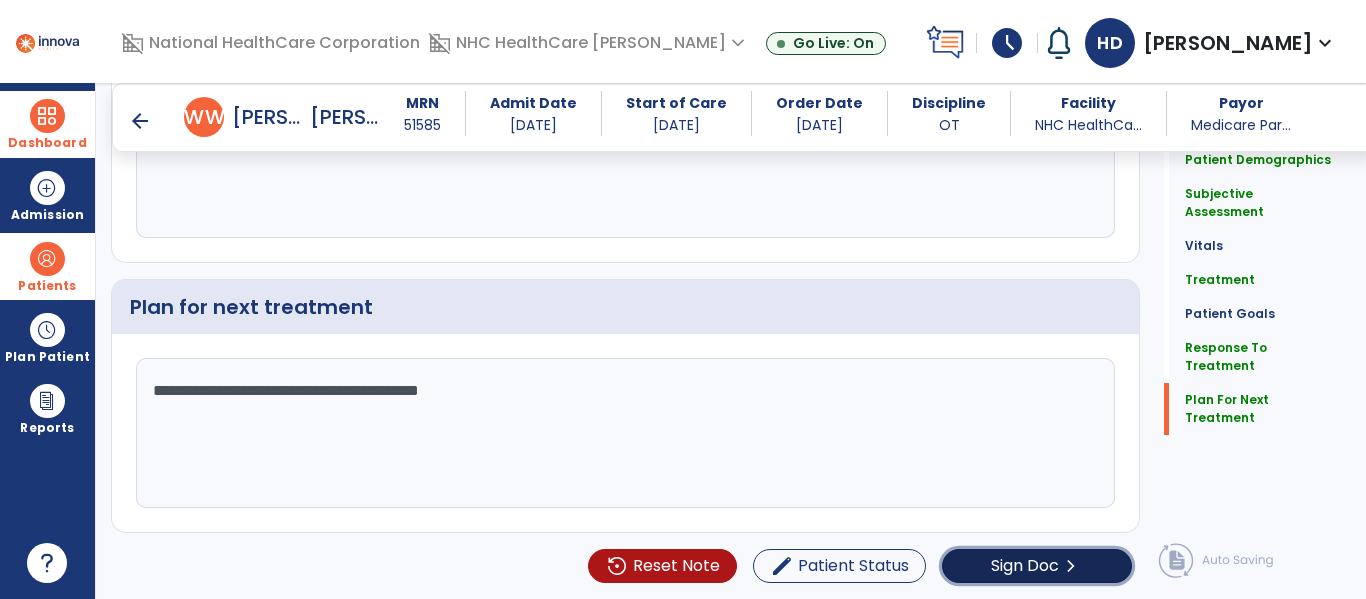click on "Sign Doc  chevron_right" 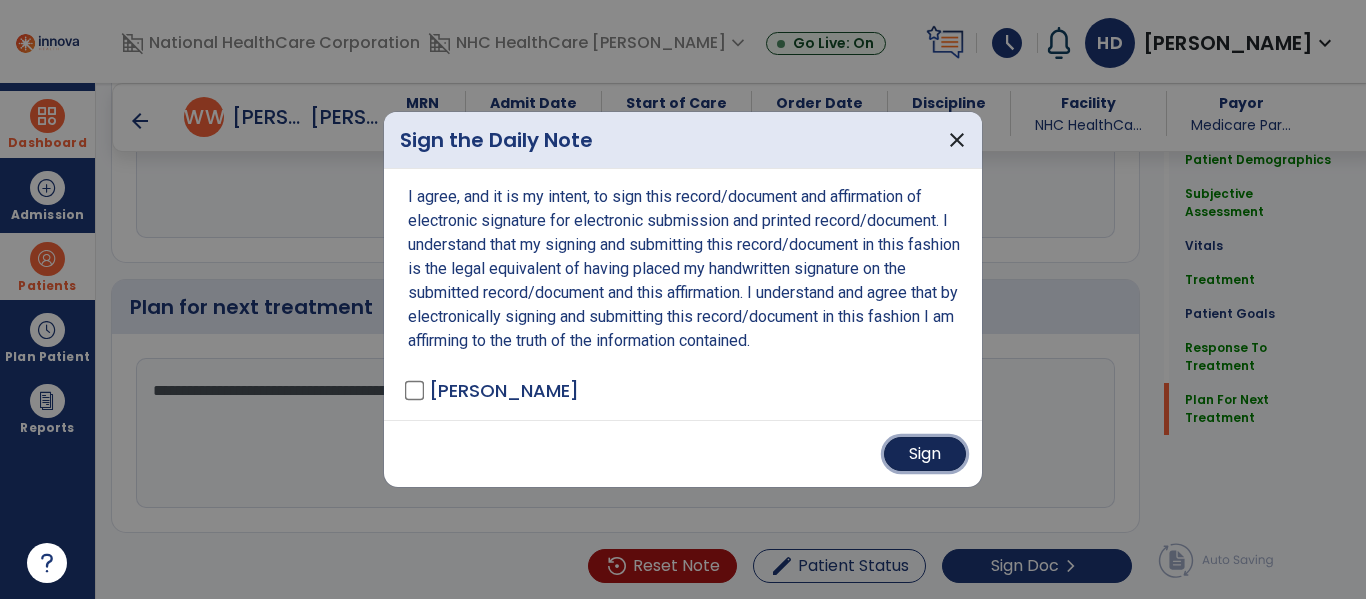 click on "Sign" at bounding box center [925, 454] 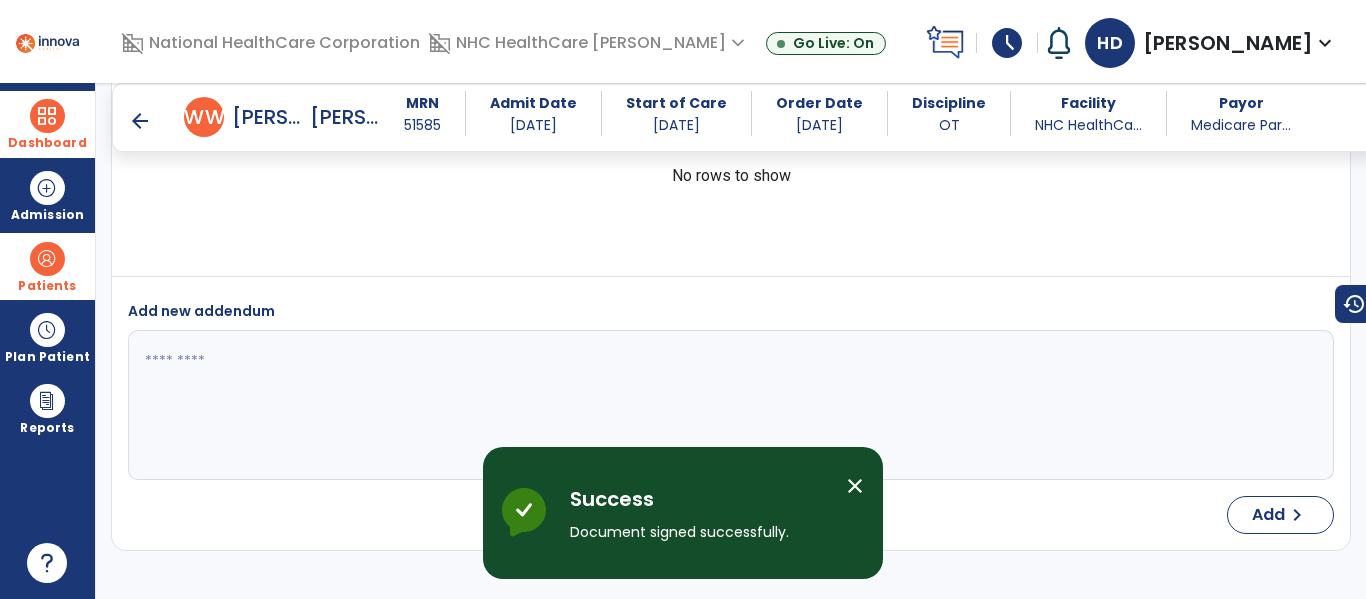 scroll, scrollTop: 4887, scrollLeft: 0, axis: vertical 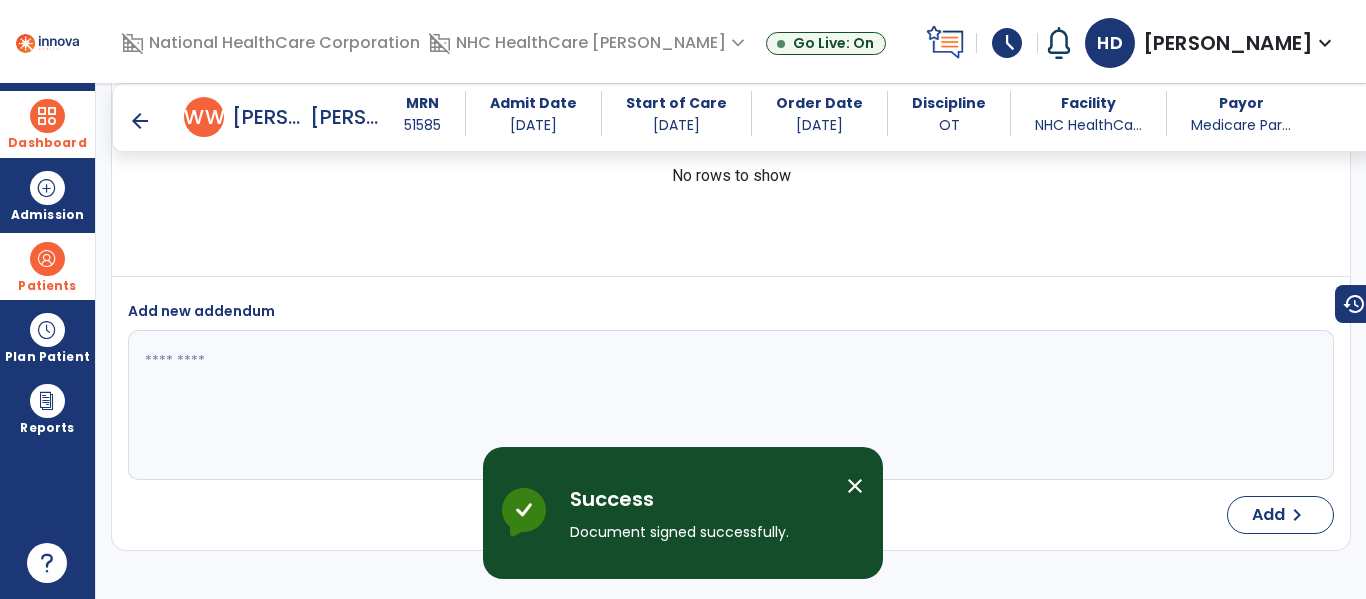 click at bounding box center [47, 116] 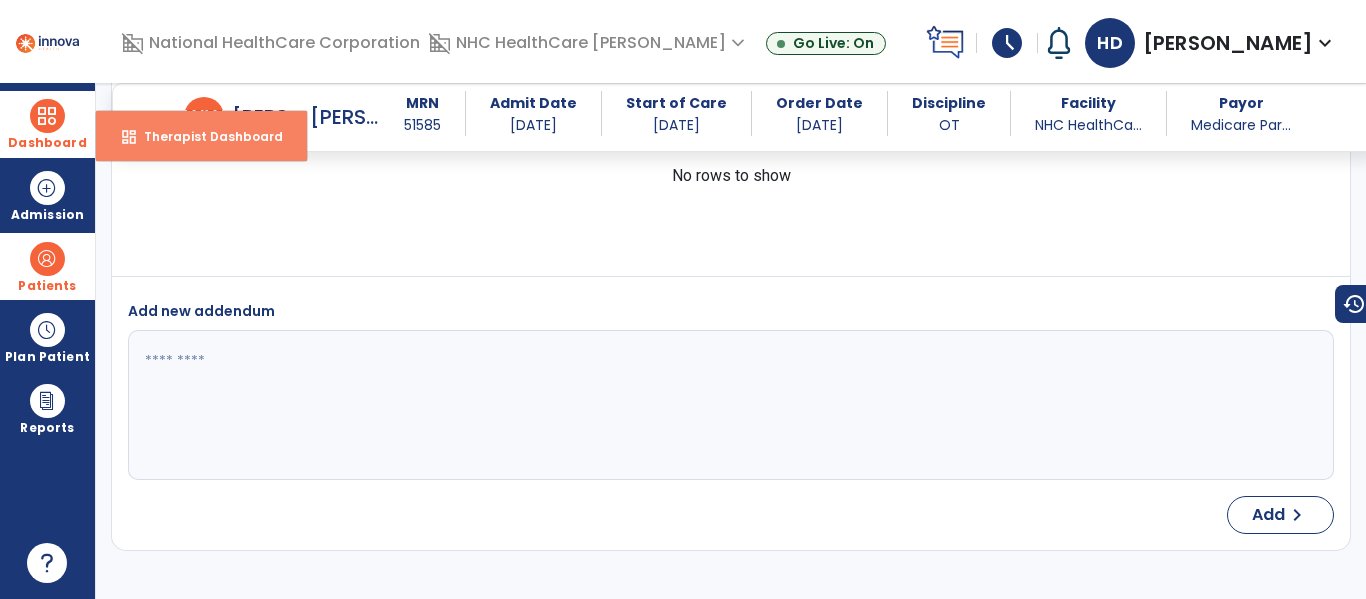 click on "dashboard  Therapist Dashboard" at bounding box center [201, 136] 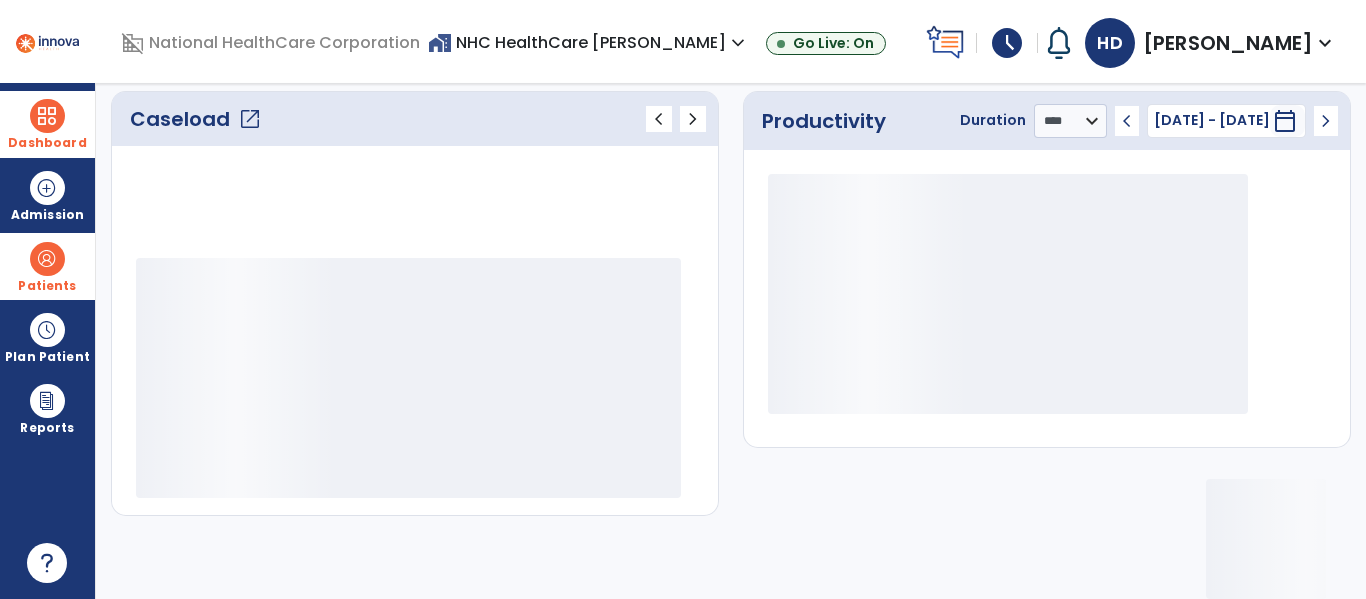 scroll, scrollTop: 277, scrollLeft: 0, axis: vertical 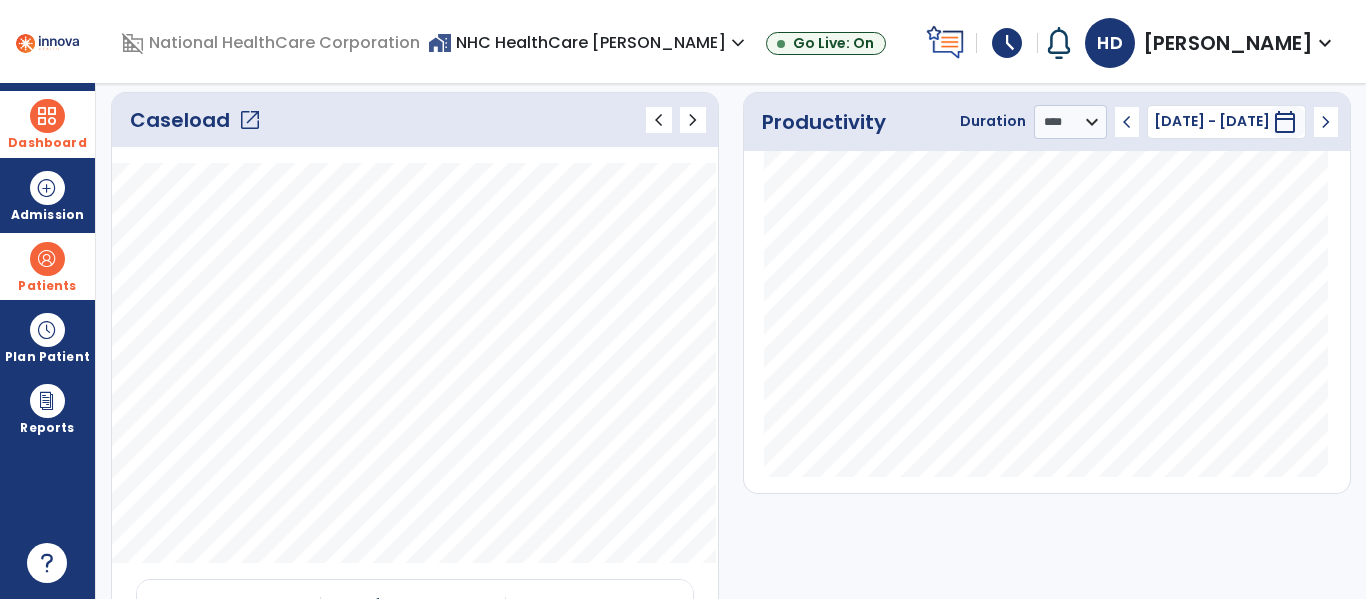 click at bounding box center [47, 259] 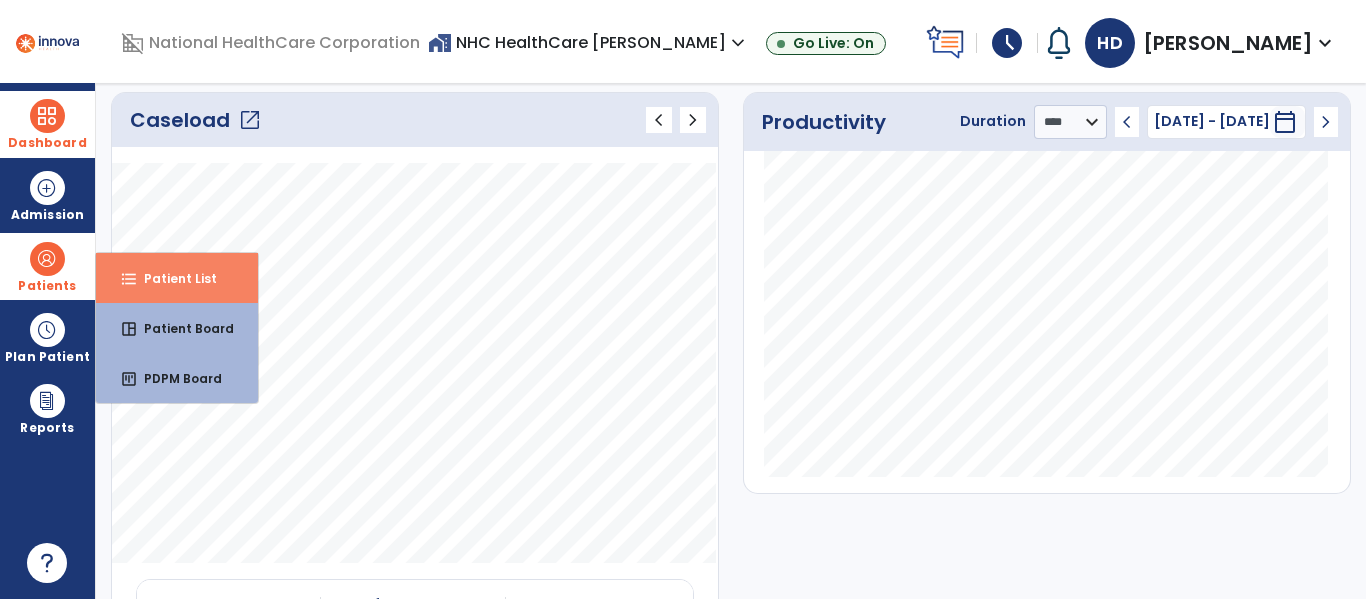 click on "Patient List" at bounding box center [172, 278] 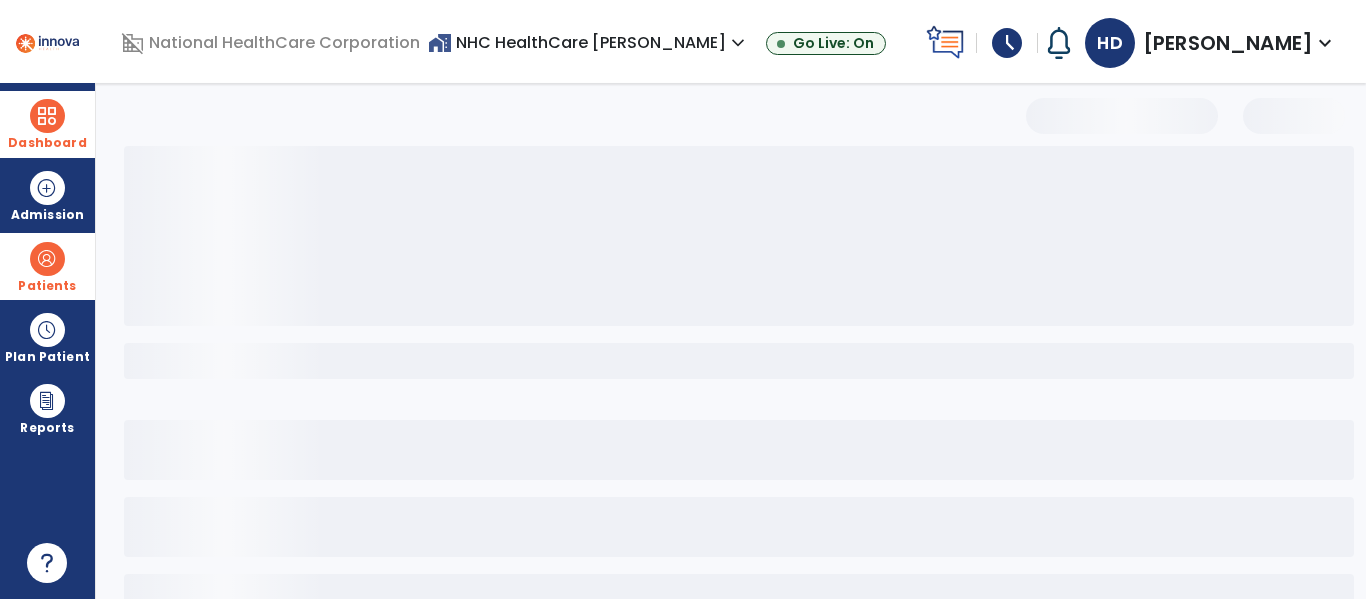 scroll, scrollTop: 144, scrollLeft: 0, axis: vertical 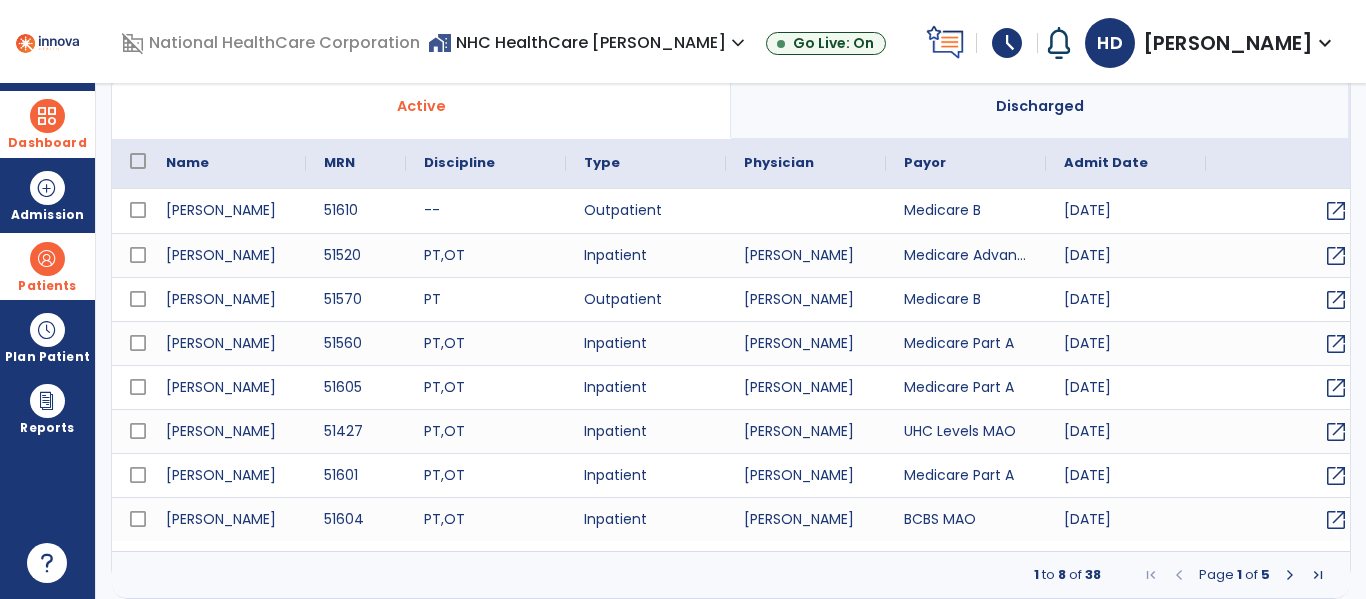 select on "***" 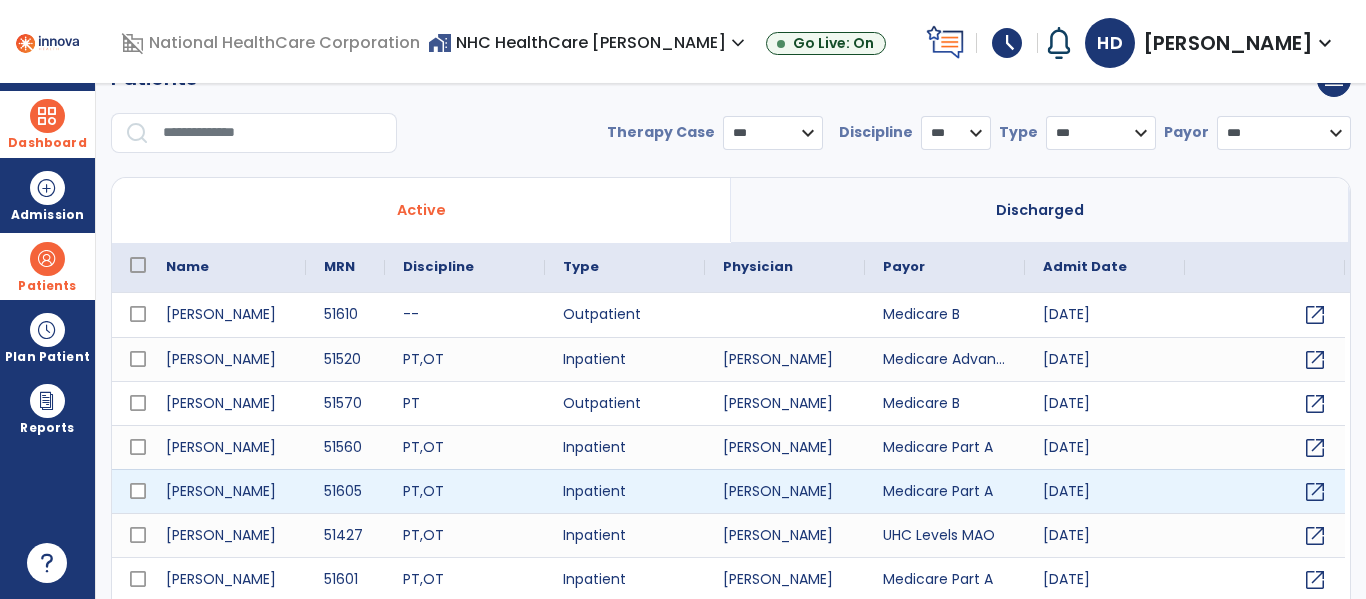 scroll, scrollTop: 0, scrollLeft: 0, axis: both 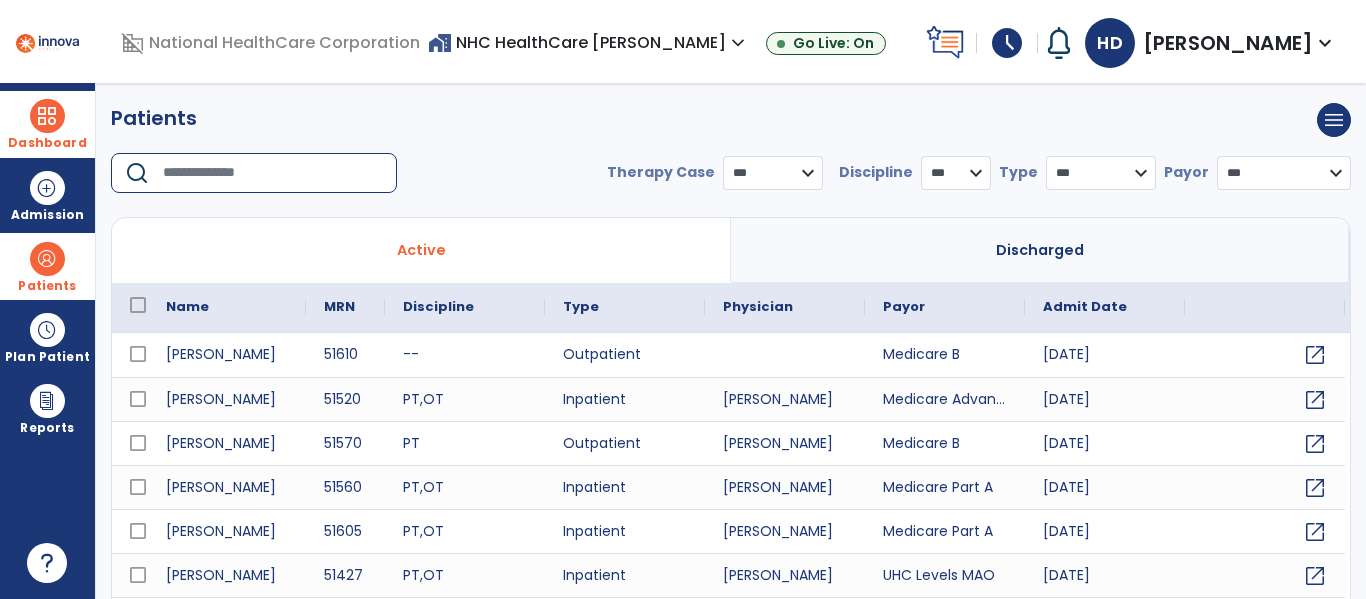 click at bounding box center [273, 173] 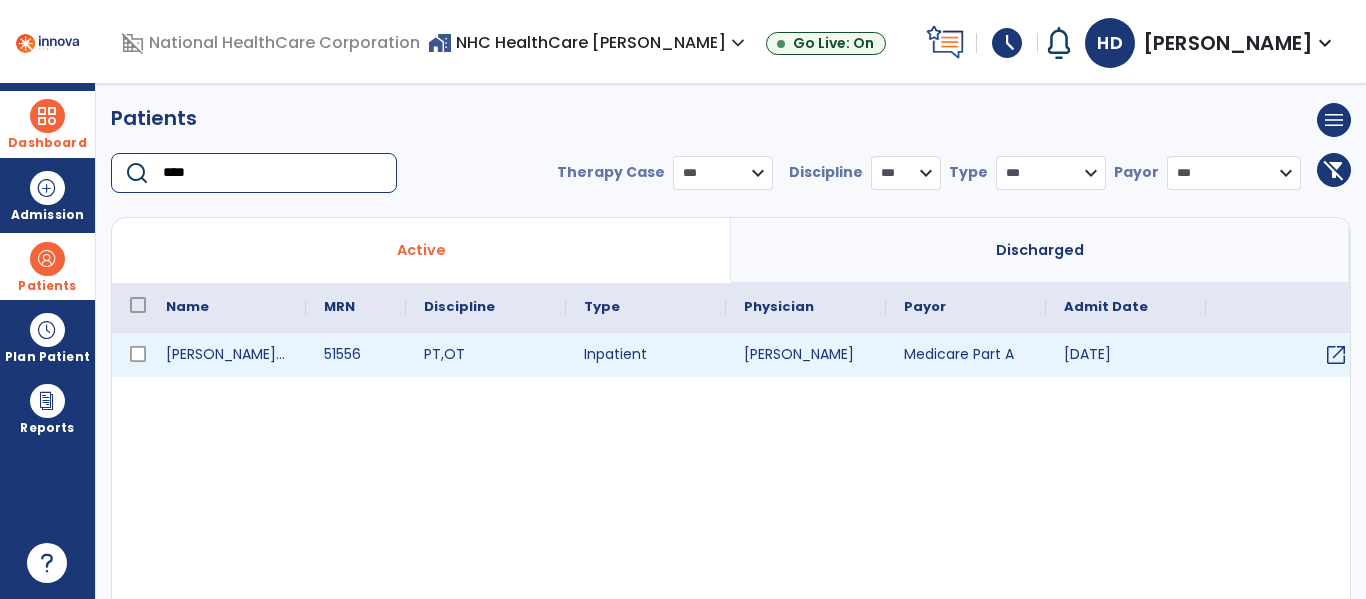 type on "****" 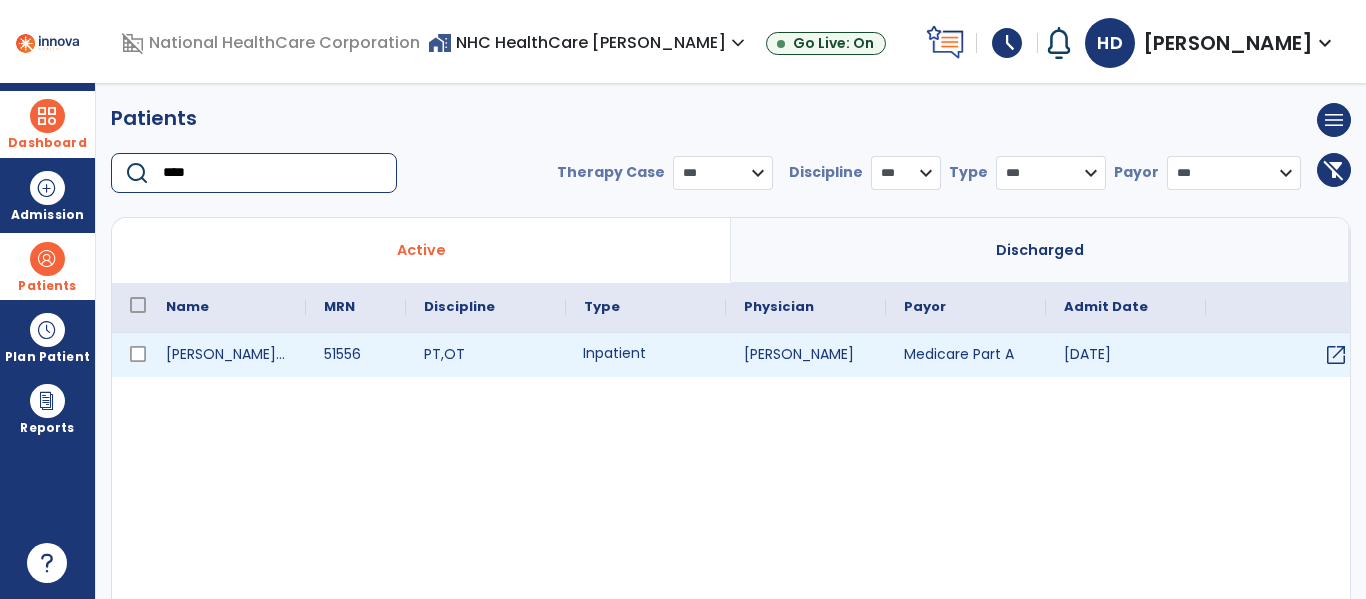 click on "Inpatient" at bounding box center [646, 355] 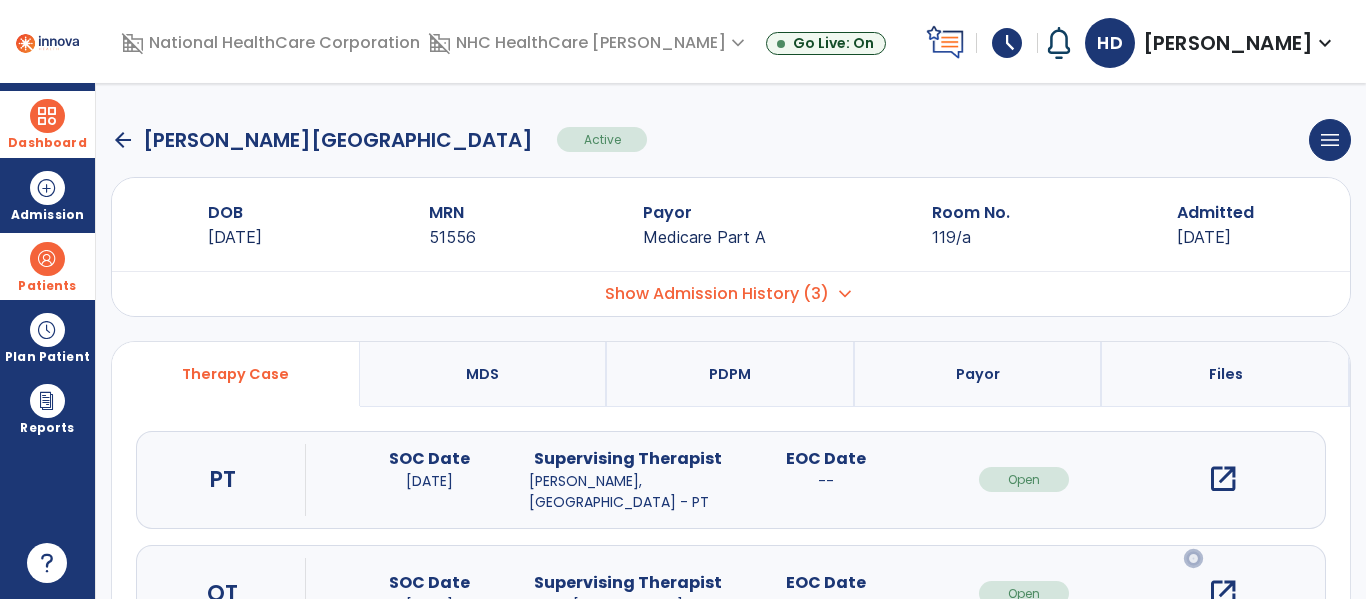 scroll, scrollTop: 167, scrollLeft: 0, axis: vertical 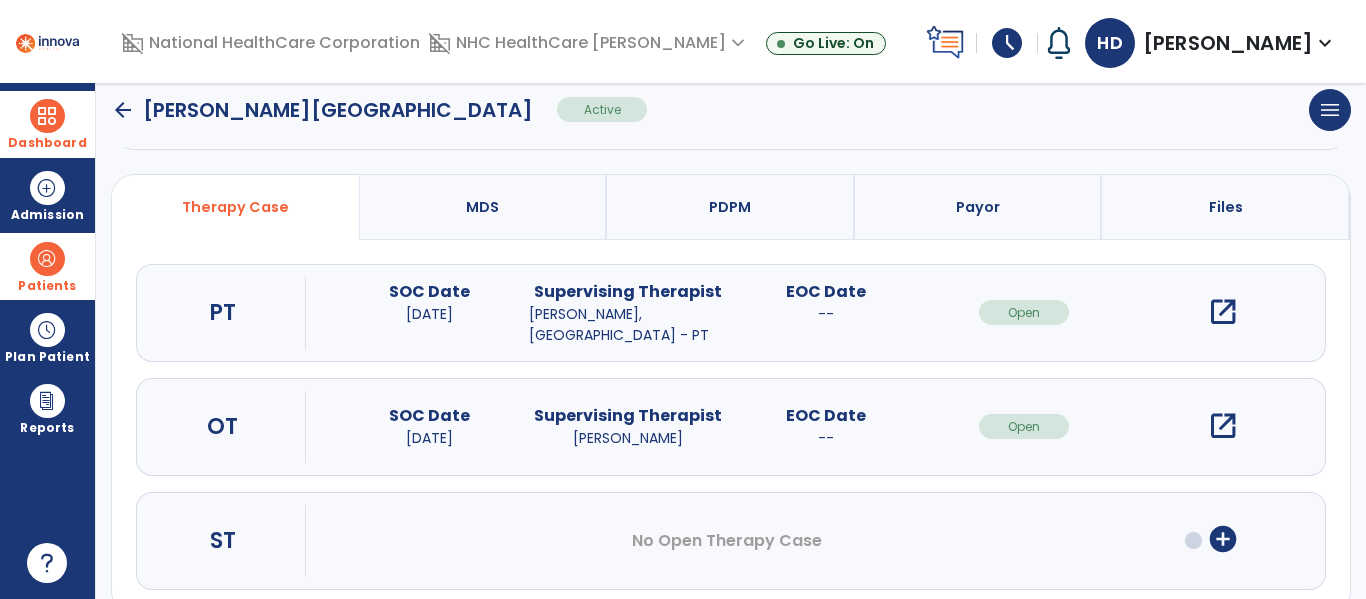 click on "open_in_new" at bounding box center (1223, 426) 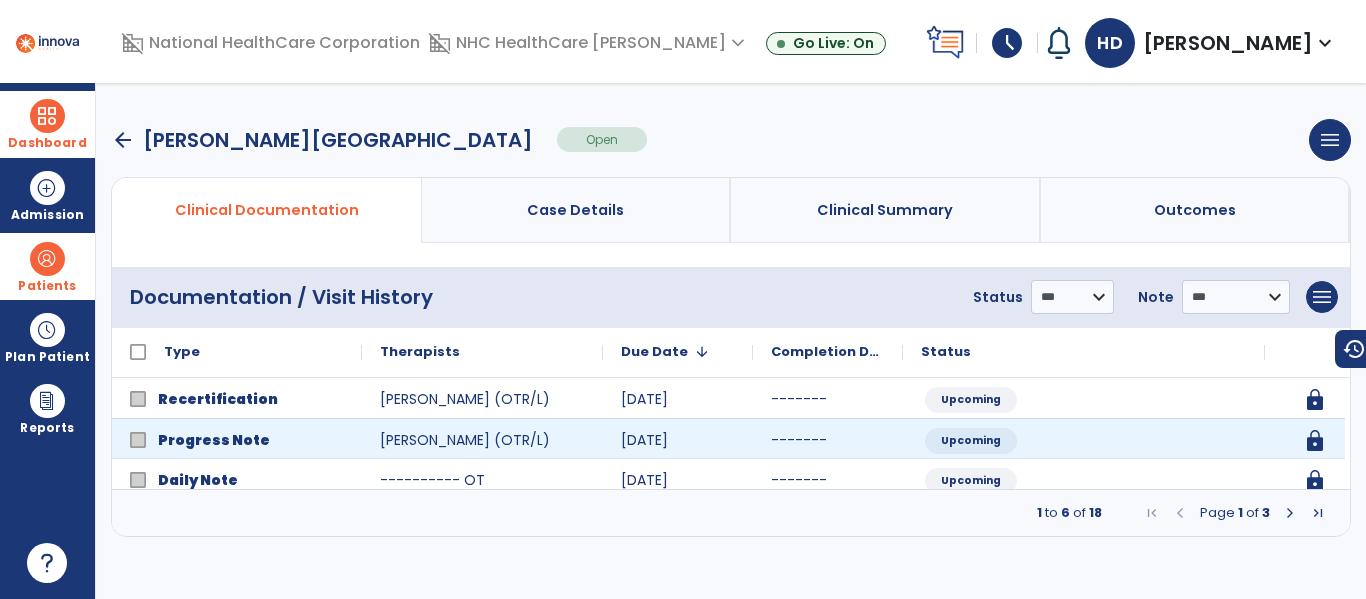 scroll, scrollTop: 0, scrollLeft: 0, axis: both 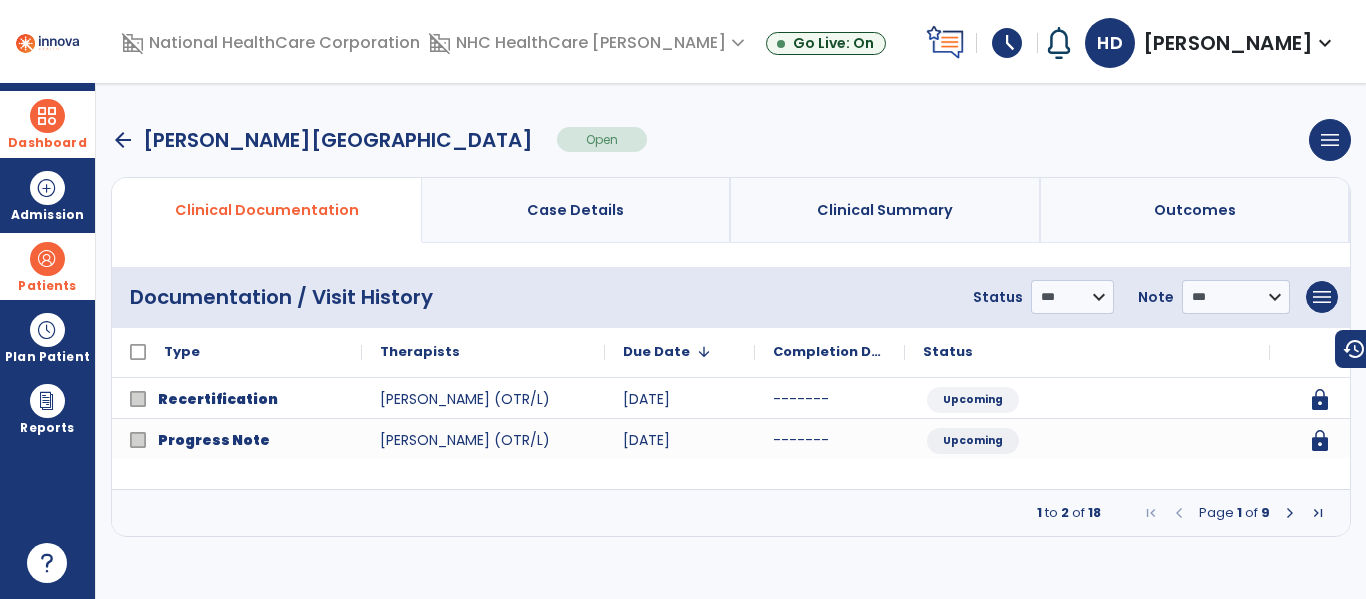 click at bounding box center [1290, 513] 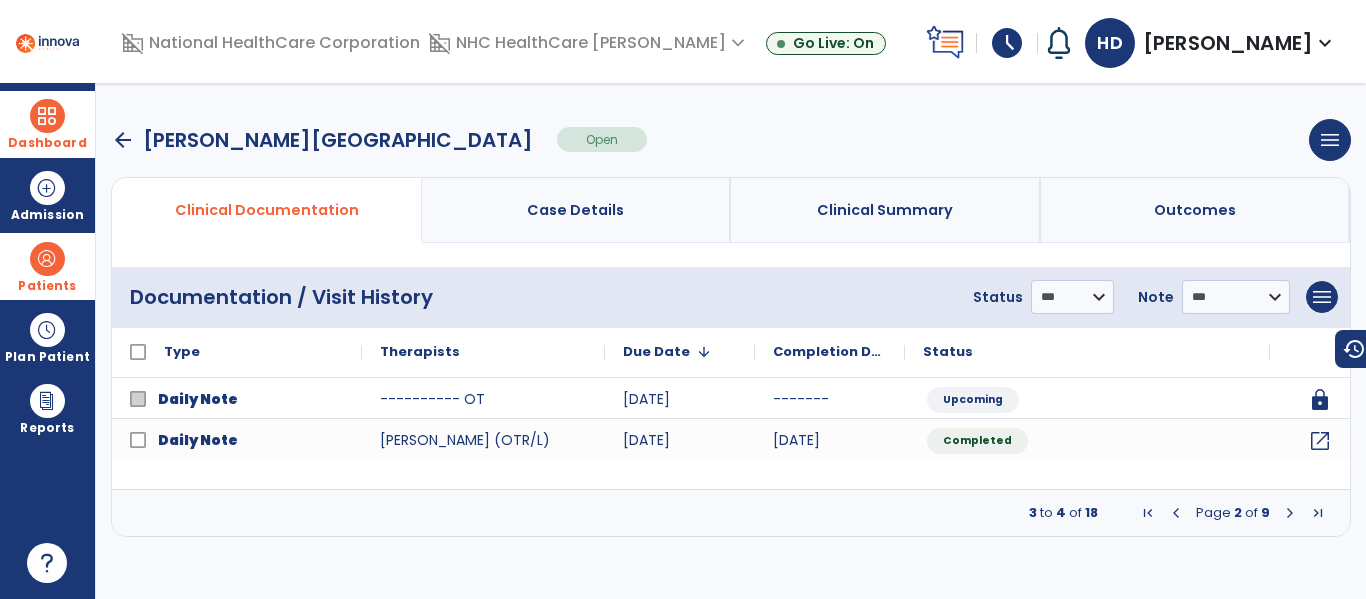 click at bounding box center (1290, 513) 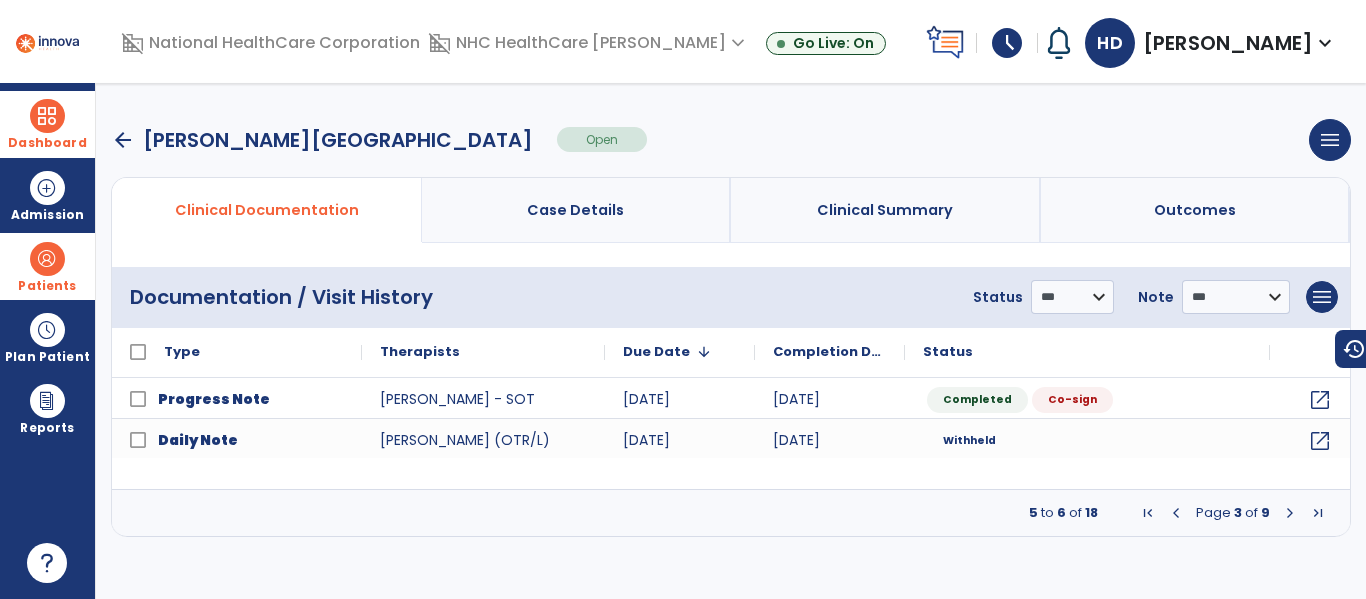 click at bounding box center [1290, 513] 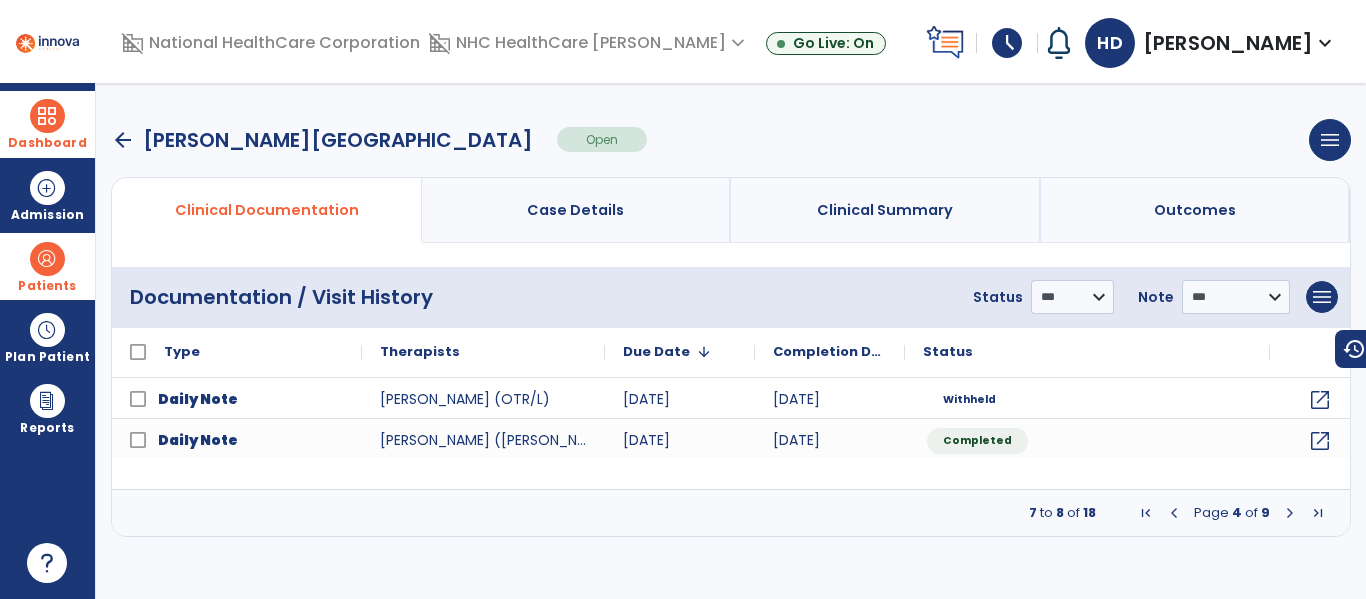 click at bounding box center [1174, 513] 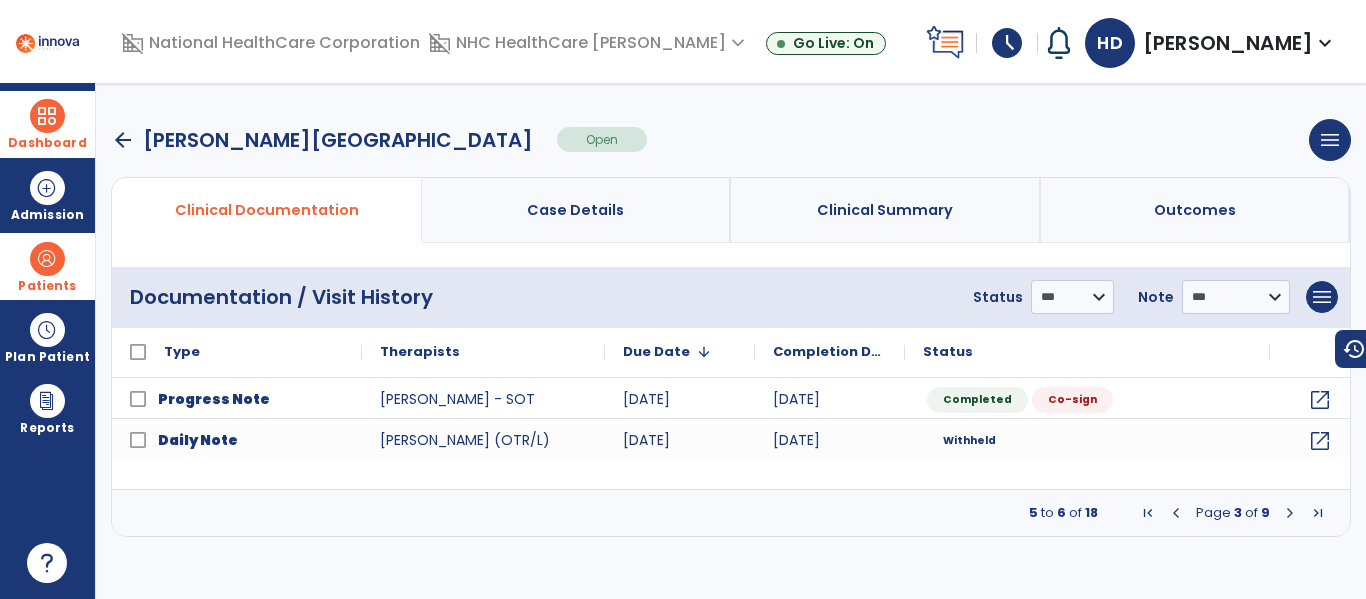click at bounding box center (1176, 513) 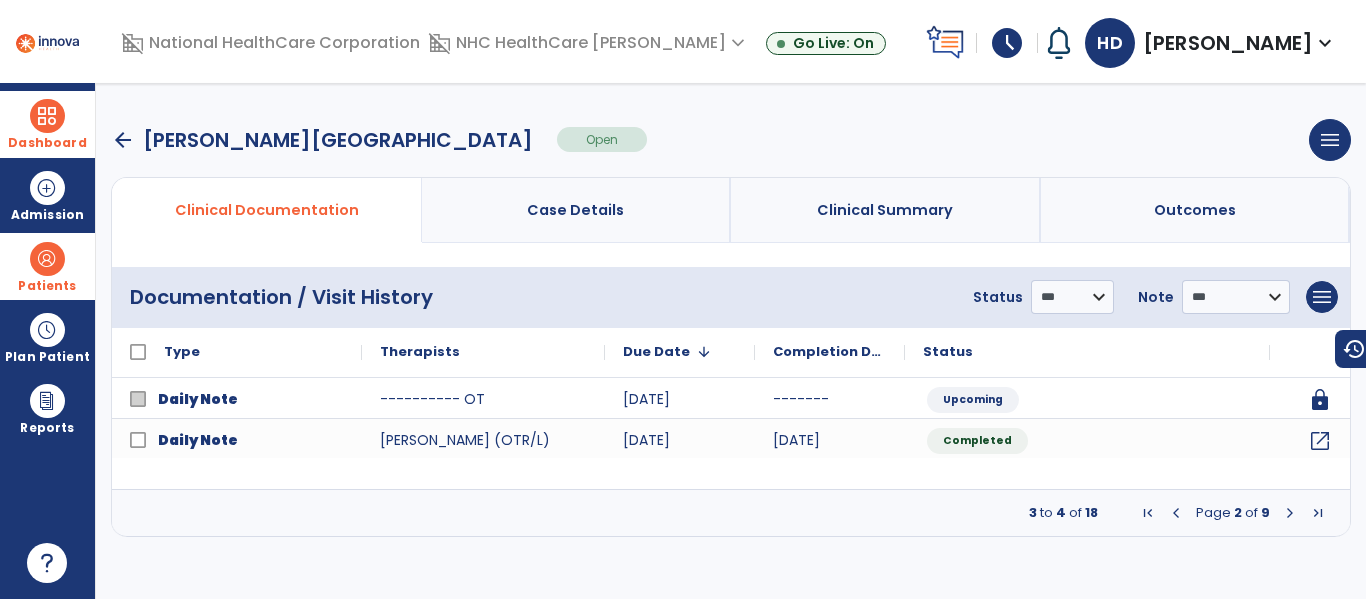 click at bounding box center [1176, 513] 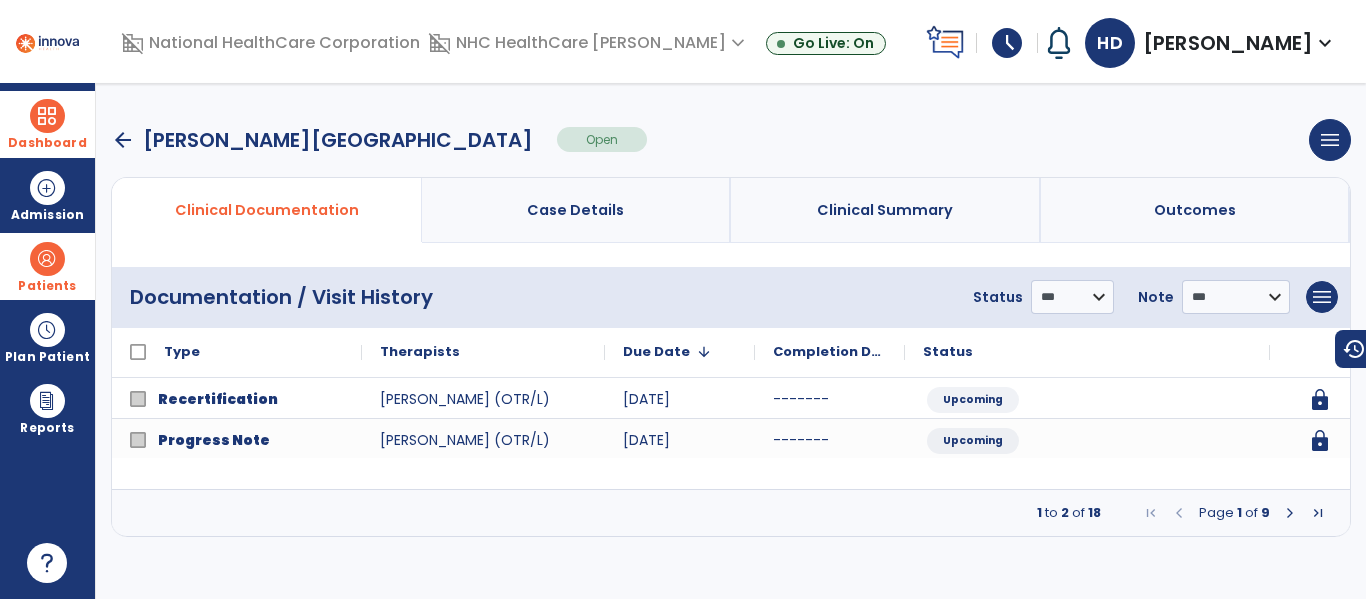 click on "Dashboard" at bounding box center [47, 124] 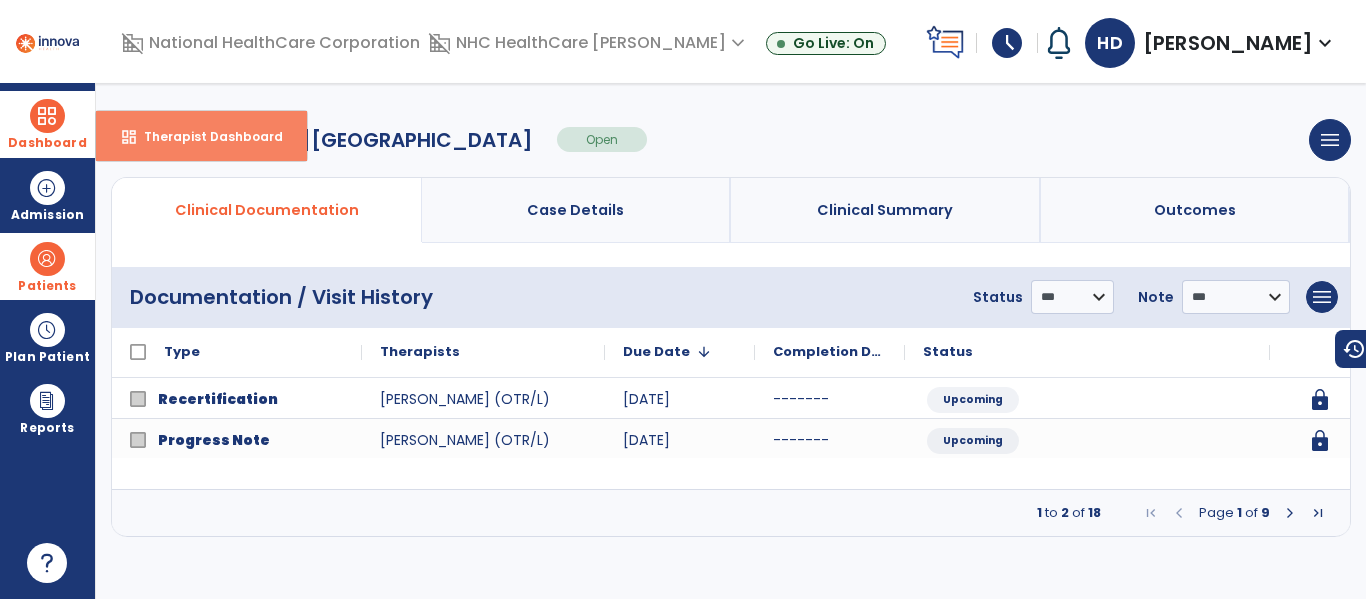 click on "dashboard  Therapist Dashboard" at bounding box center [201, 136] 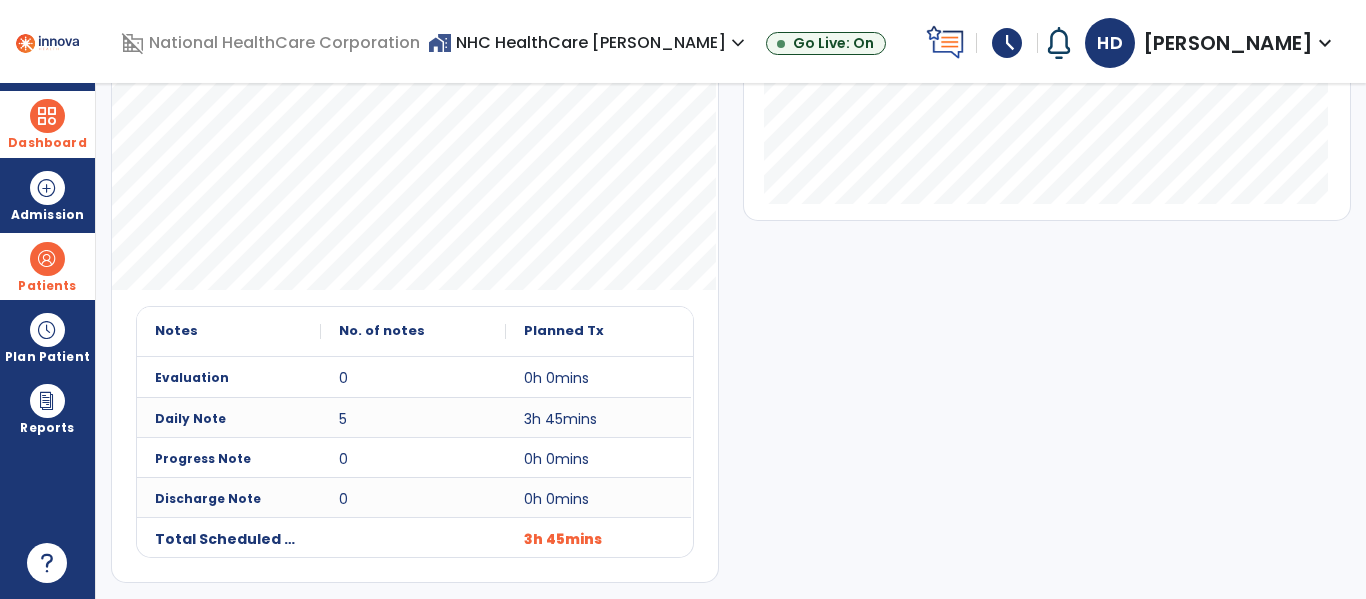 scroll, scrollTop: 0, scrollLeft: 0, axis: both 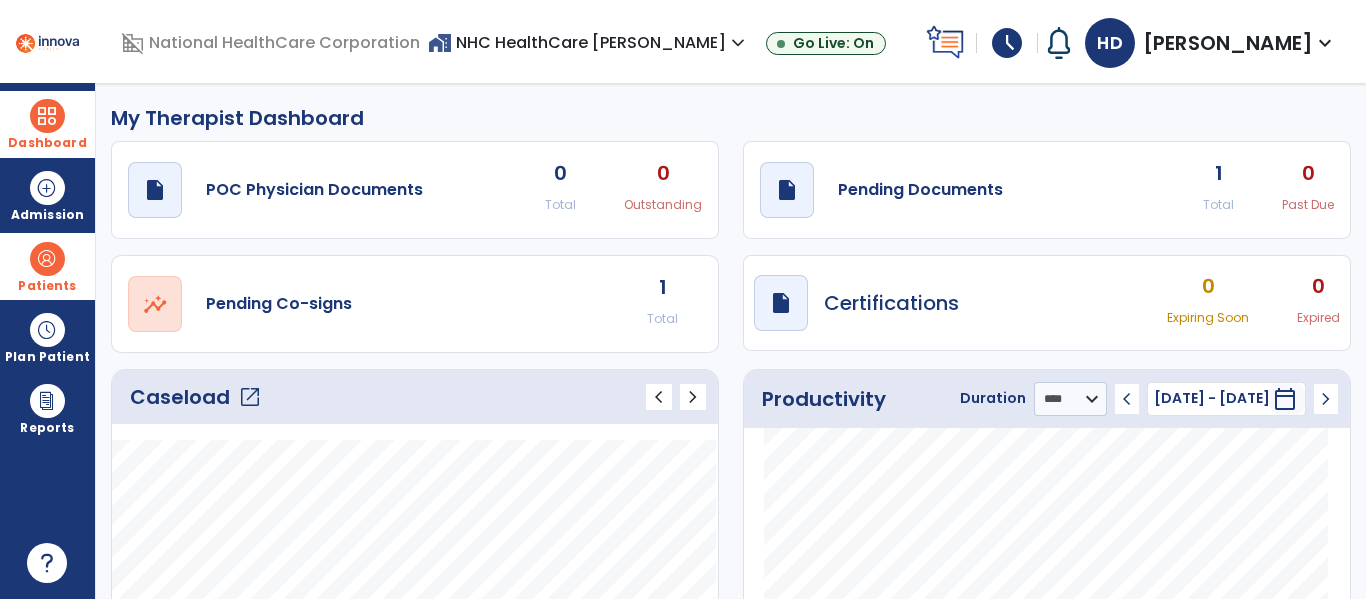 click on "1" 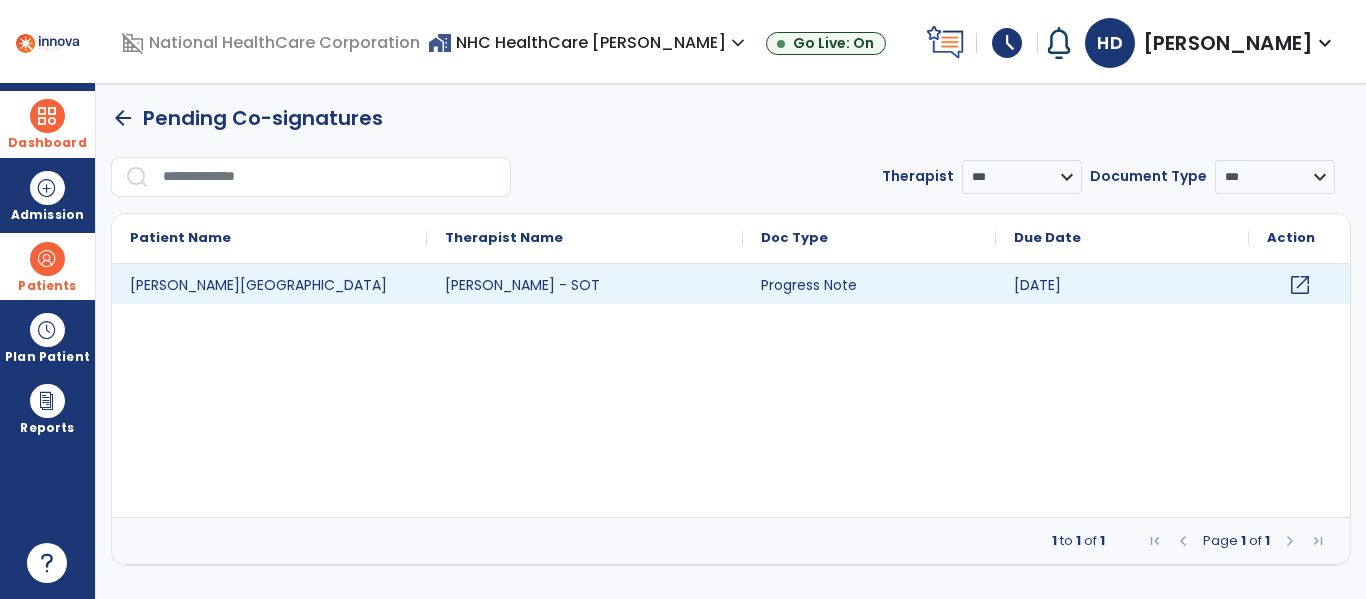 click on "open_in_new" 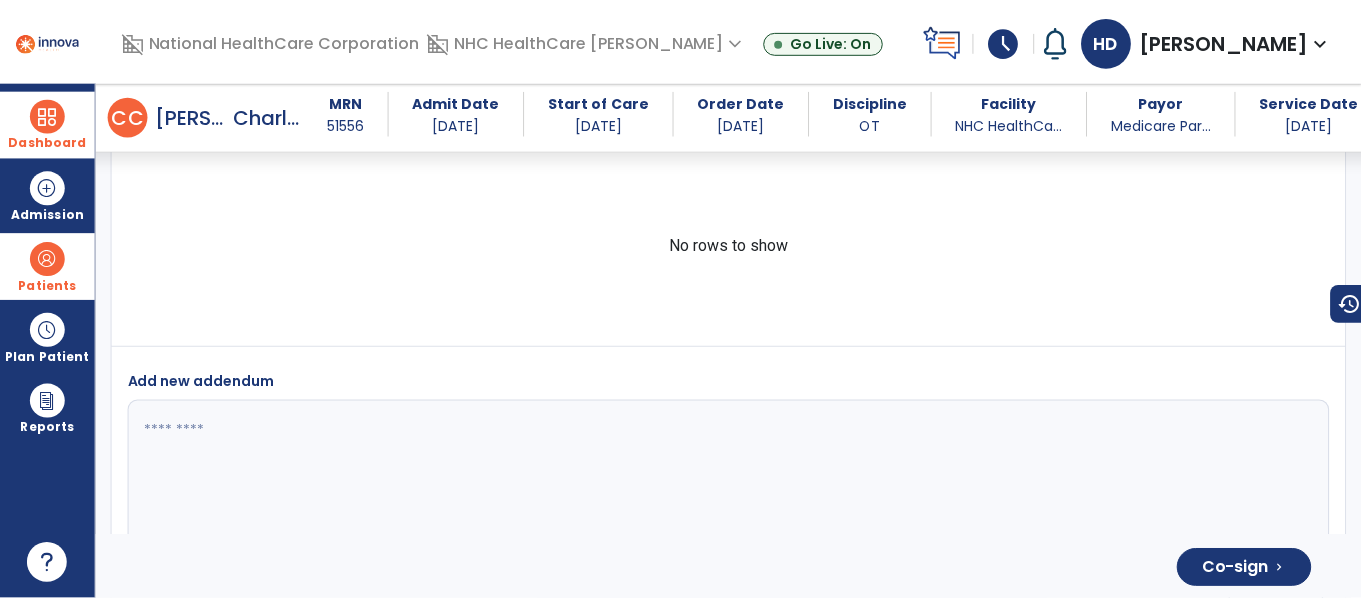 scroll, scrollTop: 2908, scrollLeft: 0, axis: vertical 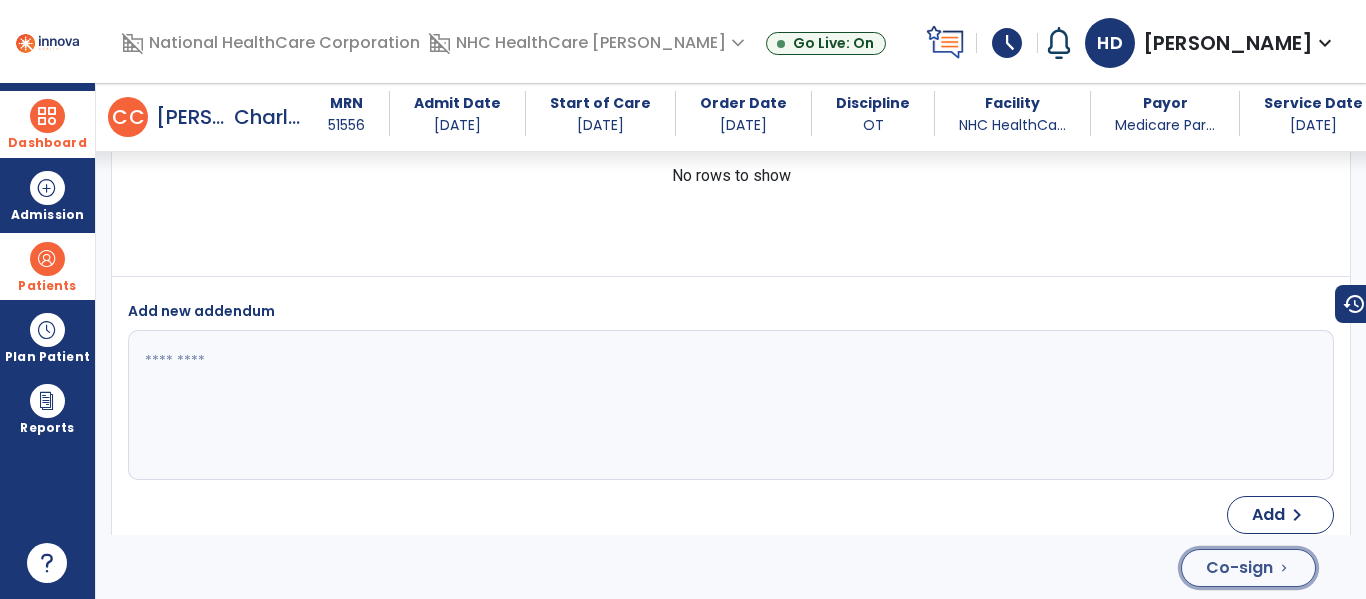 click on "Co-sign" 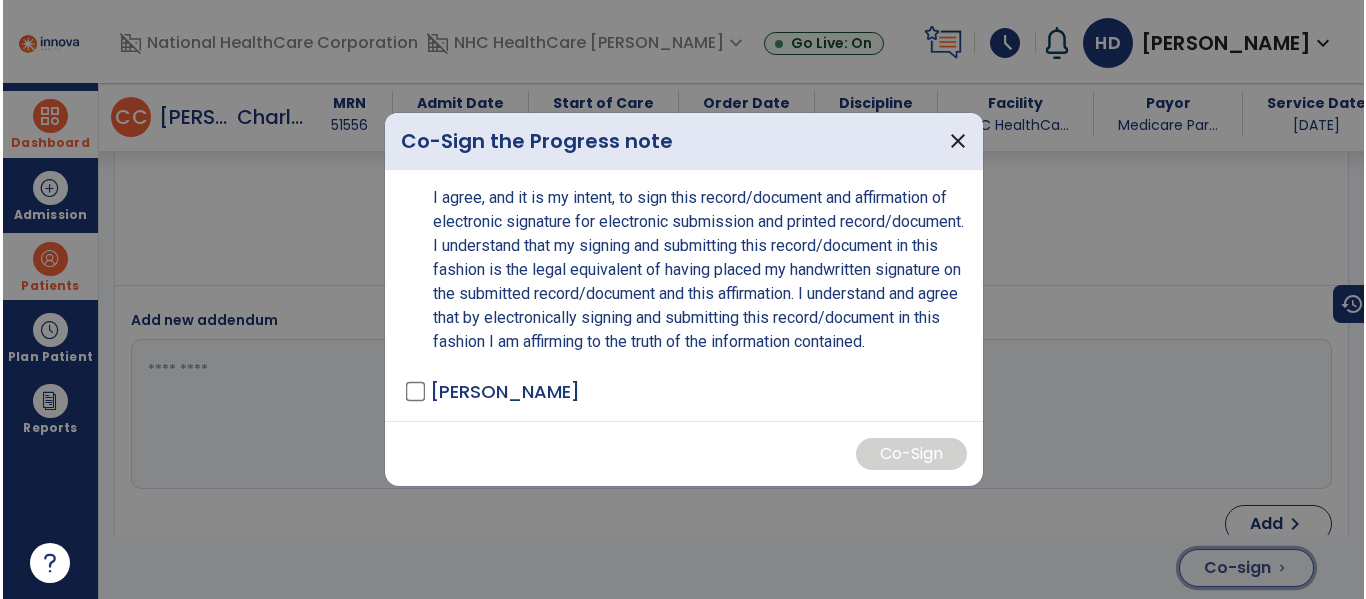 scroll, scrollTop: 2908, scrollLeft: 0, axis: vertical 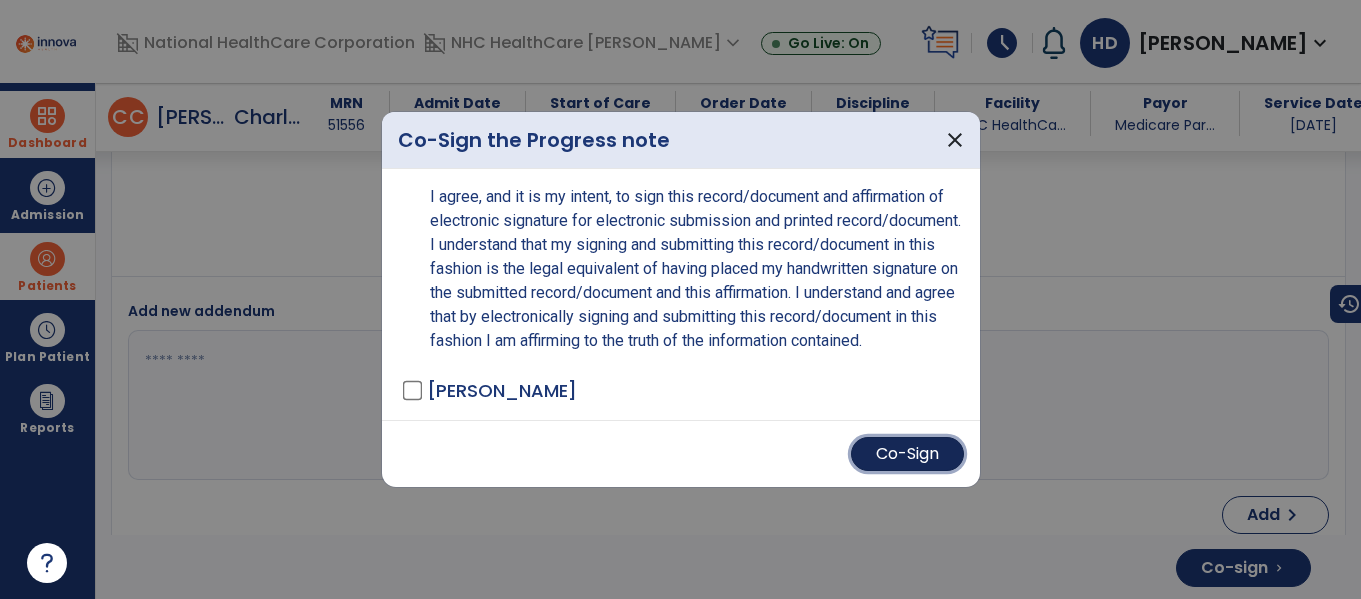 click on "Co-Sign" at bounding box center [907, 454] 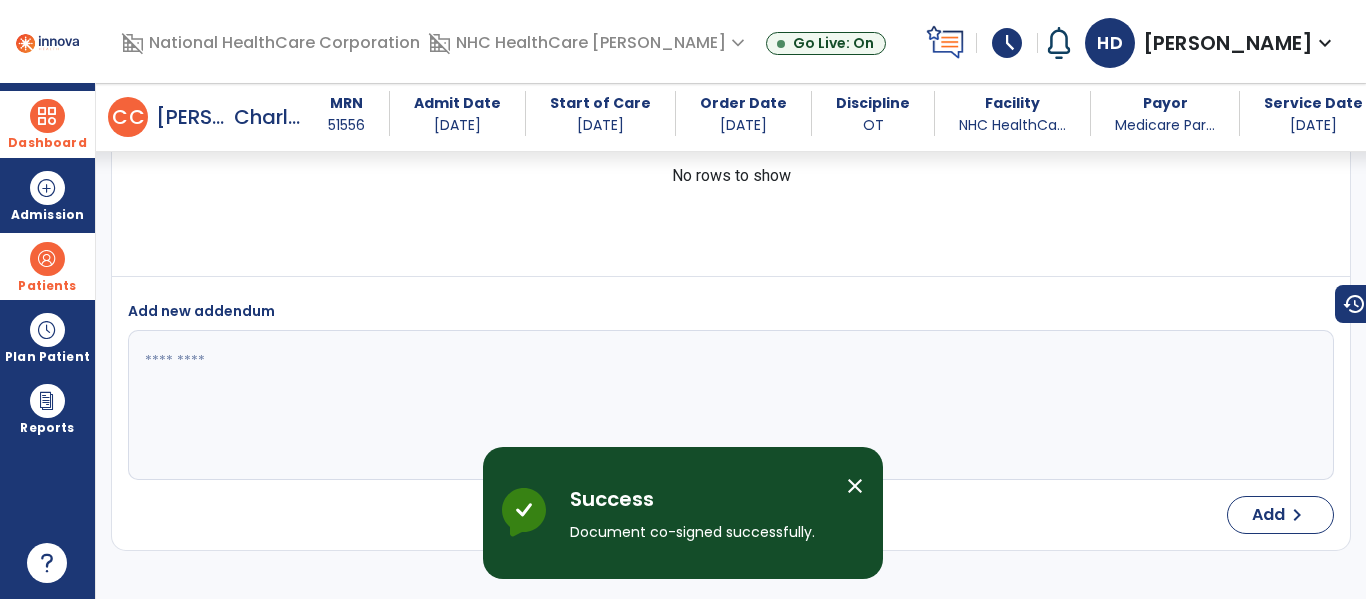 click on "Dashboard" at bounding box center [47, 124] 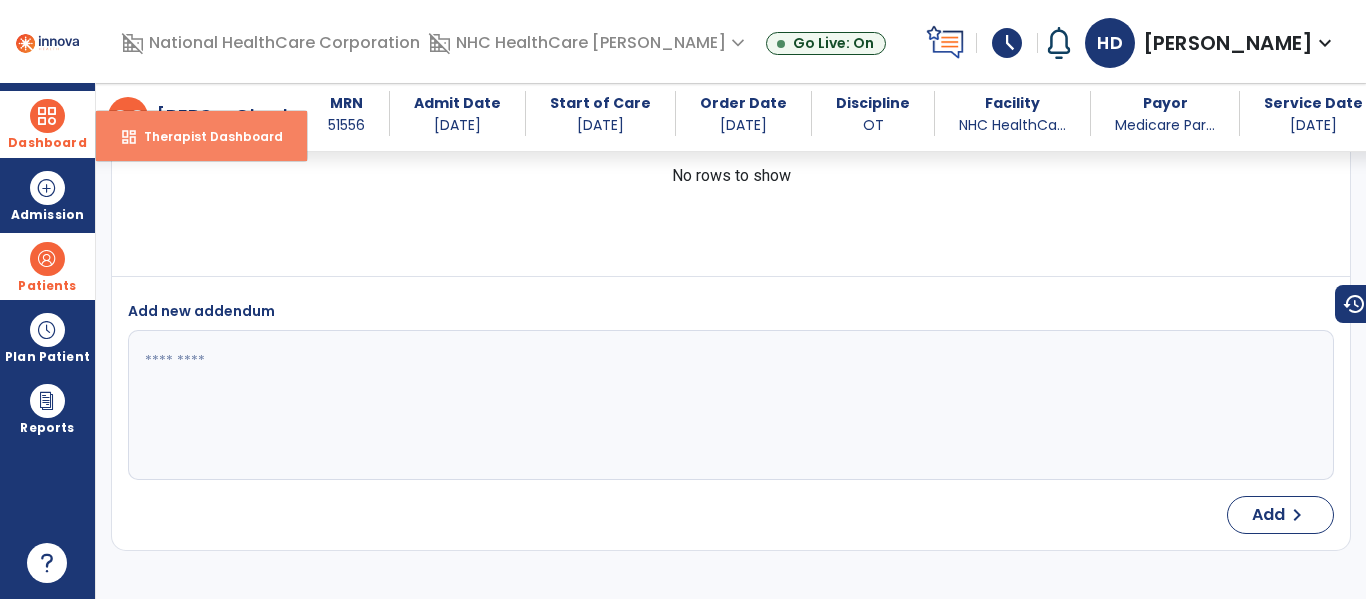 click on "dashboard  Therapist Dashboard" at bounding box center [201, 136] 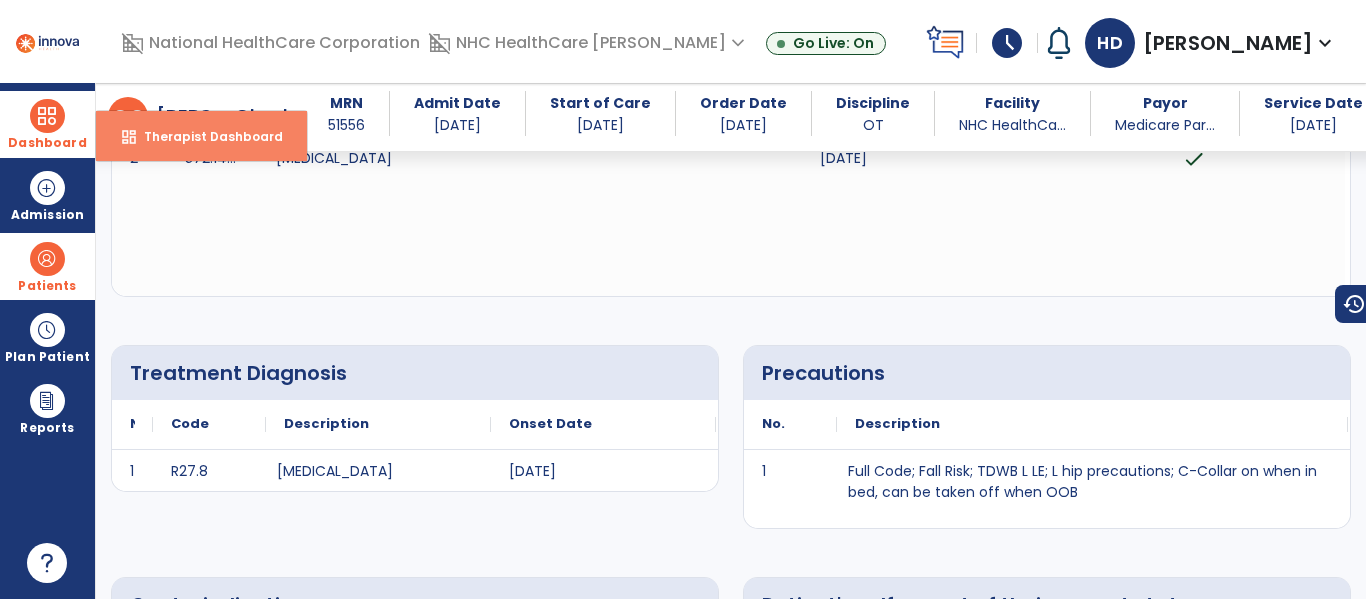 select on "****" 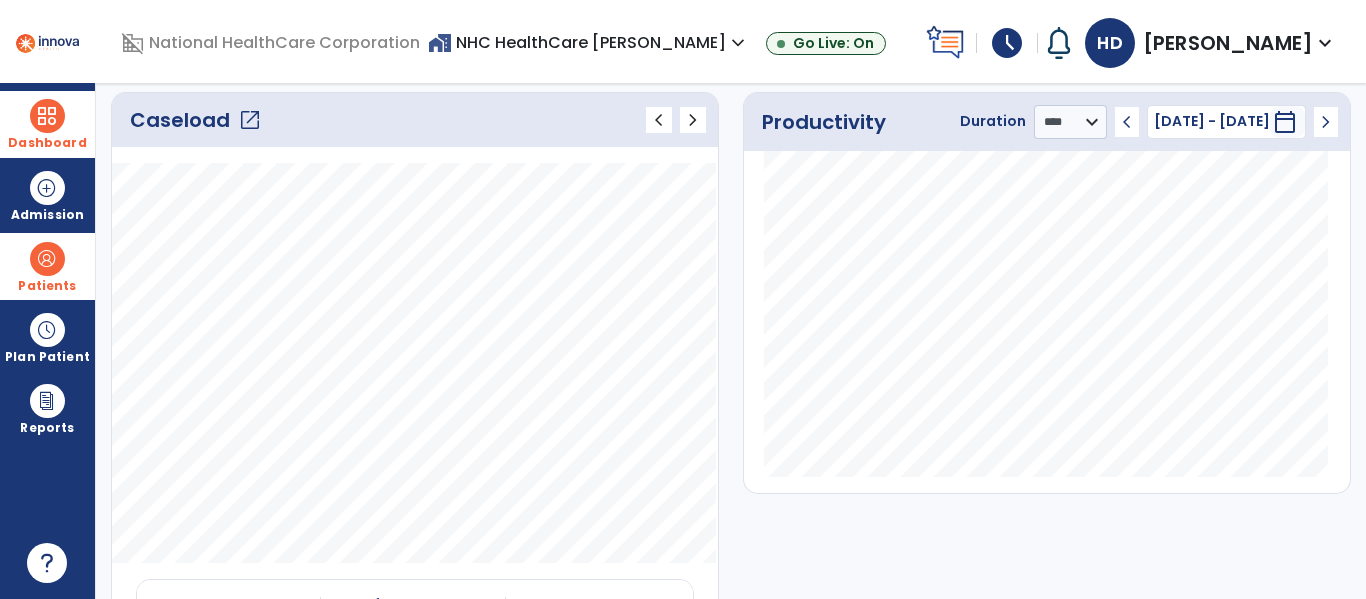 scroll, scrollTop: 0, scrollLeft: 0, axis: both 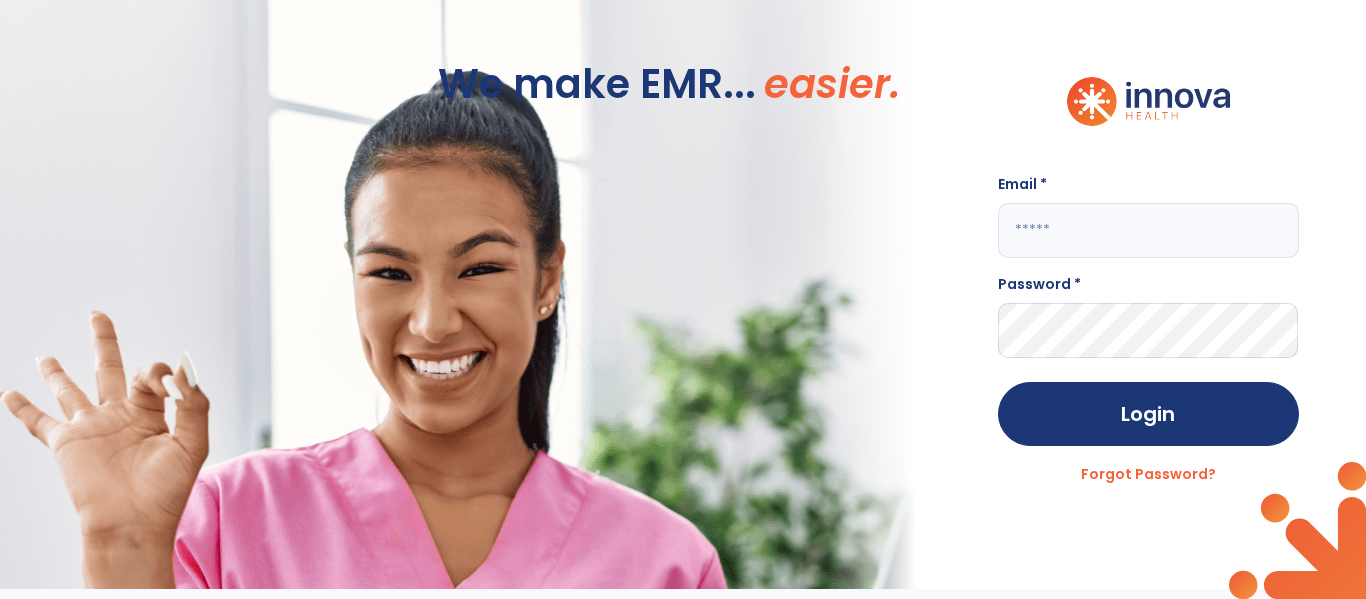 click on "Email *" 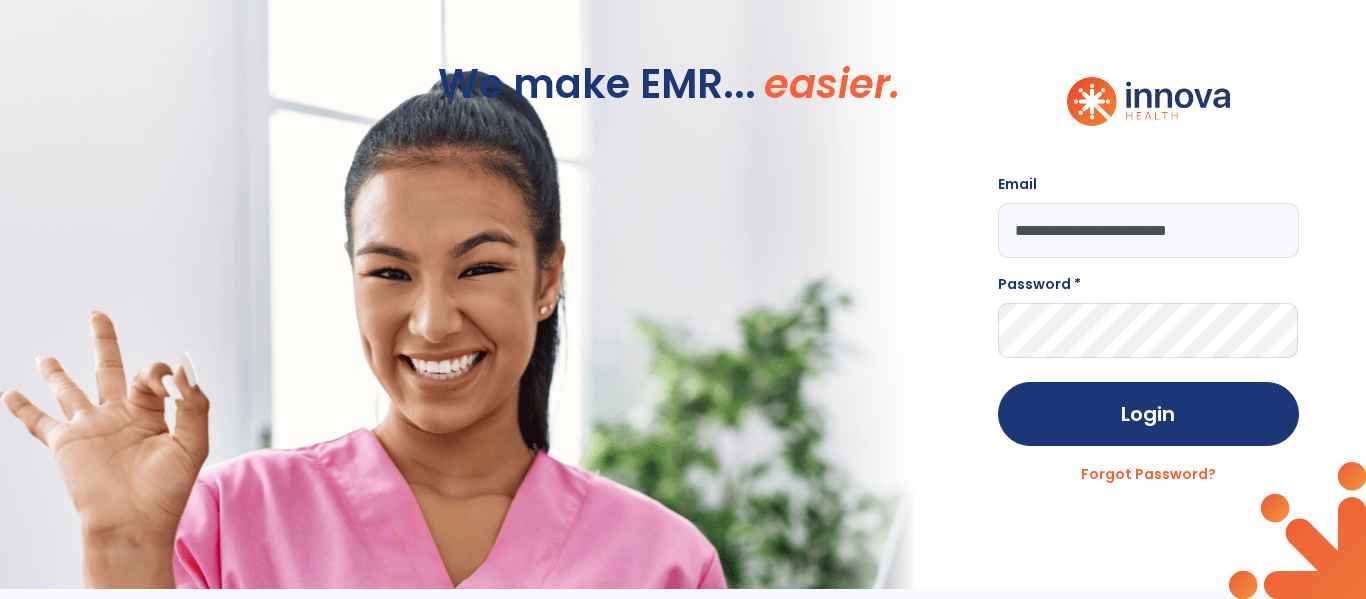 type on "**********" 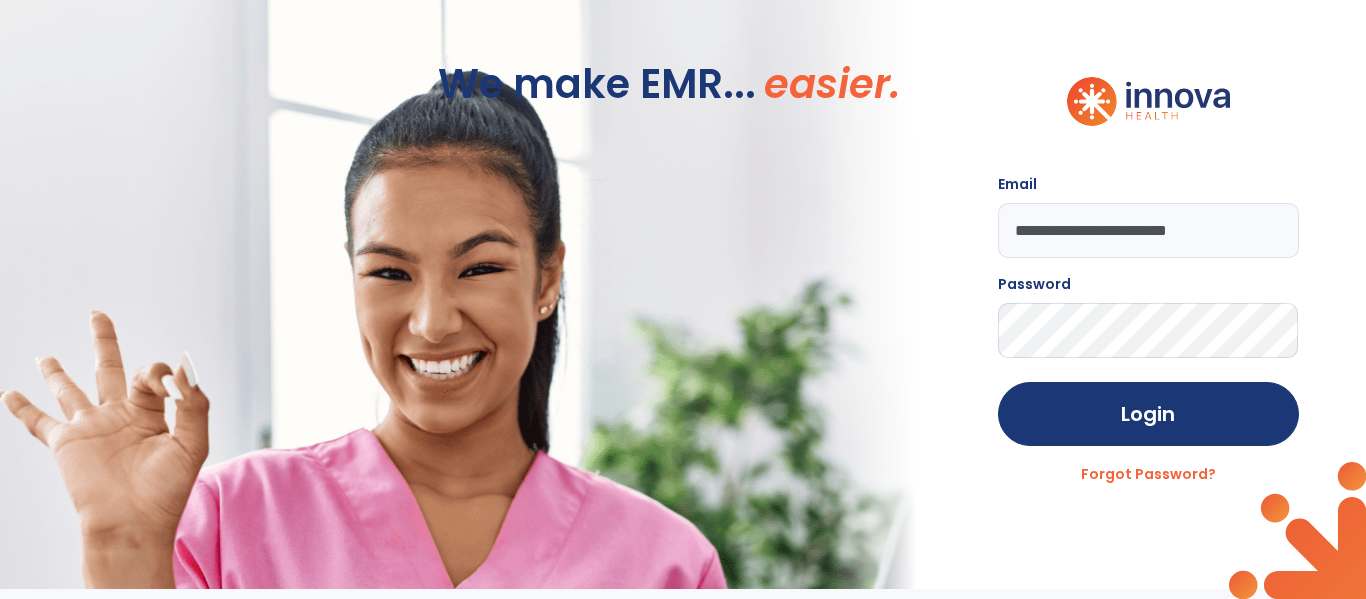 click on "Login" 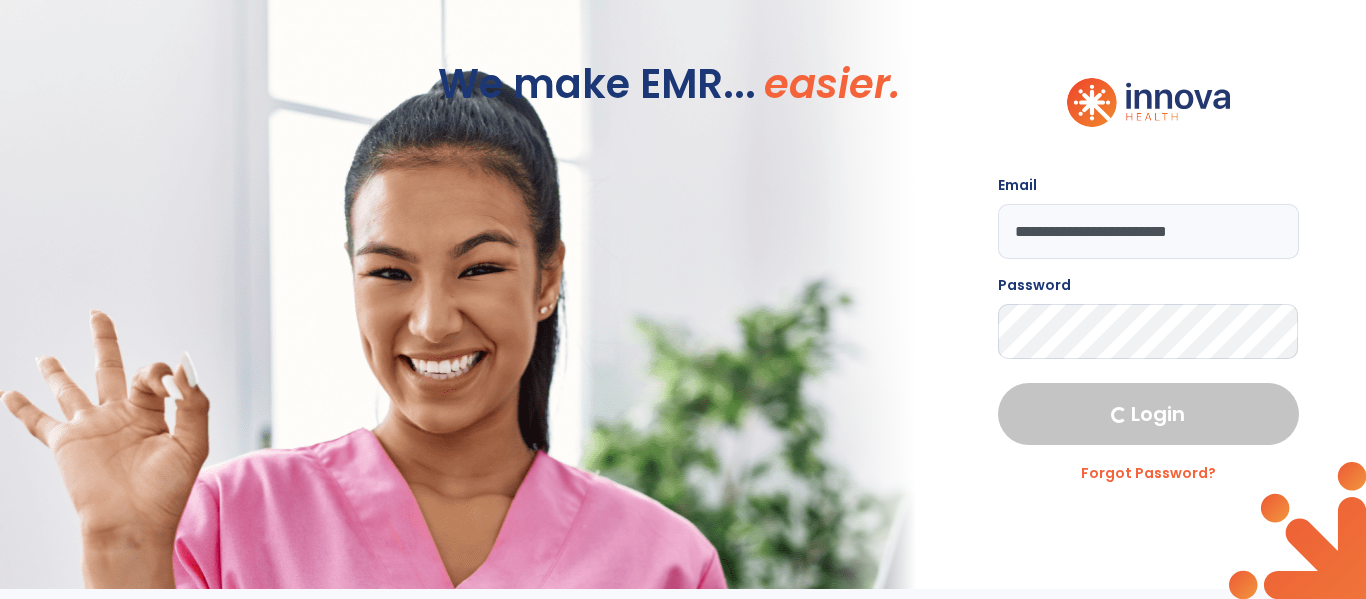 select on "****" 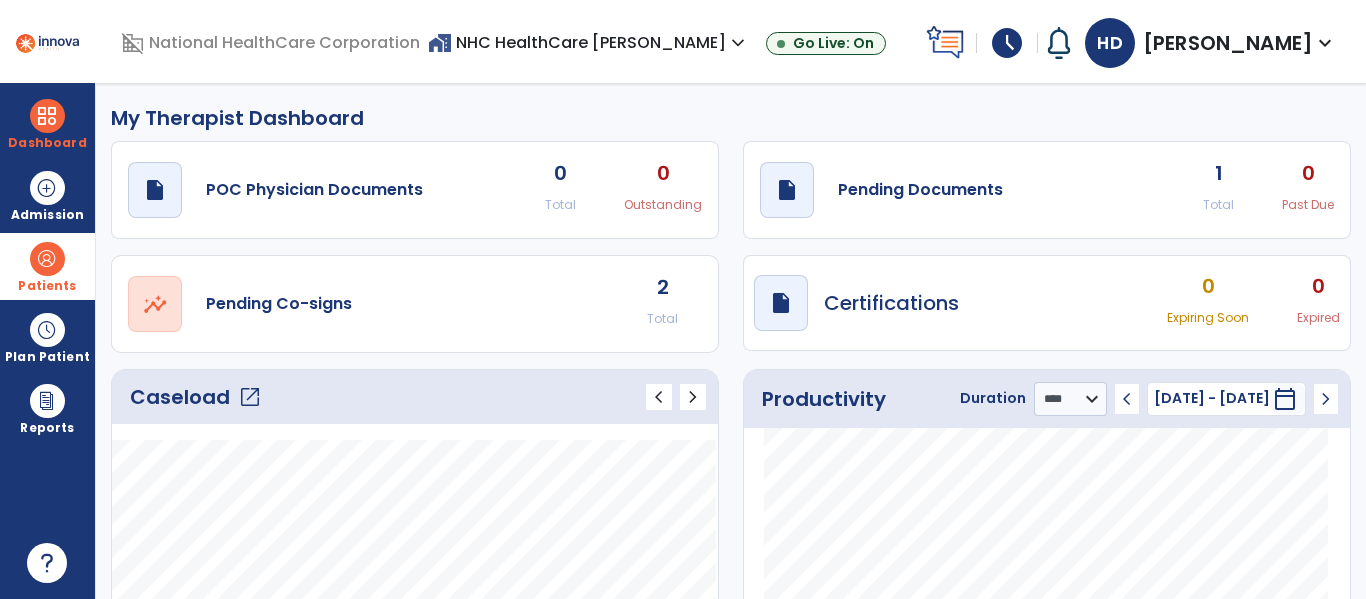 click on "Patients" at bounding box center (47, 266) 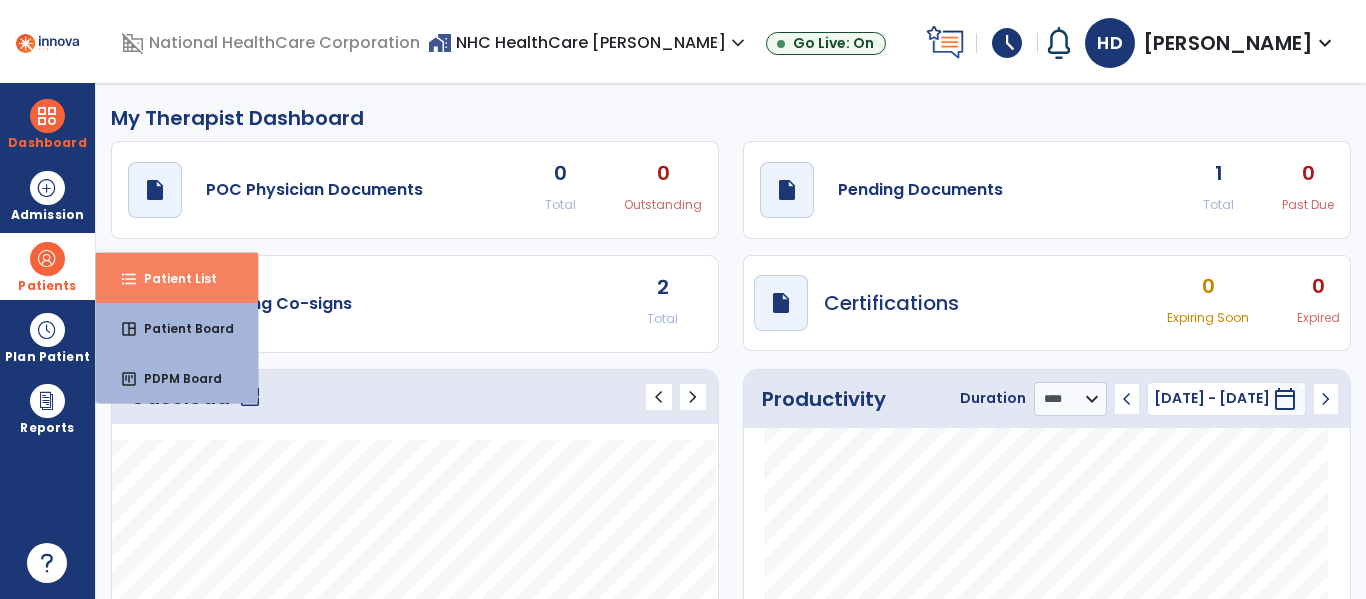 click on "format_list_bulleted" at bounding box center (129, 279) 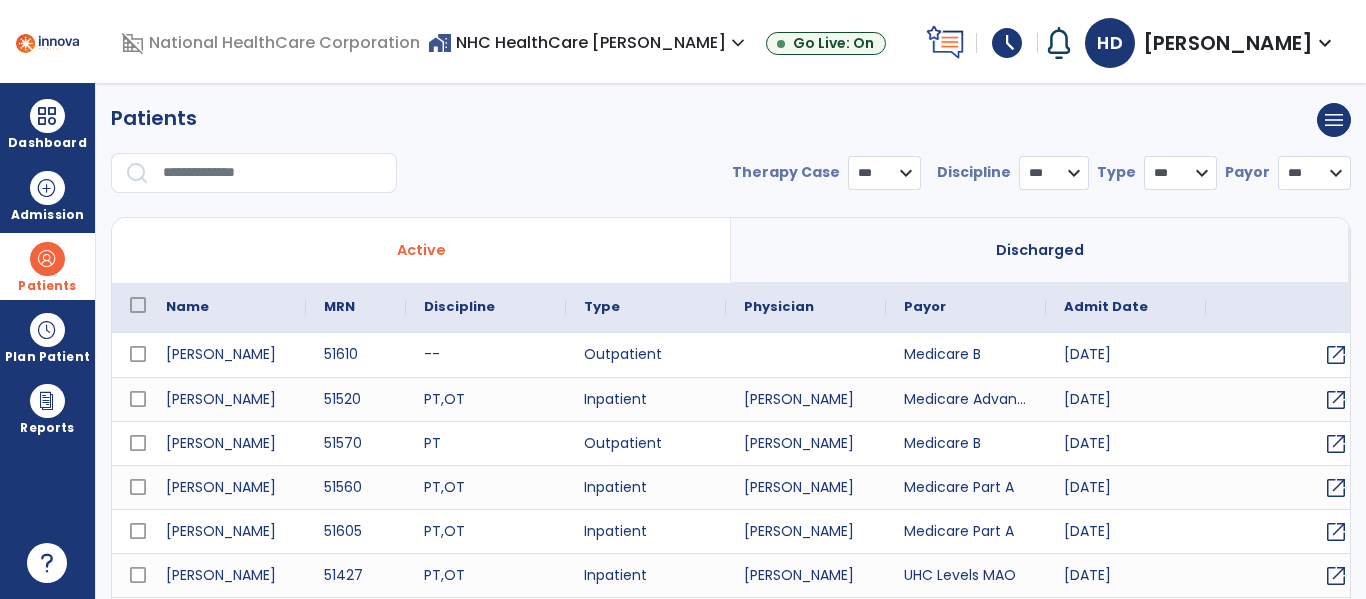 select on "***" 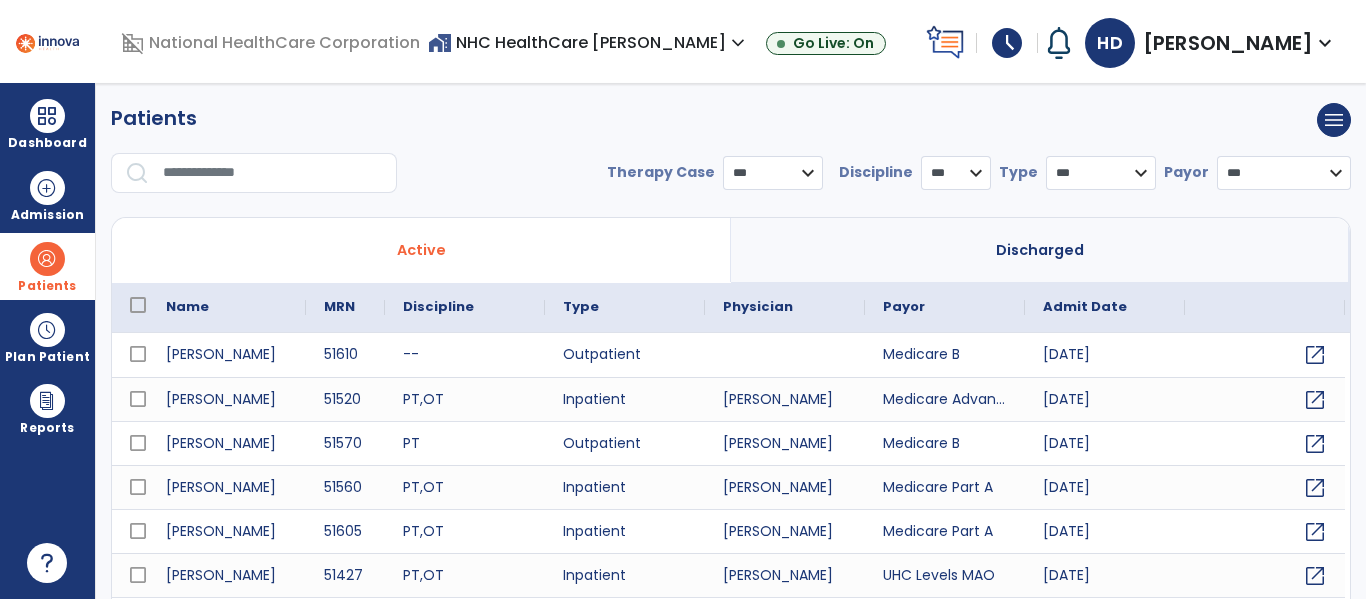 click at bounding box center [273, 173] 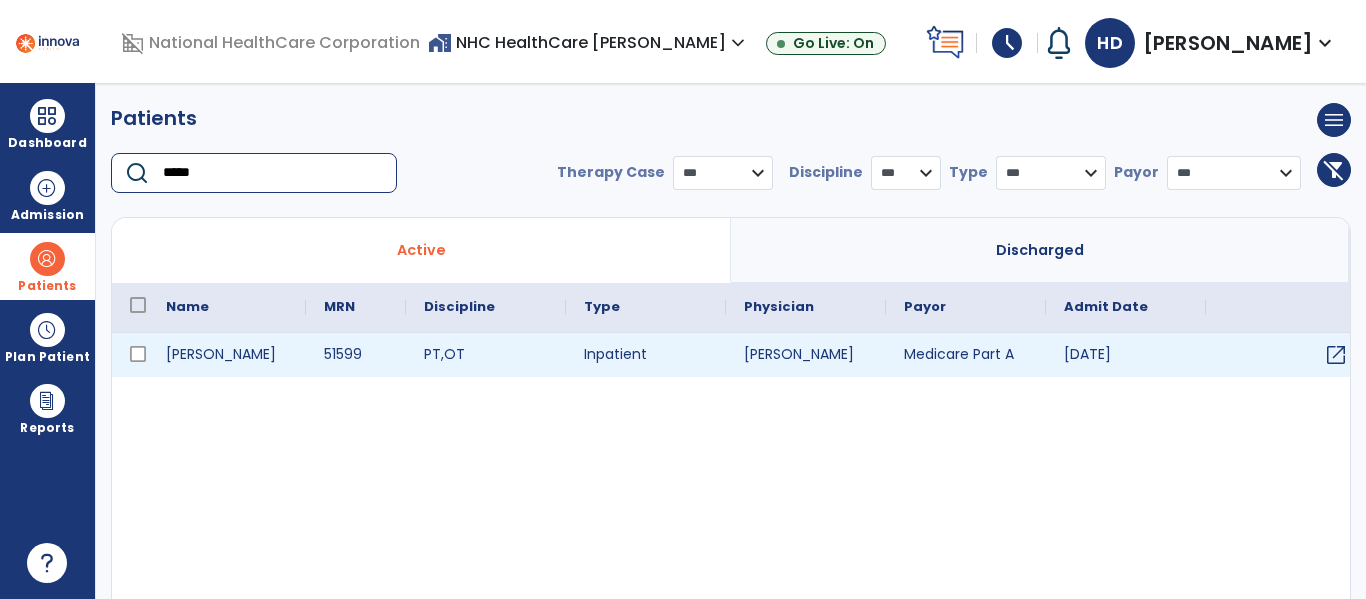 type on "*****" 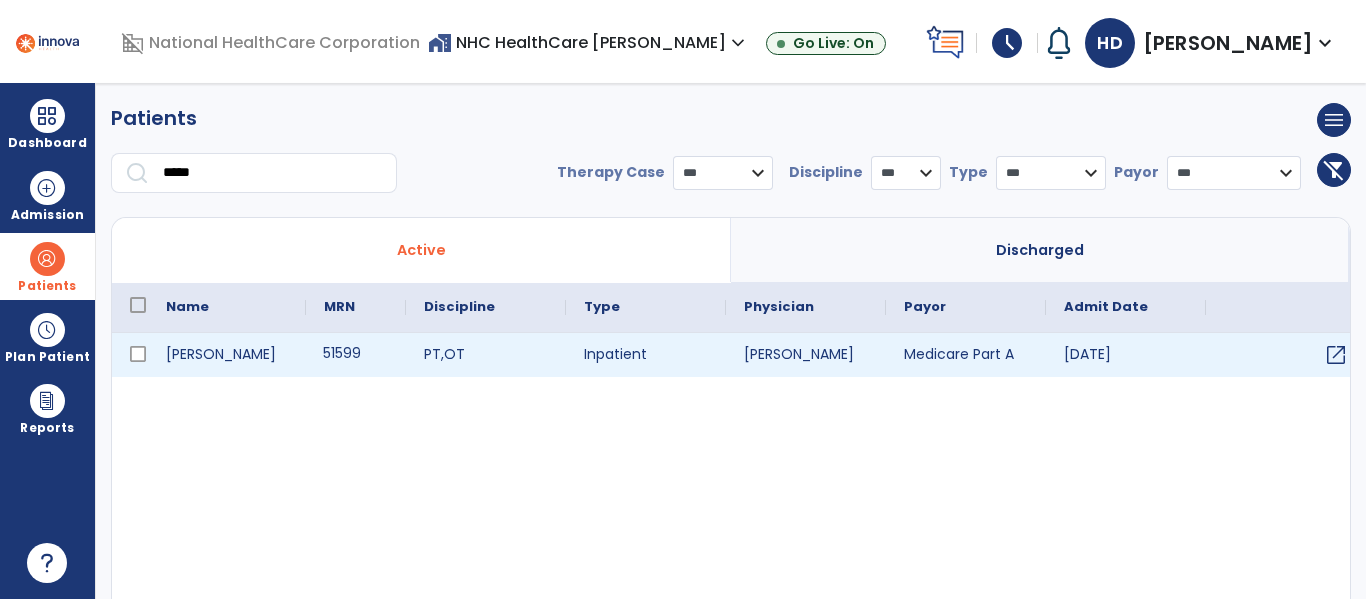 click on "51599" at bounding box center [356, 355] 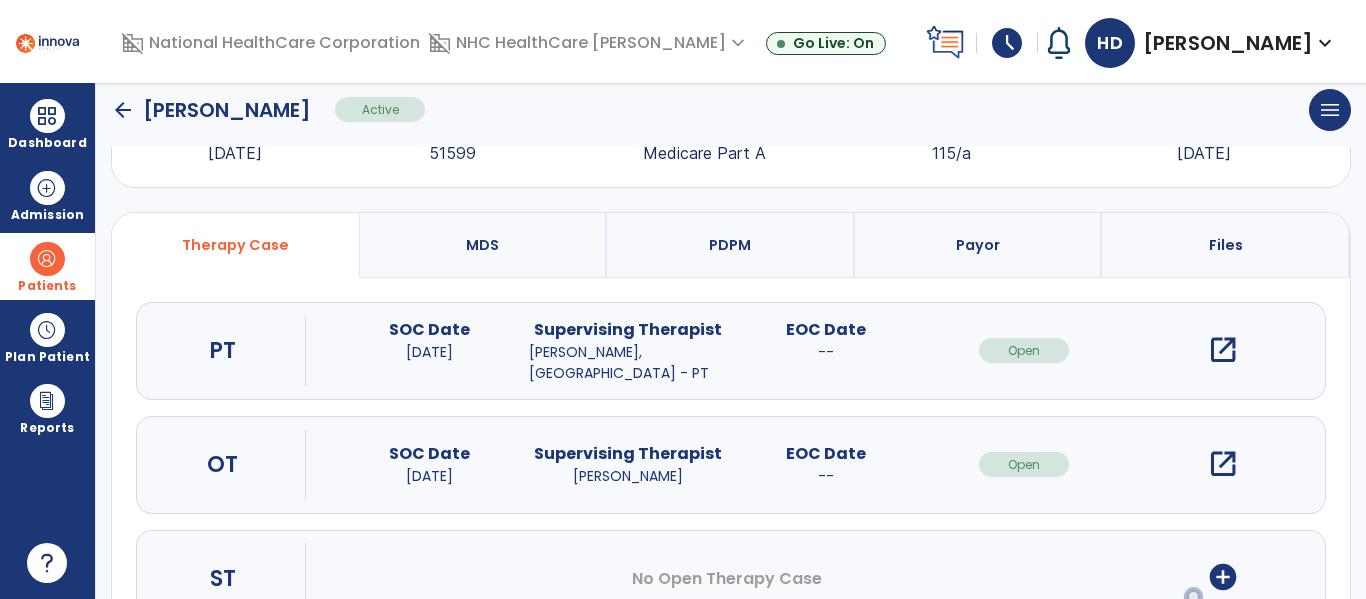 scroll, scrollTop: 85, scrollLeft: 0, axis: vertical 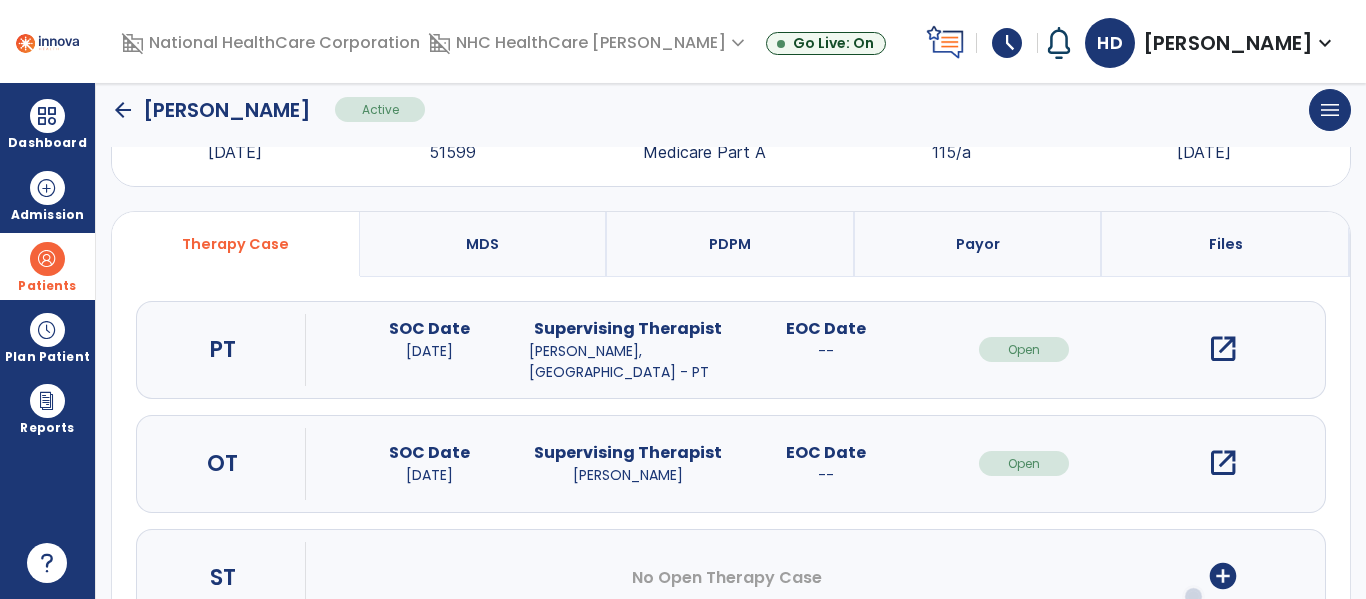 click on "open_in_new" at bounding box center [1223, 463] 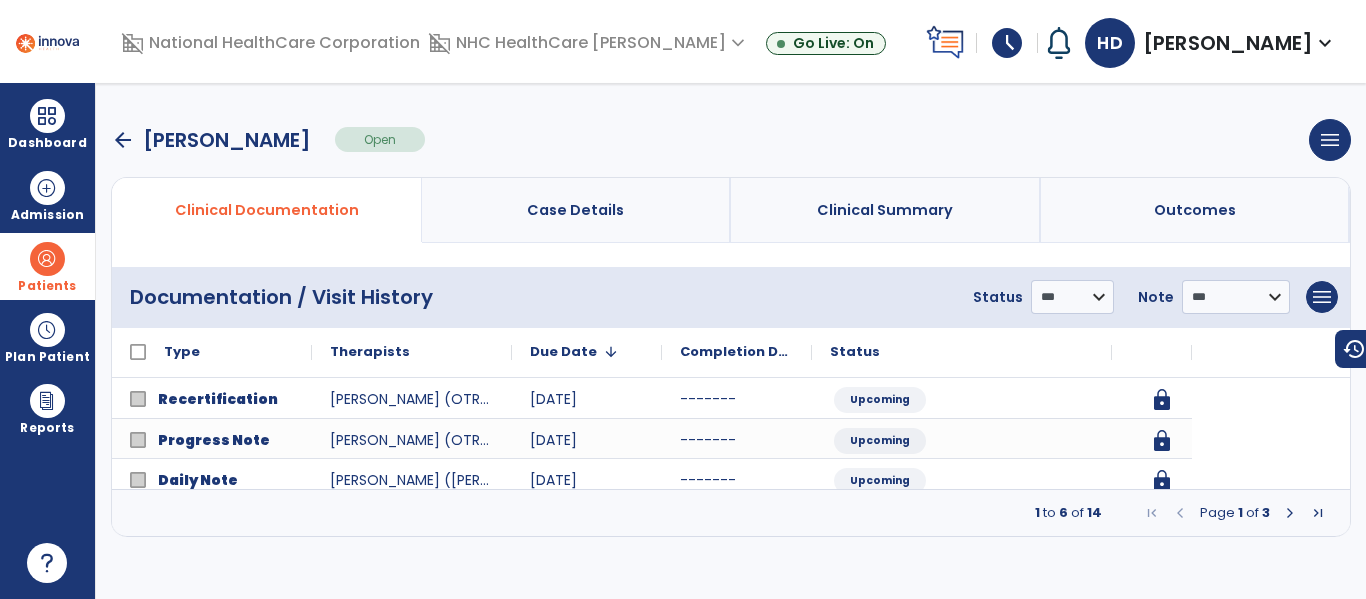 scroll, scrollTop: 0, scrollLeft: 0, axis: both 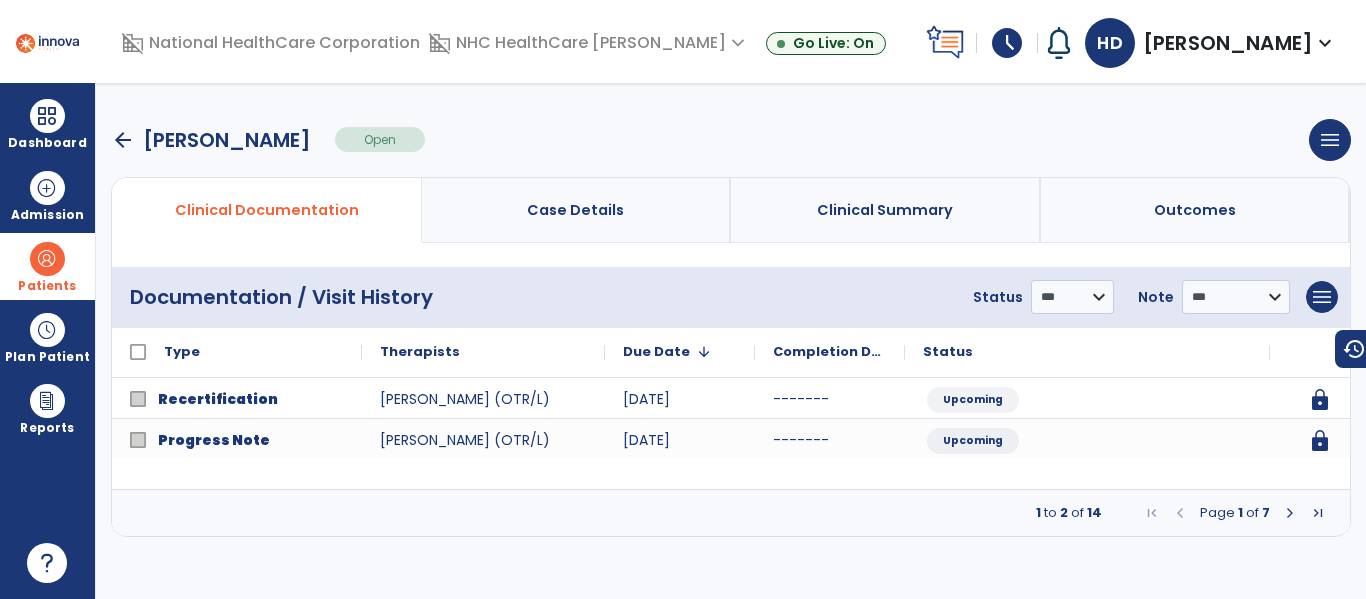 click at bounding box center [1290, 513] 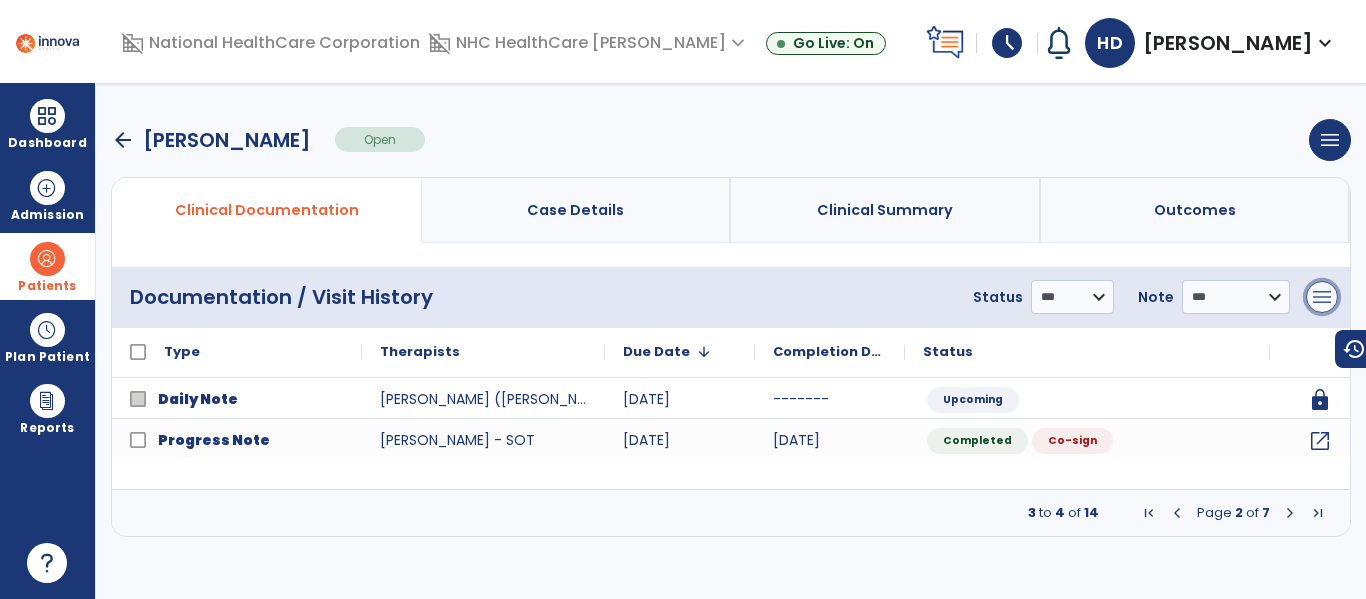 click on "menu" at bounding box center (1322, 297) 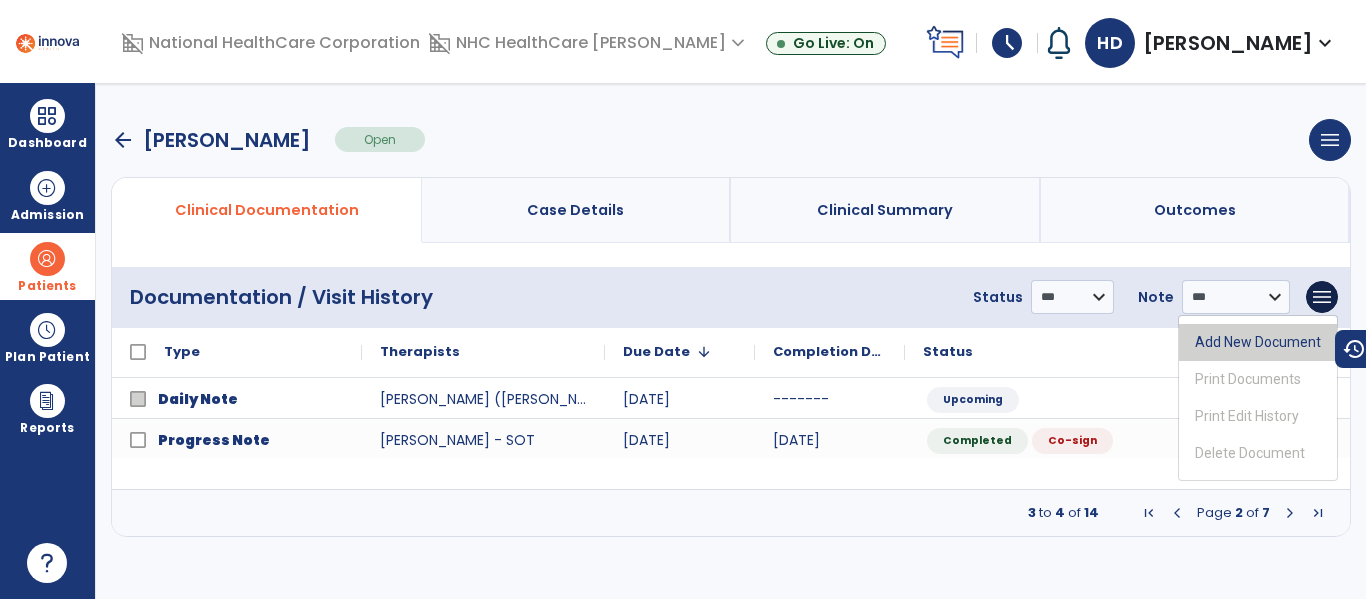 click on "Add New Document" at bounding box center (1258, 342) 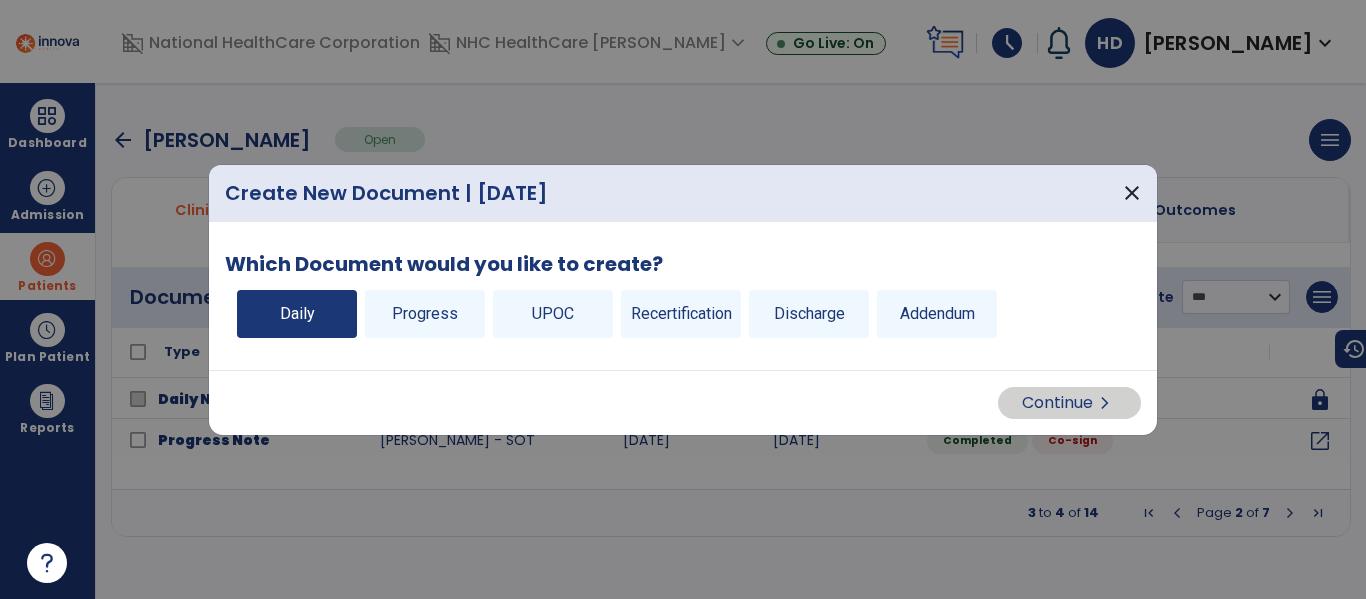 click on "Daily" at bounding box center (297, 314) 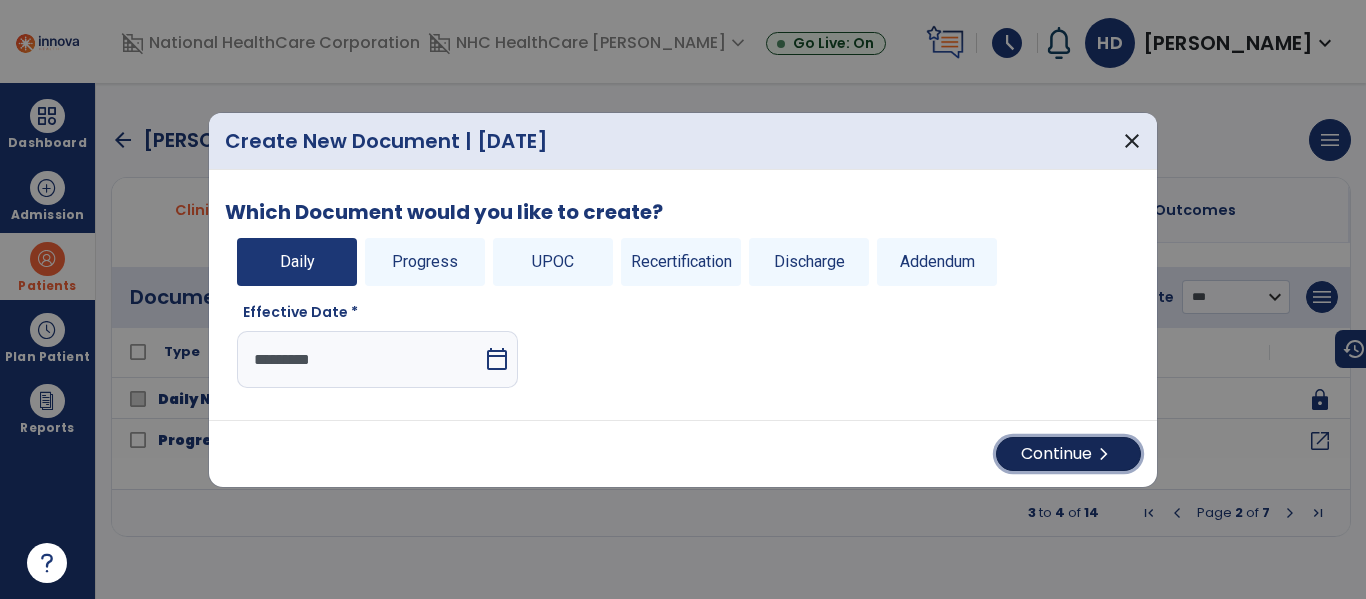 click on "Continue   chevron_right" at bounding box center (1068, 454) 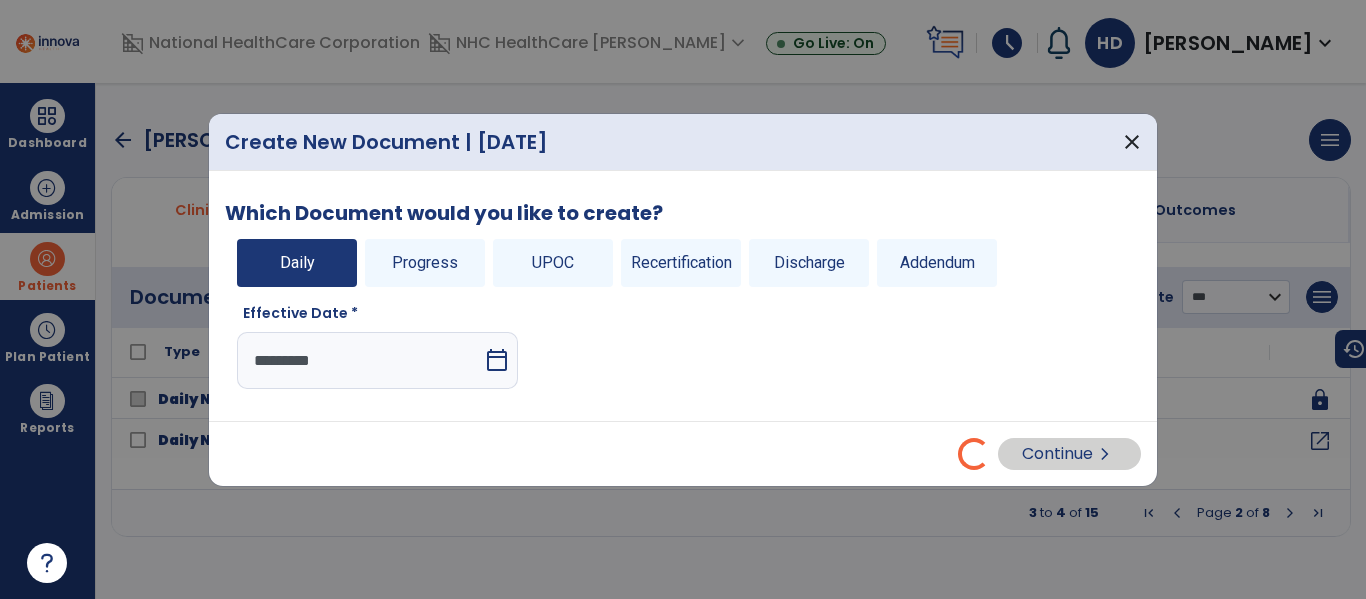 select on "*" 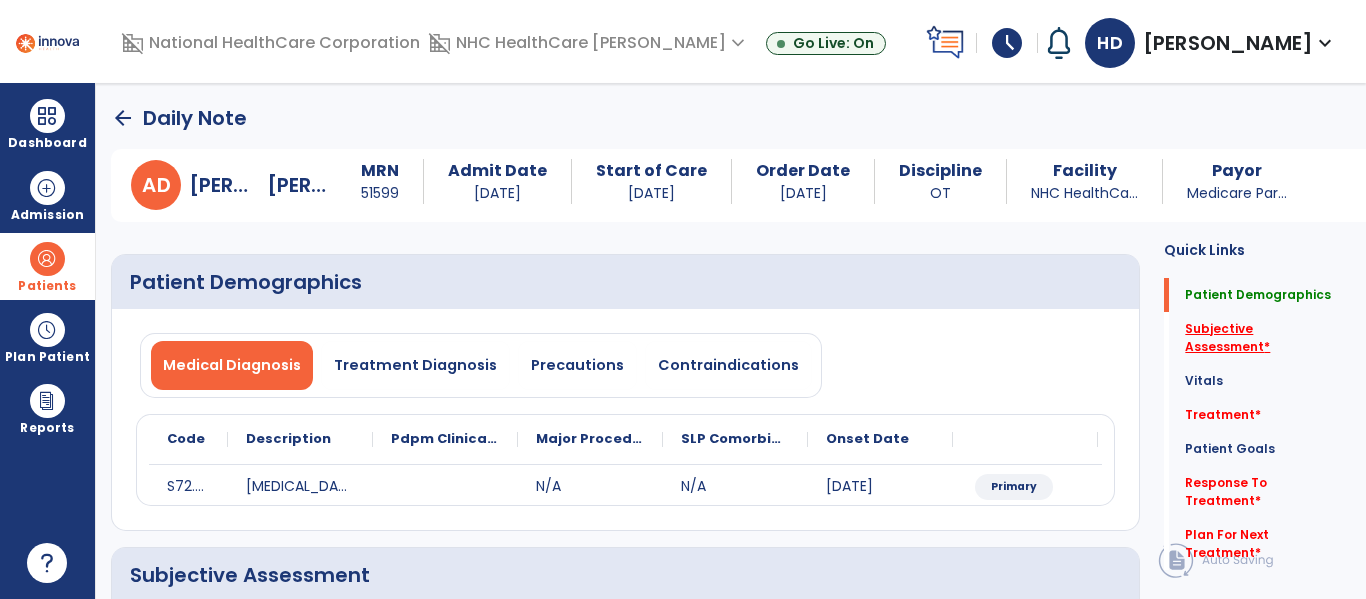 click on "Subjective Assessment   *" 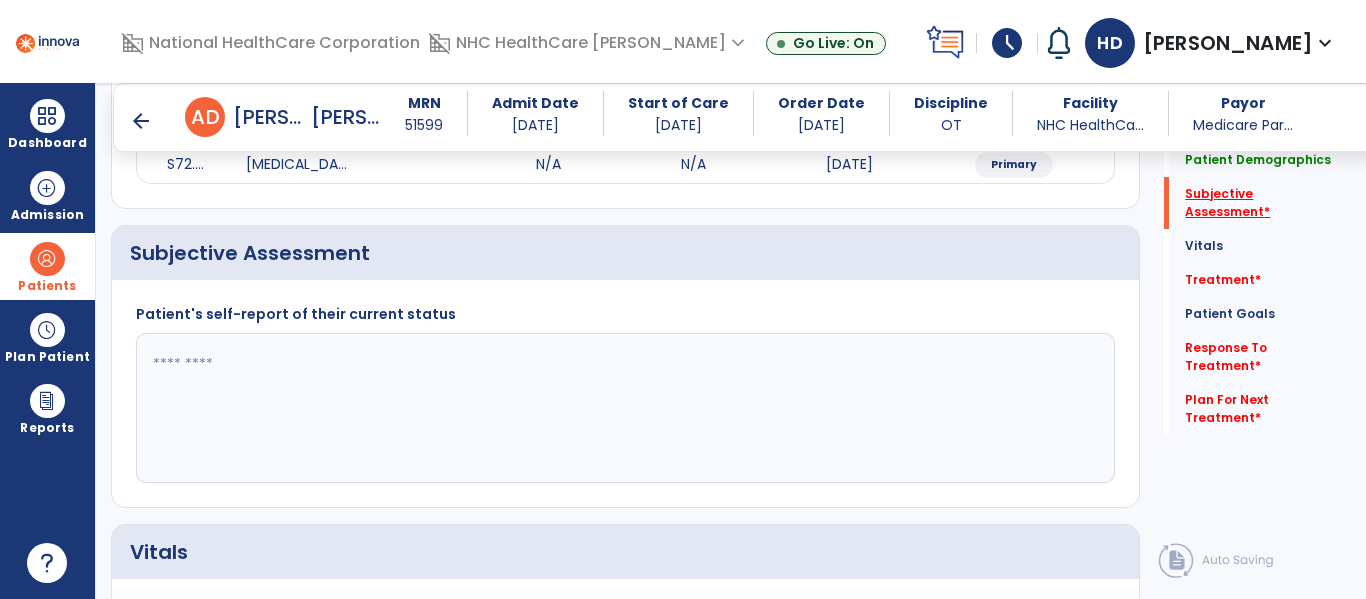 scroll, scrollTop: 347, scrollLeft: 0, axis: vertical 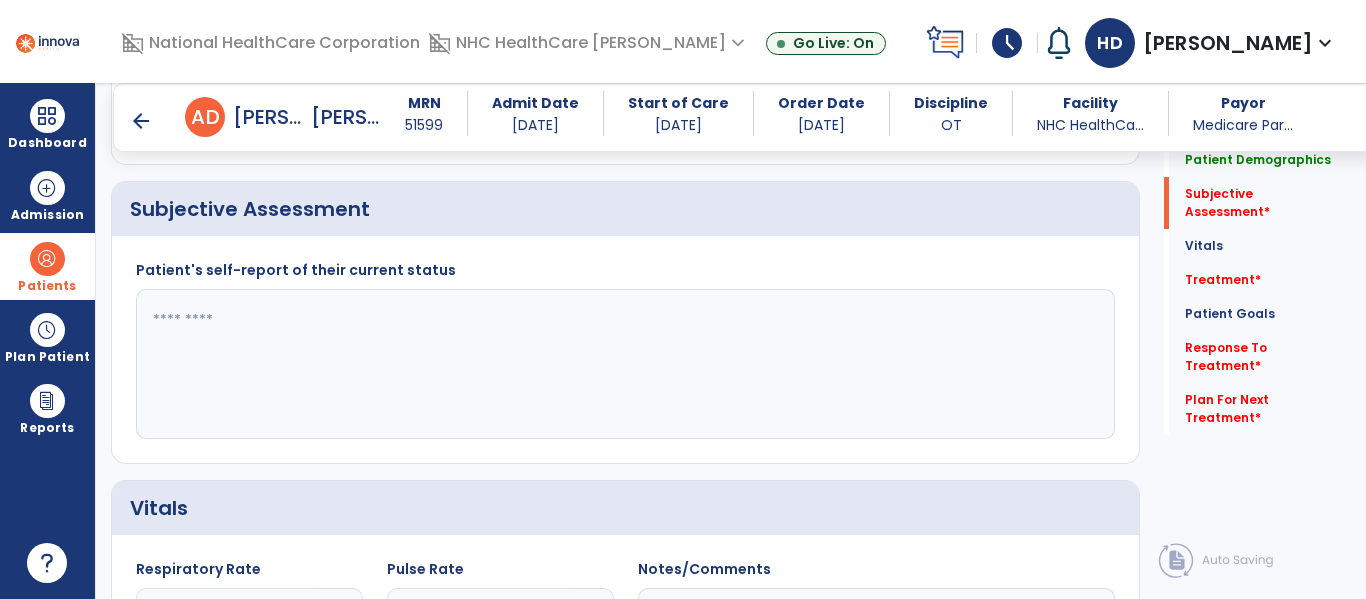 click 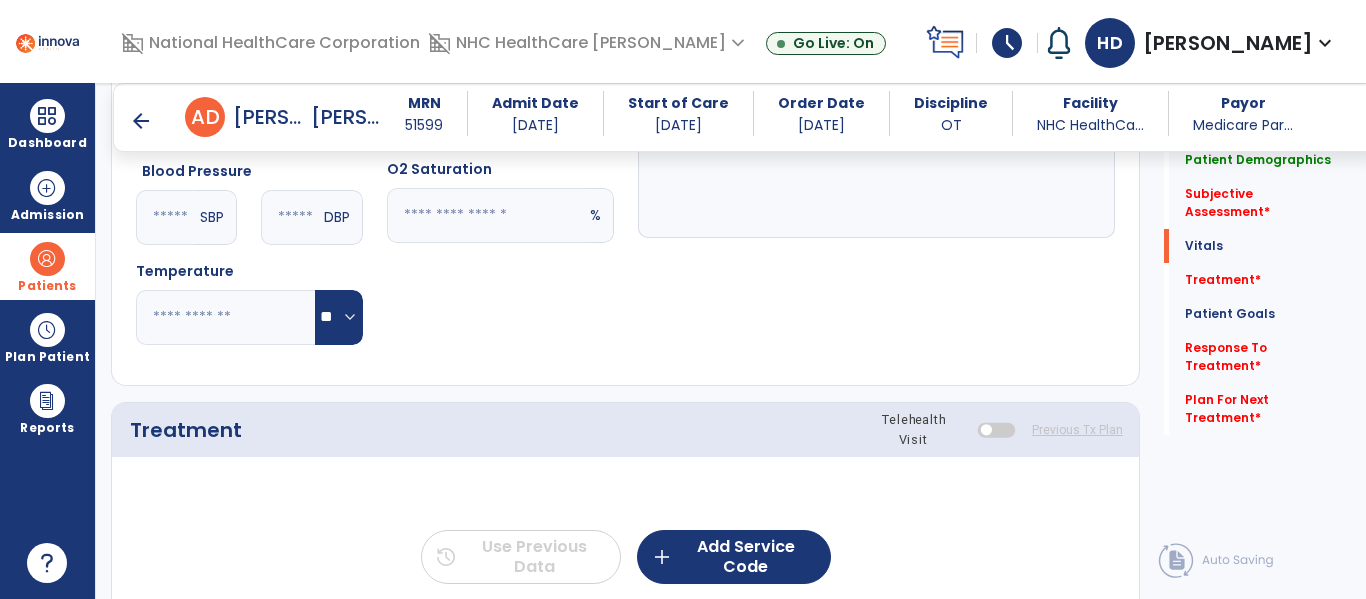 scroll, scrollTop: 848, scrollLeft: 0, axis: vertical 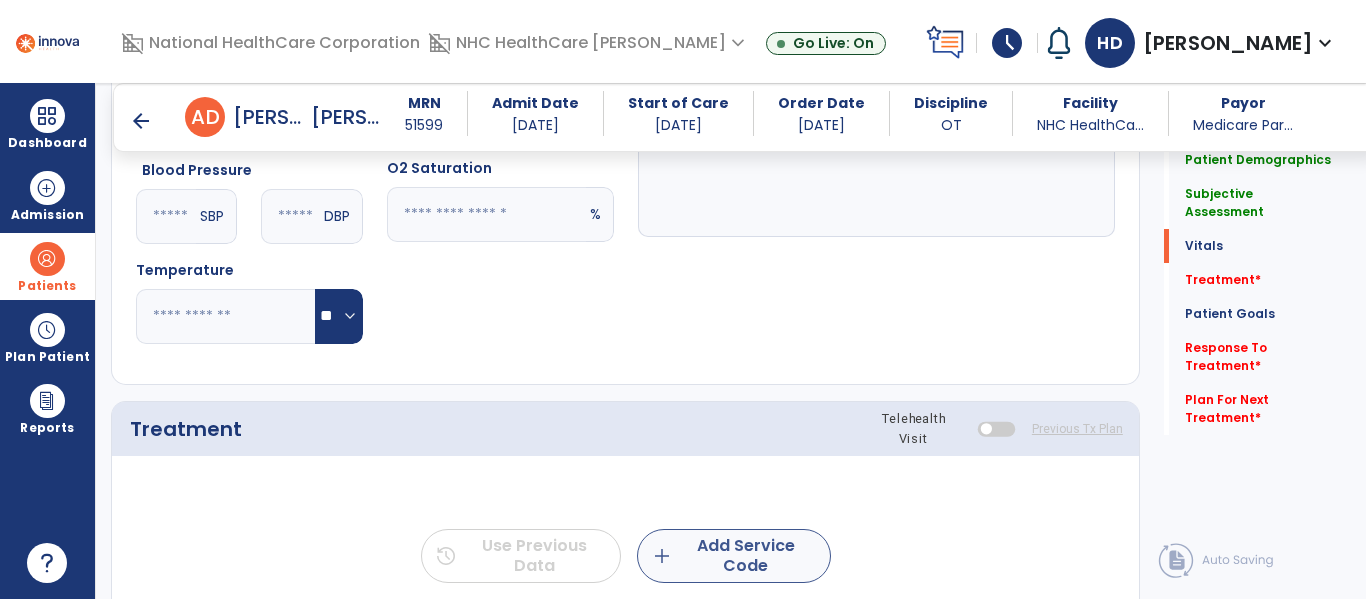 type on "**********" 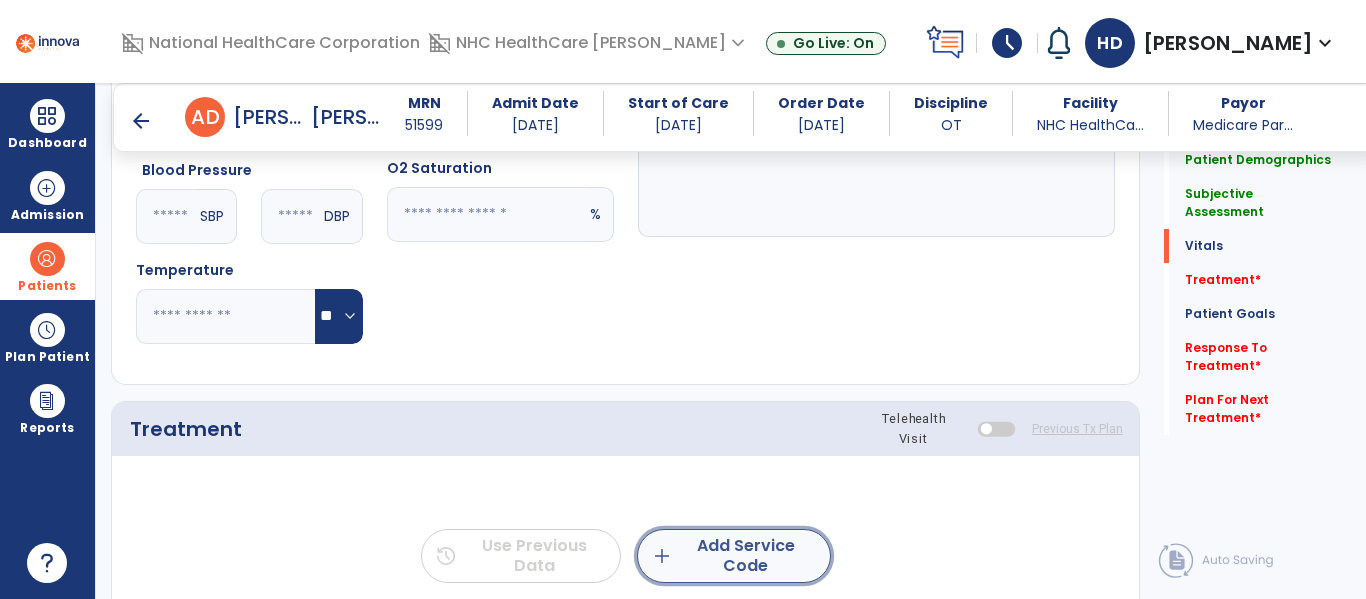 click on "add  Add Service Code" 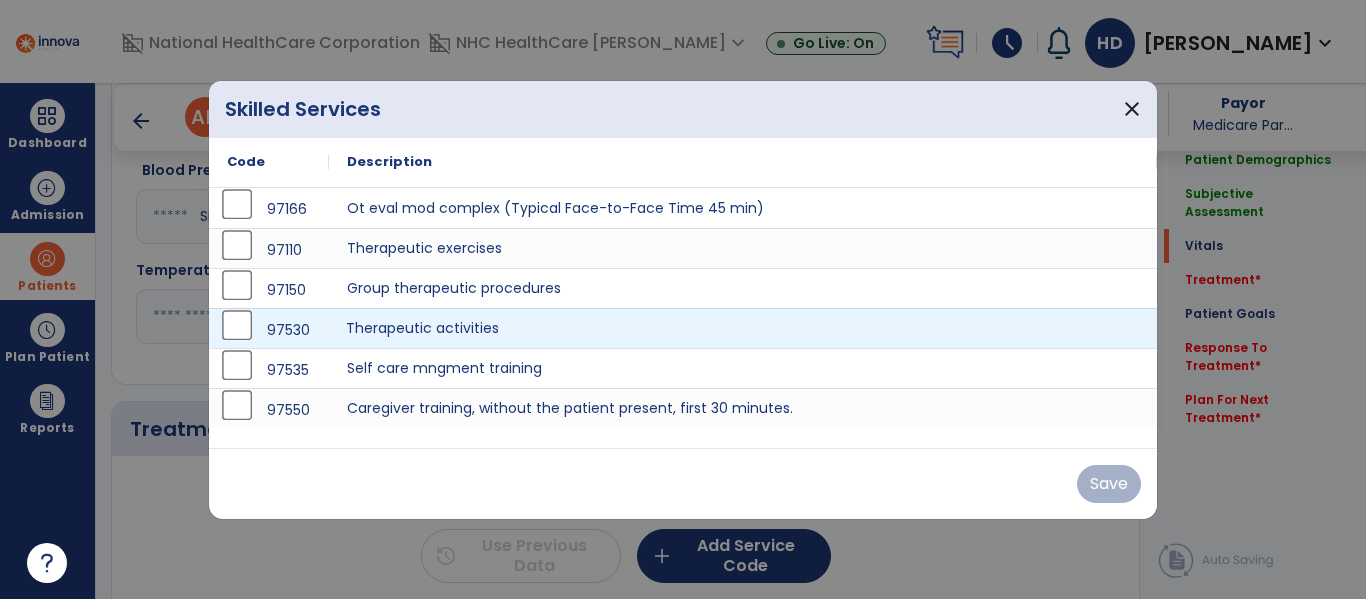 click on "Therapeutic activities" at bounding box center (743, 328) 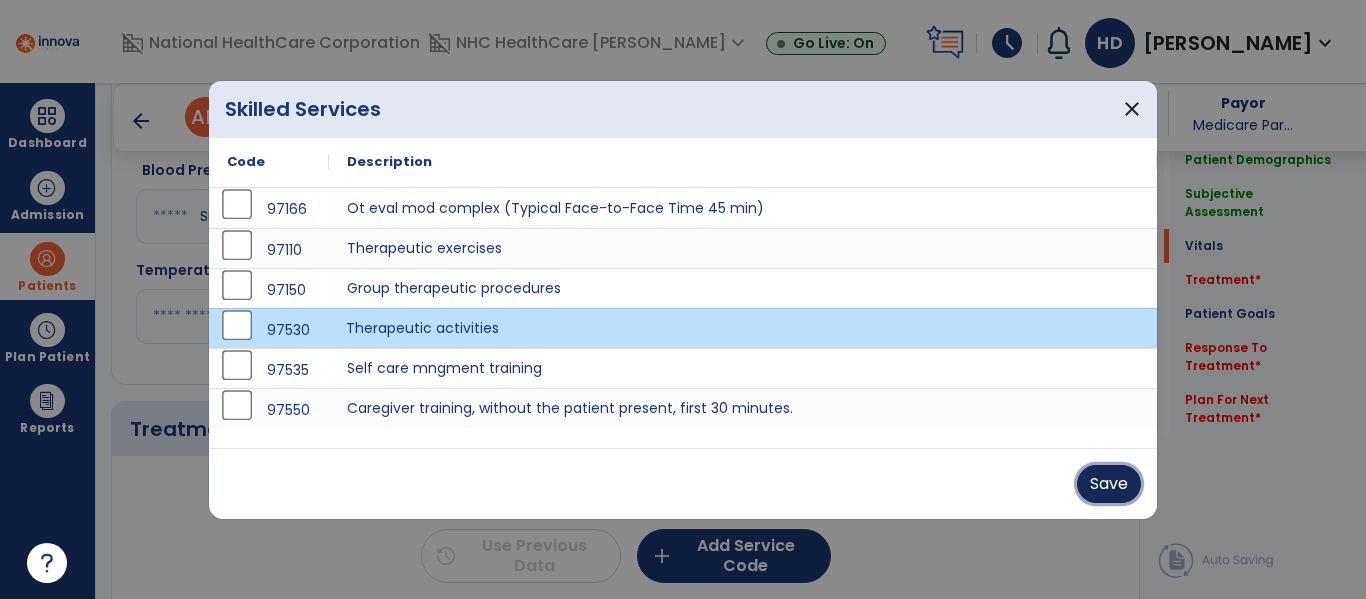 click on "Save" at bounding box center (1109, 484) 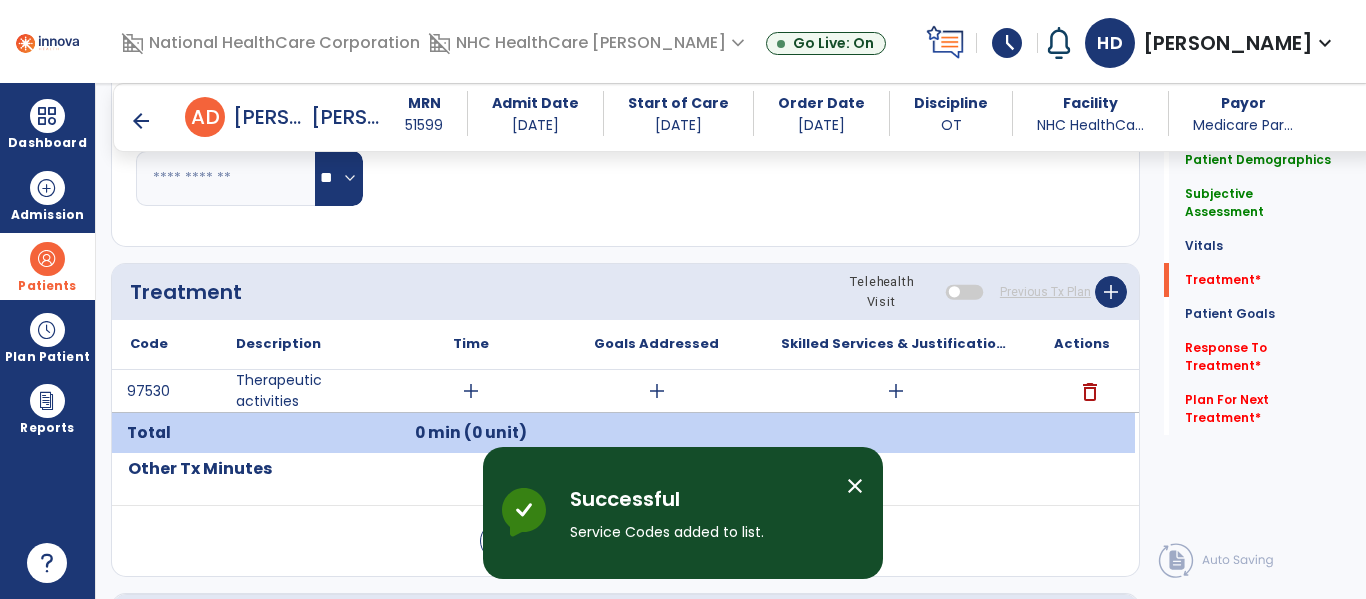 scroll, scrollTop: 987, scrollLeft: 0, axis: vertical 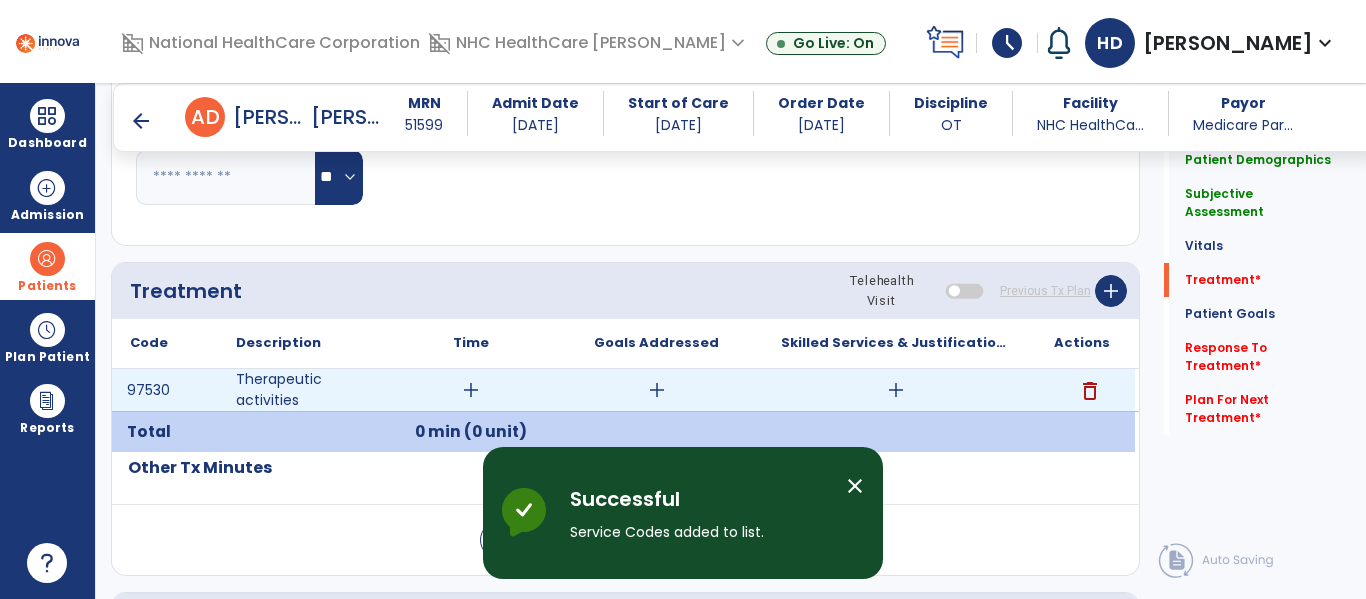 click on "add" at bounding box center (471, 390) 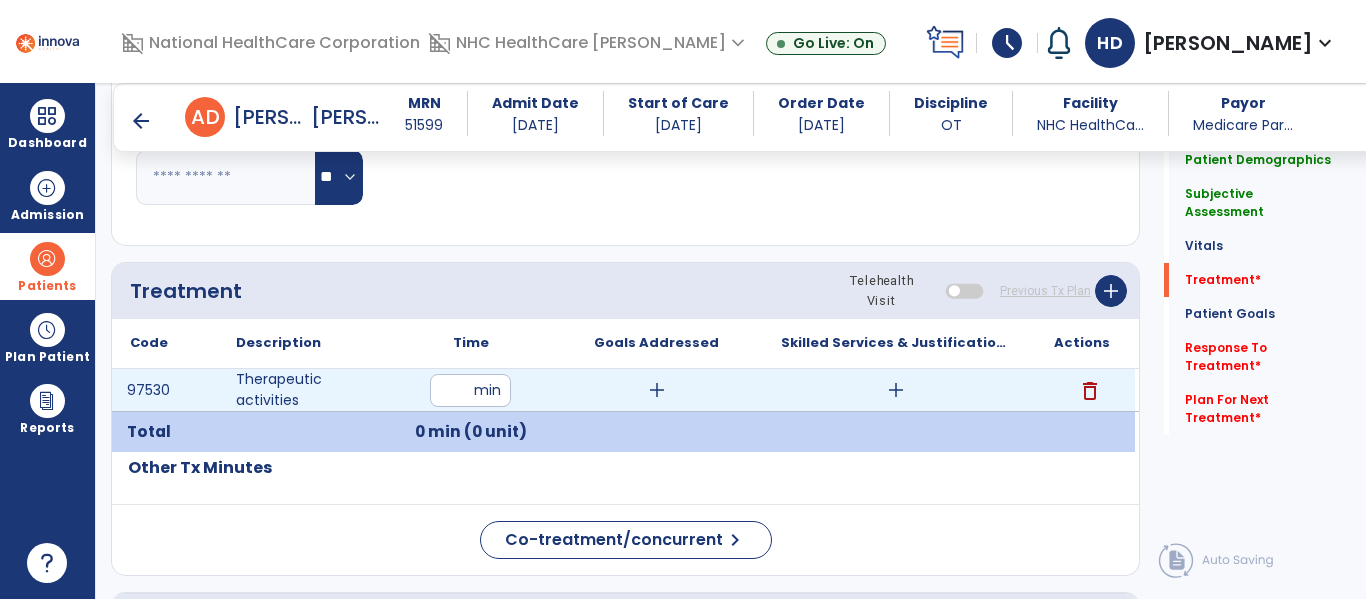 type on "**" 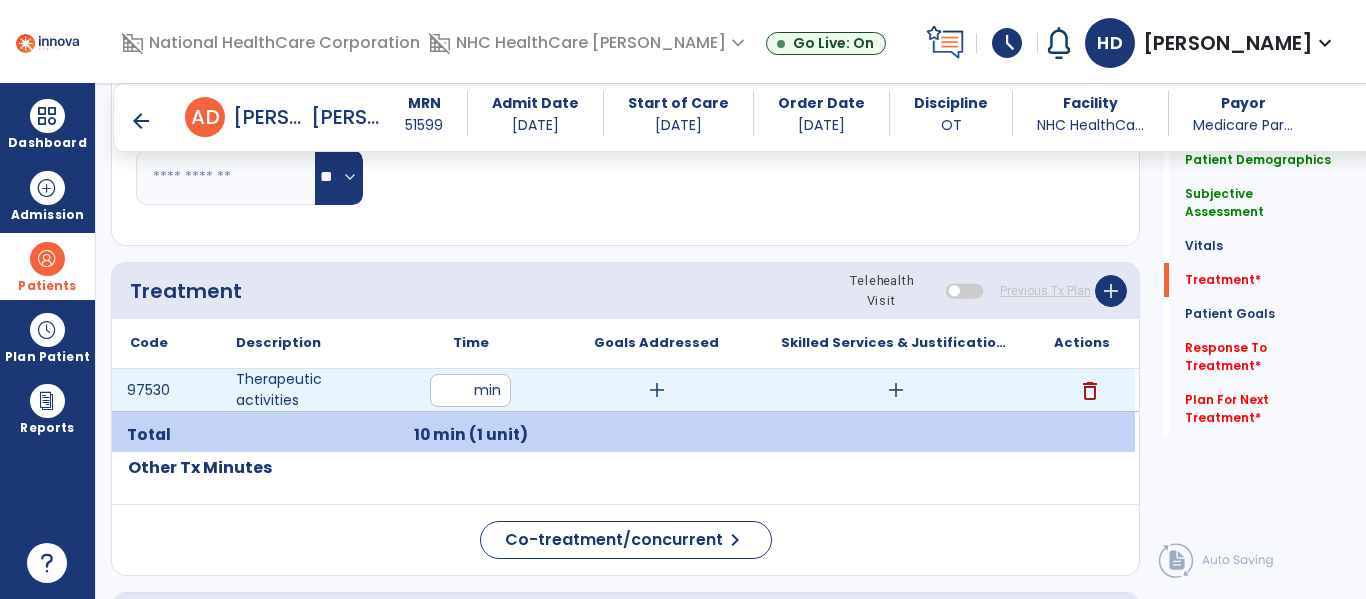 click on "add" at bounding box center [896, 390] 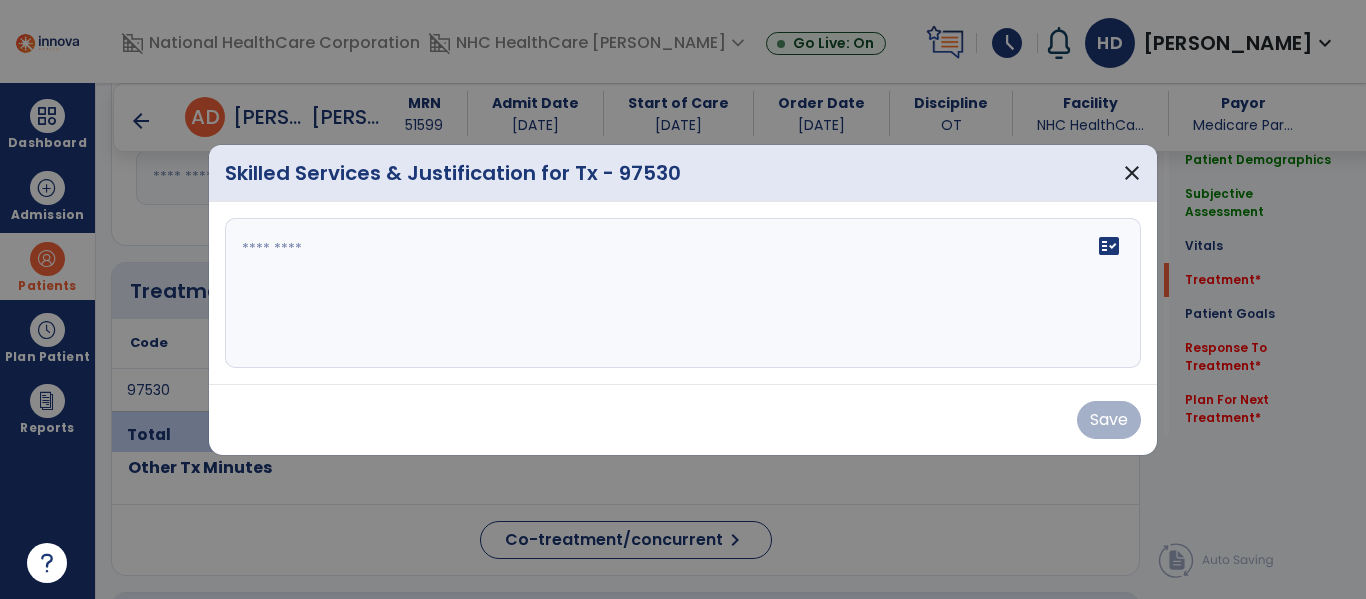 click on "fact_check" at bounding box center (683, 293) 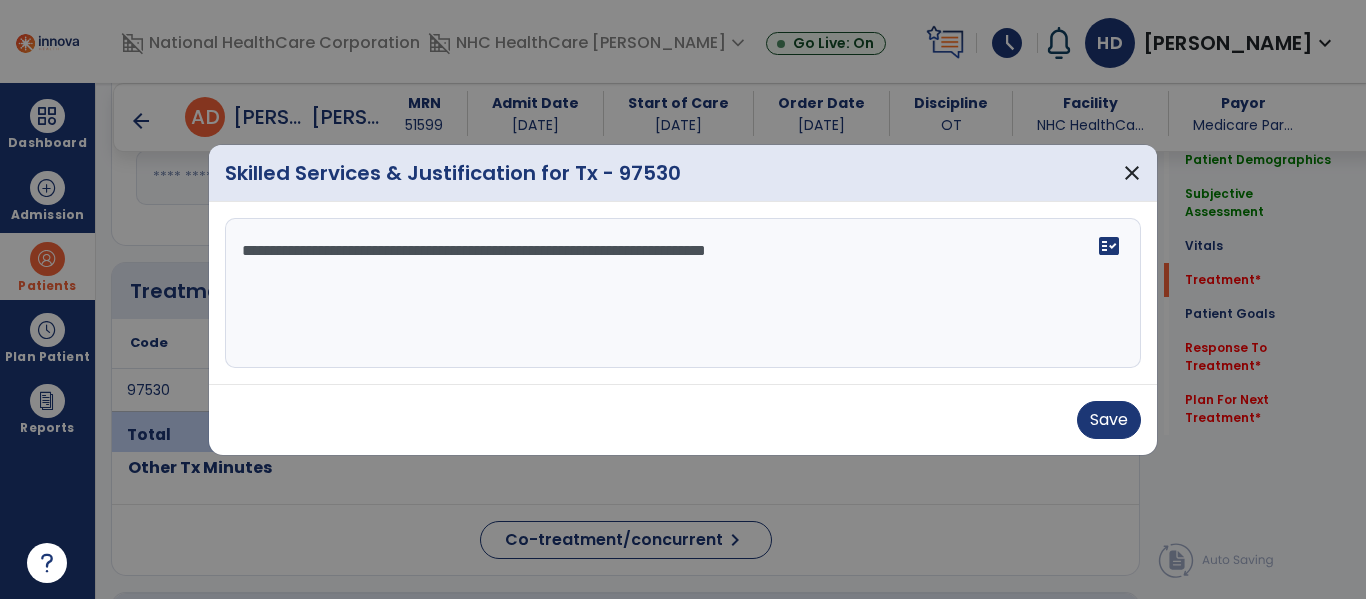 click on "**********" at bounding box center [683, 293] 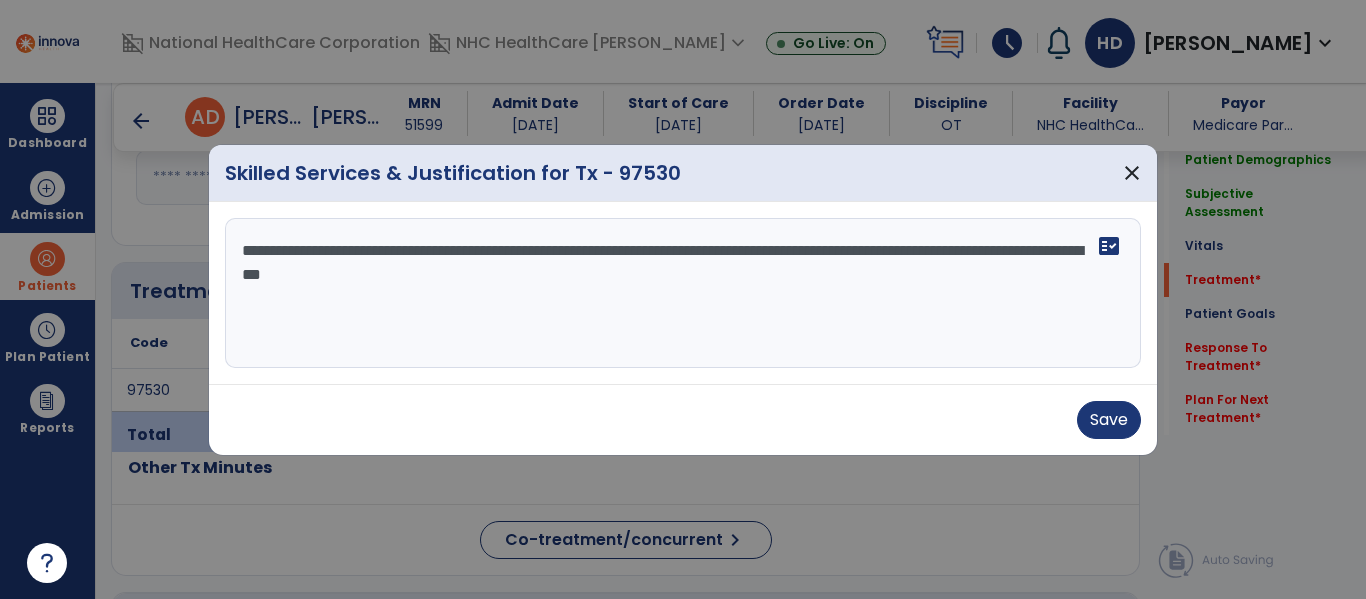 click on "**********" at bounding box center [683, 293] 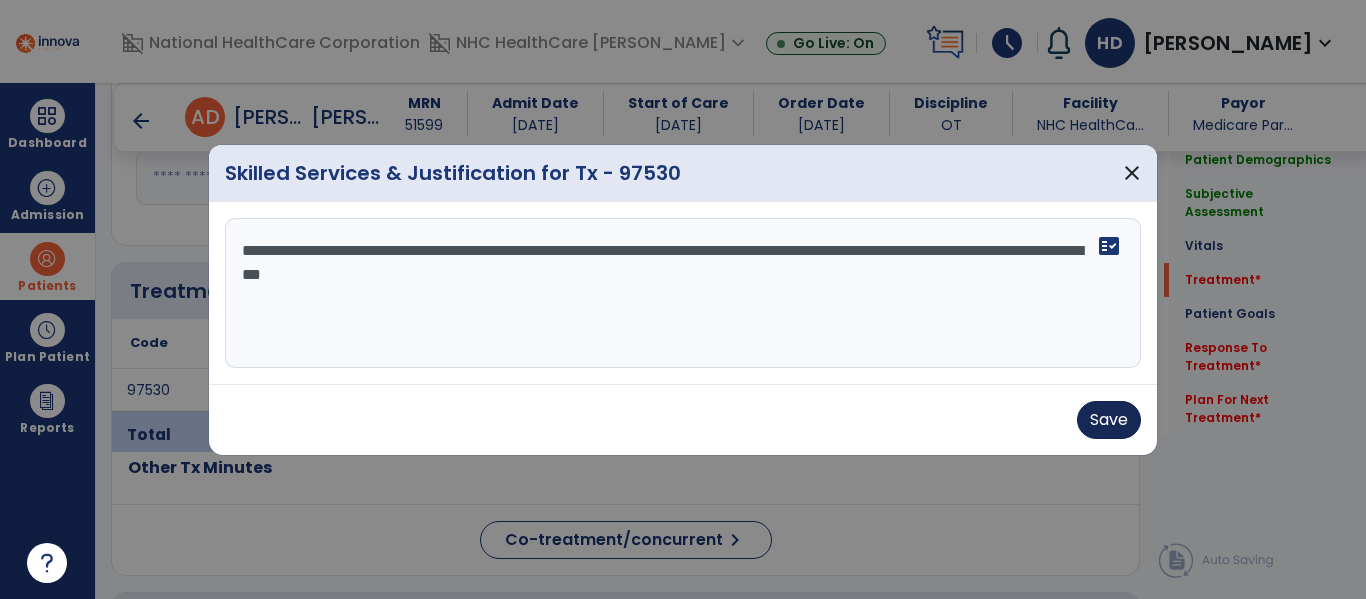 type on "**********" 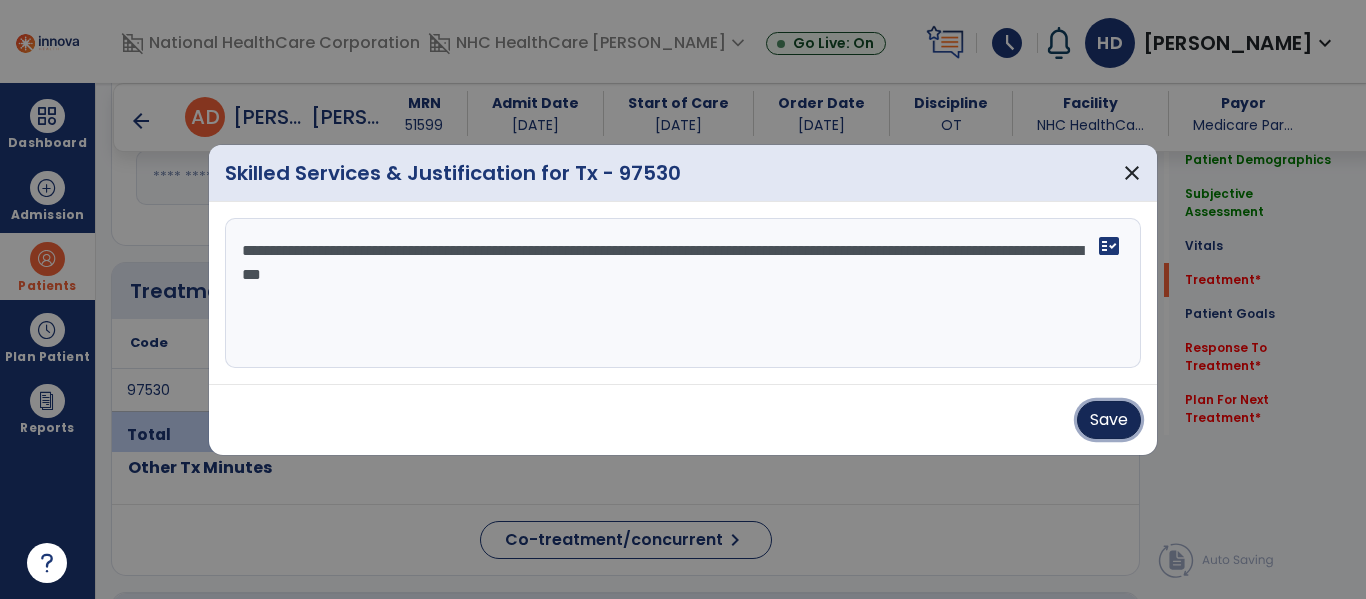 click on "Save" at bounding box center (1109, 420) 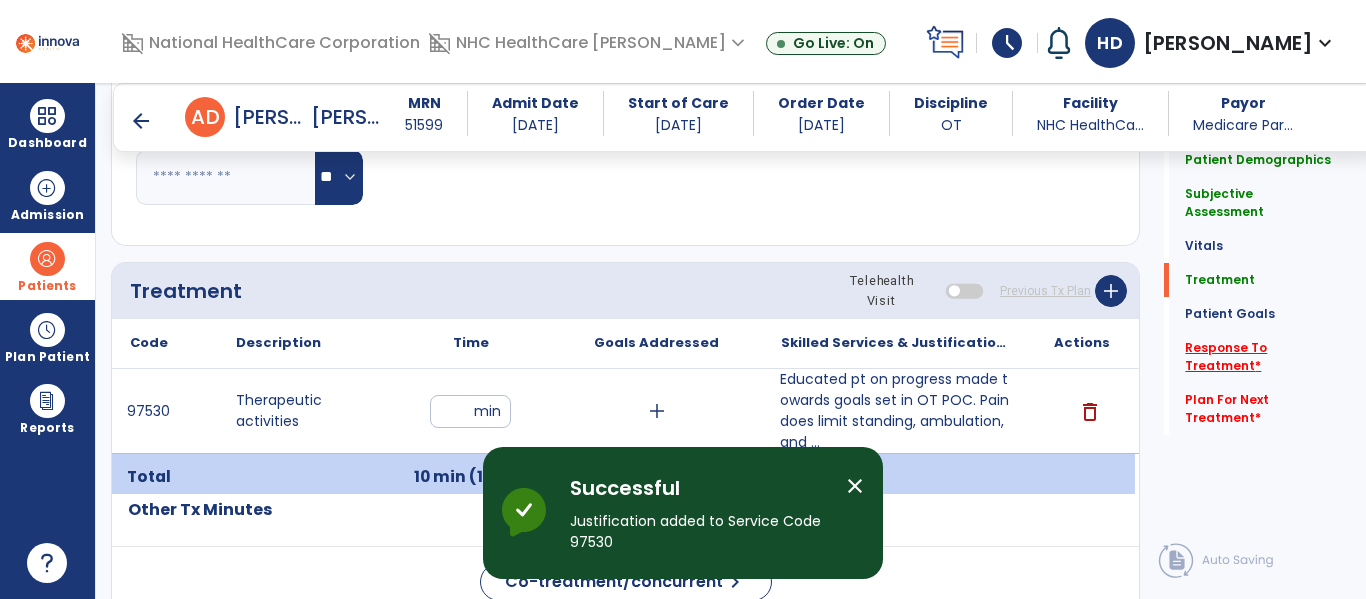click on "Response To Treatment   *" 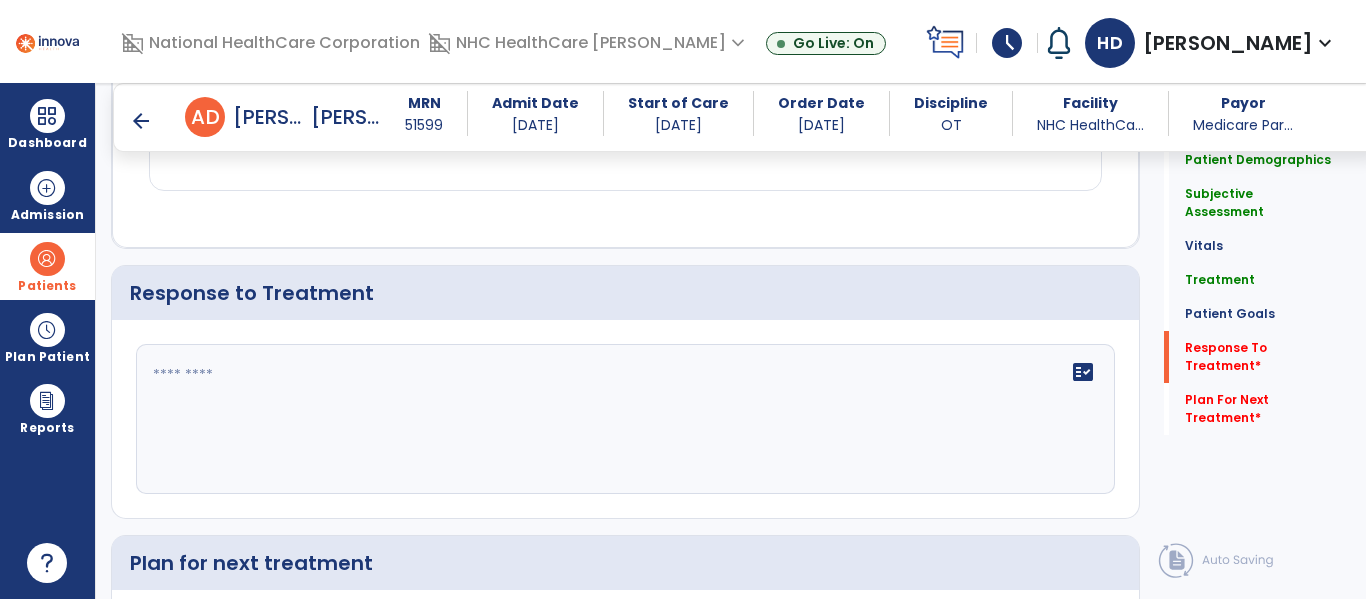 scroll, scrollTop: 2351, scrollLeft: 0, axis: vertical 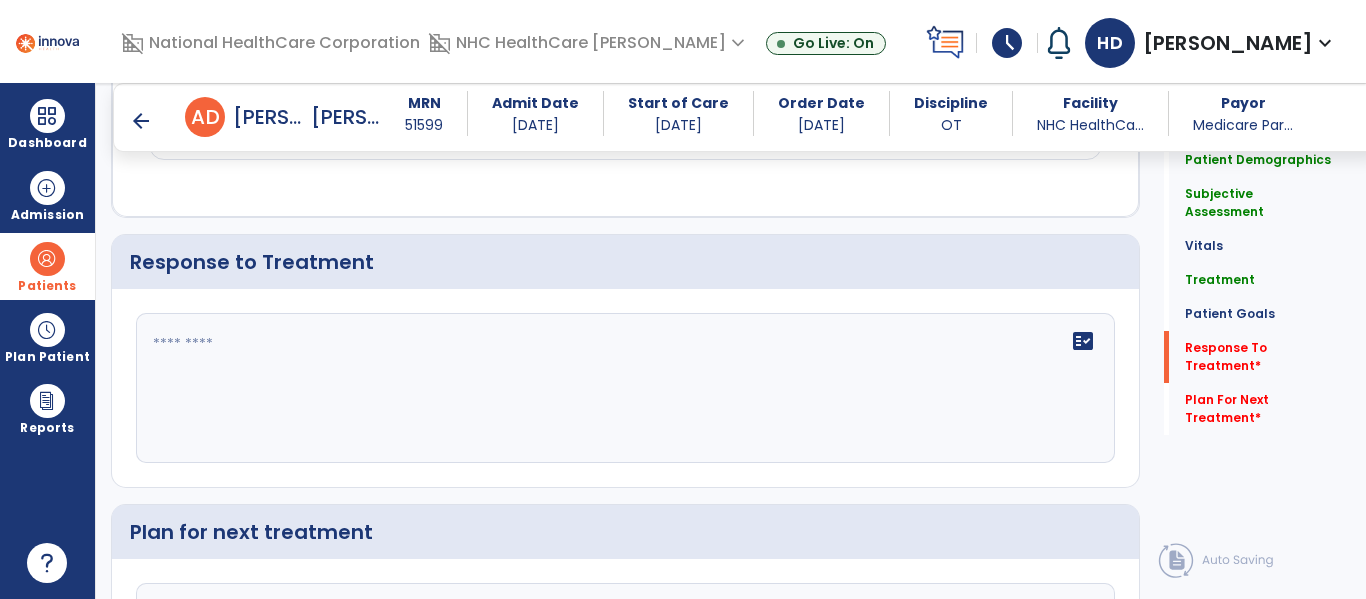 click on "fact_check" 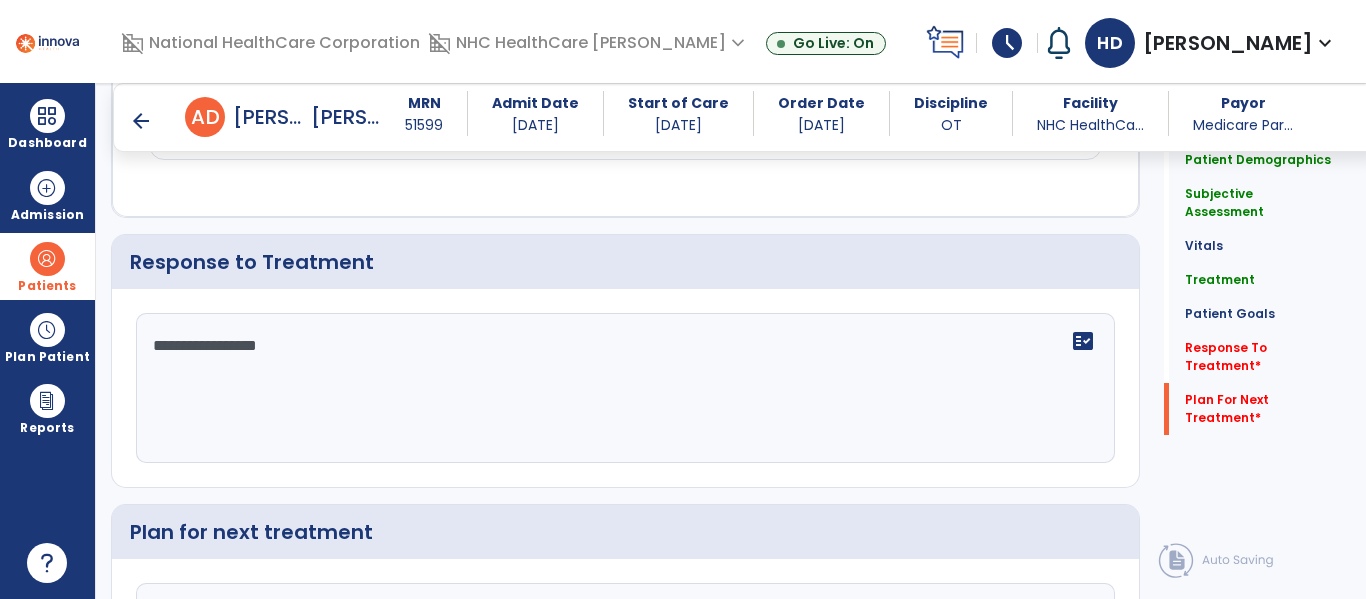 scroll, scrollTop: 2556, scrollLeft: 0, axis: vertical 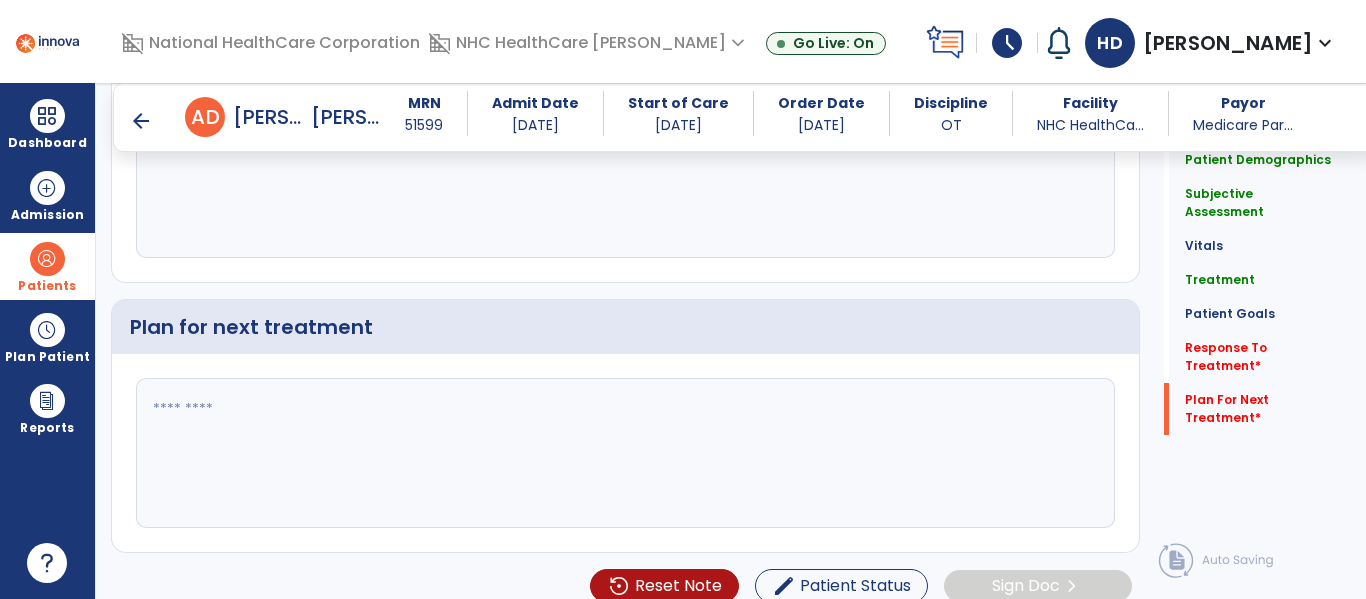 type on "**********" 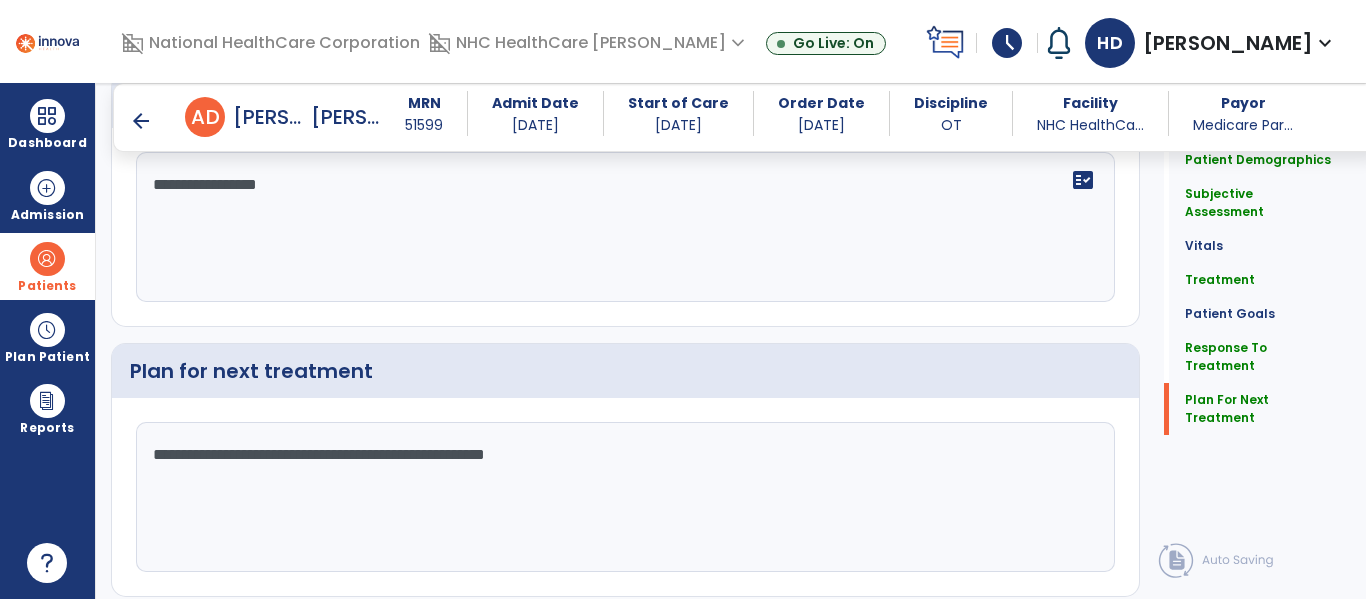 scroll, scrollTop: 2556, scrollLeft: 0, axis: vertical 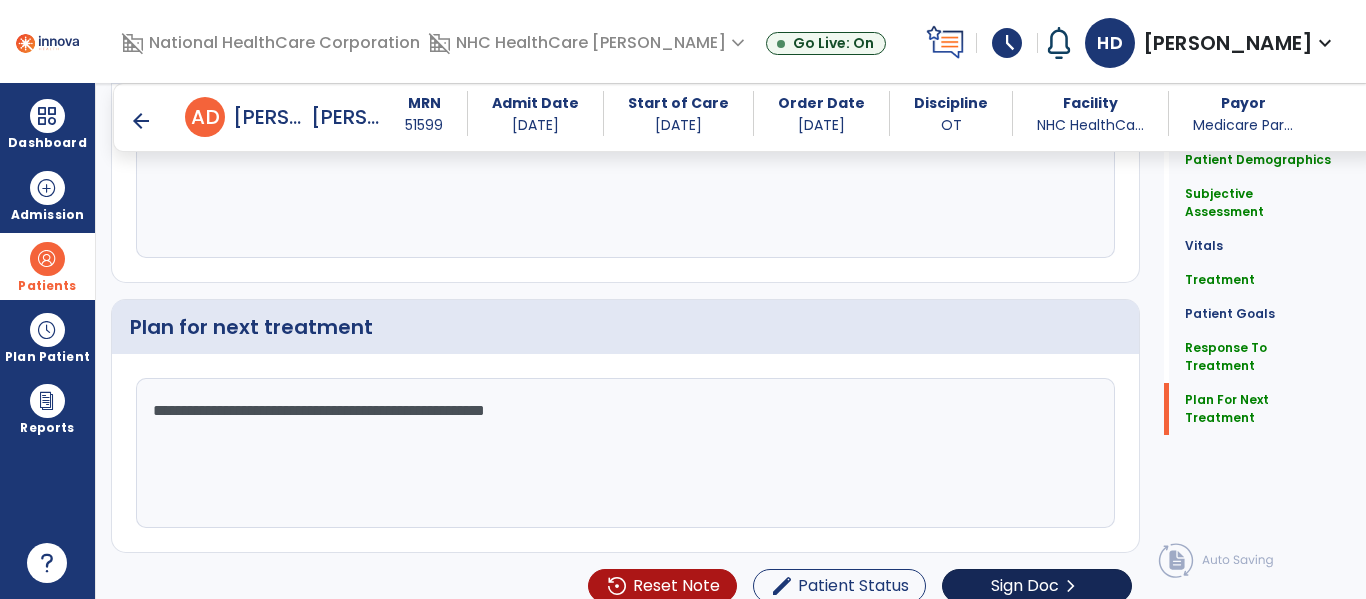 type on "**********" 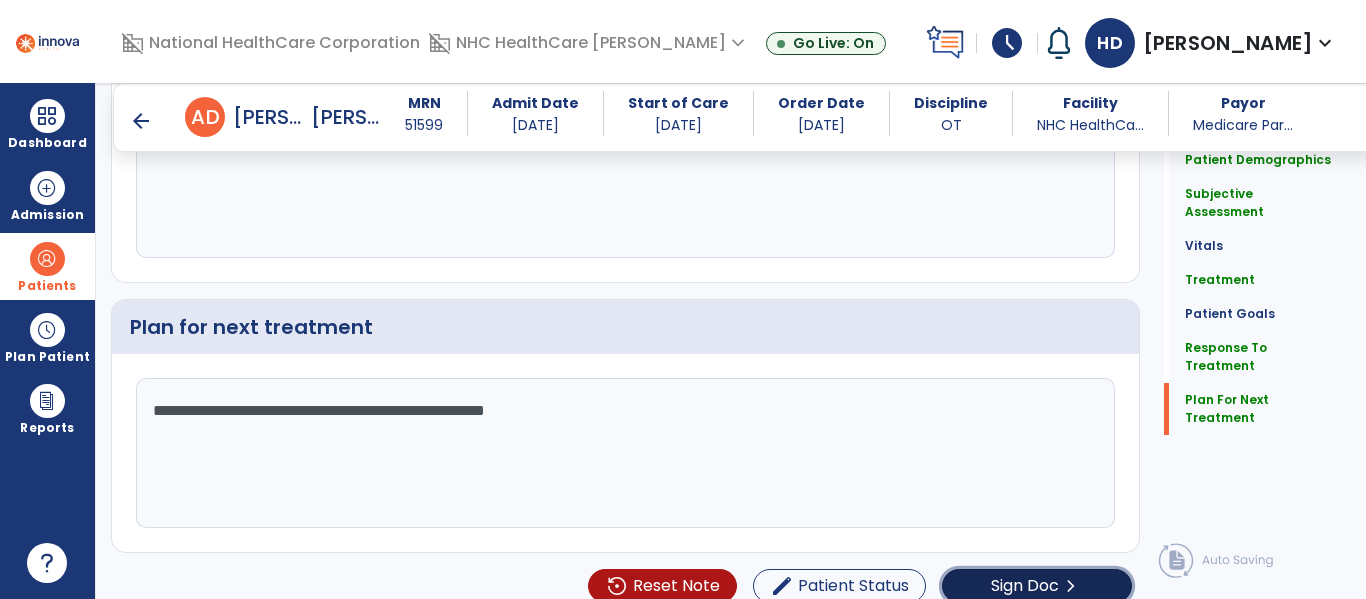 click on "Sign Doc" 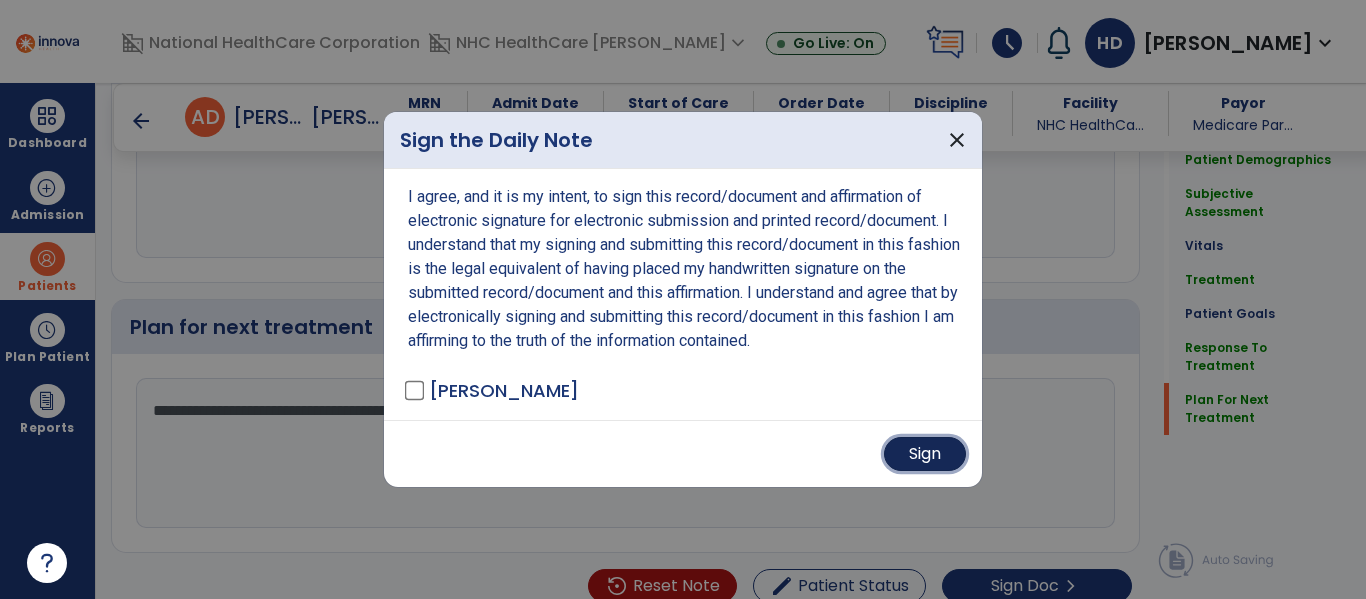 click on "Sign" at bounding box center [925, 454] 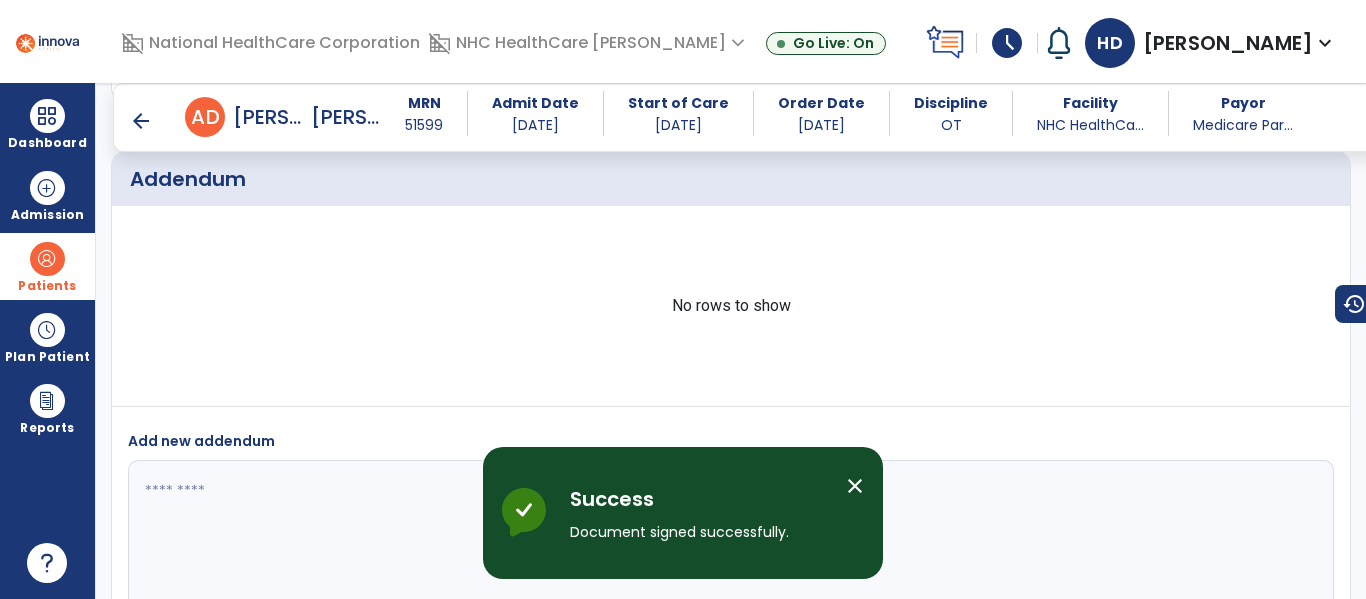 scroll, scrollTop: 3610, scrollLeft: 0, axis: vertical 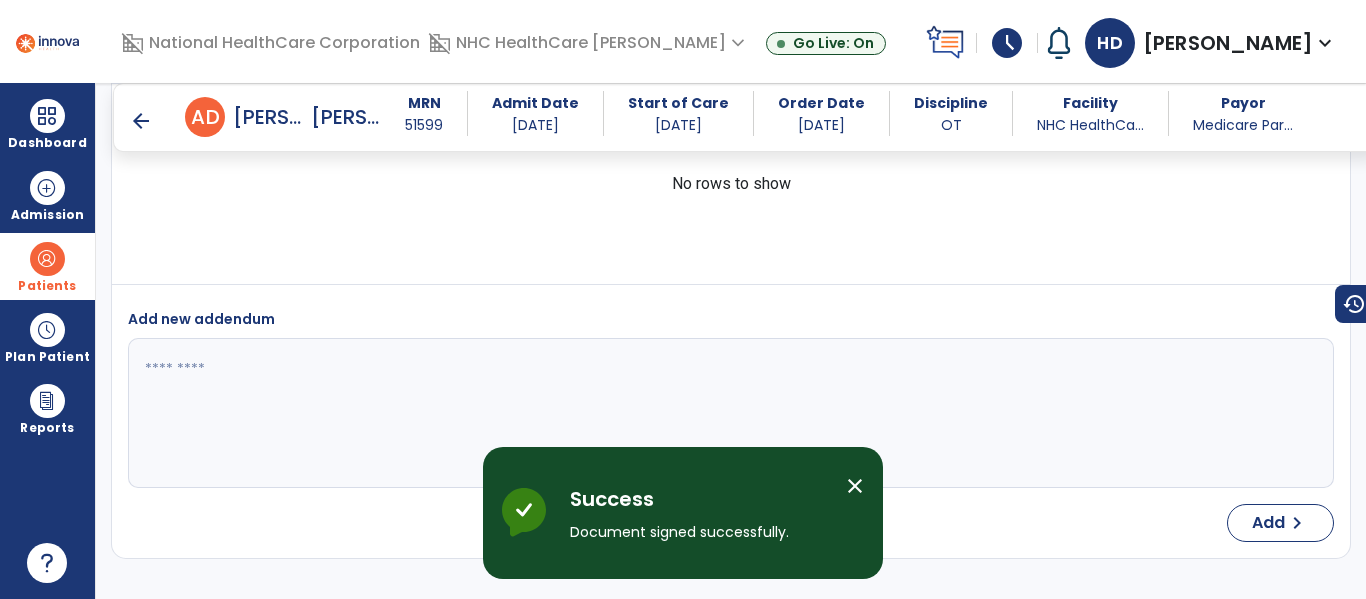 click on "Patients" at bounding box center (47, 266) 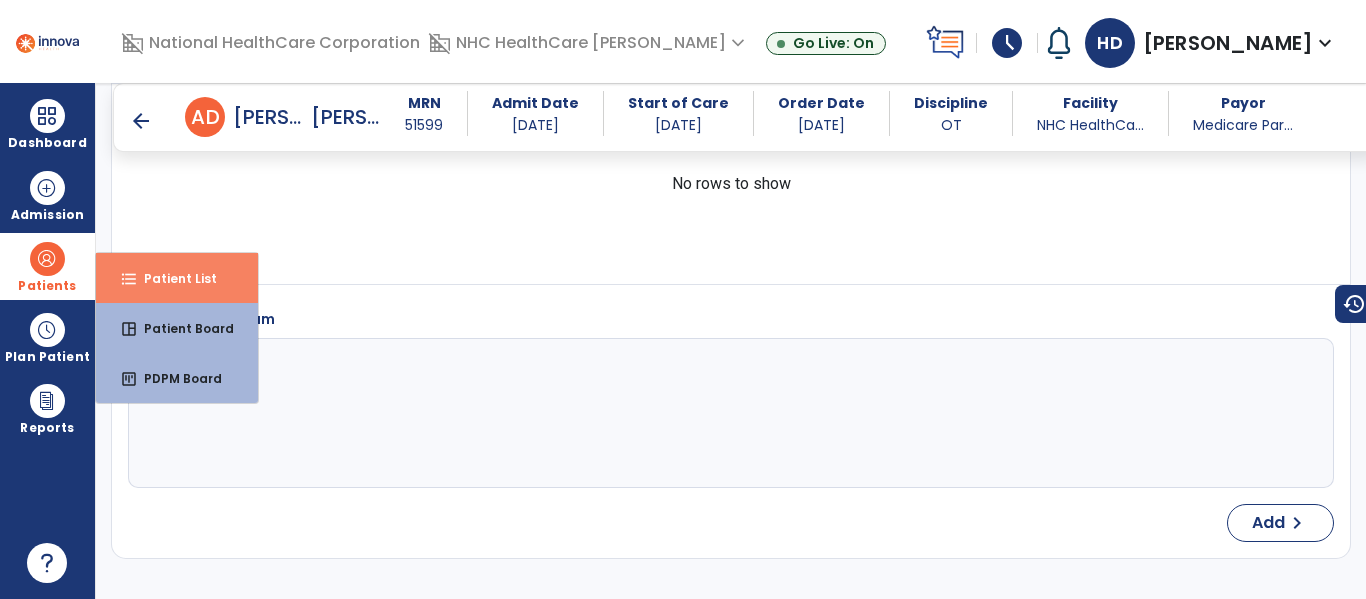 click on "Patient List" at bounding box center [172, 278] 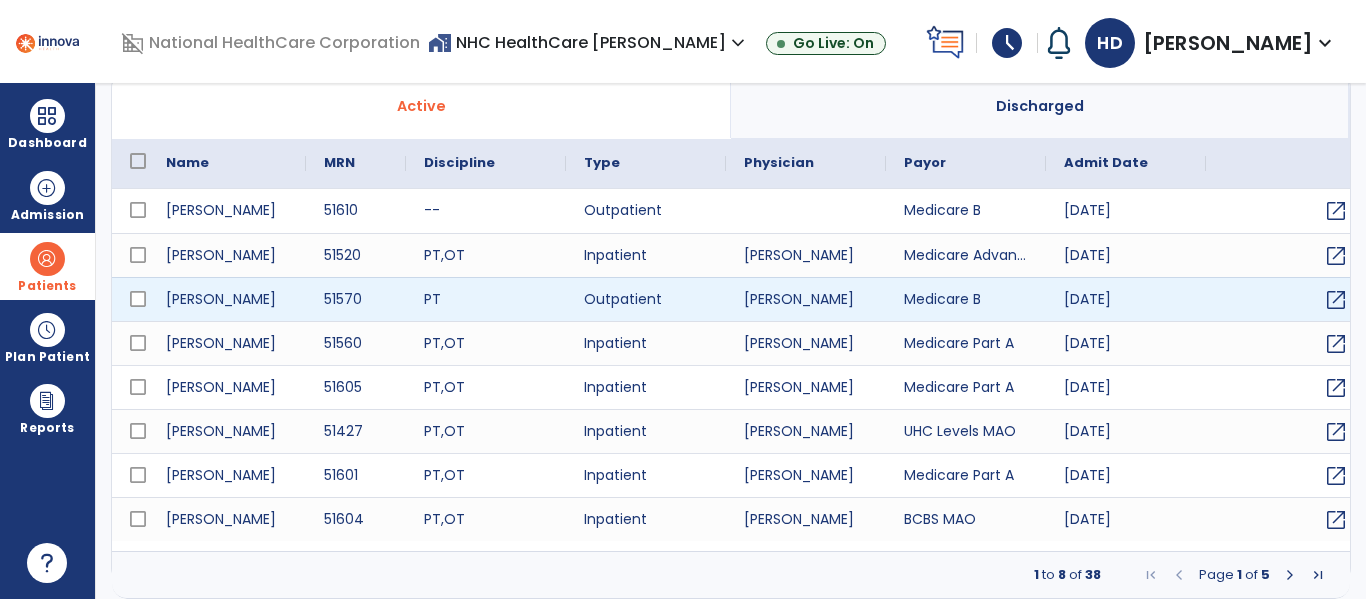 select on "***" 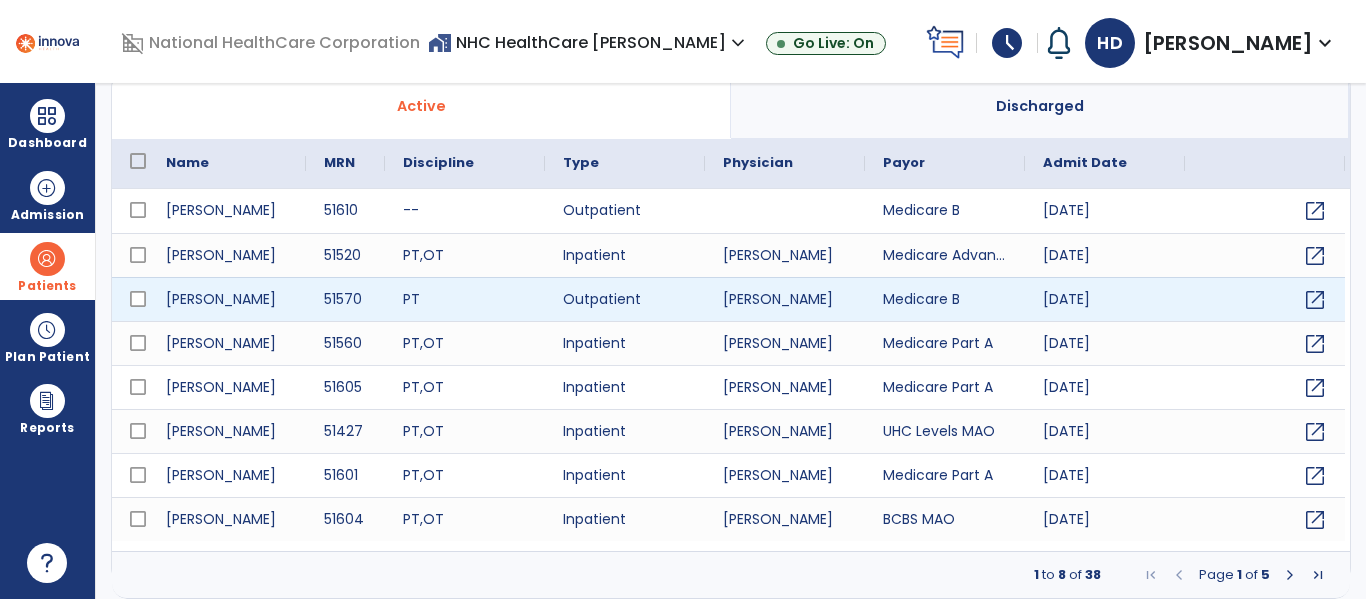 scroll, scrollTop: 0, scrollLeft: 0, axis: both 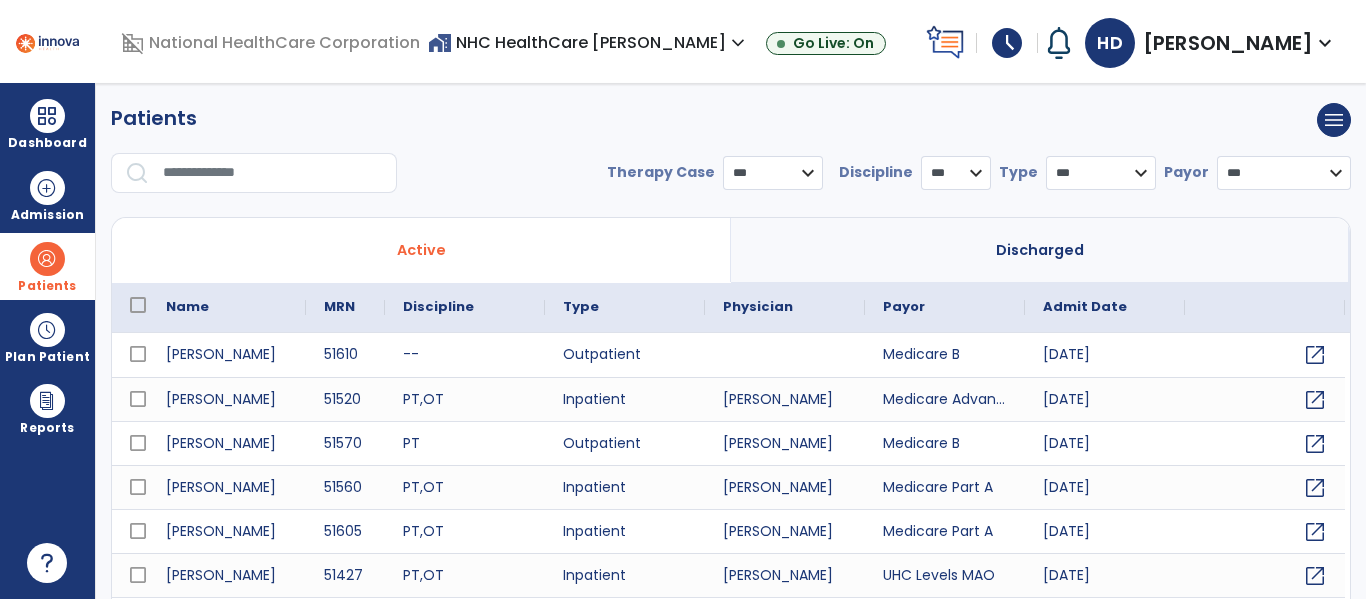 click at bounding box center (273, 173) 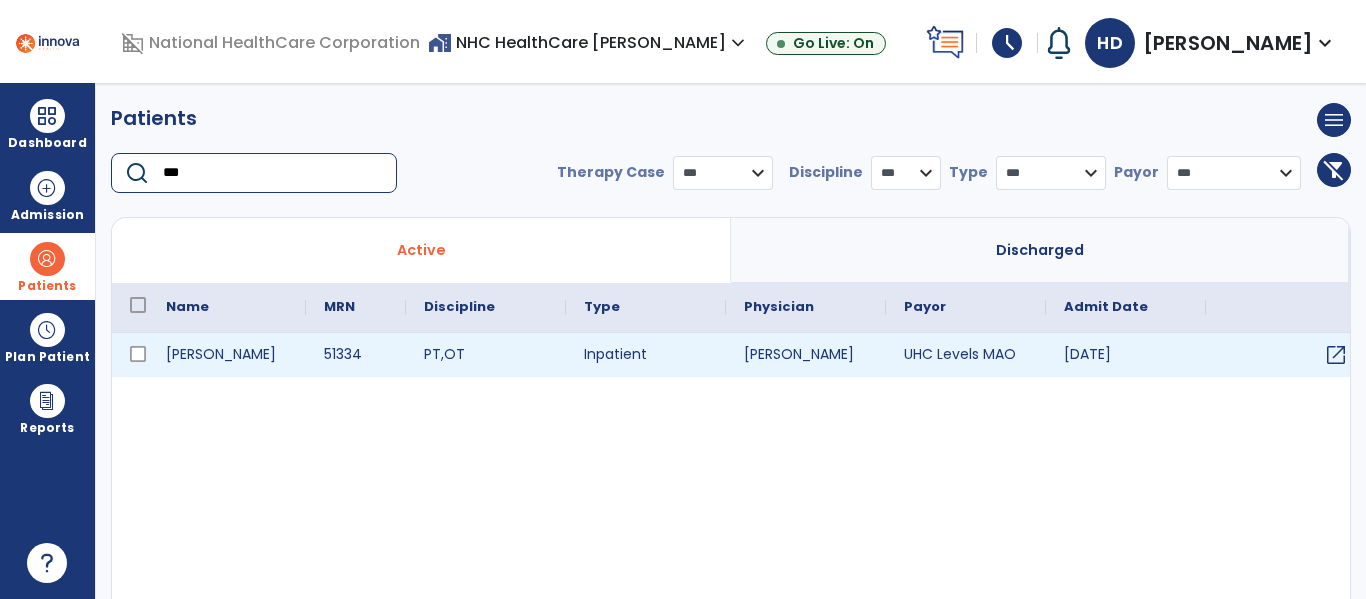 type on "***" 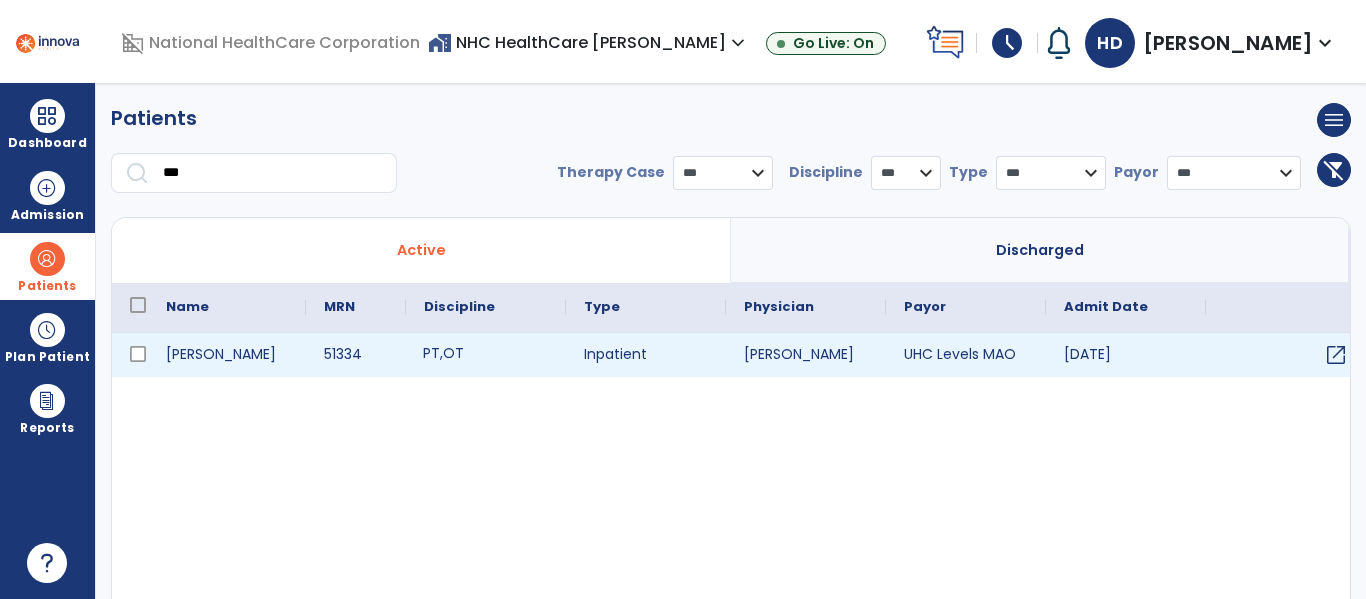 click on "PT , OT" at bounding box center [486, 355] 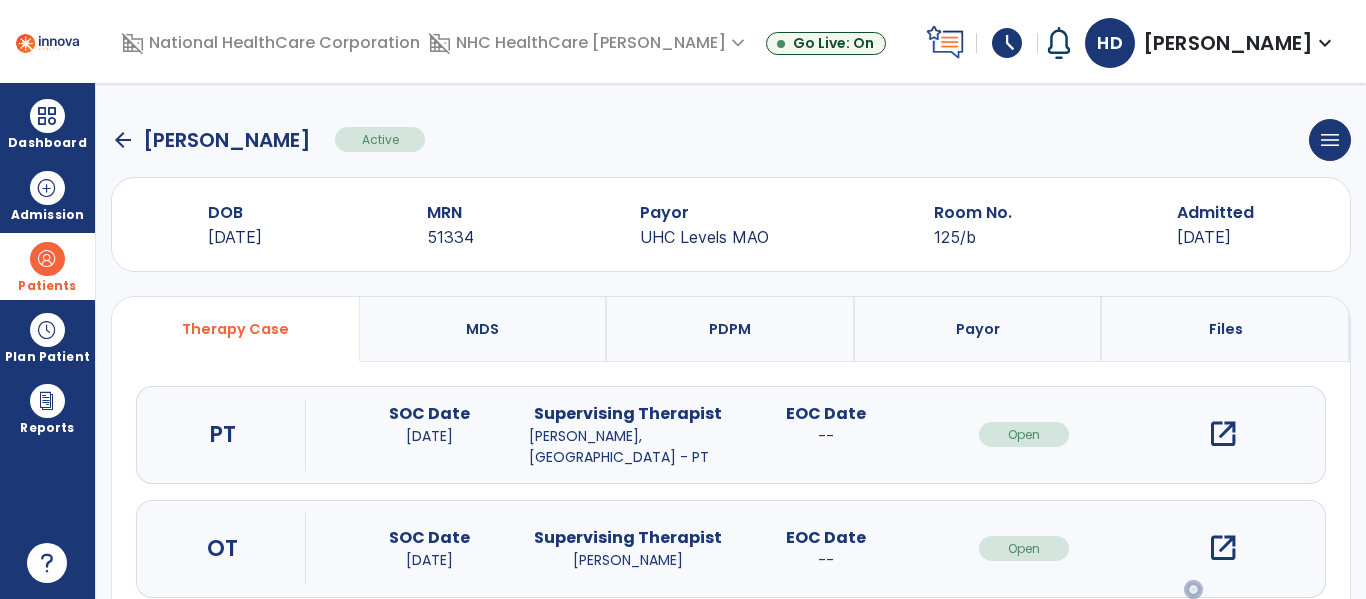 scroll, scrollTop: 162, scrollLeft: 0, axis: vertical 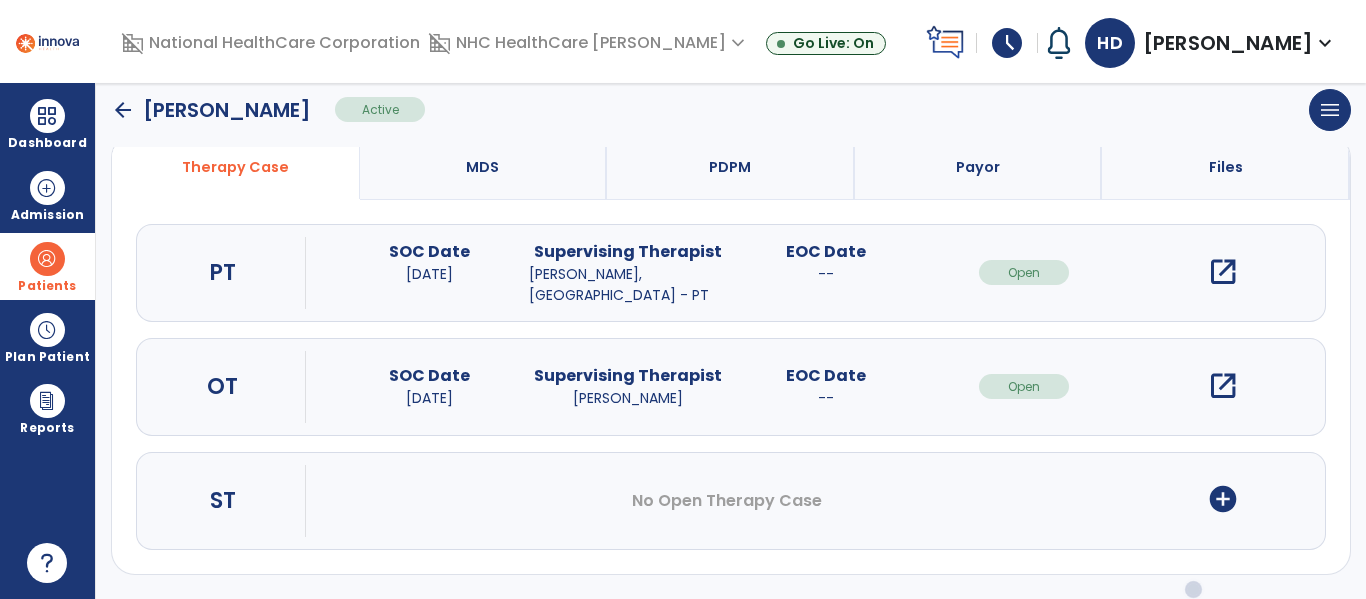 click on "open_in_new" at bounding box center (1223, 386) 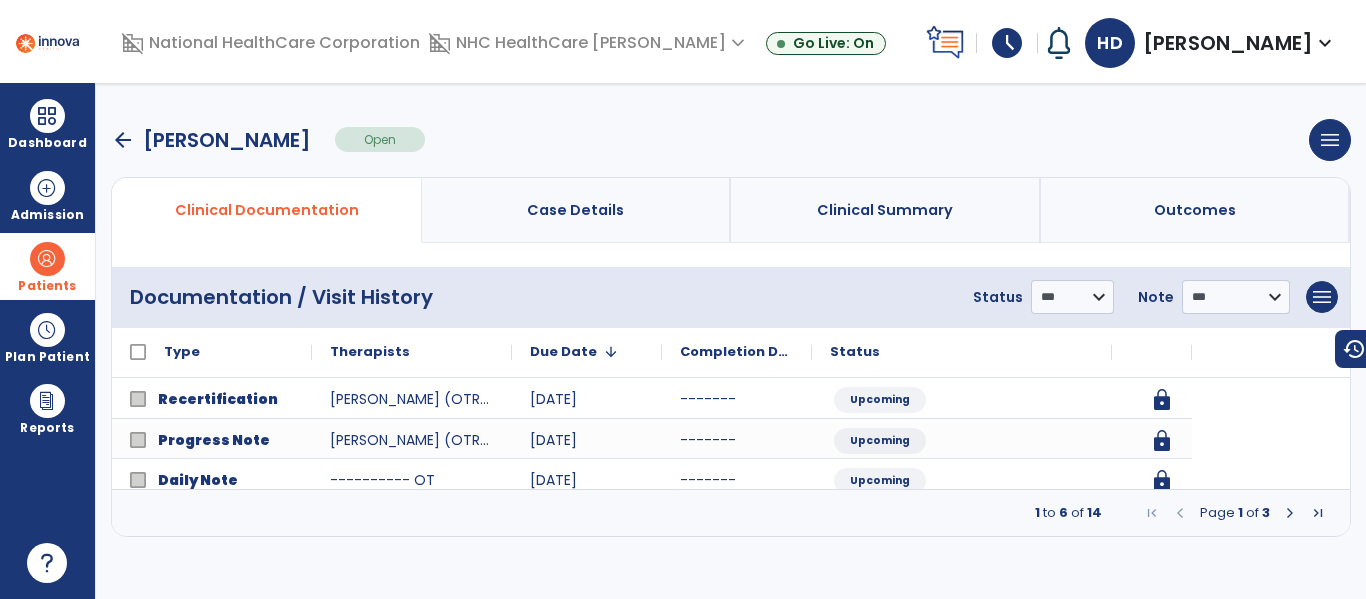 scroll, scrollTop: 0, scrollLeft: 0, axis: both 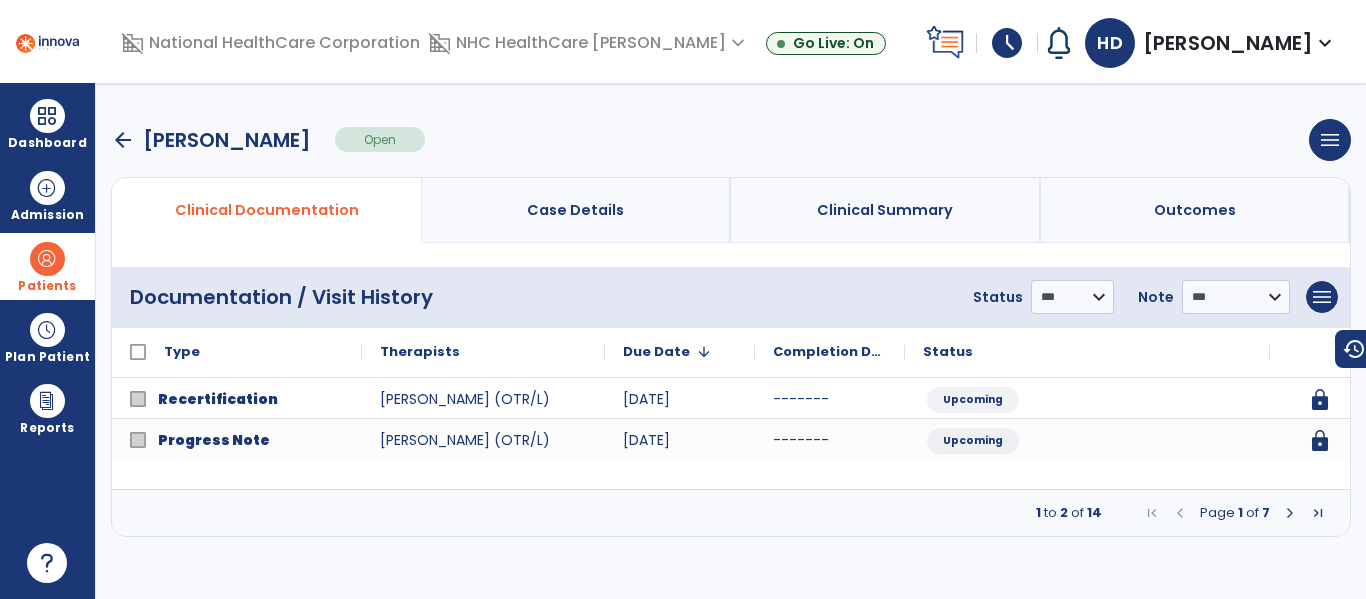 click at bounding box center (1290, 513) 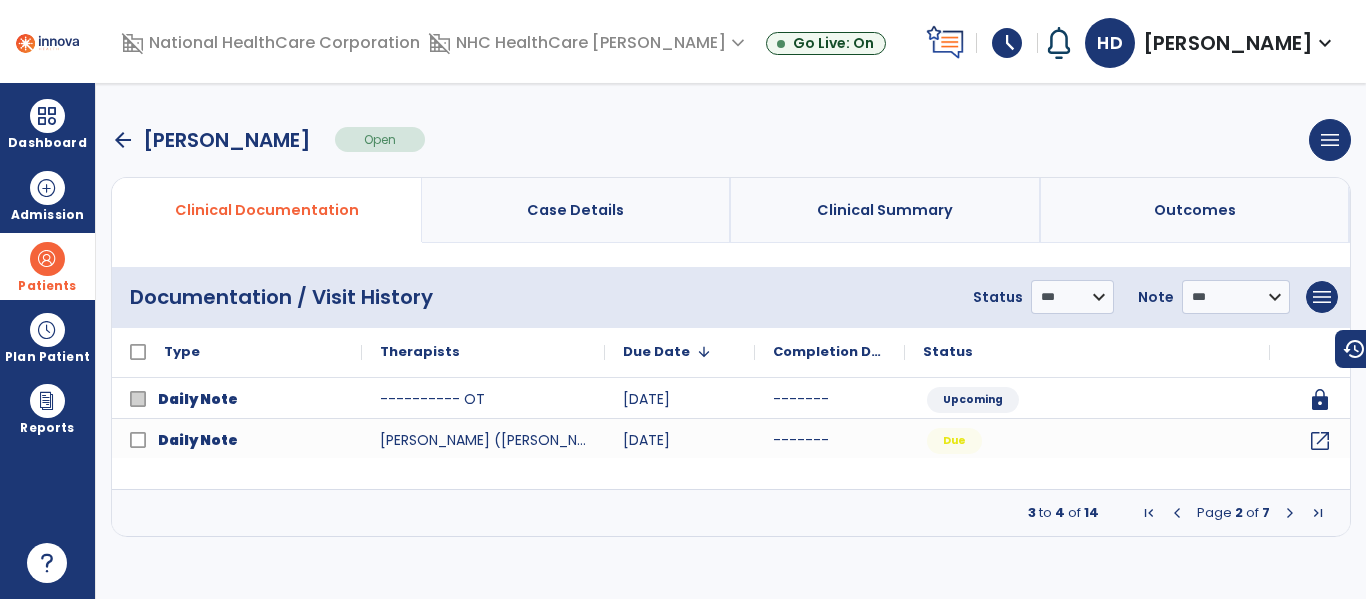 click at bounding box center [1290, 513] 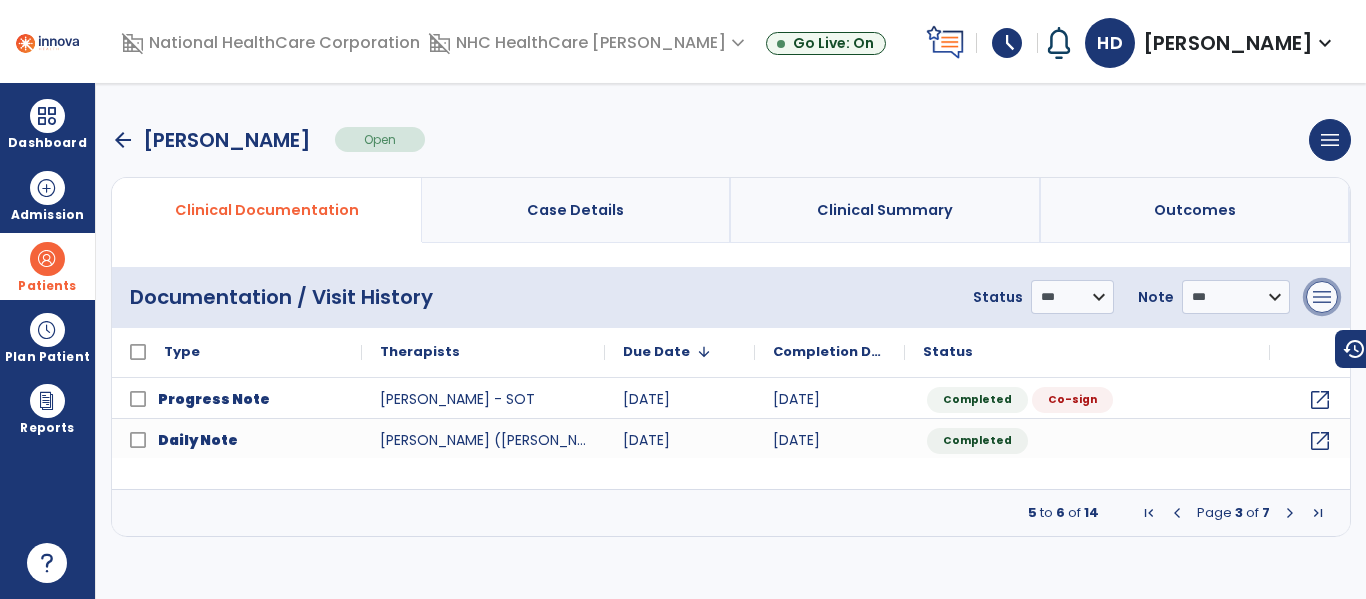 click on "menu" at bounding box center [1322, 297] 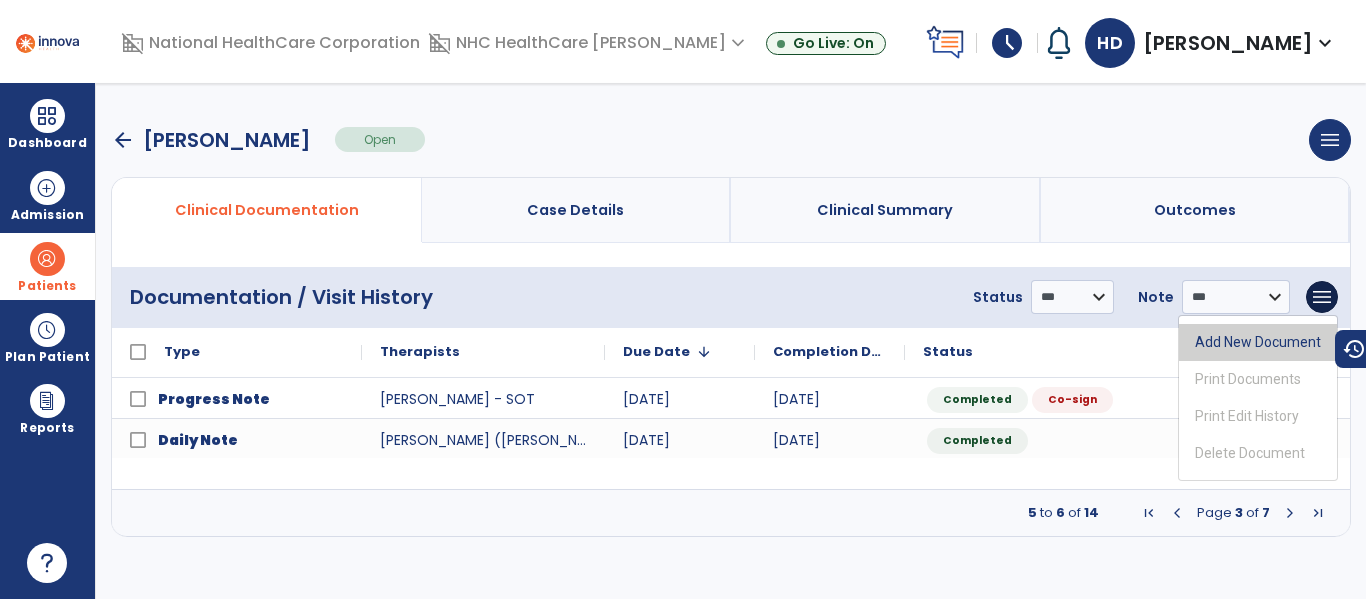 click on "Add New Document" at bounding box center [1258, 342] 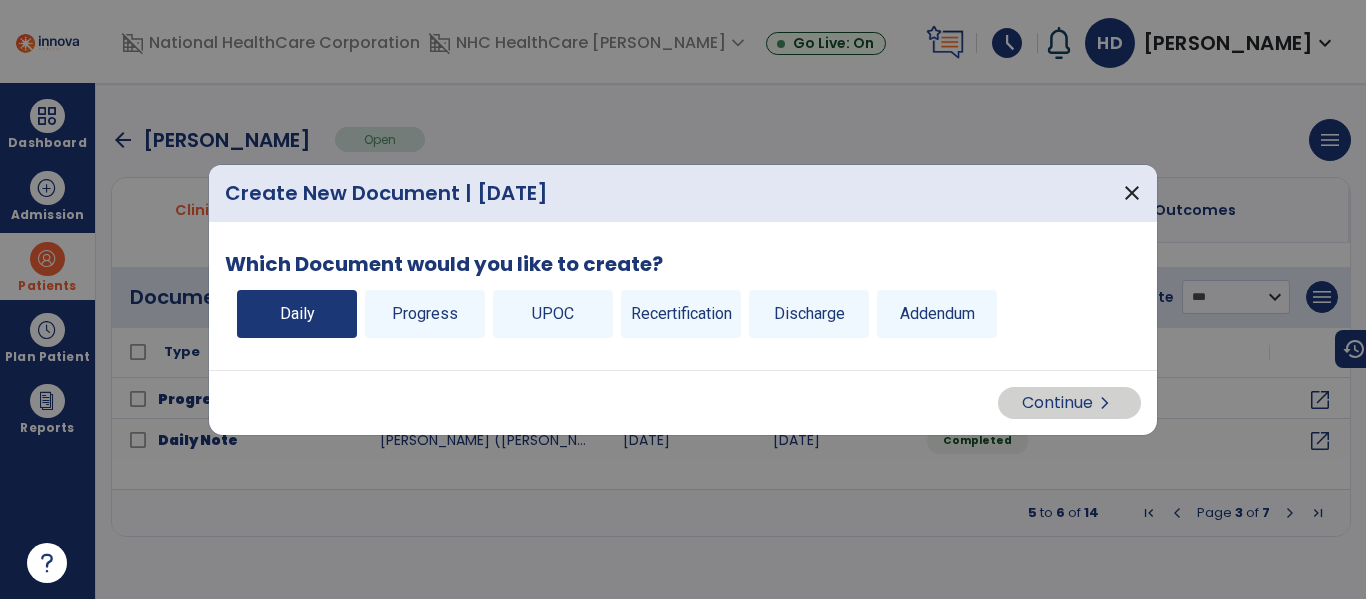 click on "Daily" at bounding box center [297, 314] 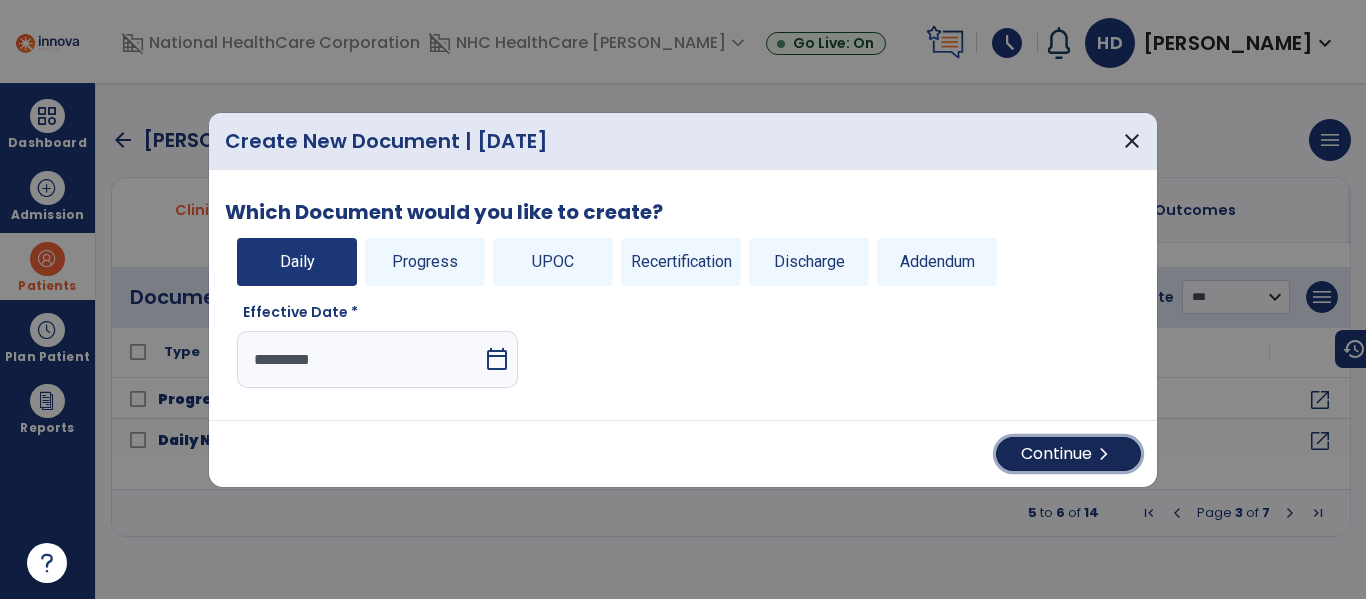 click on "chevron_right" at bounding box center (1104, 454) 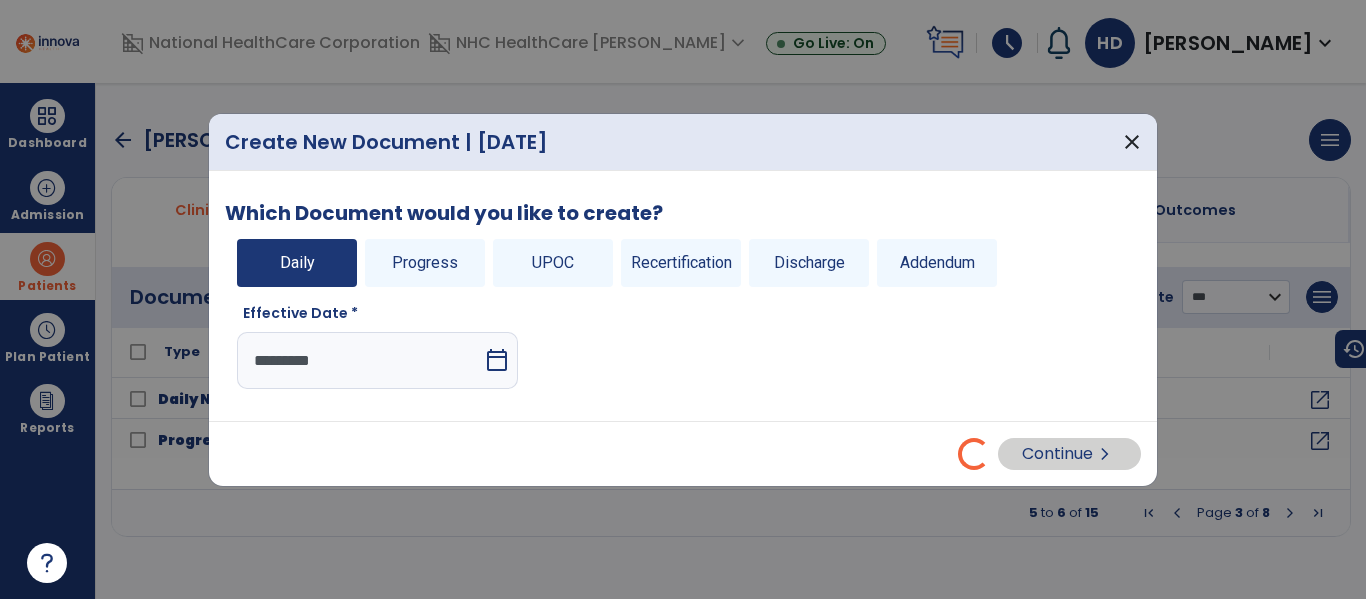 select on "*" 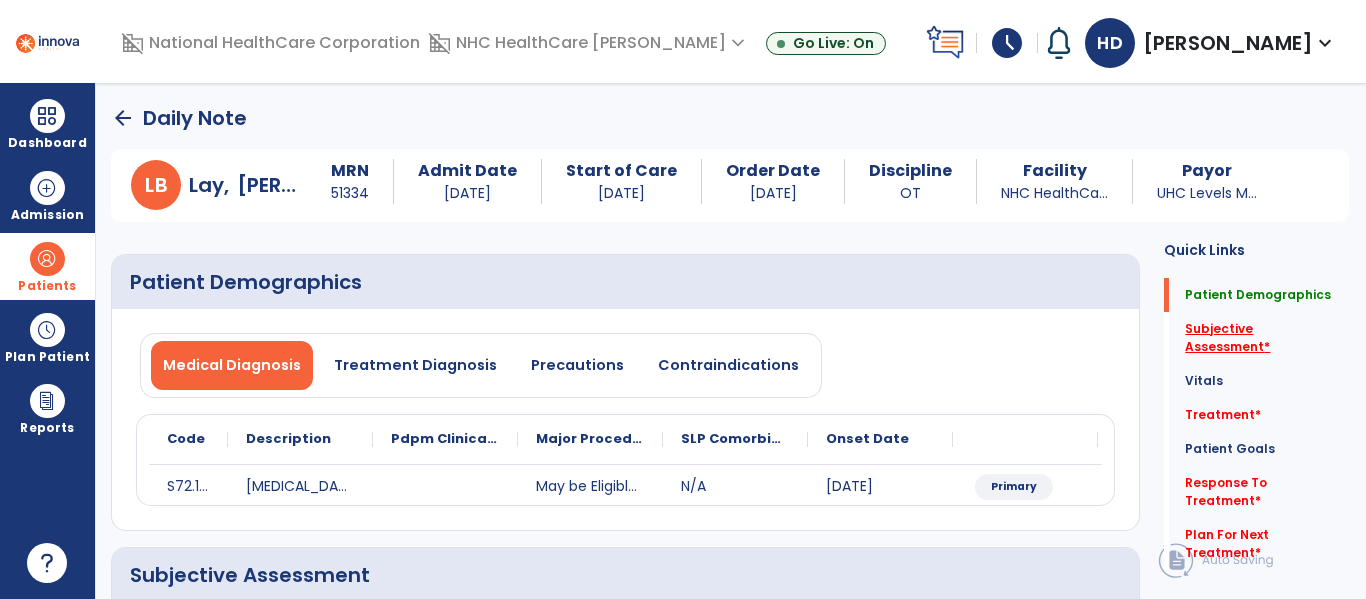 click on "Subjective Assessment   *" 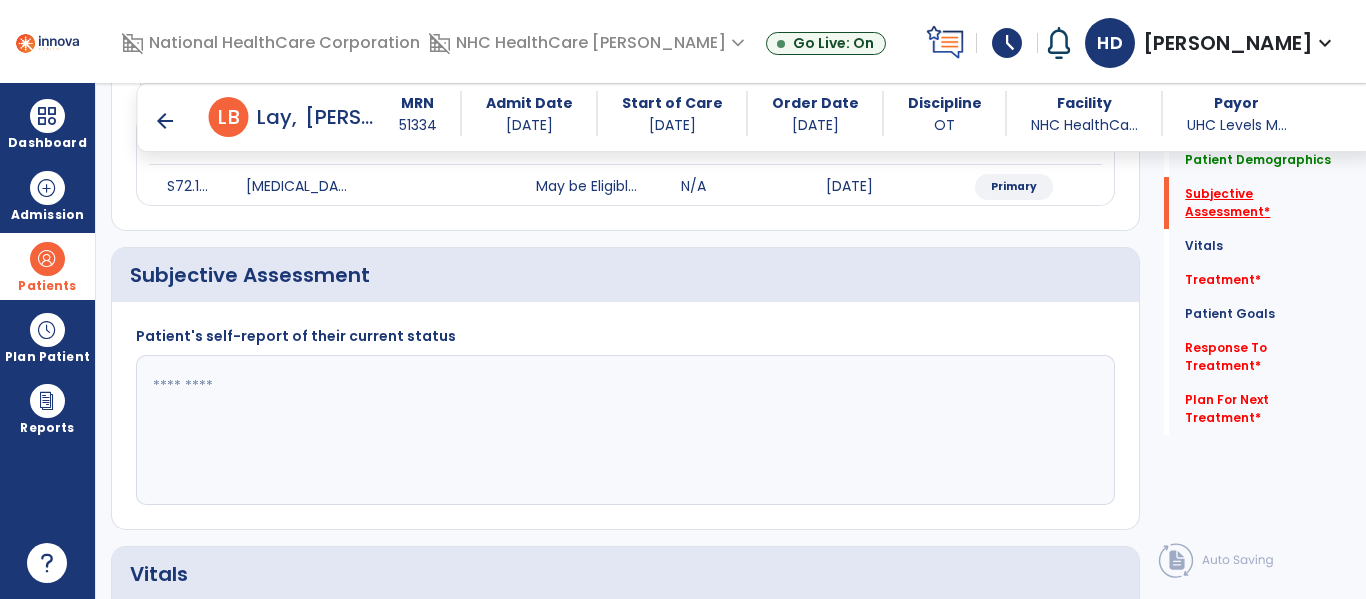 scroll, scrollTop: 347, scrollLeft: 0, axis: vertical 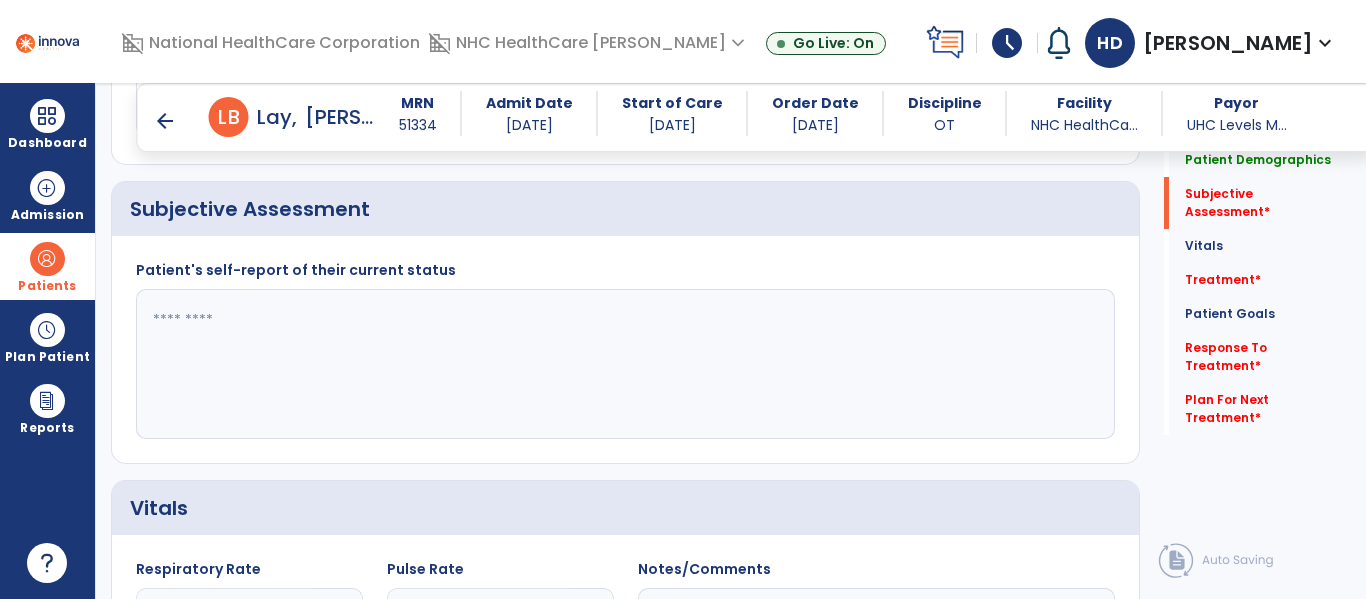 click 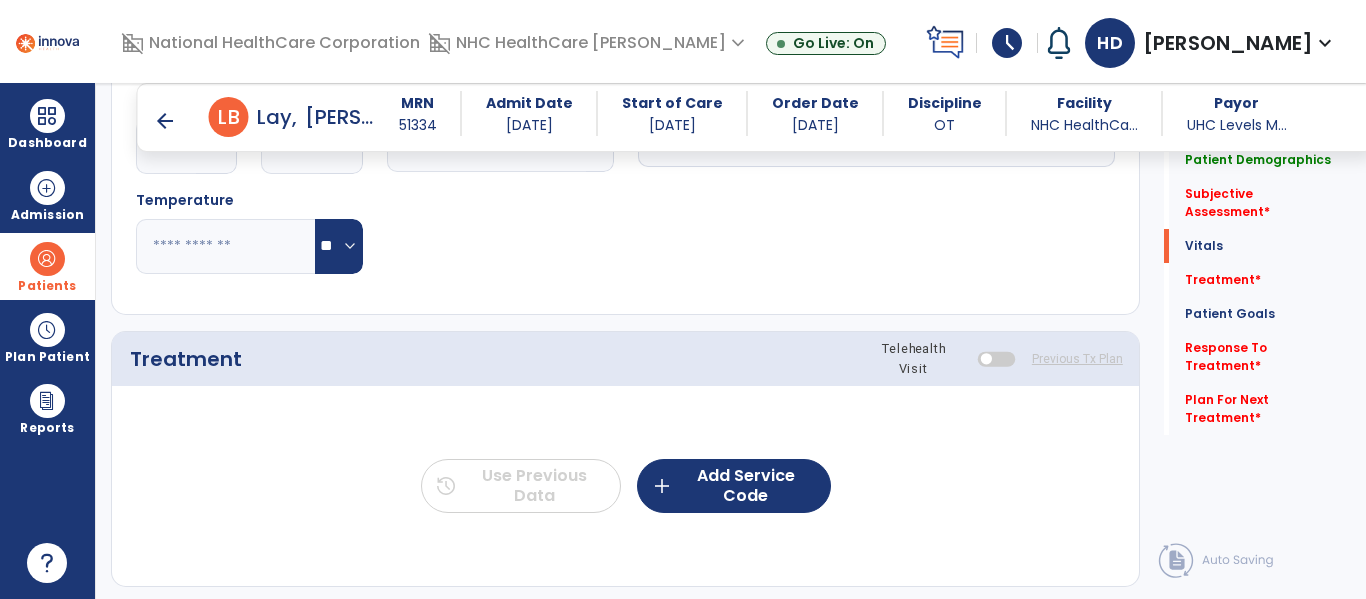 scroll, scrollTop: 921, scrollLeft: 0, axis: vertical 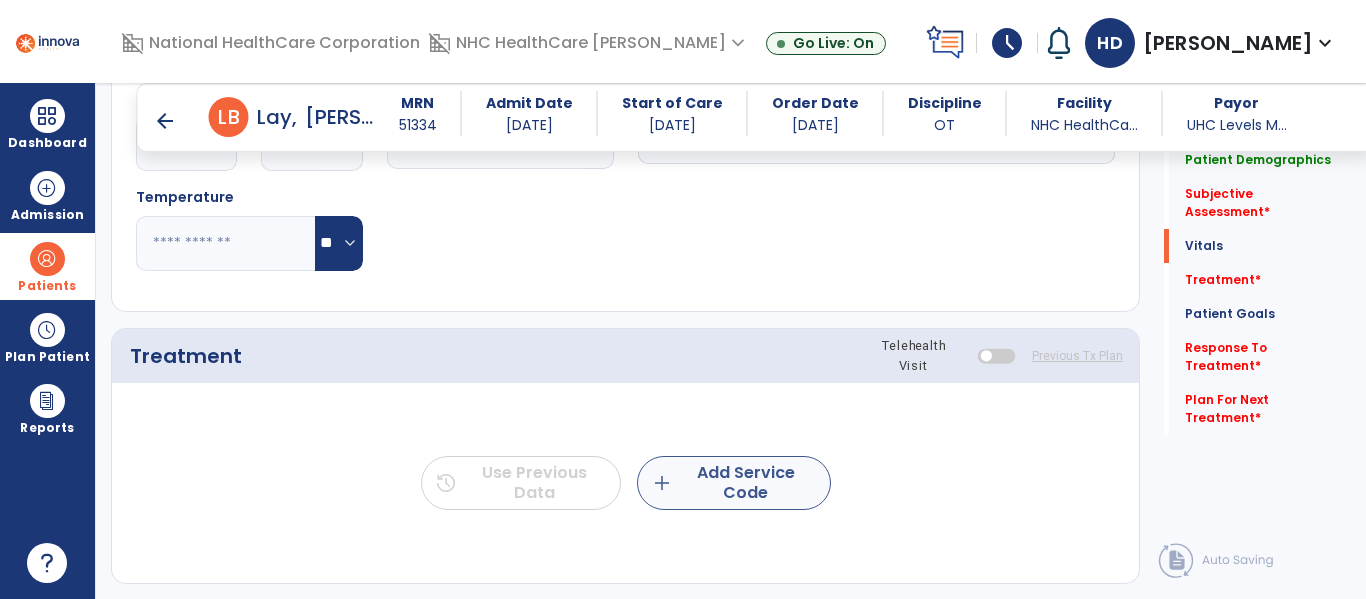 type on "**********" 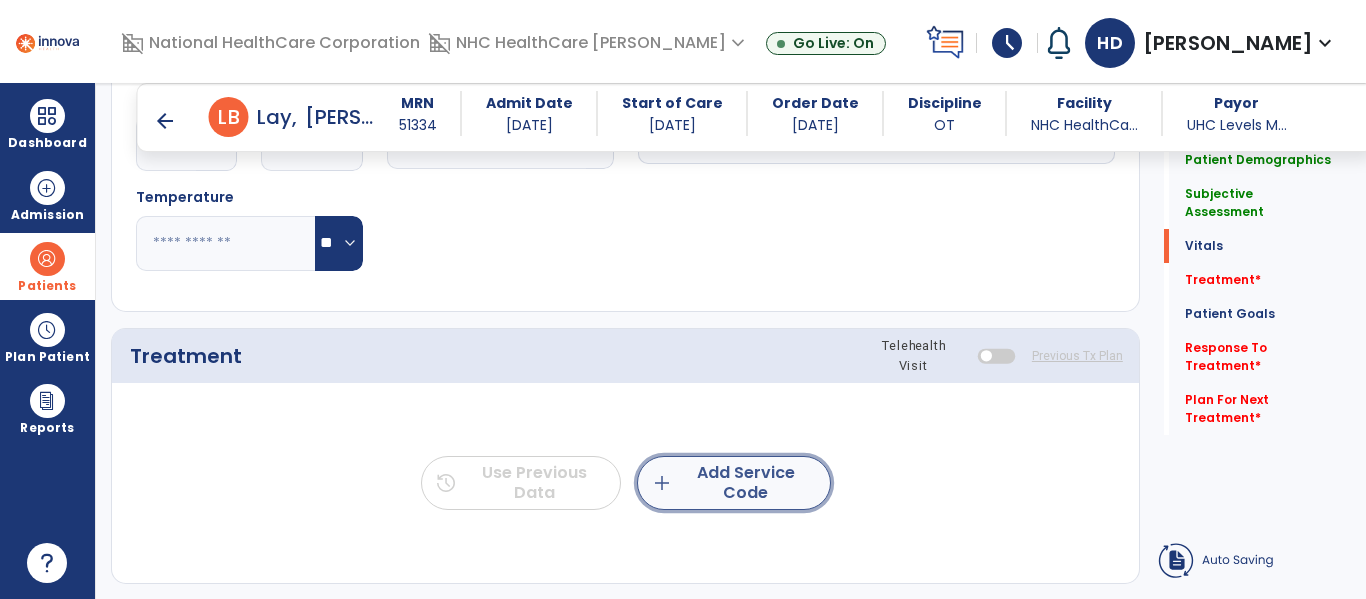 click on "add  Add Service Code" 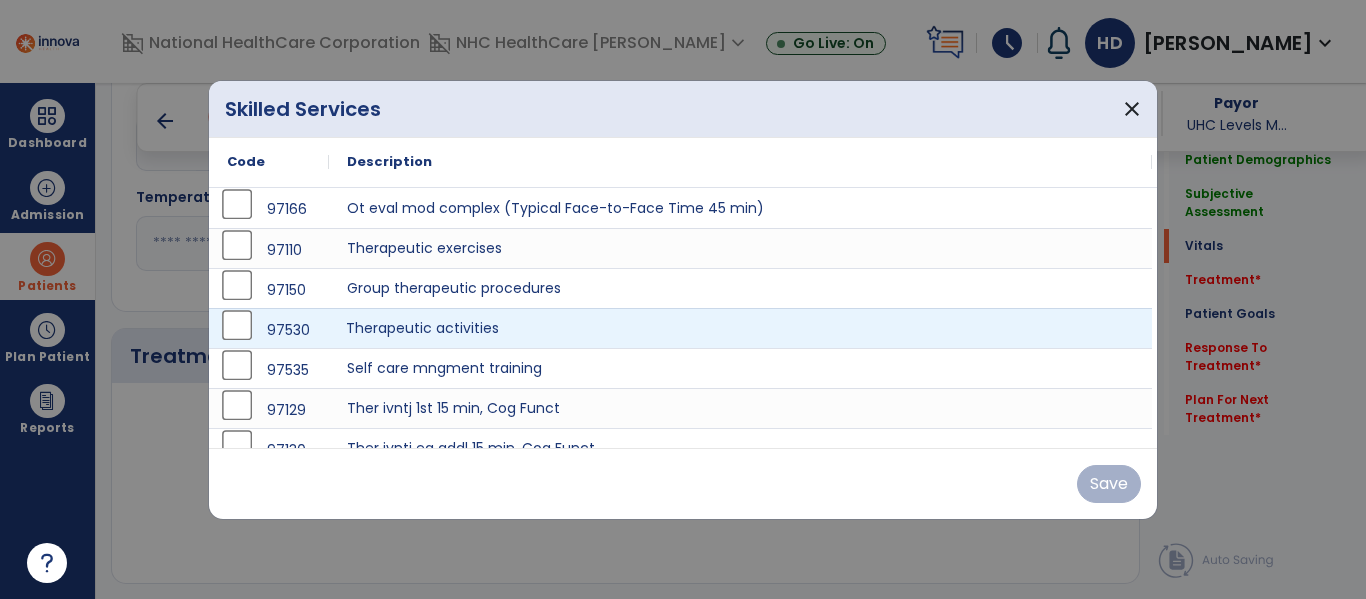 click on "Therapeutic activities" at bounding box center [740, 328] 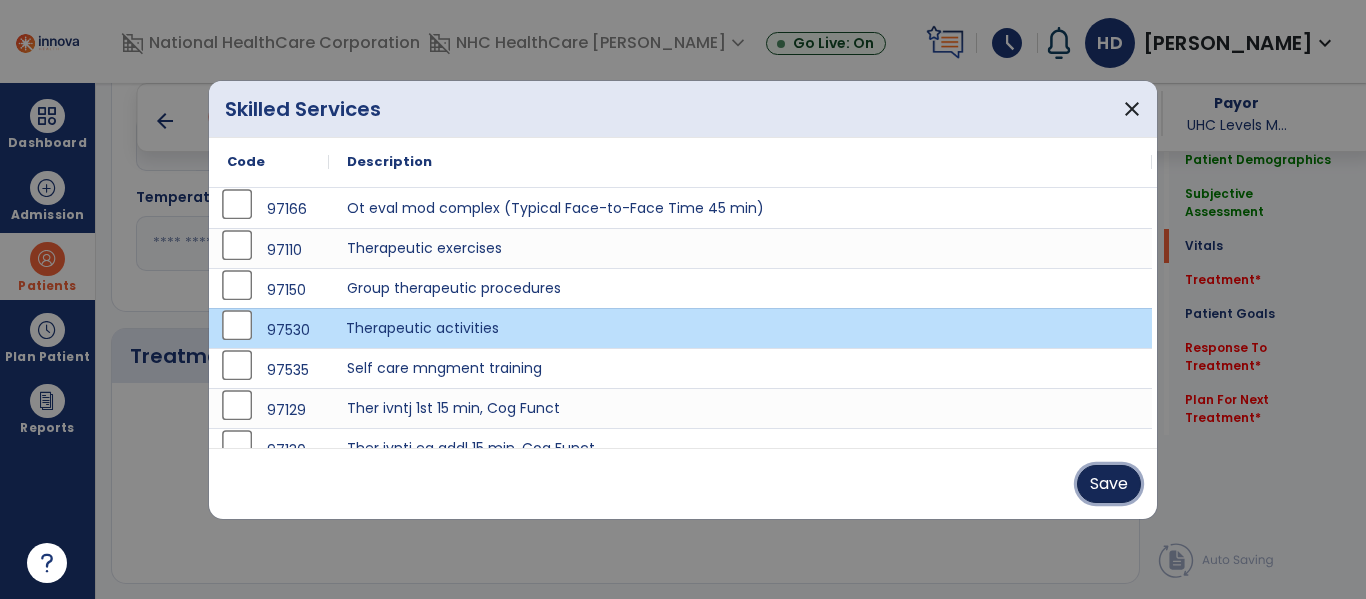 click on "Save" at bounding box center (1109, 484) 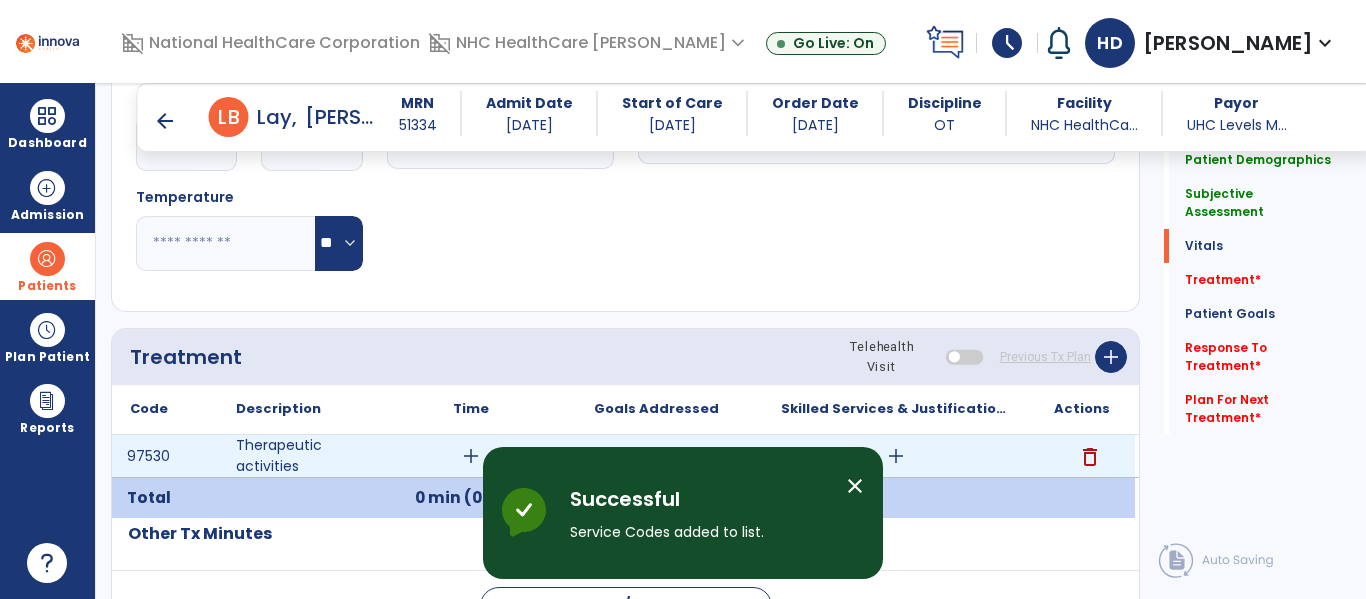 click on "add" at bounding box center (471, 456) 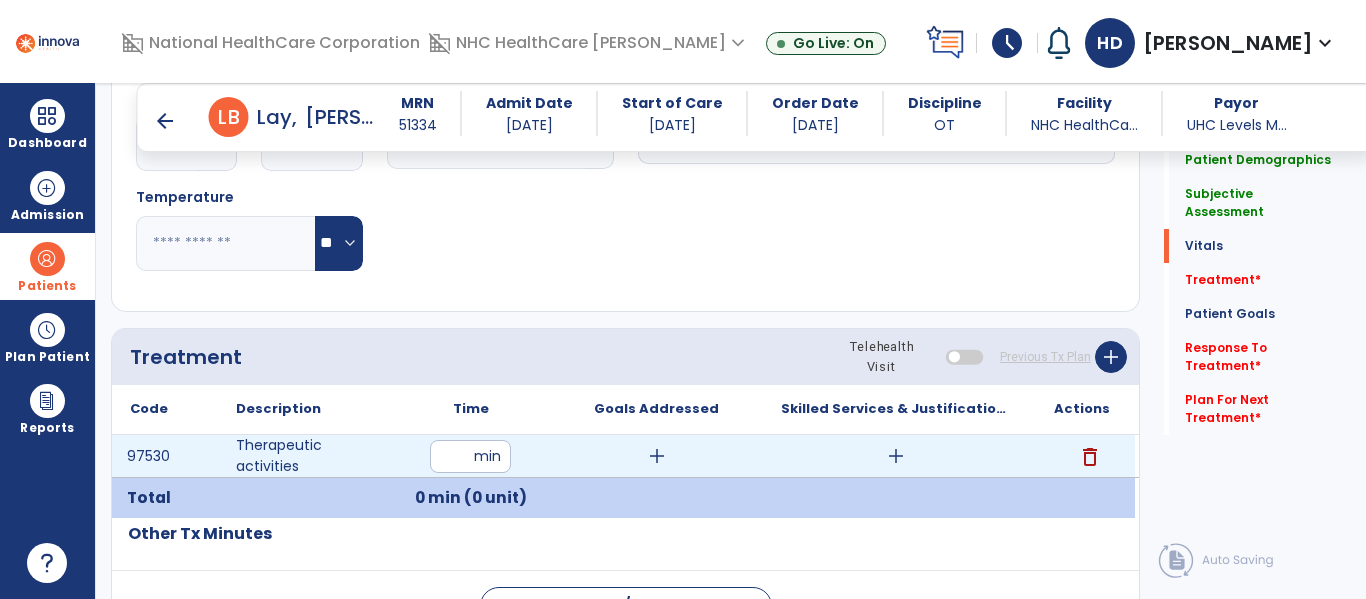 type on "**" 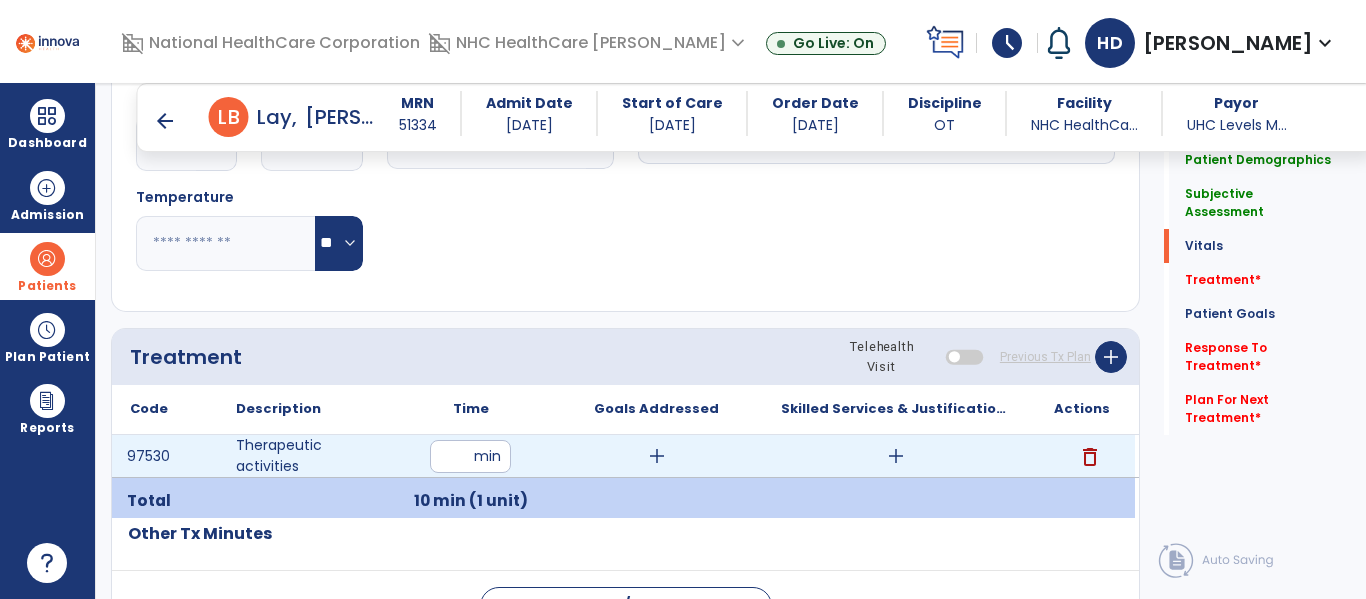 click on "add" at bounding box center (896, 456) 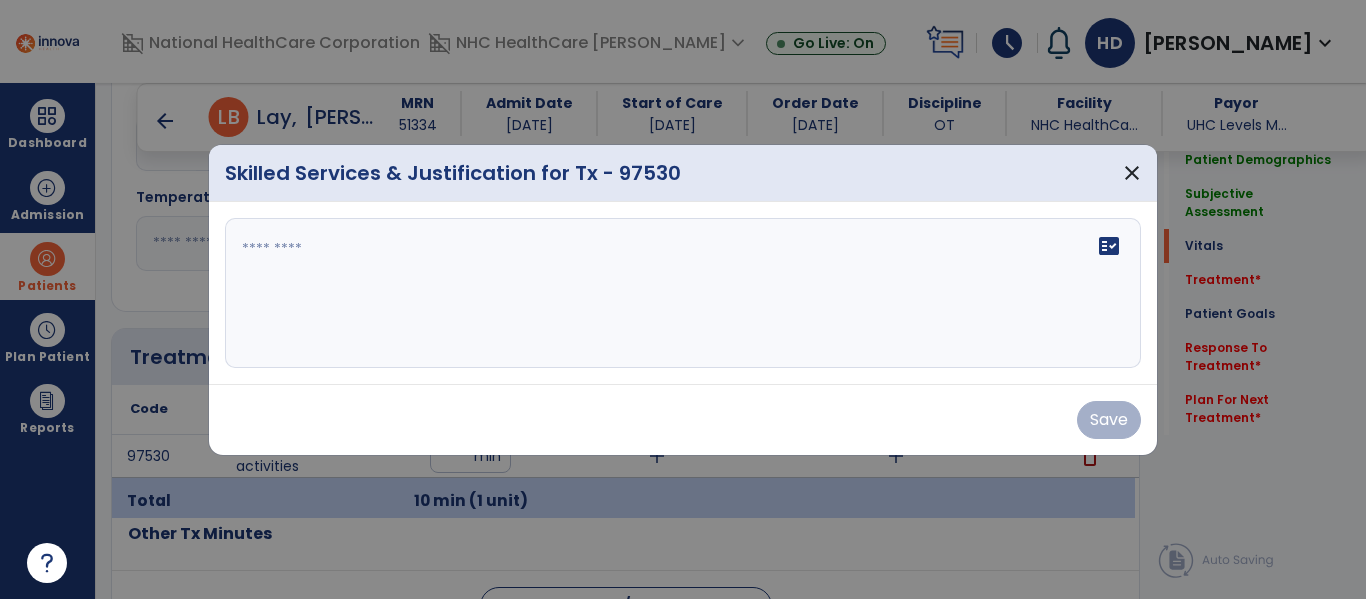 click on "fact_check" at bounding box center [683, 293] 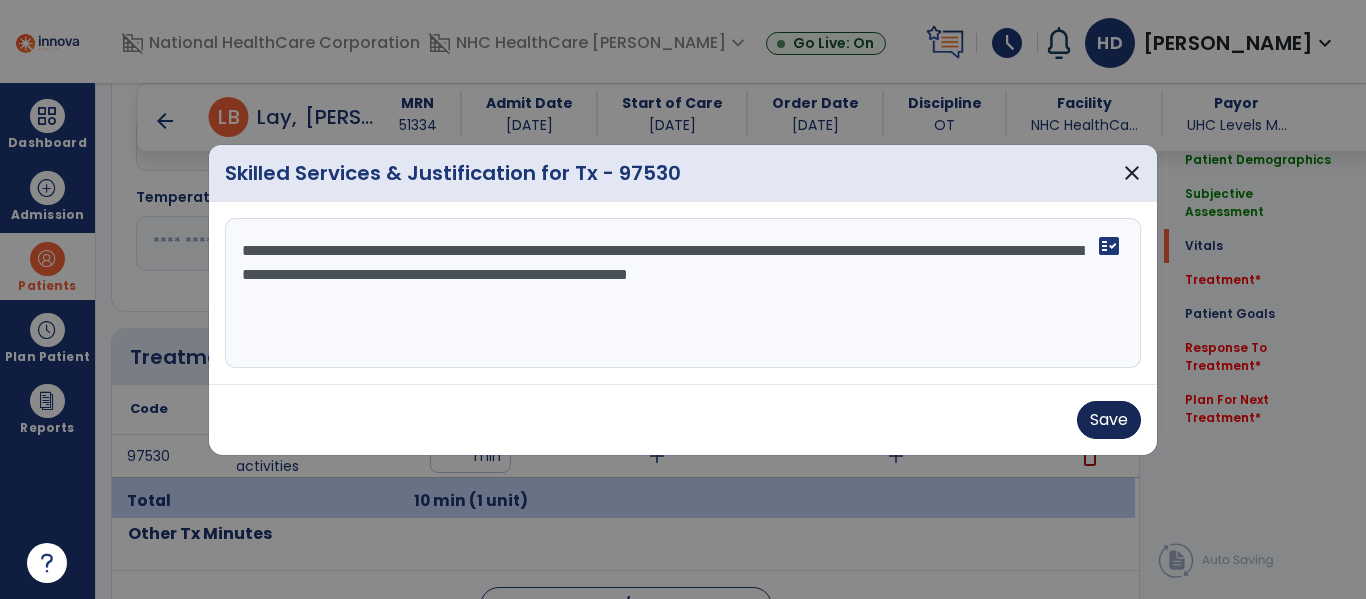 type on "**********" 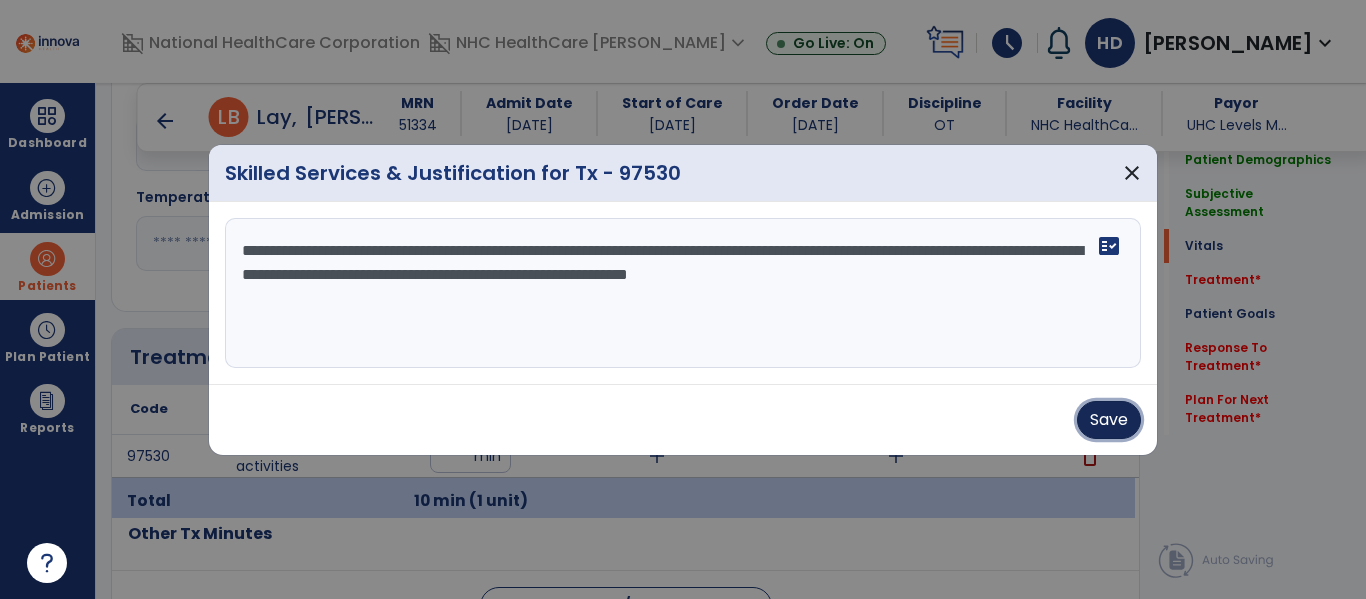 click on "Save" at bounding box center [1109, 420] 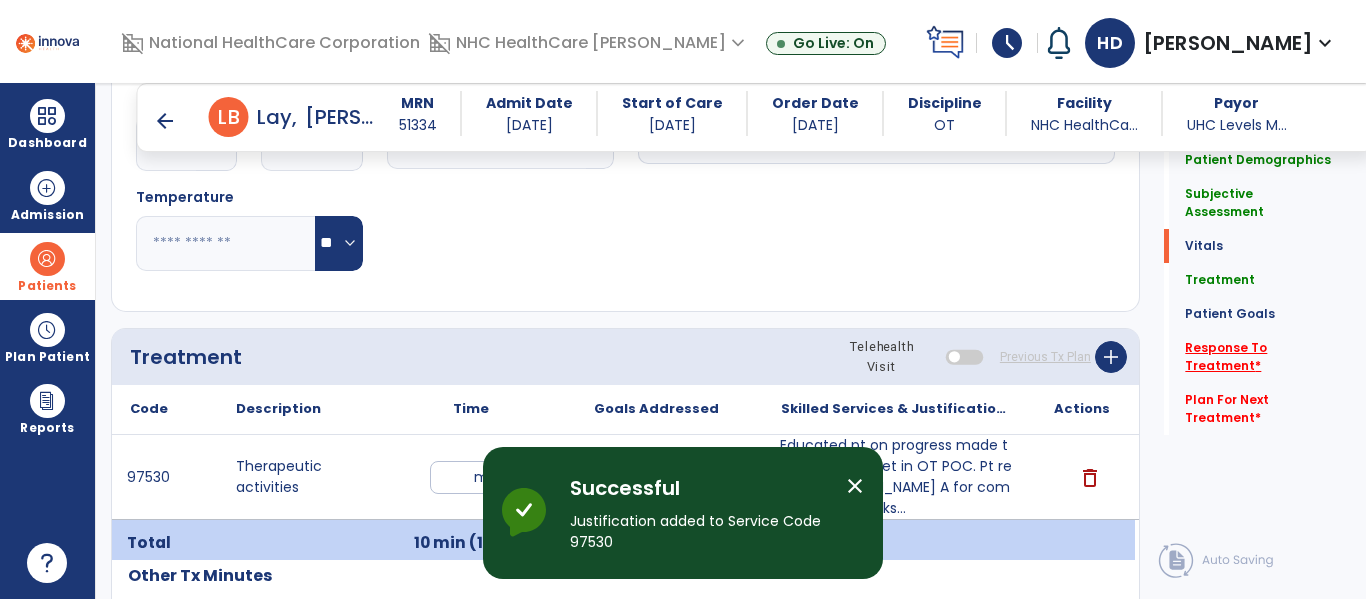 click on "Response To Treatment   *" 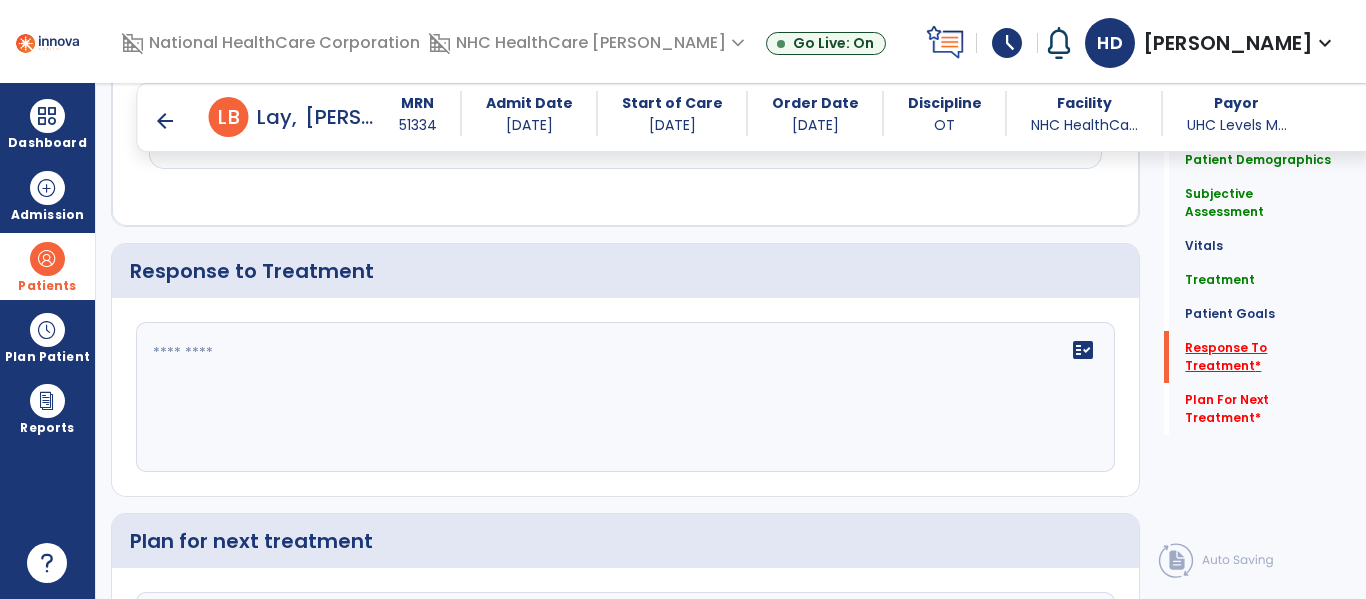 scroll, scrollTop: 2970, scrollLeft: 0, axis: vertical 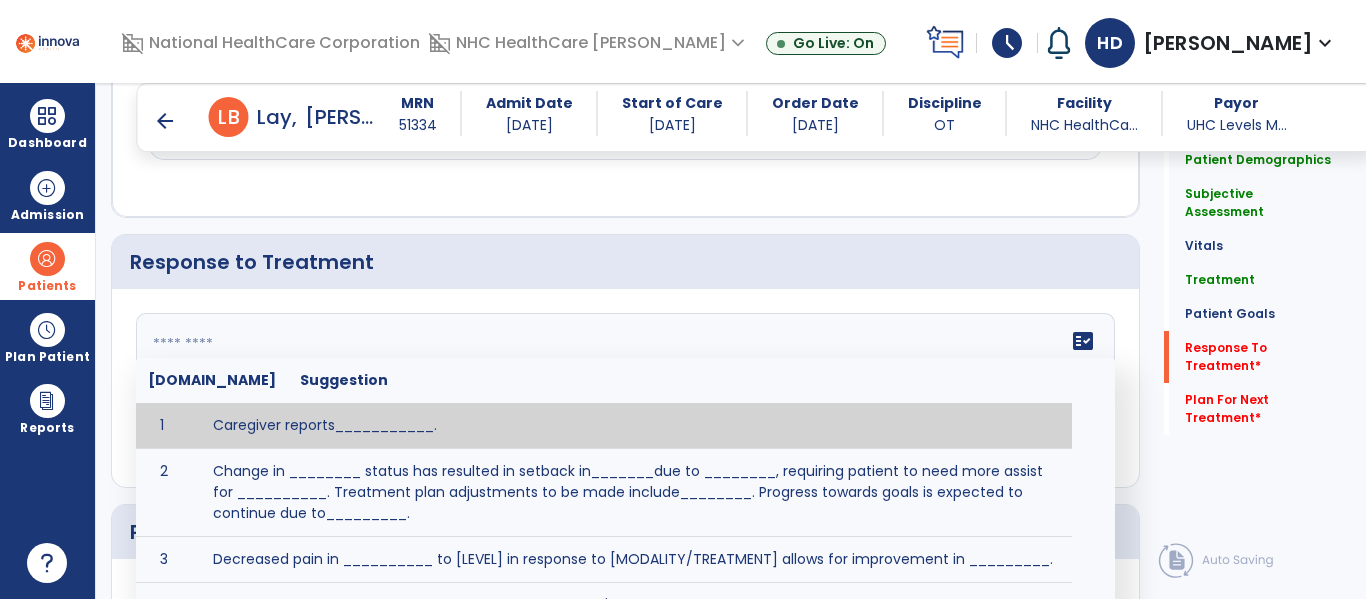 click on "fact_check  [DOMAIN_NAME] Suggestion 1 Caregiver reports___________. 2 Change in ________ status has resulted in setback in_______due to ________, requiring patient to need more assist for __________.   Treatment plan adjustments to be made include________.  Progress towards goals is expected to continue due to_________. 3 Decreased pain in __________ to [LEVEL] in response to [MODALITY/TREATMENT] allows for improvement in _________. 4 Functional gains in _______ have impacted the patient's ability to perform_________ with a reduction in assist levels to_________. 5 Functional progress this week has been significant due to__________. 6 Gains in ________ have improved the patient's ability to perform ______with decreased levels of assist to___________. 7 Improvement in ________allows patient to tolerate higher levels of challenges in_________. 8 Pain in [AREA] has decreased to [LEVEL] in response to [TREATMENT/MODALITY], allowing fore ease in completing__________. 9 10 11 12 13 14 15 16 17 18 19 20 21" 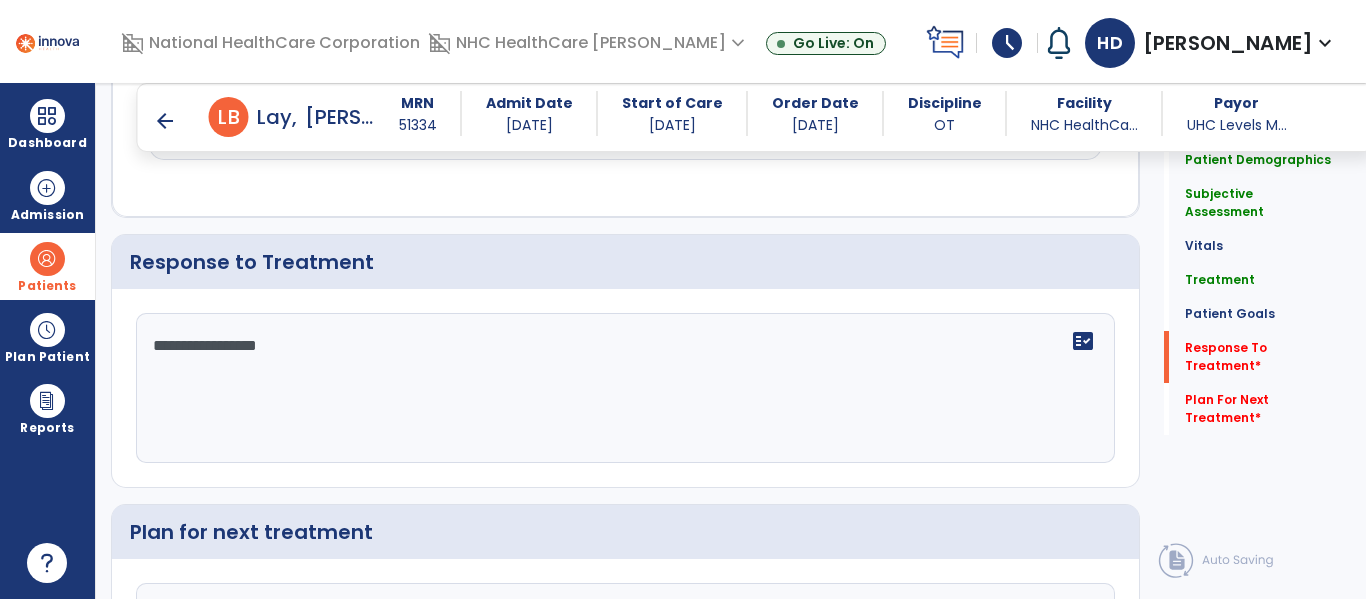 scroll, scrollTop: 3175, scrollLeft: 0, axis: vertical 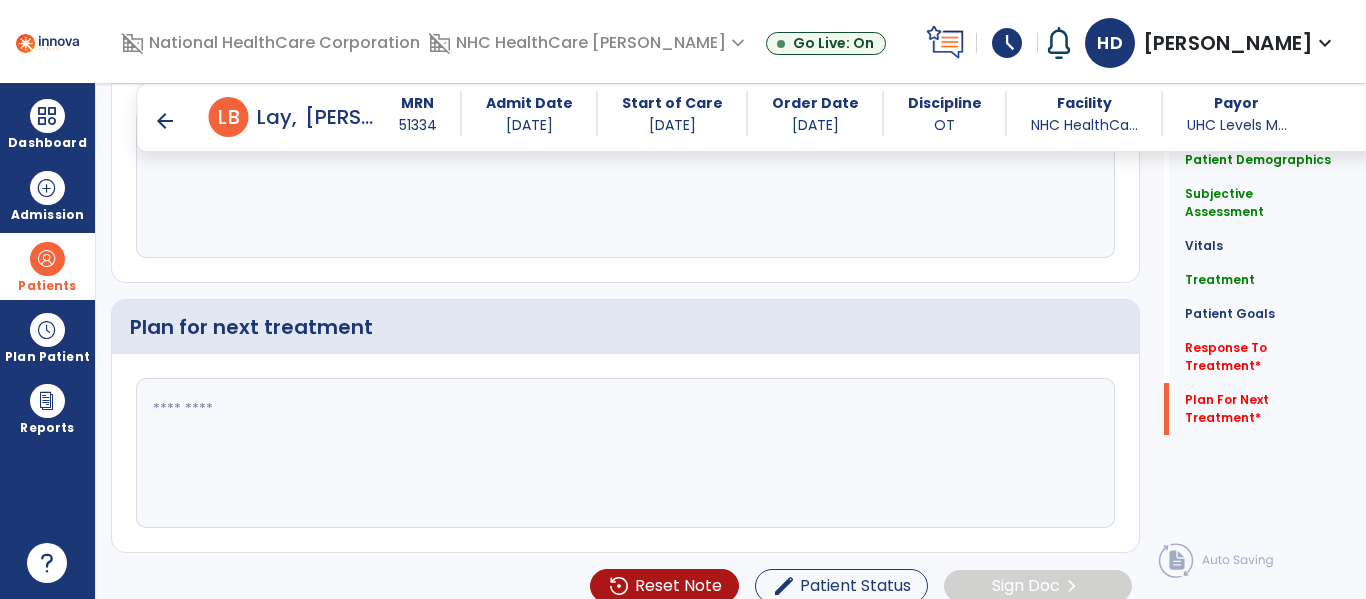 type on "**********" 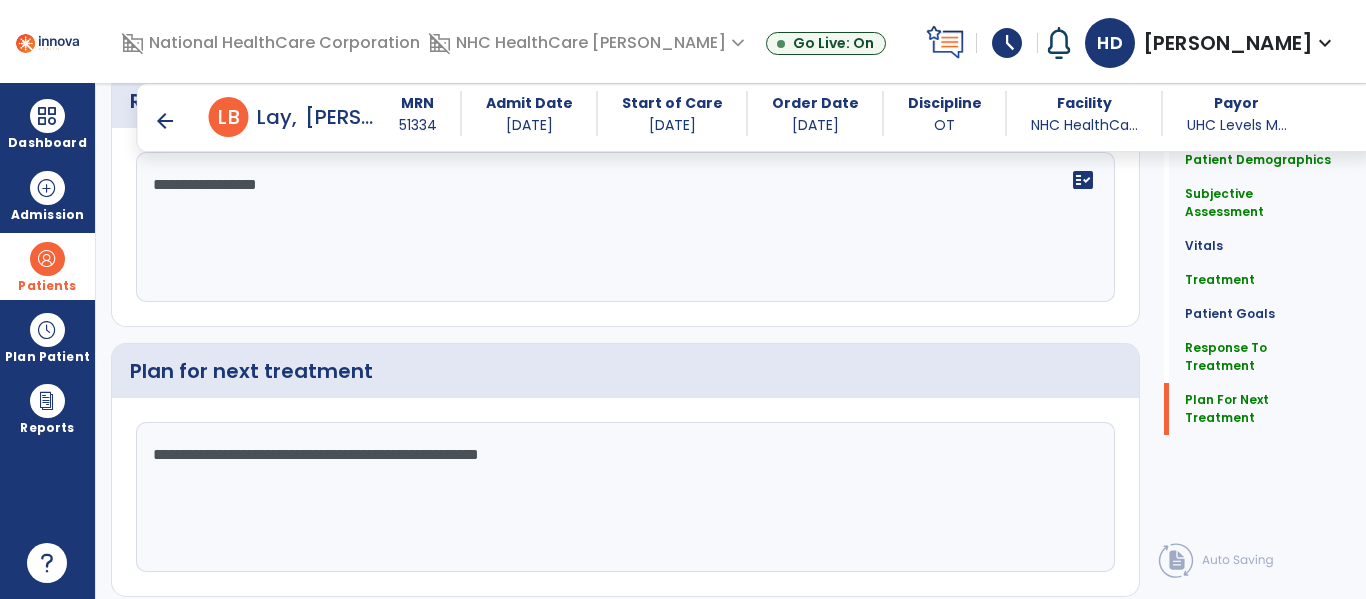 scroll, scrollTop: 3175, scrollLeft: 0, axis: vertical 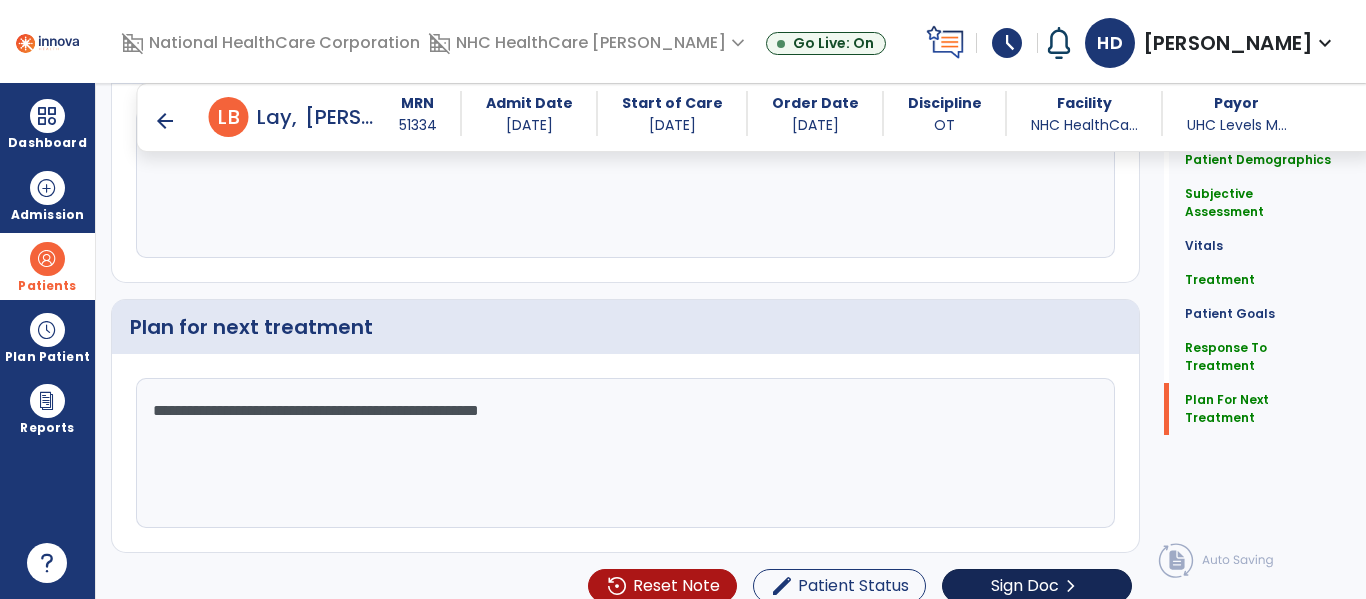 type on "**********" 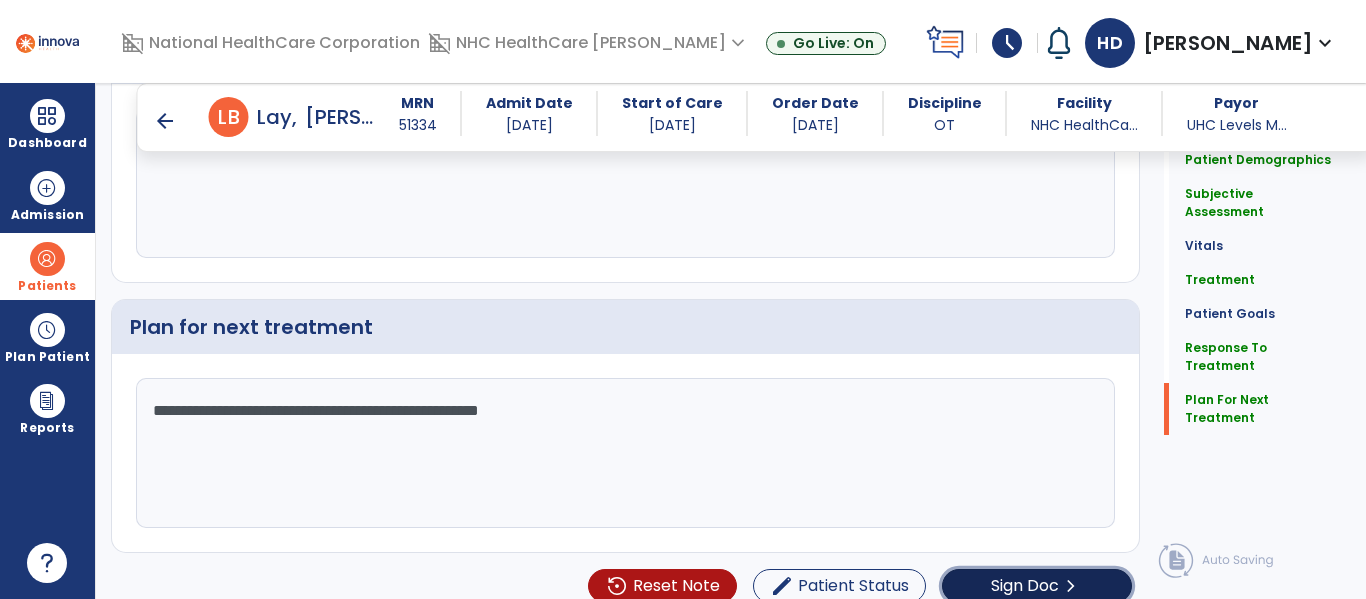 click on "Sign Doc  chevron_right" 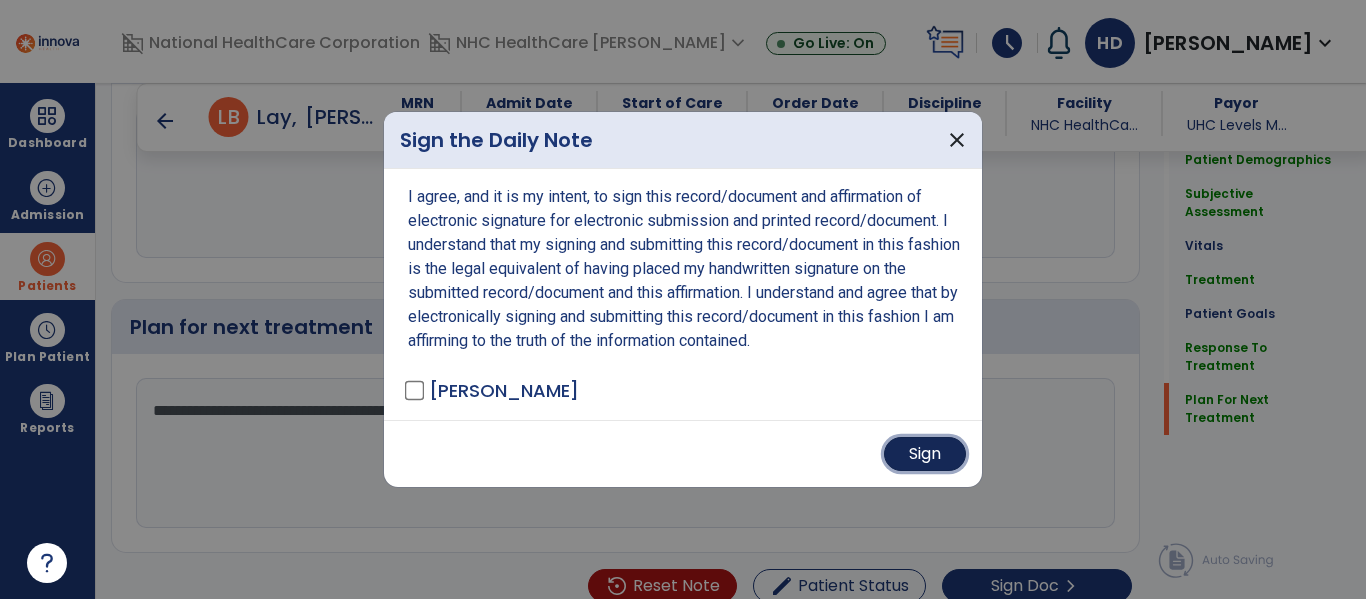 click on "Sign" at bounding box center (925, 454) 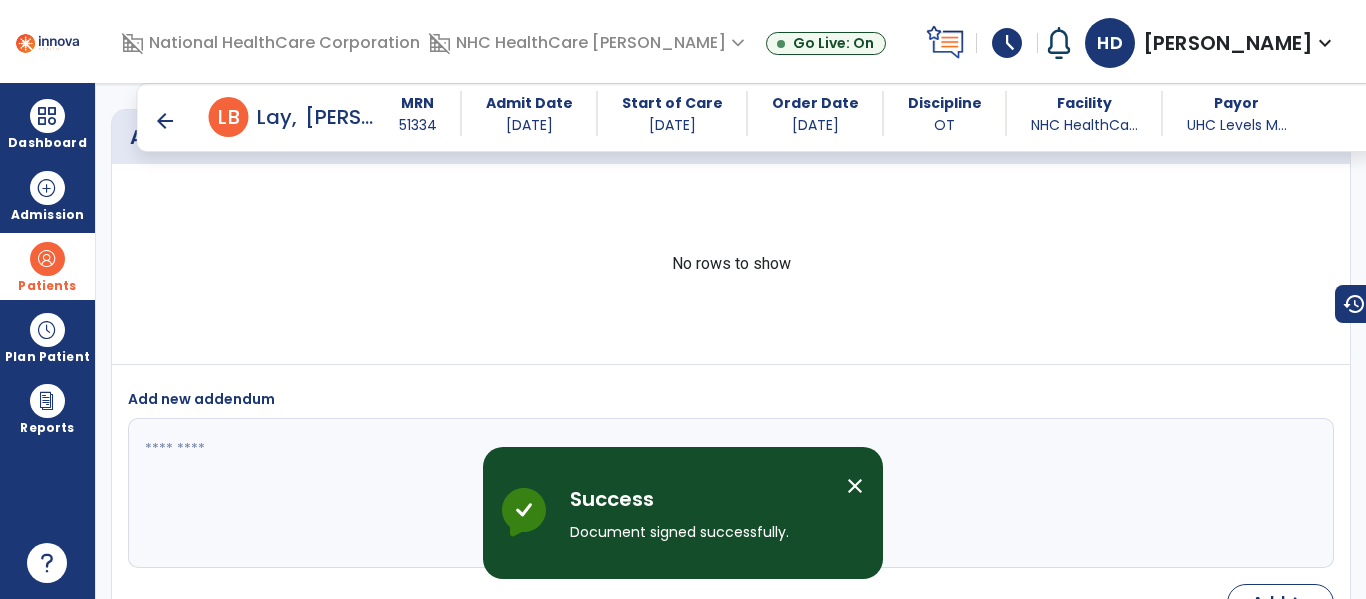 scroll, scrollTop: 4679, scrollLeft: 0, axis: vertical 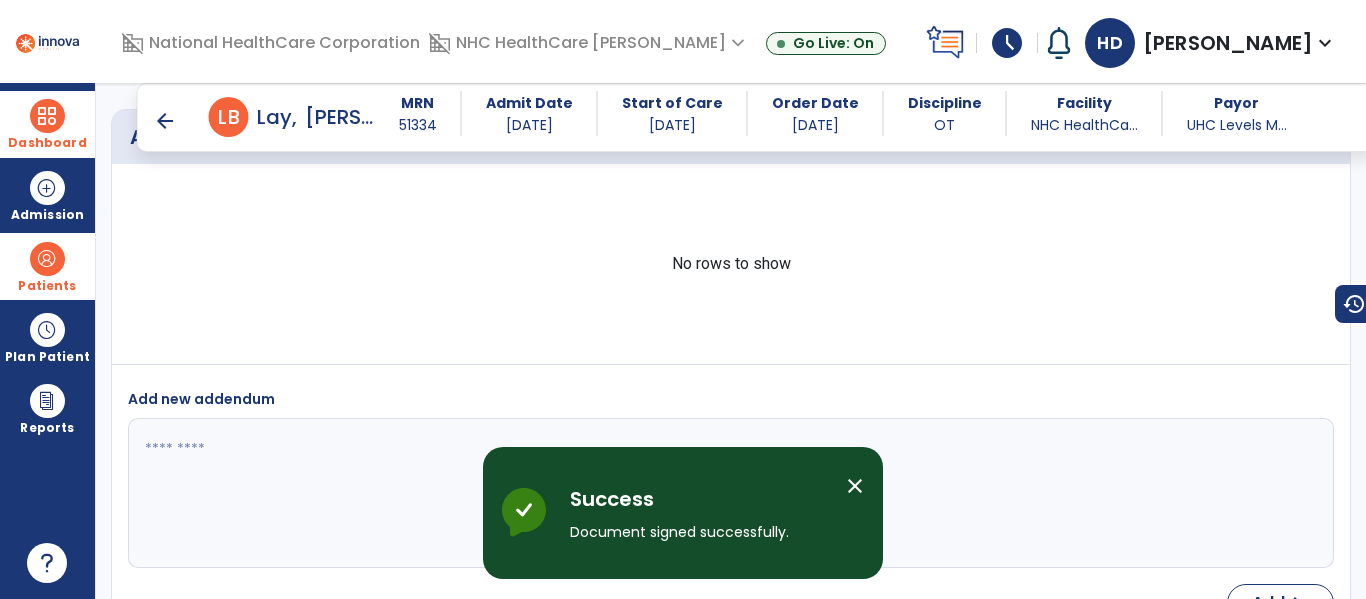 click on "Dashboard  dashboard  Therapist Dashboard" at bounding box center (47, 124) 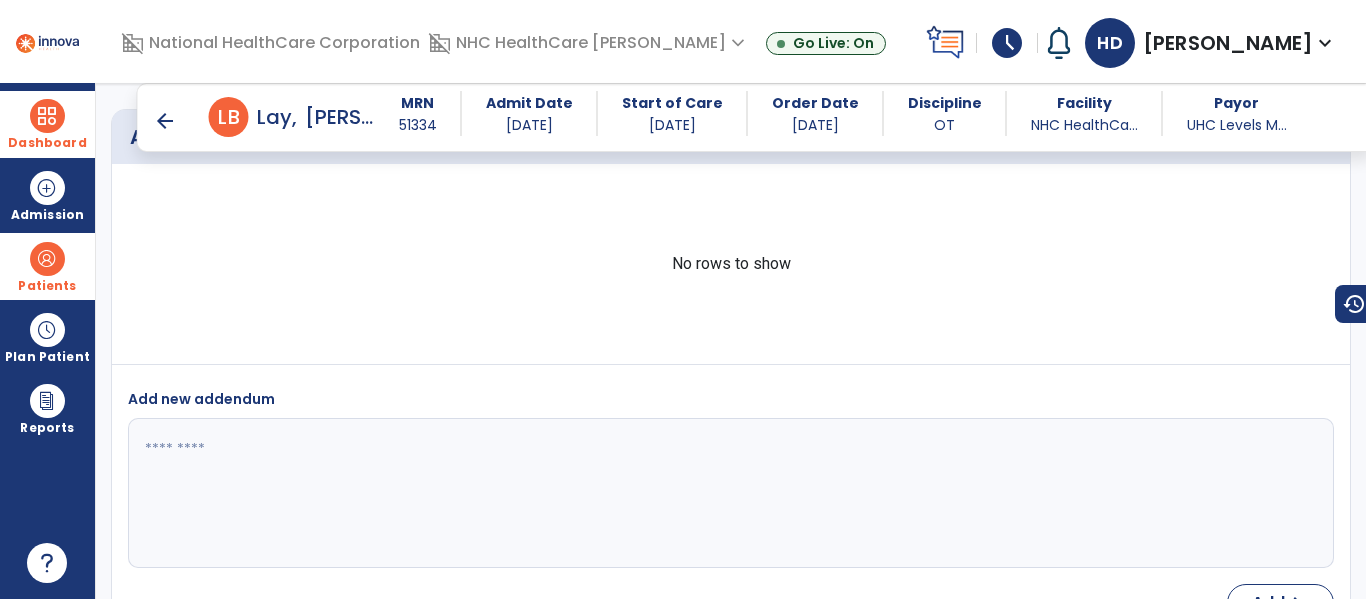 click at bounding box center (47, 116) 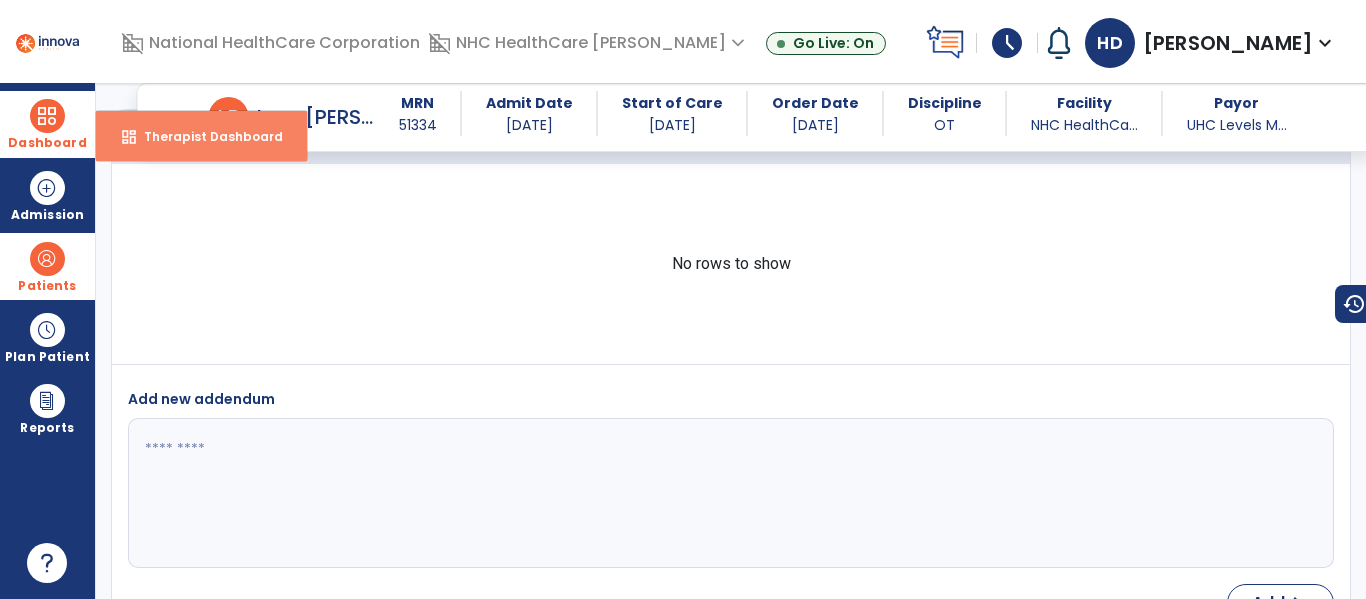 click on "dashboard  Therapist Dashboard" at bounding box center [201, 136] 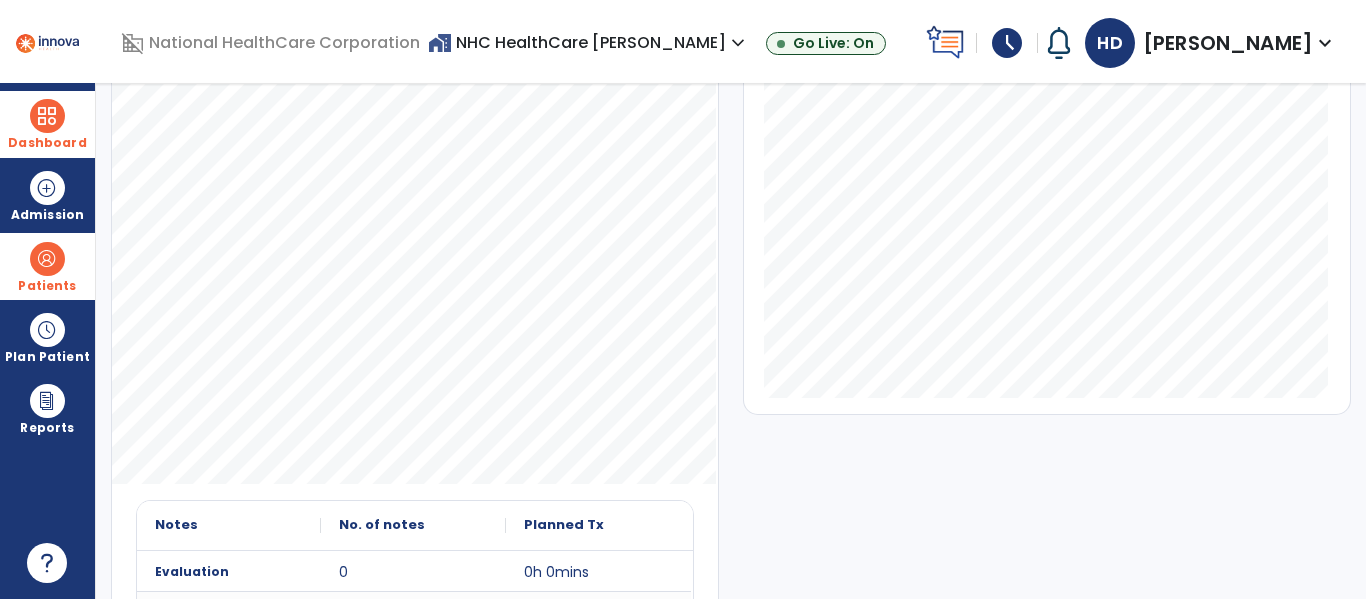 scroll, scrollTop: 550, scrollLeft: 0, axis: vertical 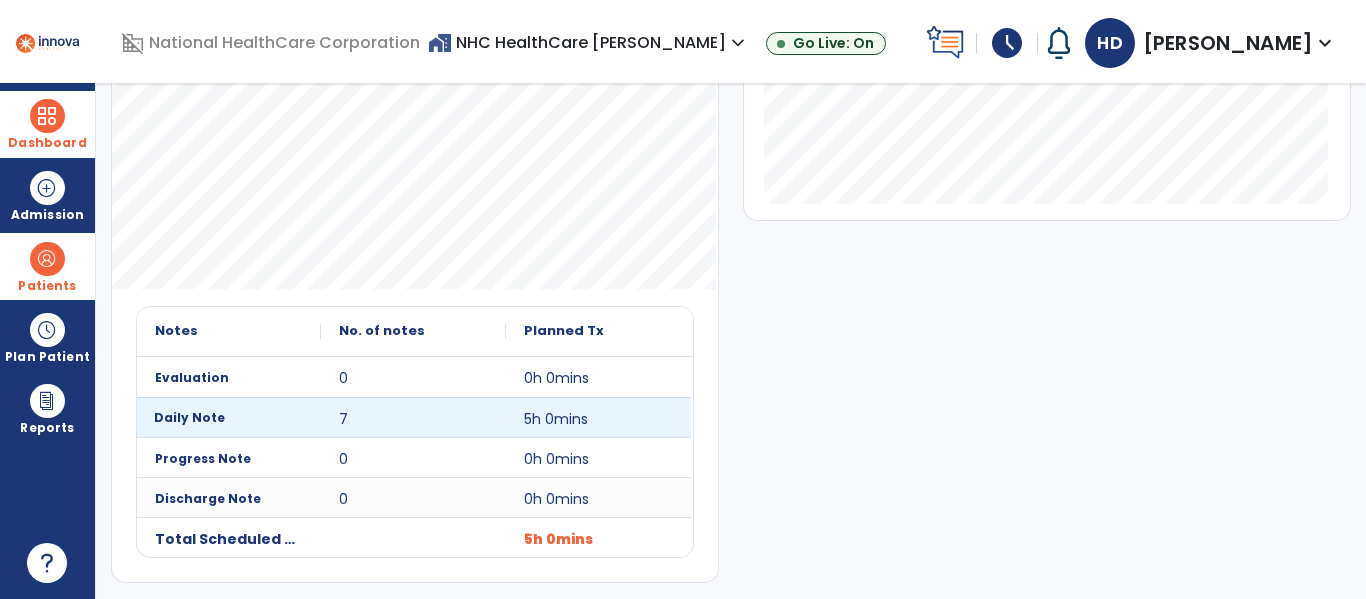 click on "Daily Note" 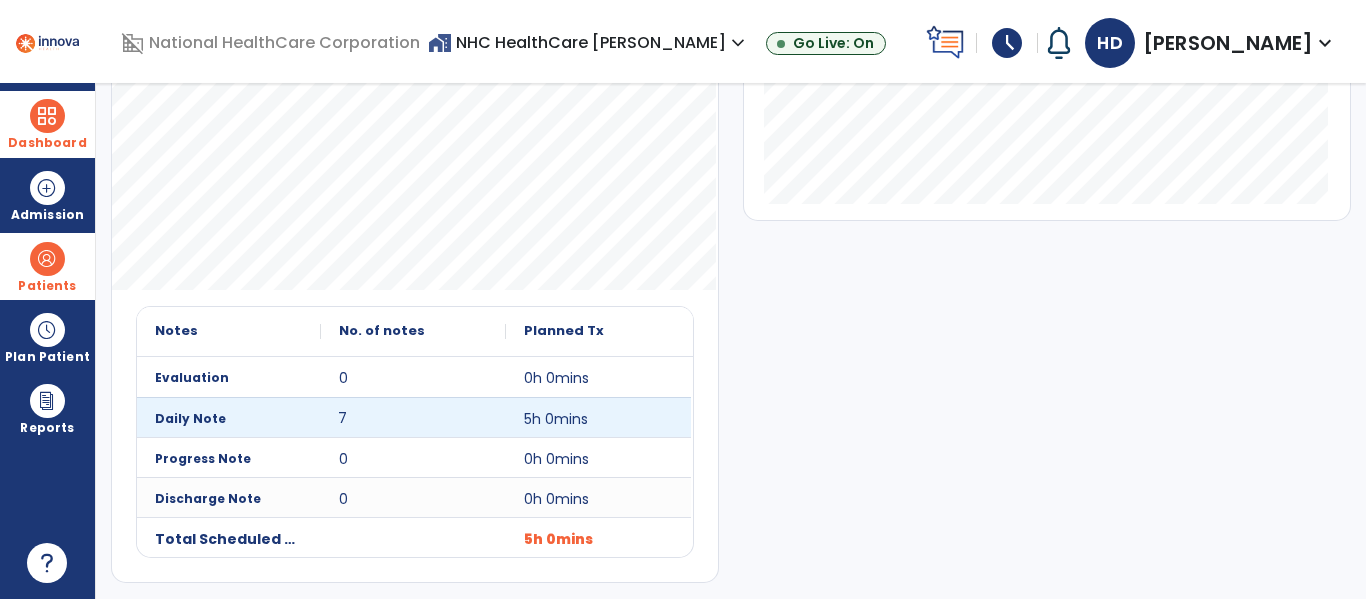 click on "7" 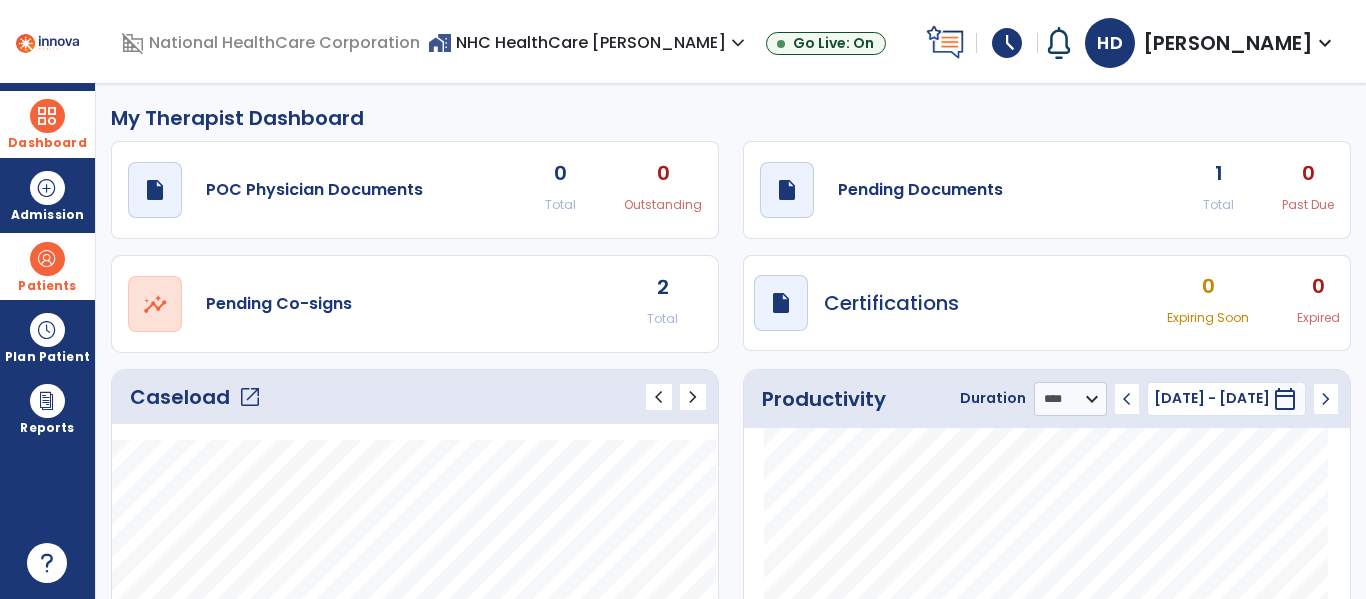 click on "schedule" at bounding box center [1007, 43] 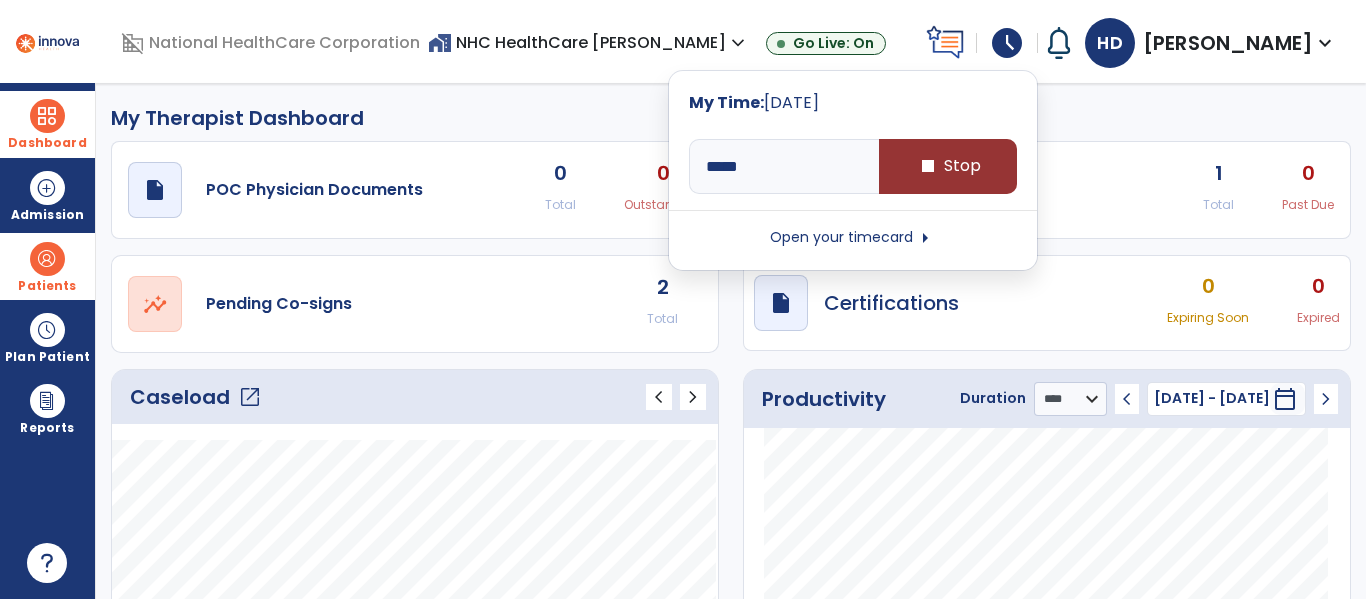 click on "stop" at bounding box center (928, 166) 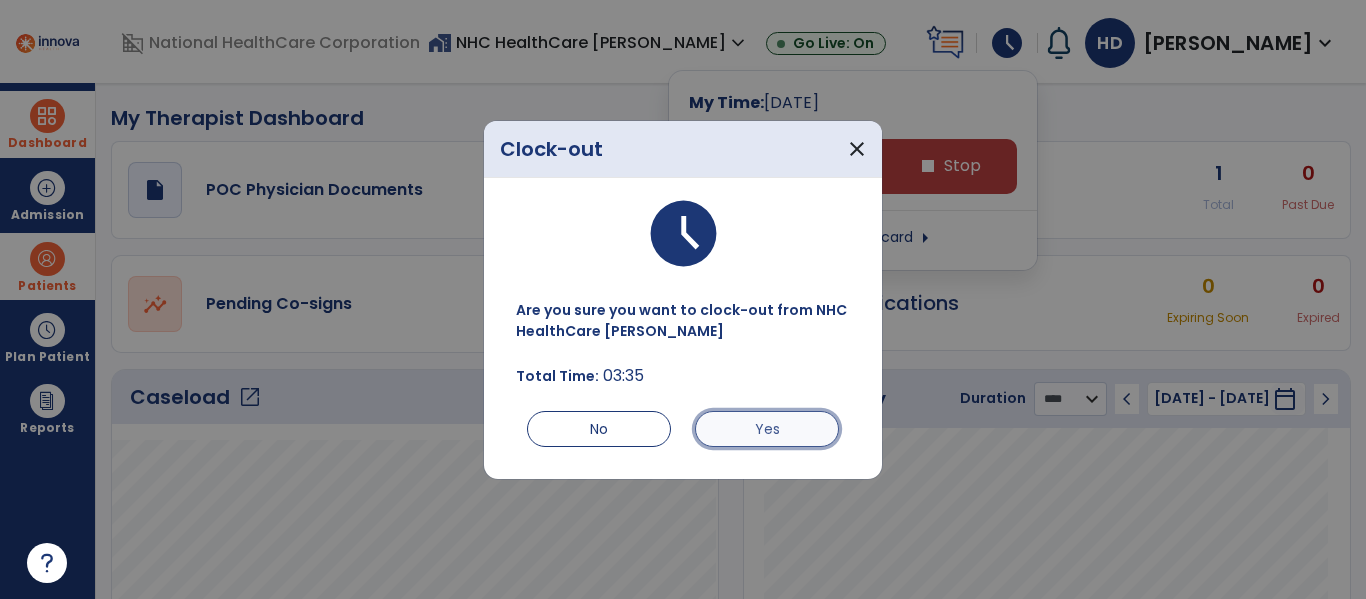 click on "Yes" at bounding box center (767, 429) 